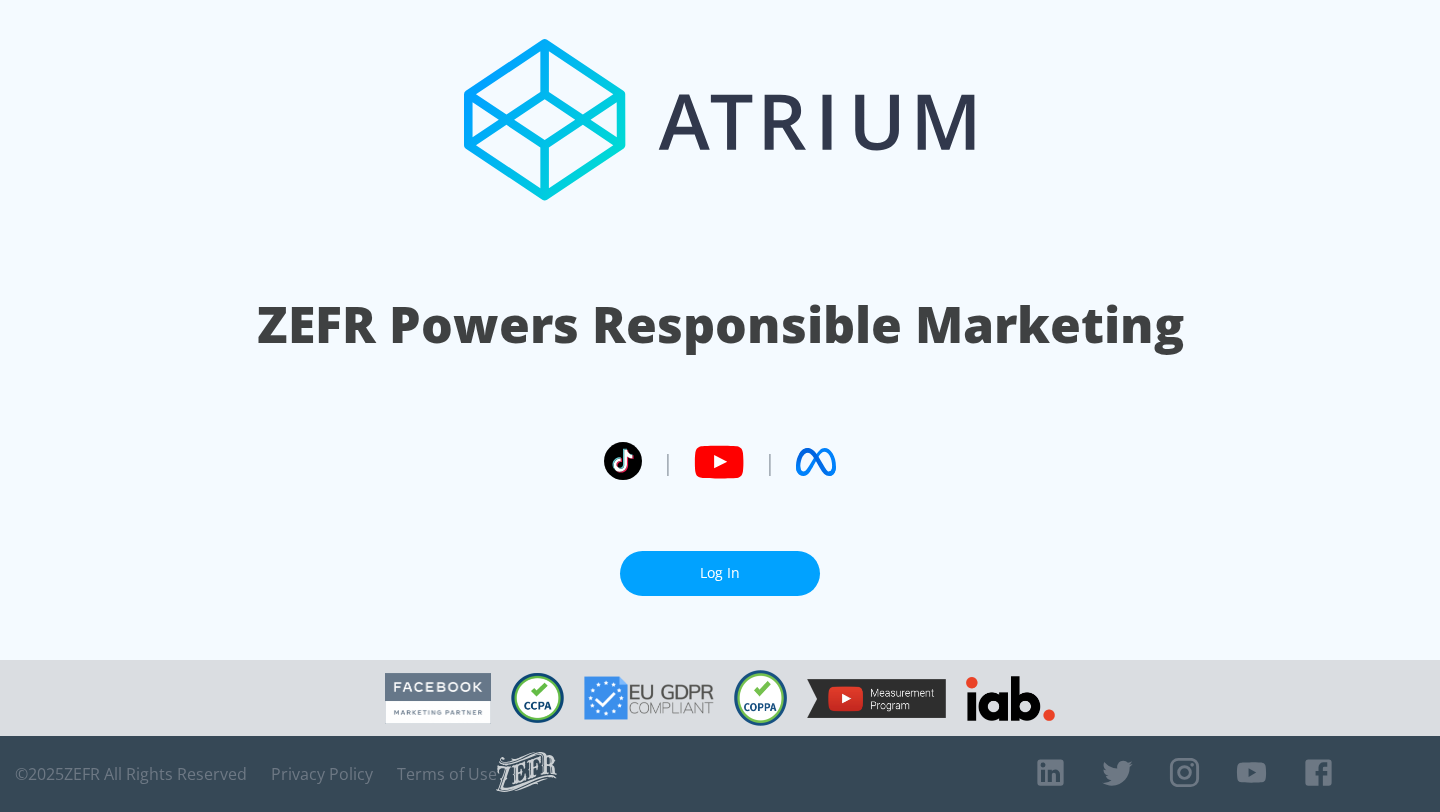 scroll, scrollTop: 0, scrollLeft: 0, axis: both 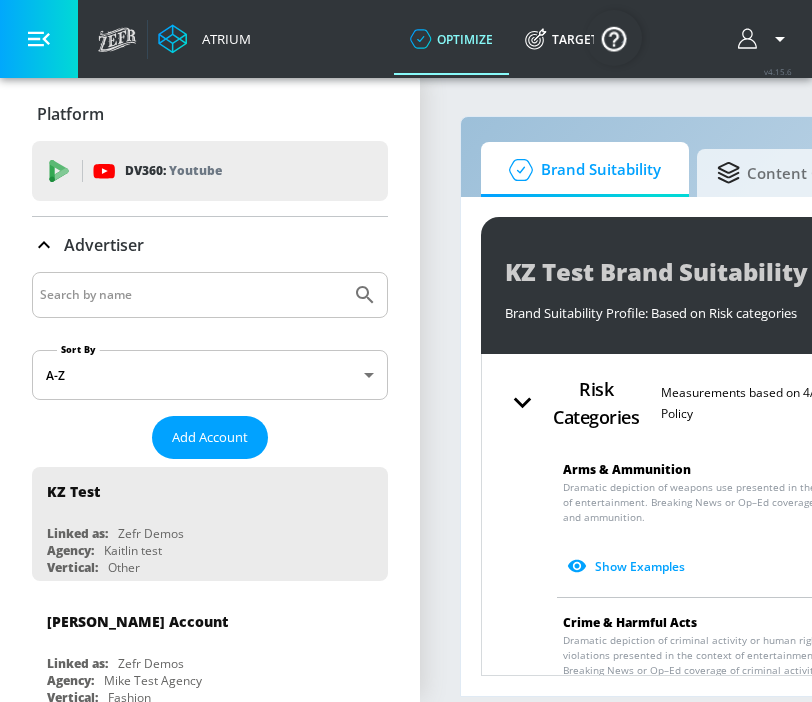 click at bounding box center [210, 295] 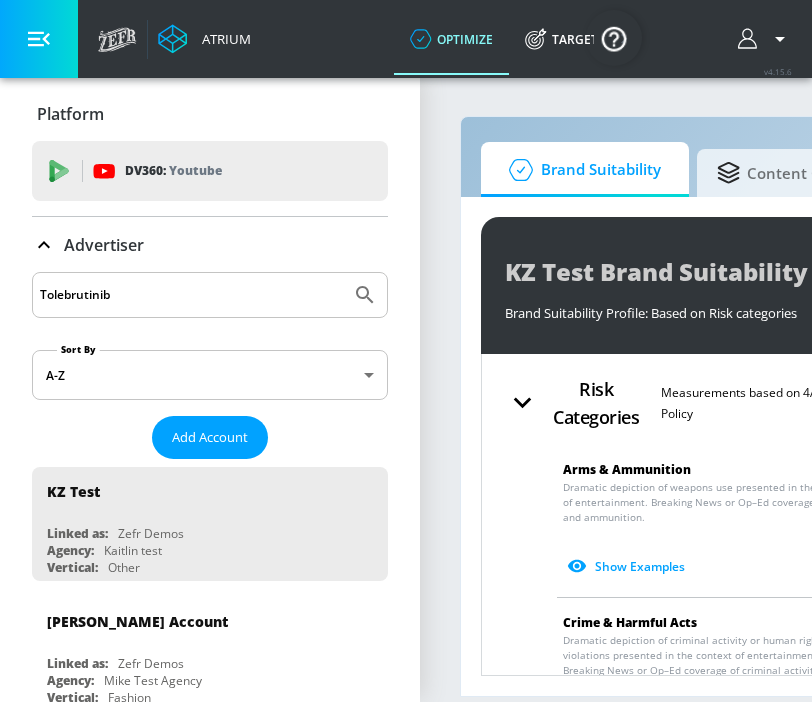 type on "Tolebrutinib" 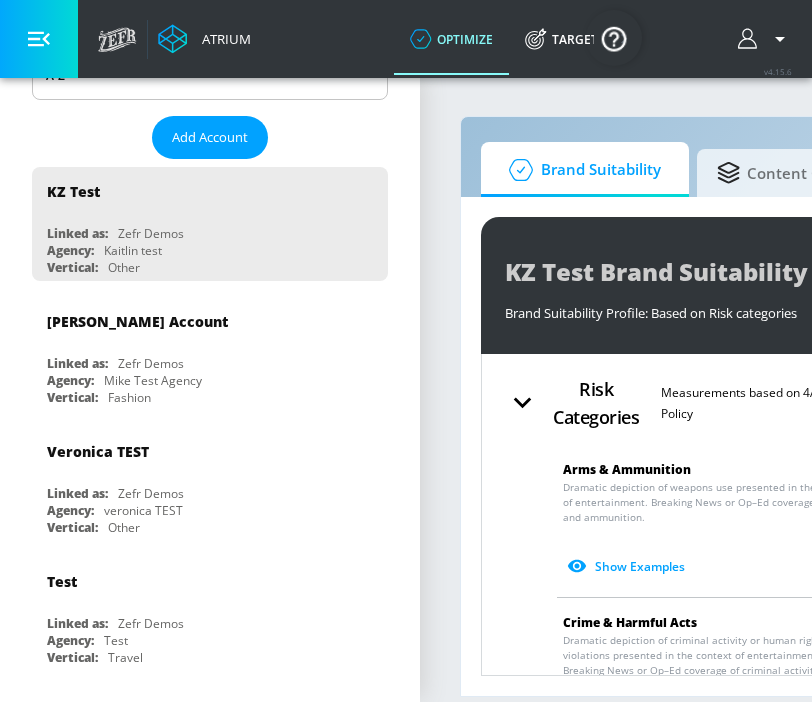 scroll, scrollTop: 0, scrollLeft: 0, axis: both 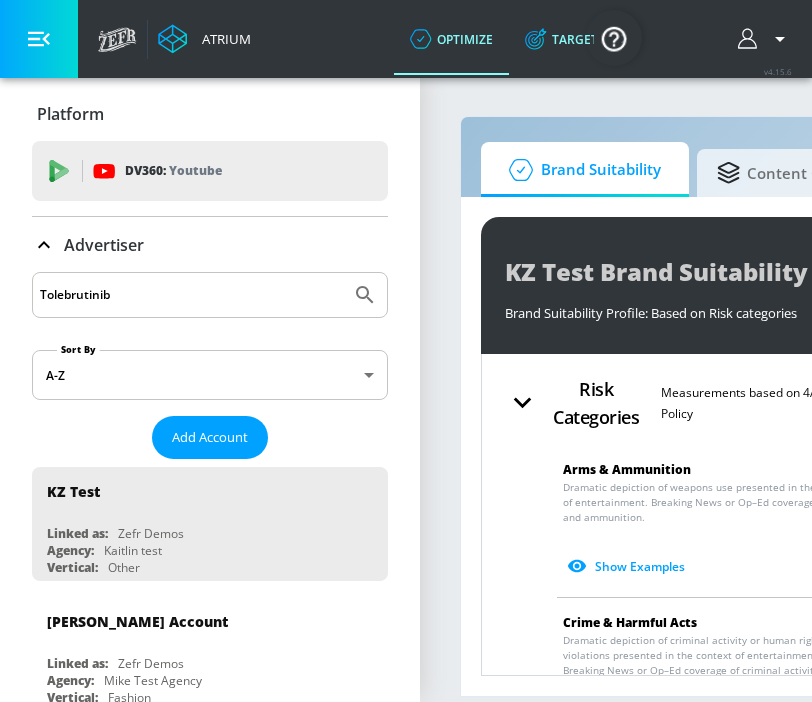 click on "Target" at bounding box center (561, 39) 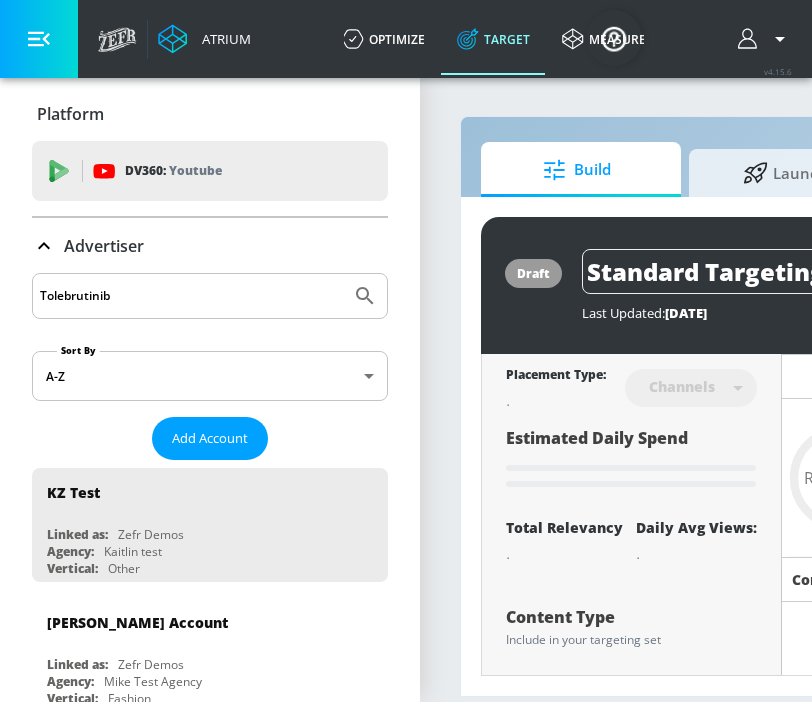 scroll, scrollTop: 0, scrollLeft: 0, axis: both 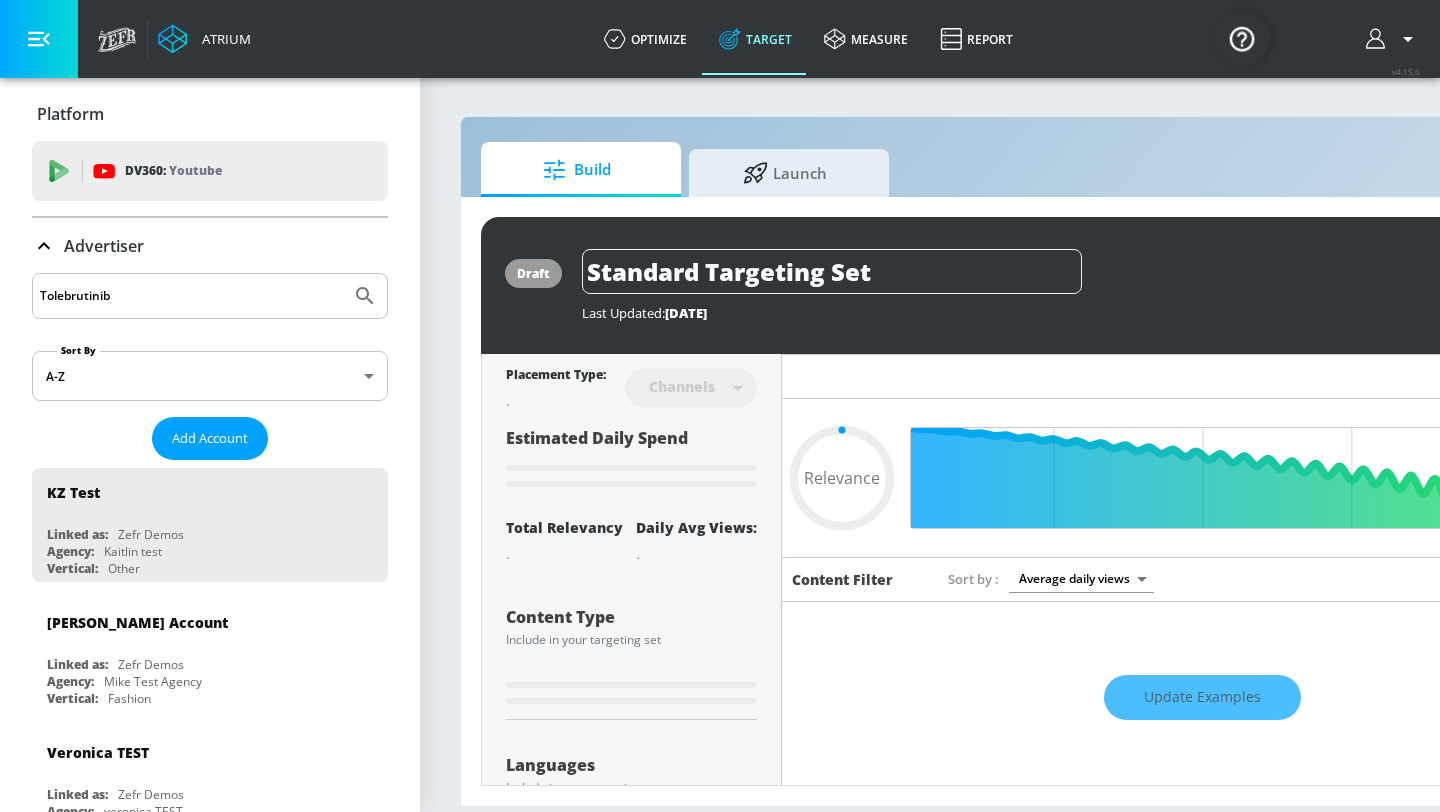 type on "0.6" 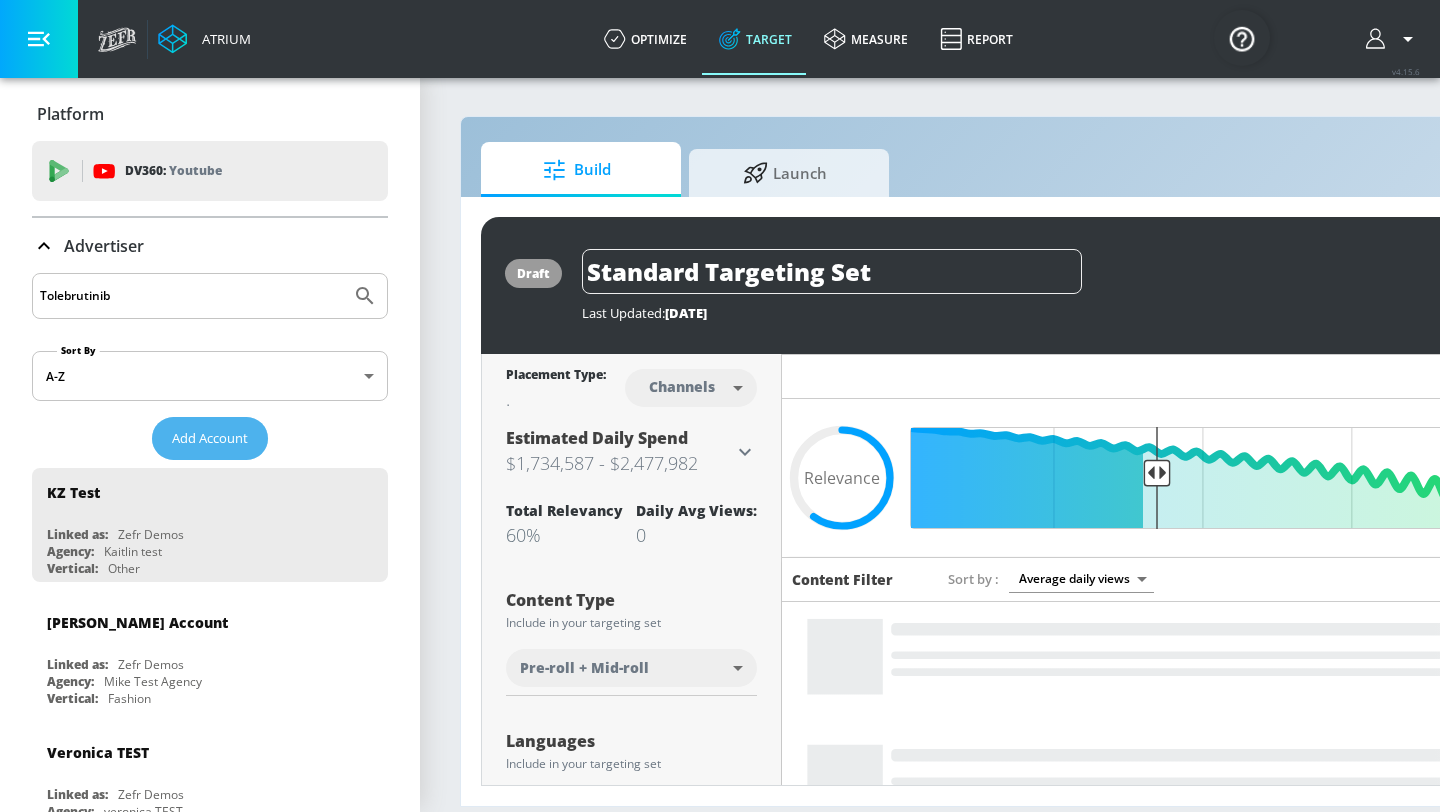 click on "Add Account" at bounding box center [210, 438] 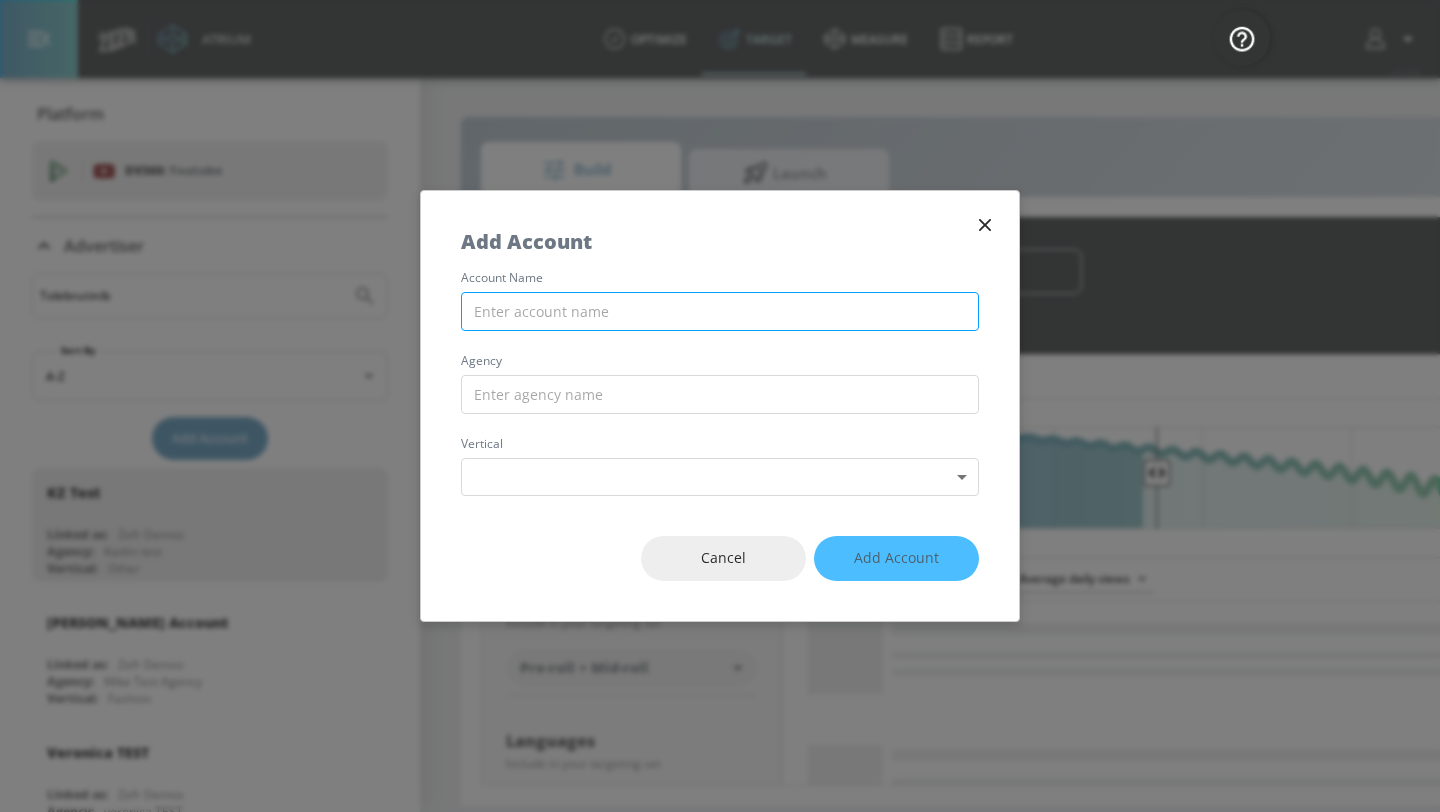 click at bounding box center [720, 311] 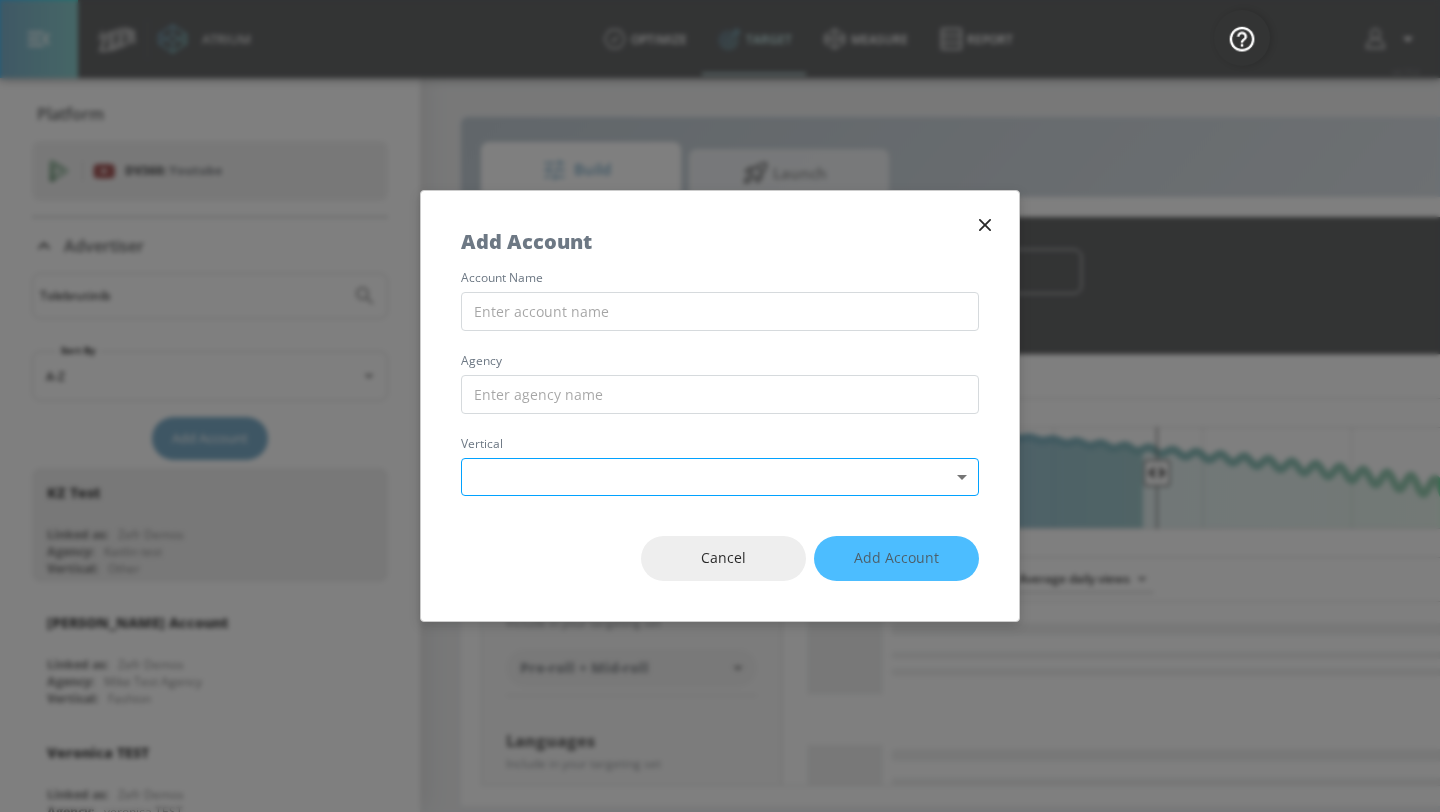 click on "Atrium optimize Target measure Report optimize Target measure Report v 4.15.6 Platform DV360:   Youtube DV360:   Youtube Advertiser Tolebrutinib Sort By A-Z asc ​ Add Account KZ Test  Linked as: Zefr Demos Agency: Kaitlin test  Vertical: Other [PERSON_NAME] Test Account Linked as: Zefr Demos Agency: [PERSON_NAME] Test Agency Vertical: Fashion [PERSON_NAME] TEST Linked as: Zefr Demos Agency: [PERSON_NAME] TEST Vertical: Other Test Linked as: Zefr Demos Agency: Test Vertical: Travel Shaq Test Account Linked as: Zefr Demos Agency: Zefr Vertical: Software Benz TEST Linked as: Zefr Demos Agency: ZEFR Vertical: Other Parry Test Linked as: Zefr Demos Agency: Parry Test Vertical: Music Rawan Test Linked as: Zefr Demos Agency: Test Vertical: Entertainment alicyn test Linked as: Zefr Demos Agency: alicyn test Vertical: Healthcare TikTok Brand (TT TESTING) Linked as: TikTok Brand Agency: None Vertical: Other [PERSON_NAME] & [PERSON_NAME][MEDICAL_DATA] Account Linked as: Zefr Demos Agency: [PERSON_NAME] Vertical: Other [PERSON_NAME] C Test Account Linked as: Zefr Demos PHD" at bounding box center (720, 406) 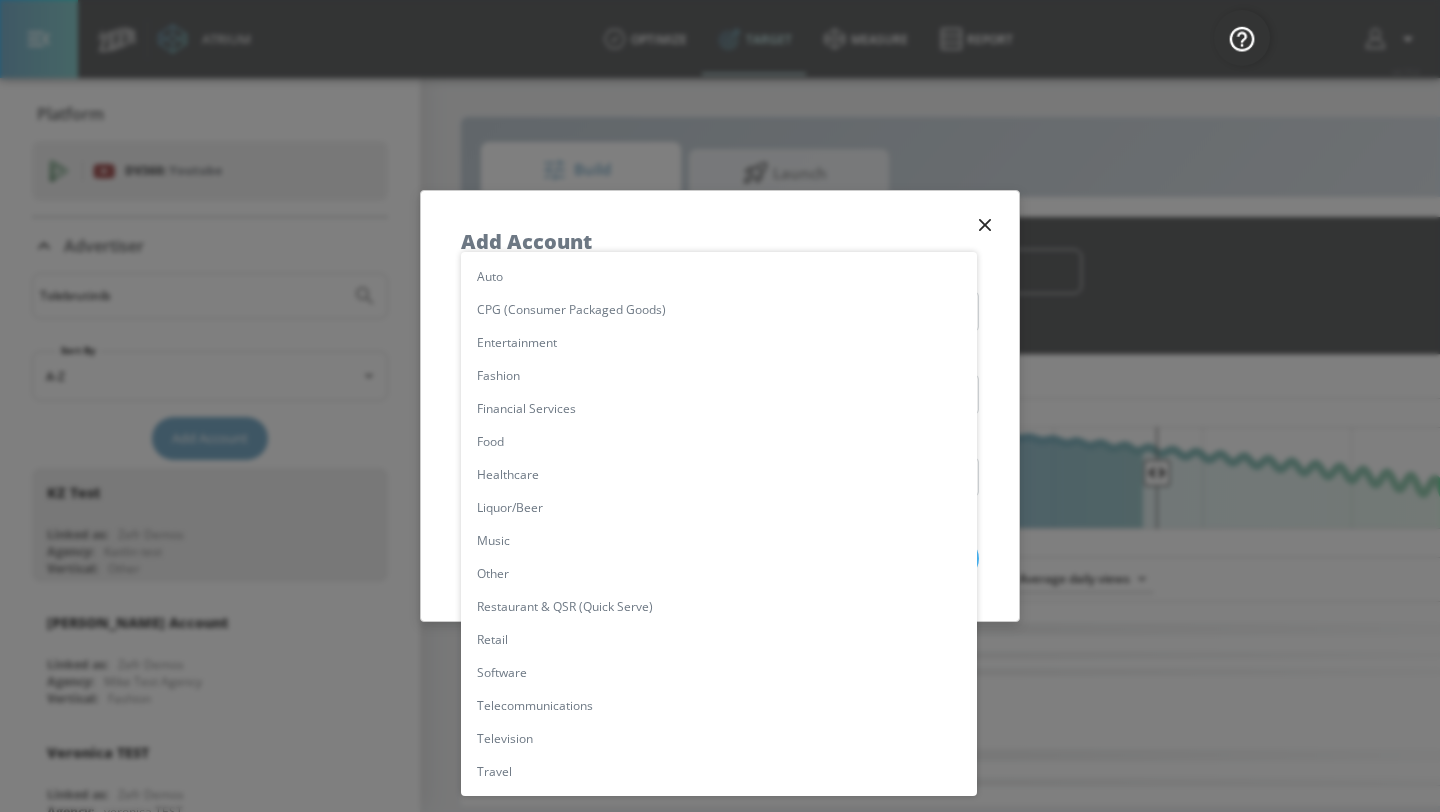 click at bounding box center (720, 406) 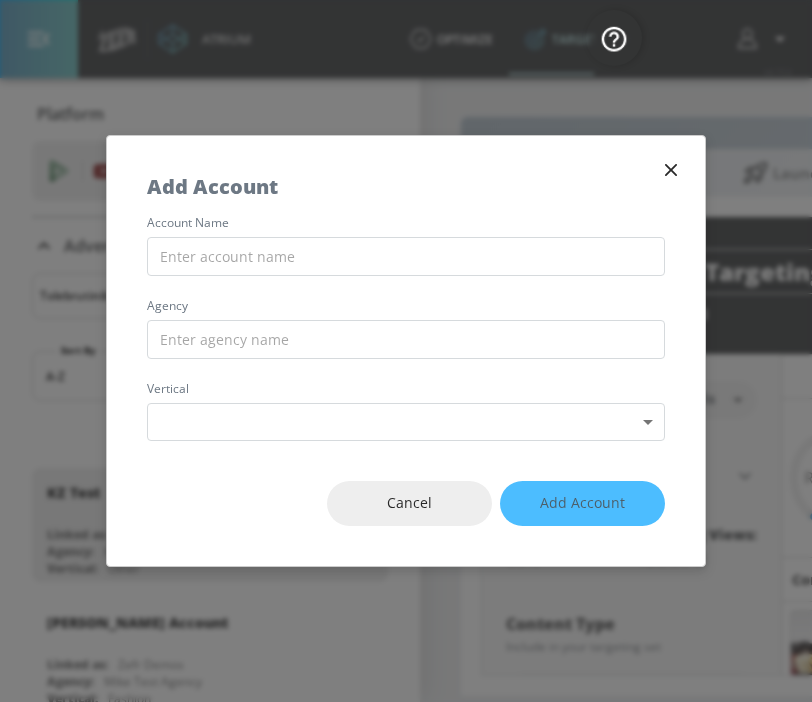 click at bounding box center (671, 170) 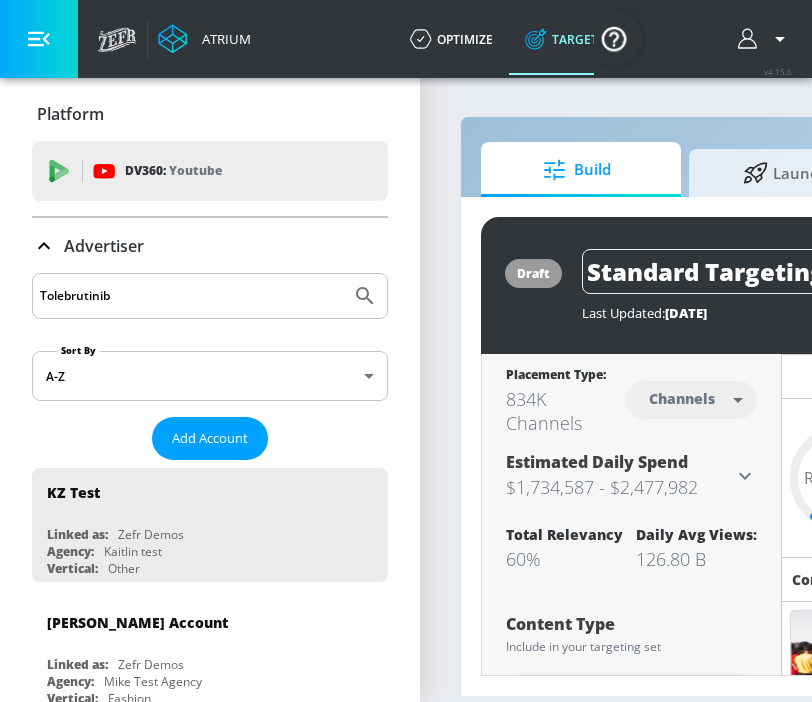 click on "Tolebrutinib" at bounding box center (191, 296) 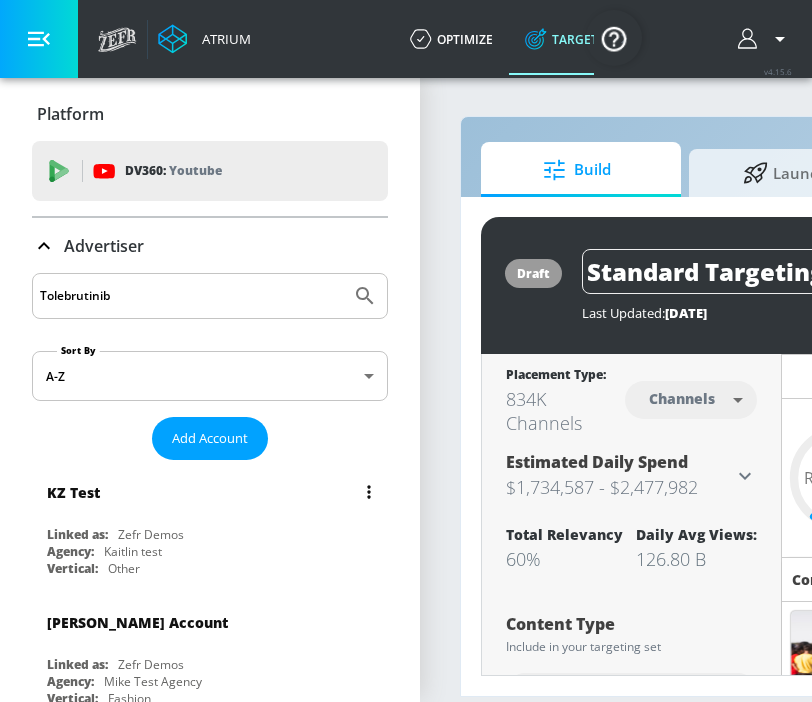click at bounding box center [365, 296] 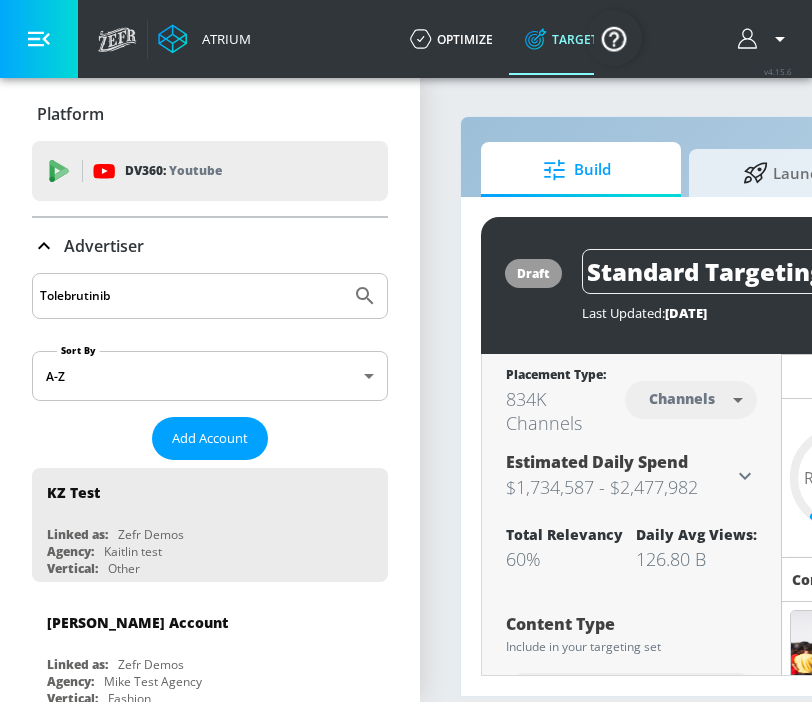 drag, startPoint x: 130, startPoint y: 290, endPoint x: -120, endPoint y: 278, distance: 250.28784 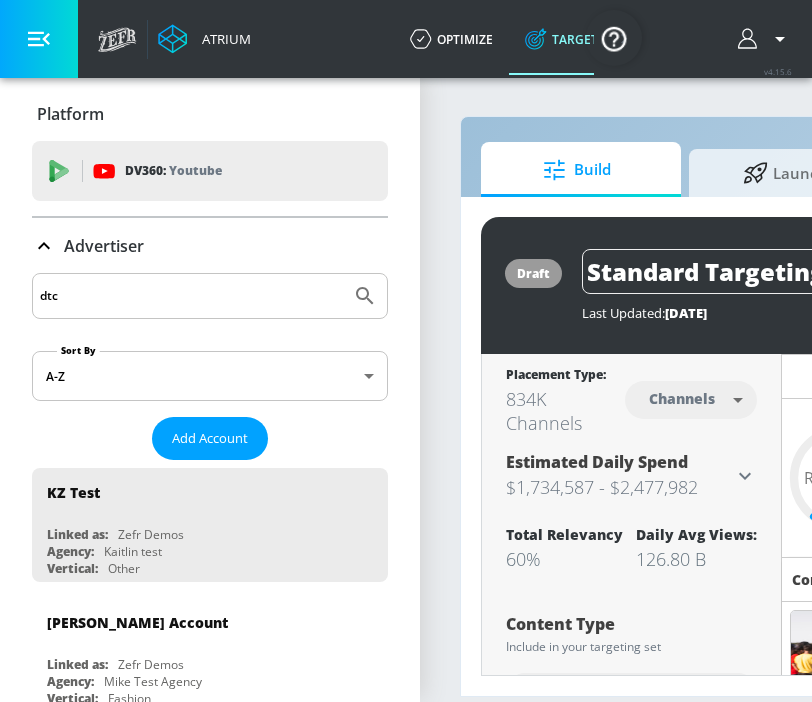 type on "dtc" 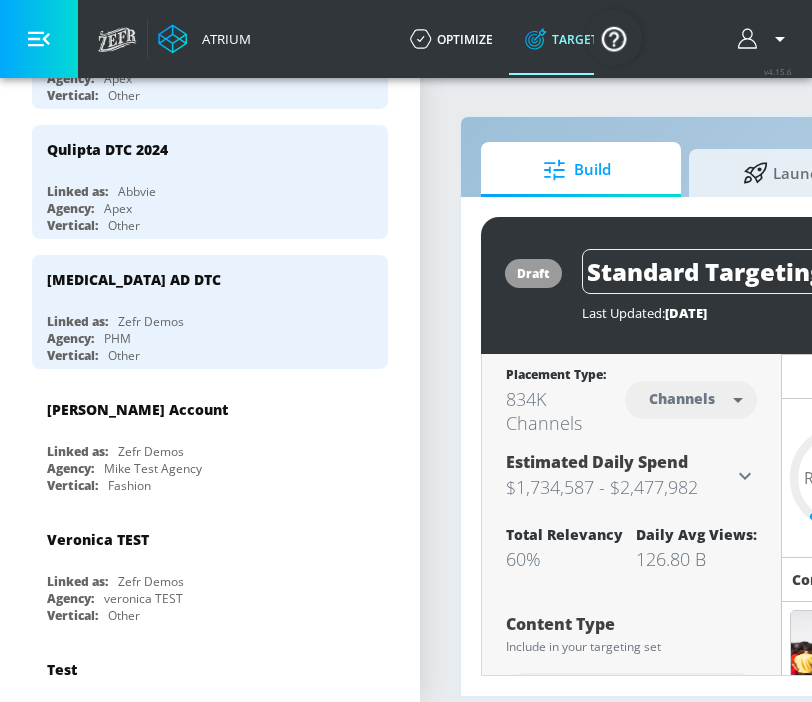 scroll, scrollTop: 0, scrollLeft: 0, axis: both 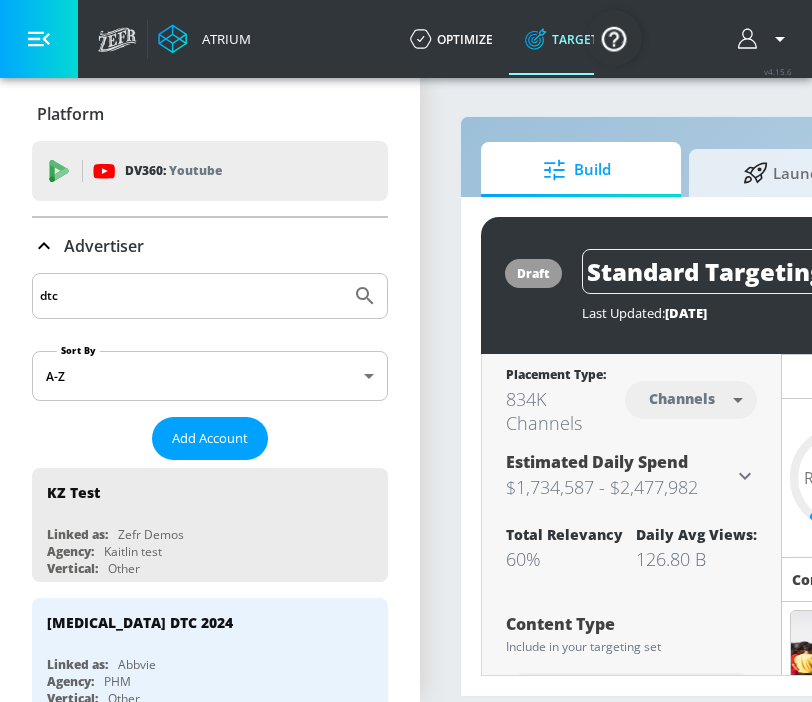 drag, startPoint x: 70, startPoint y: 296, endPoint x: 25, endPoint y: 288, distance: 45.705578 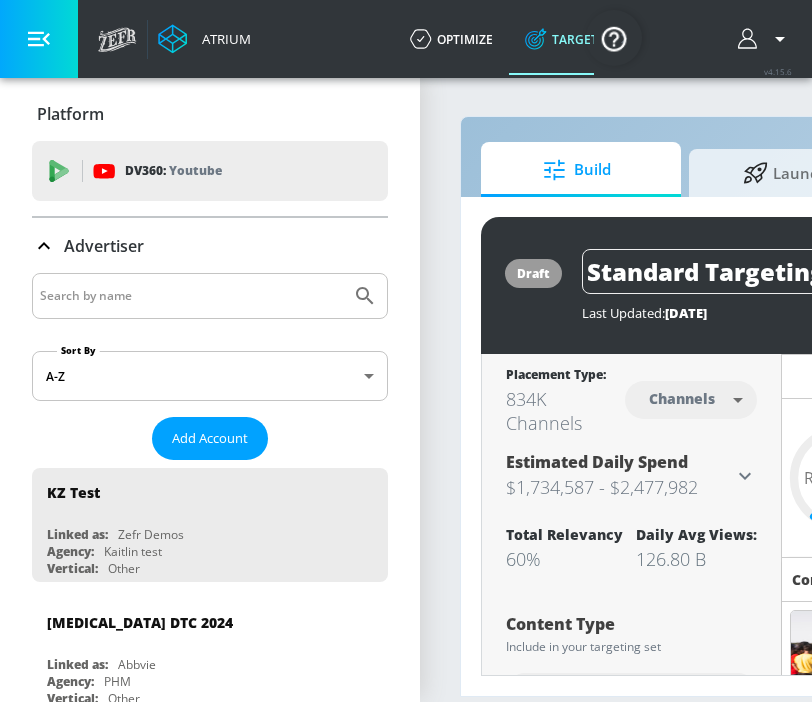 type 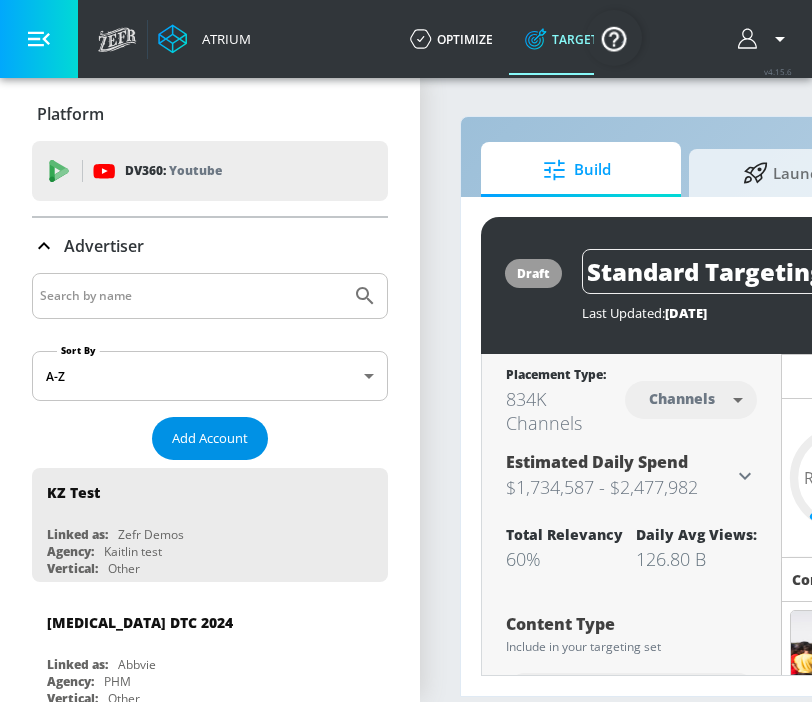 click on "Add Account" at bounding box center (210, 438) 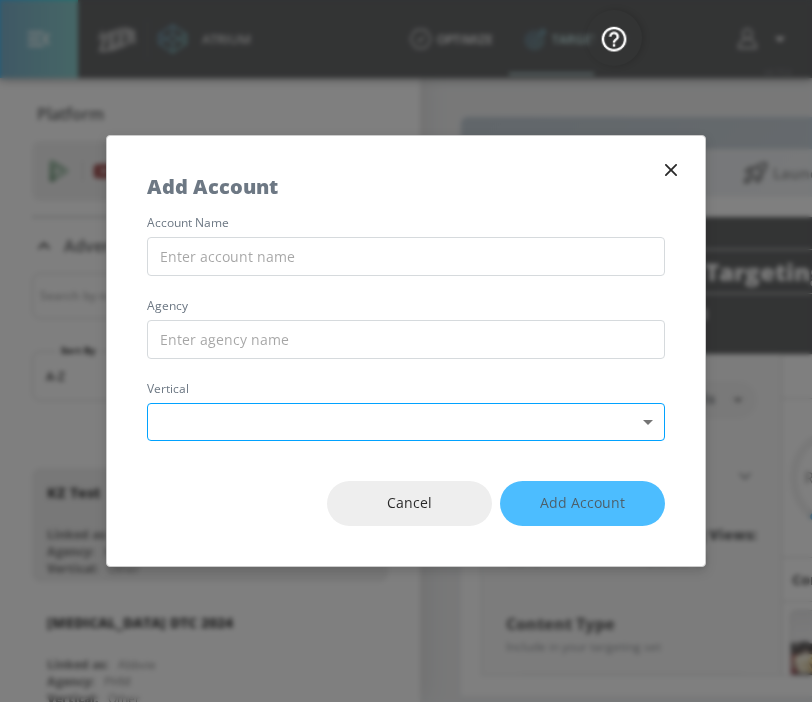 click on "Atrium optimize Target measure Report optimize Target measure Report v 4.15.6 Platform DV360:   Youtube DV360:   Youtube Advertiser Sort By A-Z asc ​ Add Account KZ Test  Linked as: Zefr Demos Agency: Kaitlin test  Vertical: Other [MEDICAL_DATA] DTC 2024  Linked as: Abbvie Agency: PHM Vertical: Other [MEDICAL_DATA] DTC 2024 Linked as: Abbvie Agency: Apex Vertical: Other Qulipta DTC 2024 Linked as: Abbvie Agency: Apex Vertical: Other [MEDICAL_DATA] AD DTC Linked as: Zefr Demos Agency: PHM Vertical: Other [PERSON_NAME] Test Account Linked as: Zefr Demos Agency: [PERSON_NAME] Test Agency Vertical: Fashion [PERSON_NAME] TEST Linked as: Zefr Demos Agency: [PERSON_NAME] TEST Vertical: Other Test Linked as: Zefr Demos Agency: Test Vertical: Travel Shaq Test Account Linked as: Zefr Demos Agency: Zefr Vertical: Software Benz TEST Linked as: Zefr Demos Agency: ZEFR Vertical: Other Parry Test Linked as: Zefr Demos Agency: Parry Test Vertical: Music Rawan Test Linked as: Zefr Demos Agency: Test Vertical: Entertainment alicyn test Linked as: Zefr Demos Agency: Agency:" at bounding box center [406, 351] 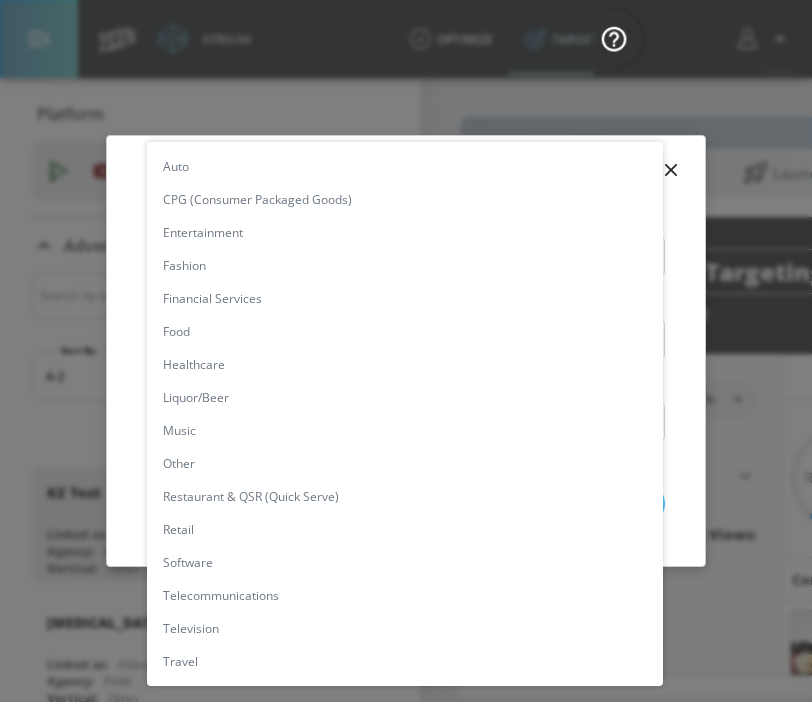 click on "Healthcare" at bounding box center (405, 364) 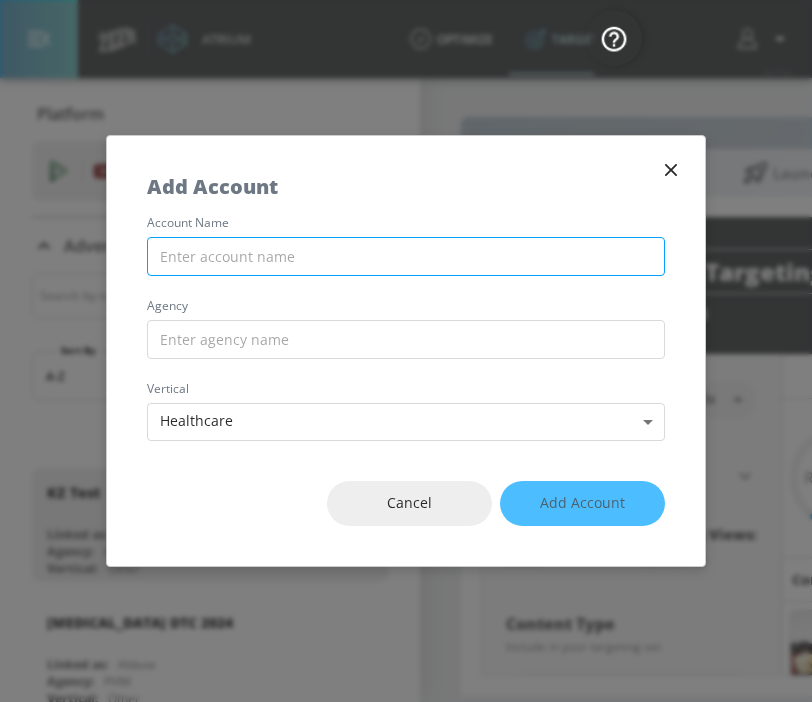 click at bounding box center (406, 256) 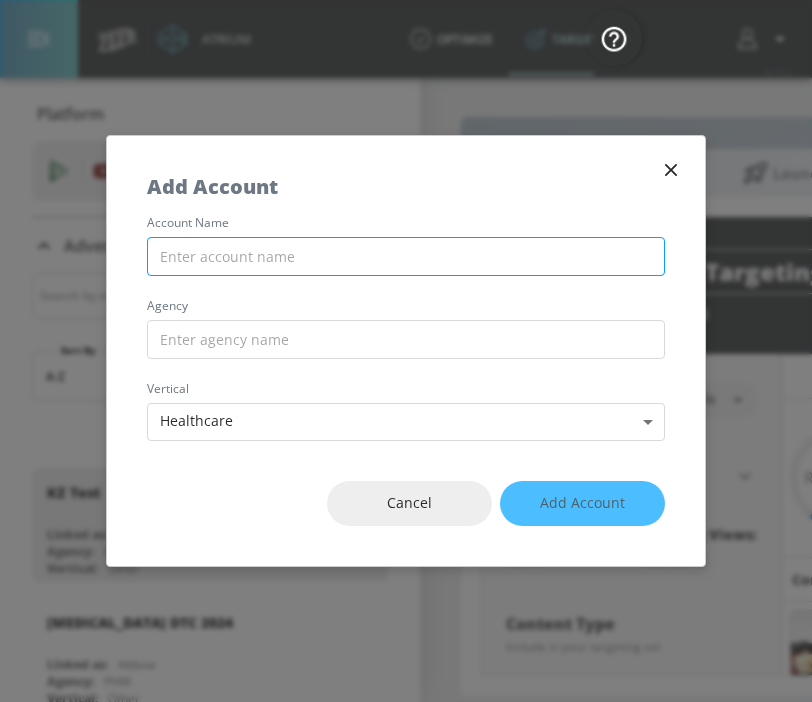 paste on "Tolebrutinib DTC" 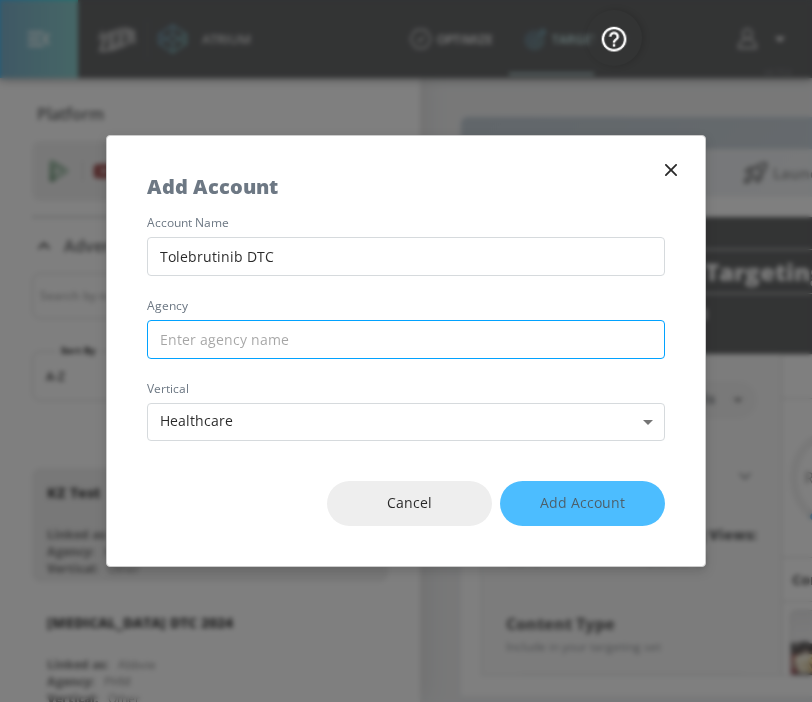 type on "Tolebrutinib DTC" 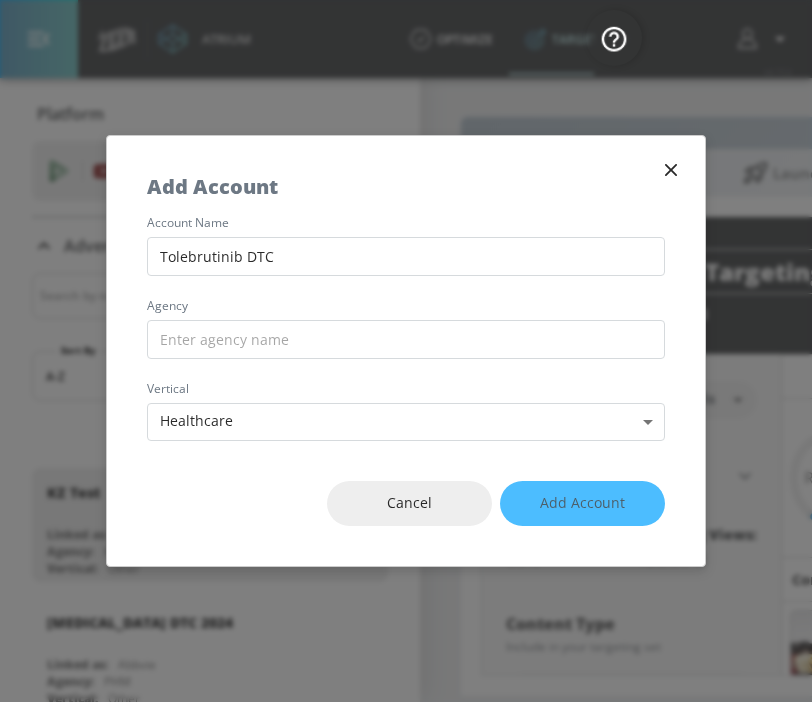 click on "Cancel Add Account" at bounding box center (406, 503) 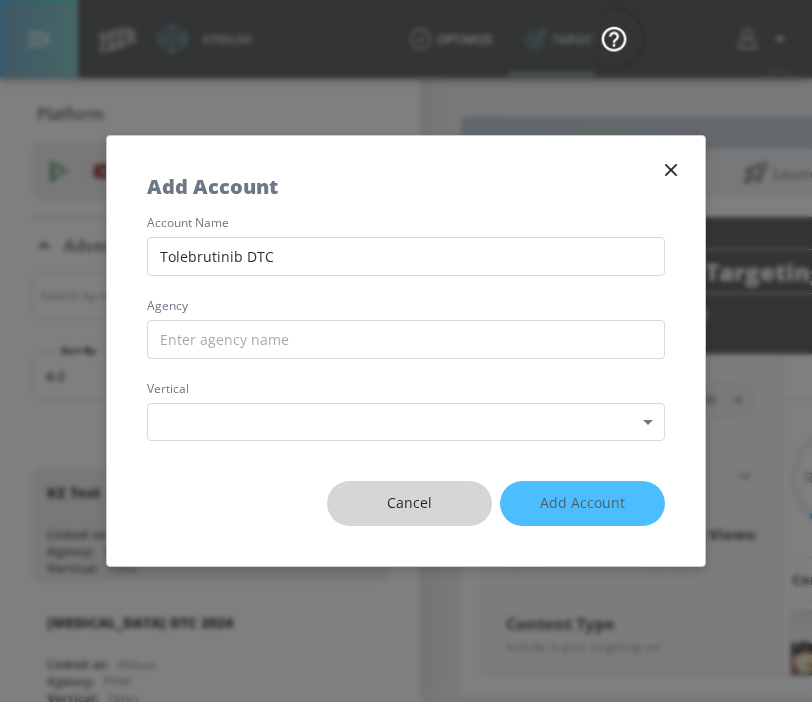 click on "Cancel" at bounding box center [409, 503] 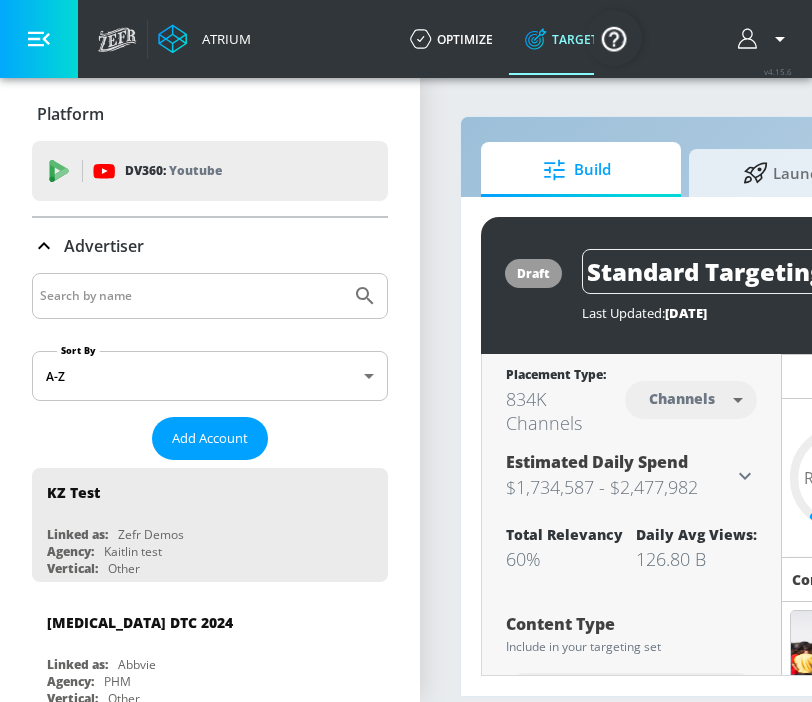 click at bounding box center (191, 296) 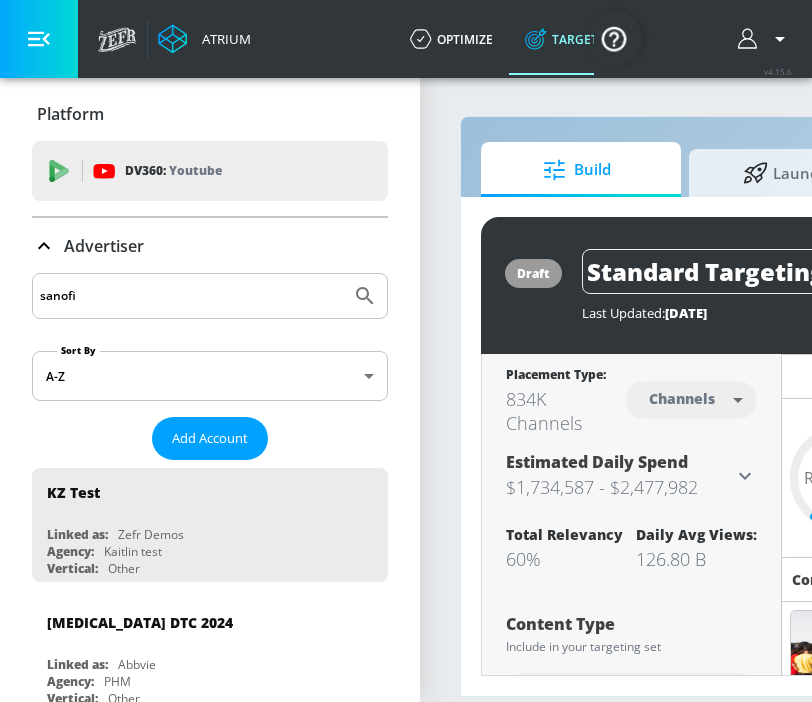 type on "sanofi" 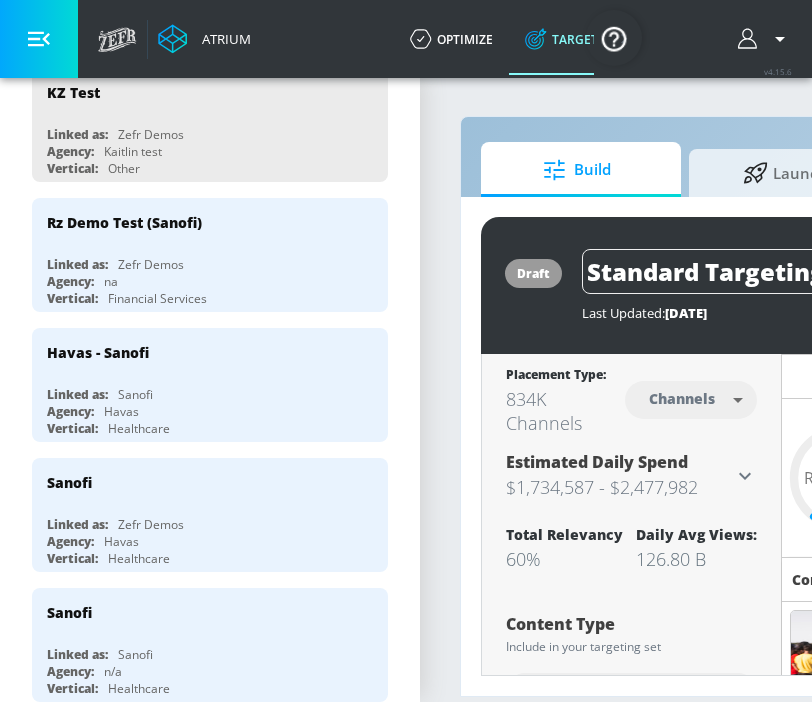 scroll, scrollTop: 399, scrollLeft: 0, axis: vertical 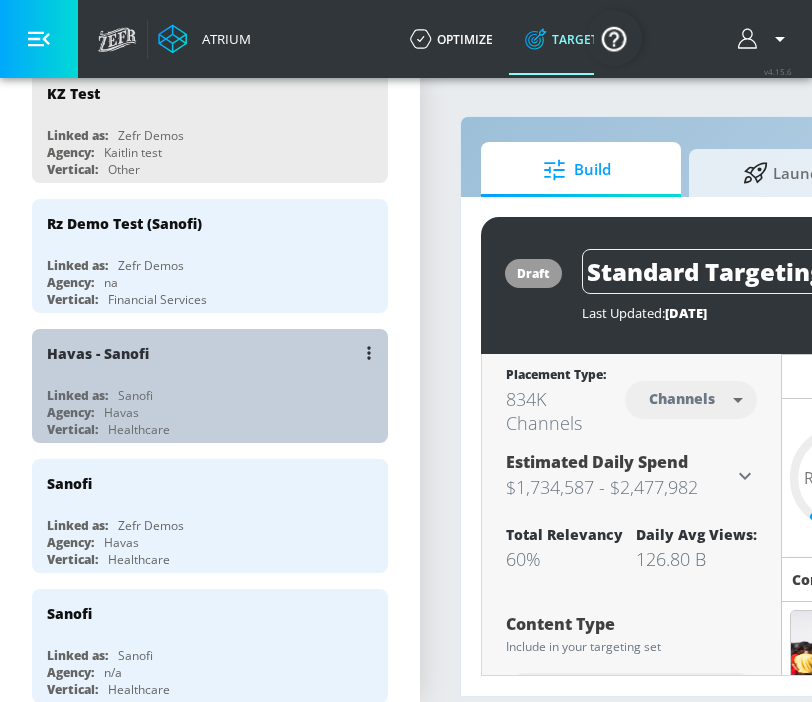 click on "Havas - Sanofi" at bounding box center (98, 353) 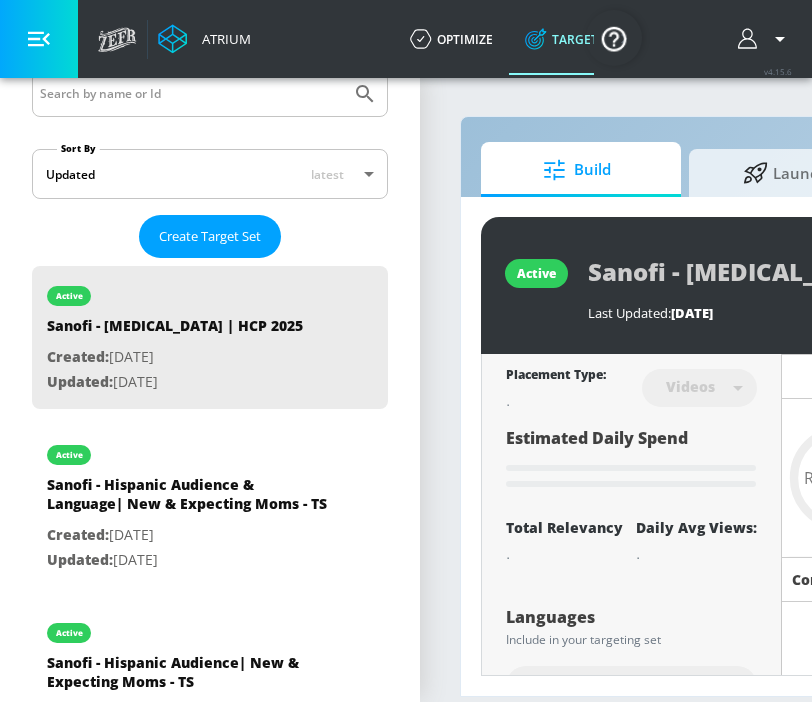 scroll, scrollTop: 399, scrollLeft: 0, axis: vertical 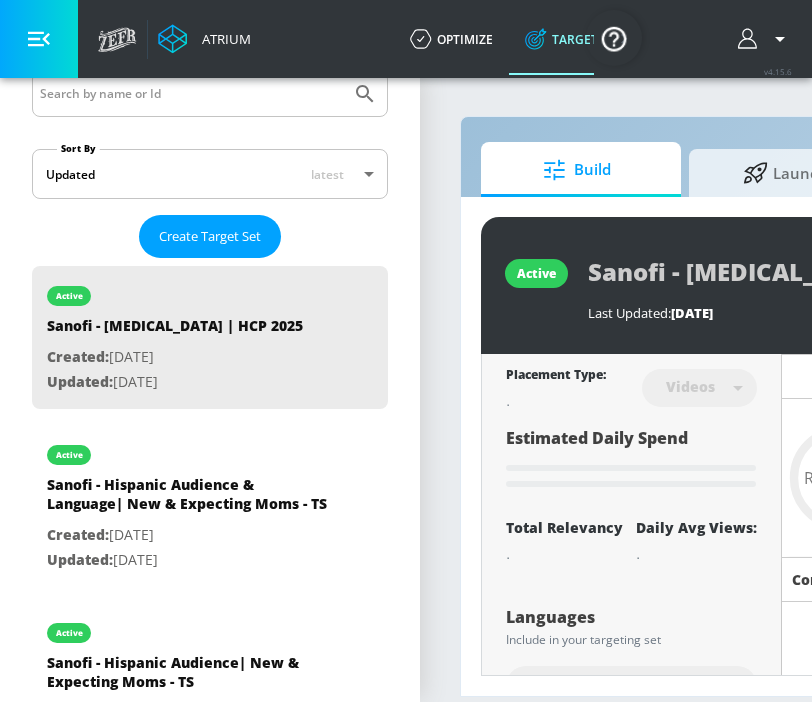 type on "0.4" 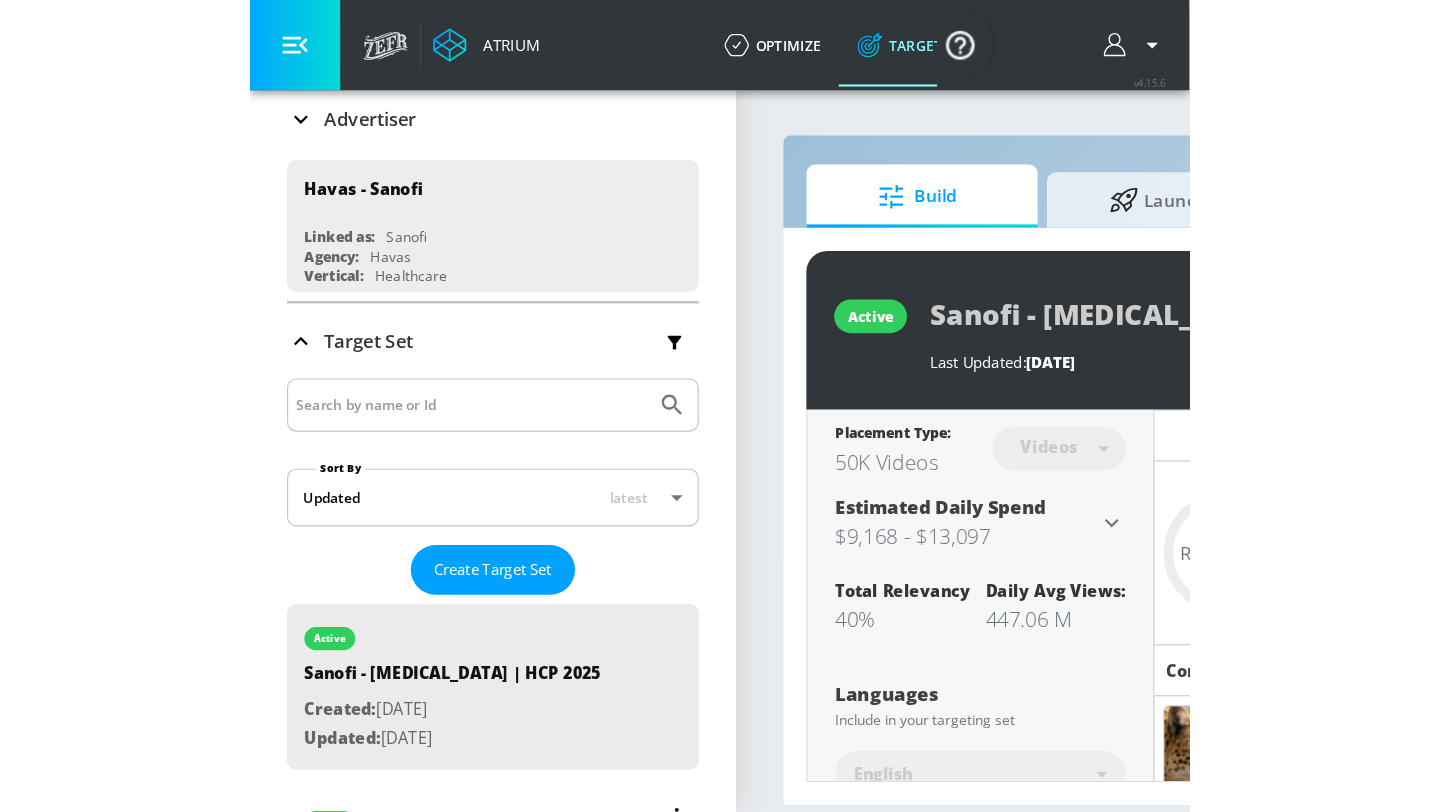 scroll, scrollTop: 0, scrollLeft: 0, axis: both 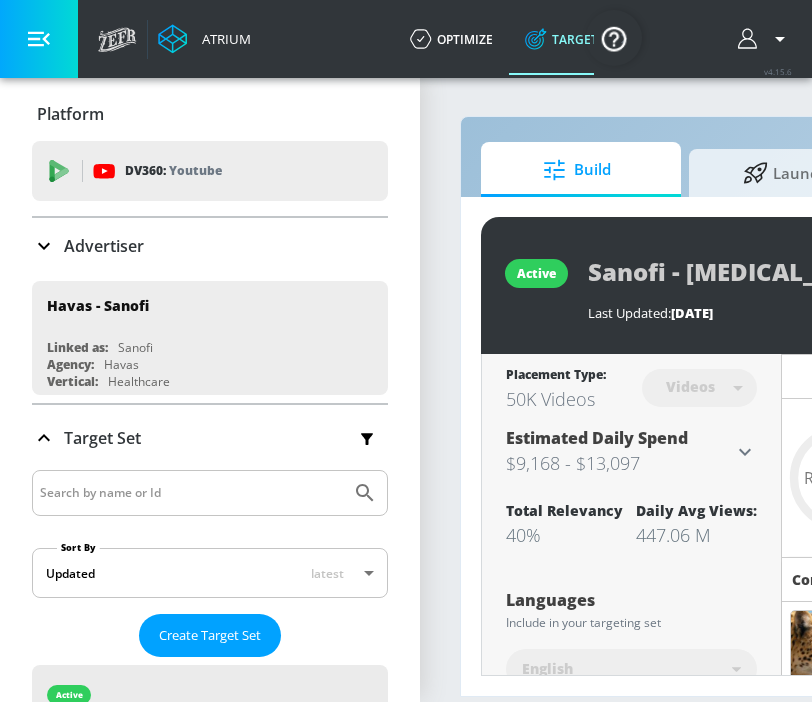 click on "Target Set" at bounding box center [210, 438] 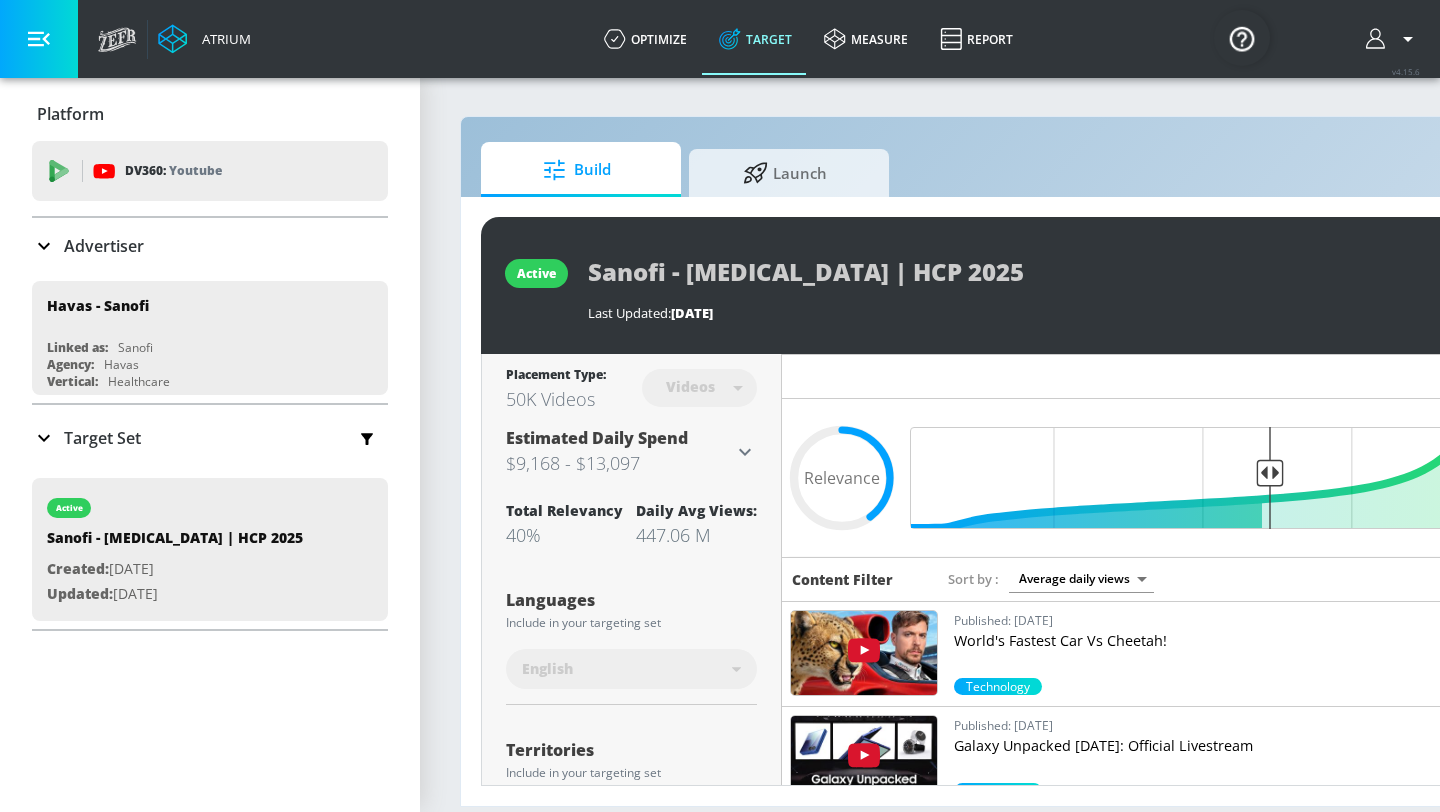 click on "Target Set" at bounding box center [102, 438] 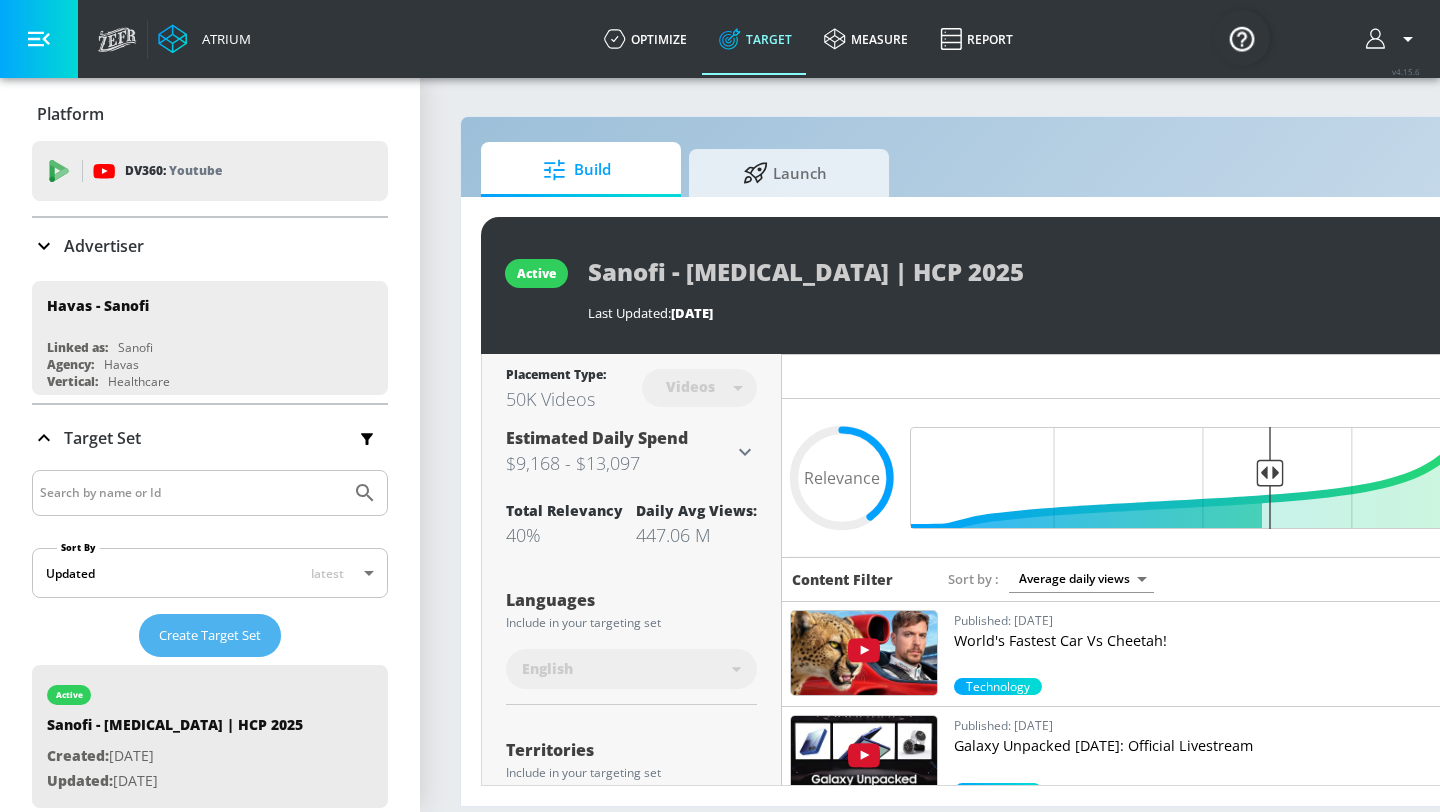 click on "Create Target Set" at bounding box center [210, 635] 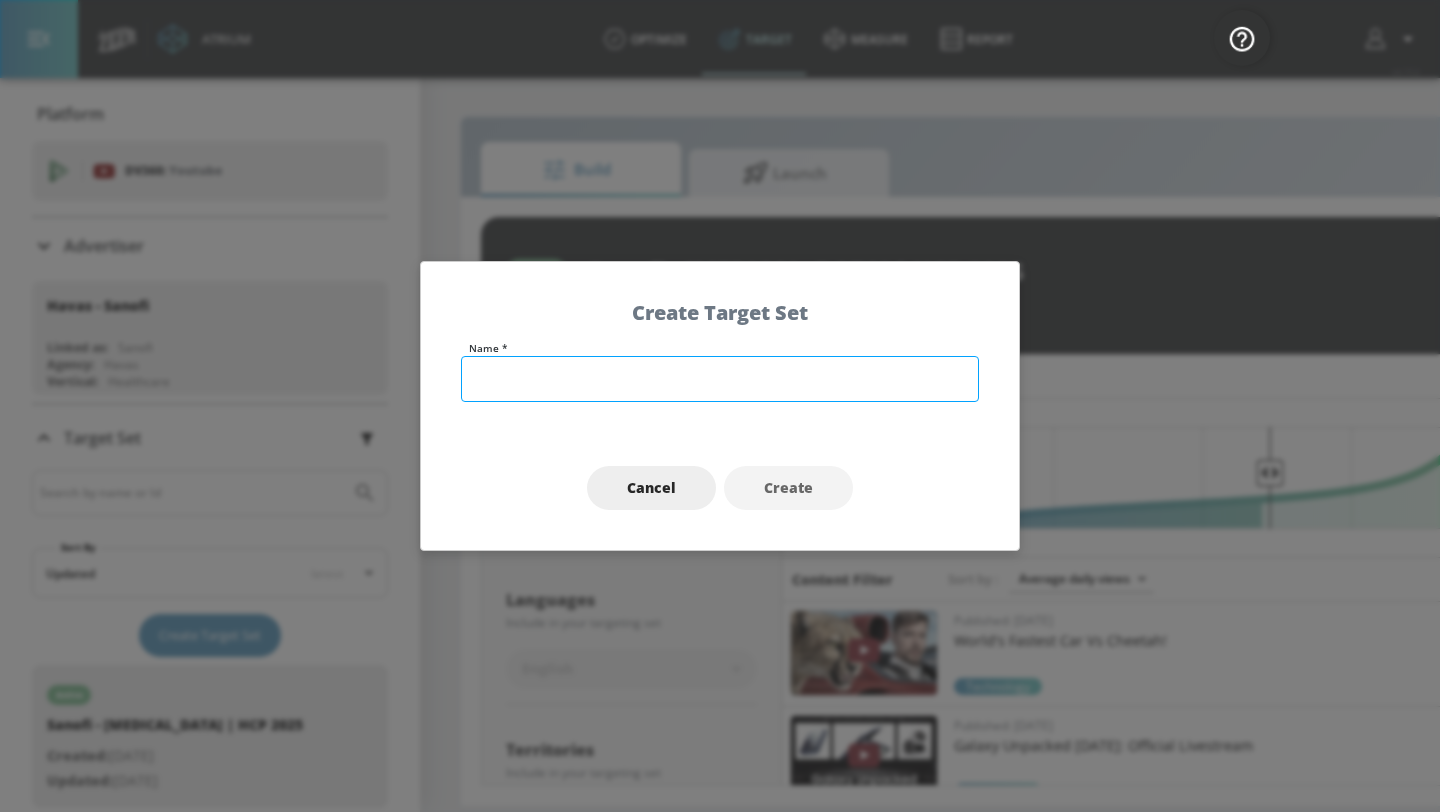 click at bounding box center [720, 379] 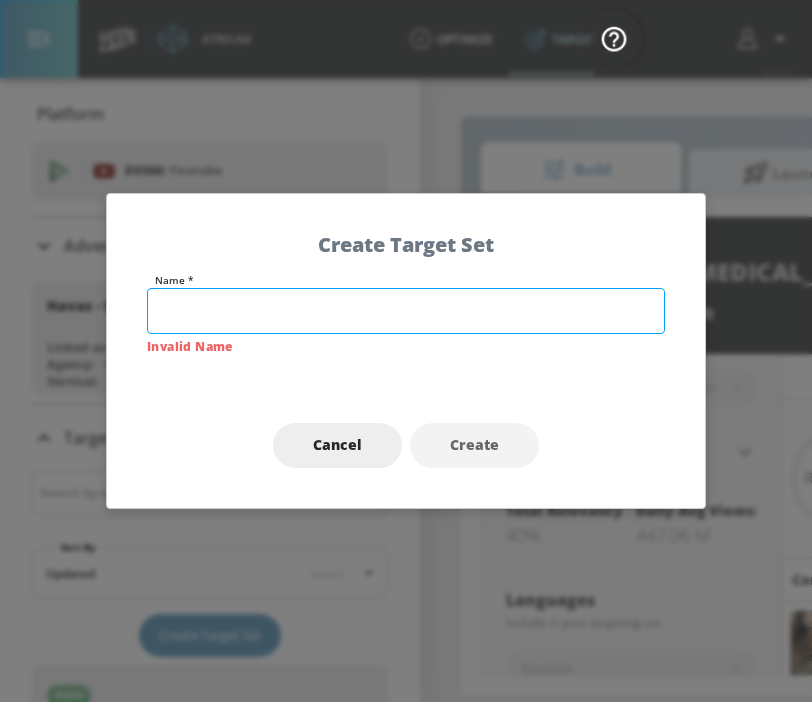 paste on "Secondary Progressive MS" 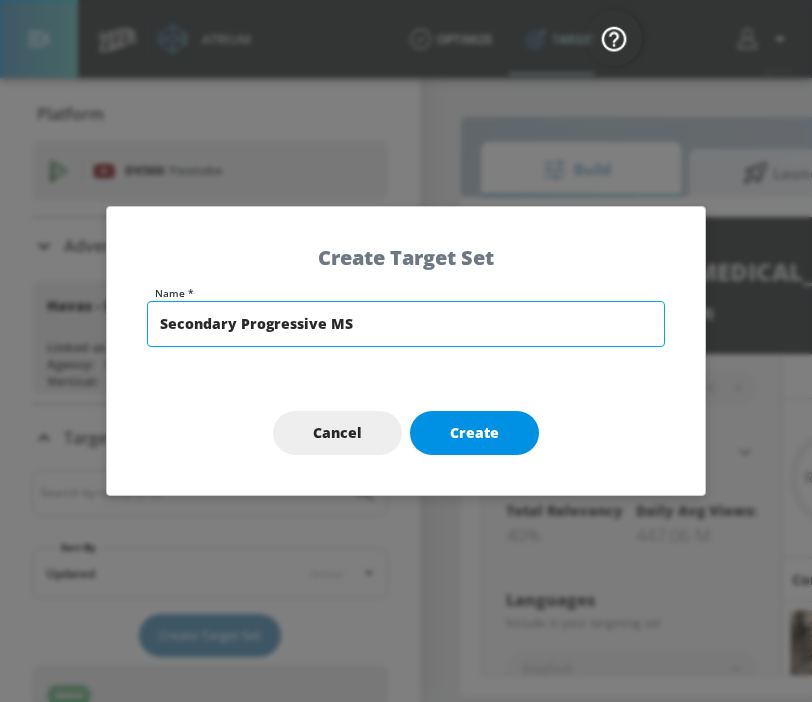 type on "Secondary Progressive MS" 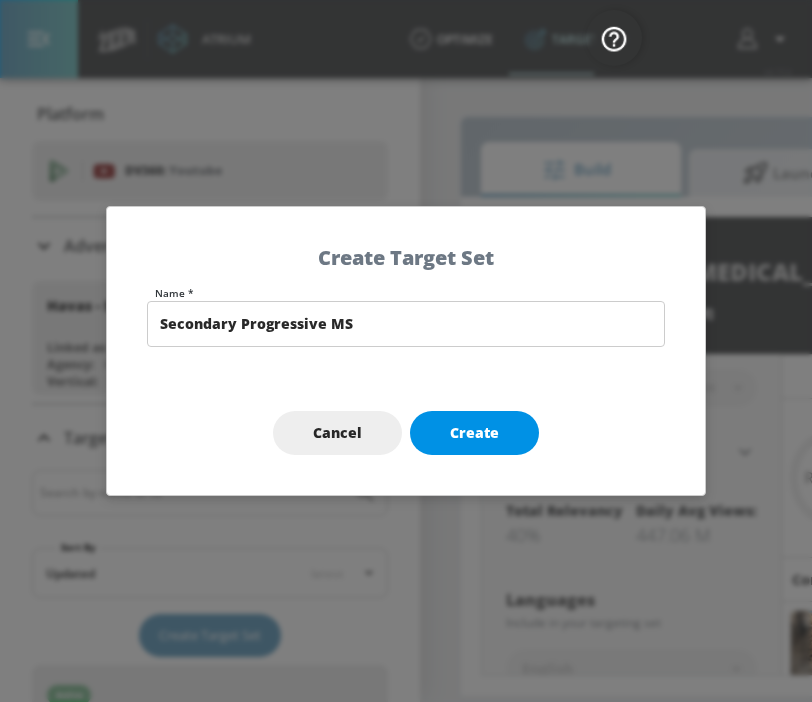 click on "Create" at bounding box center [474, 433] 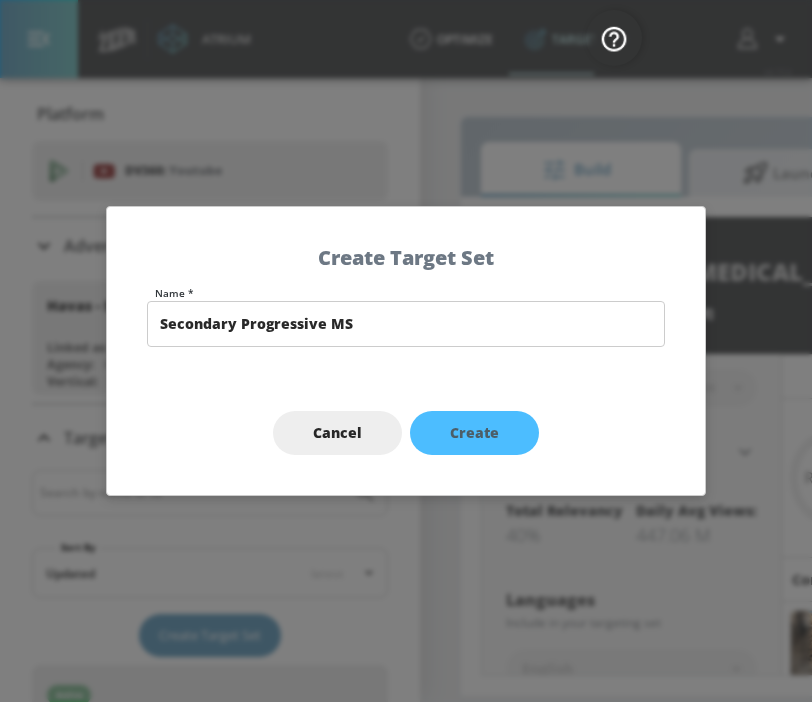 type on "Secondary Progressive MS" 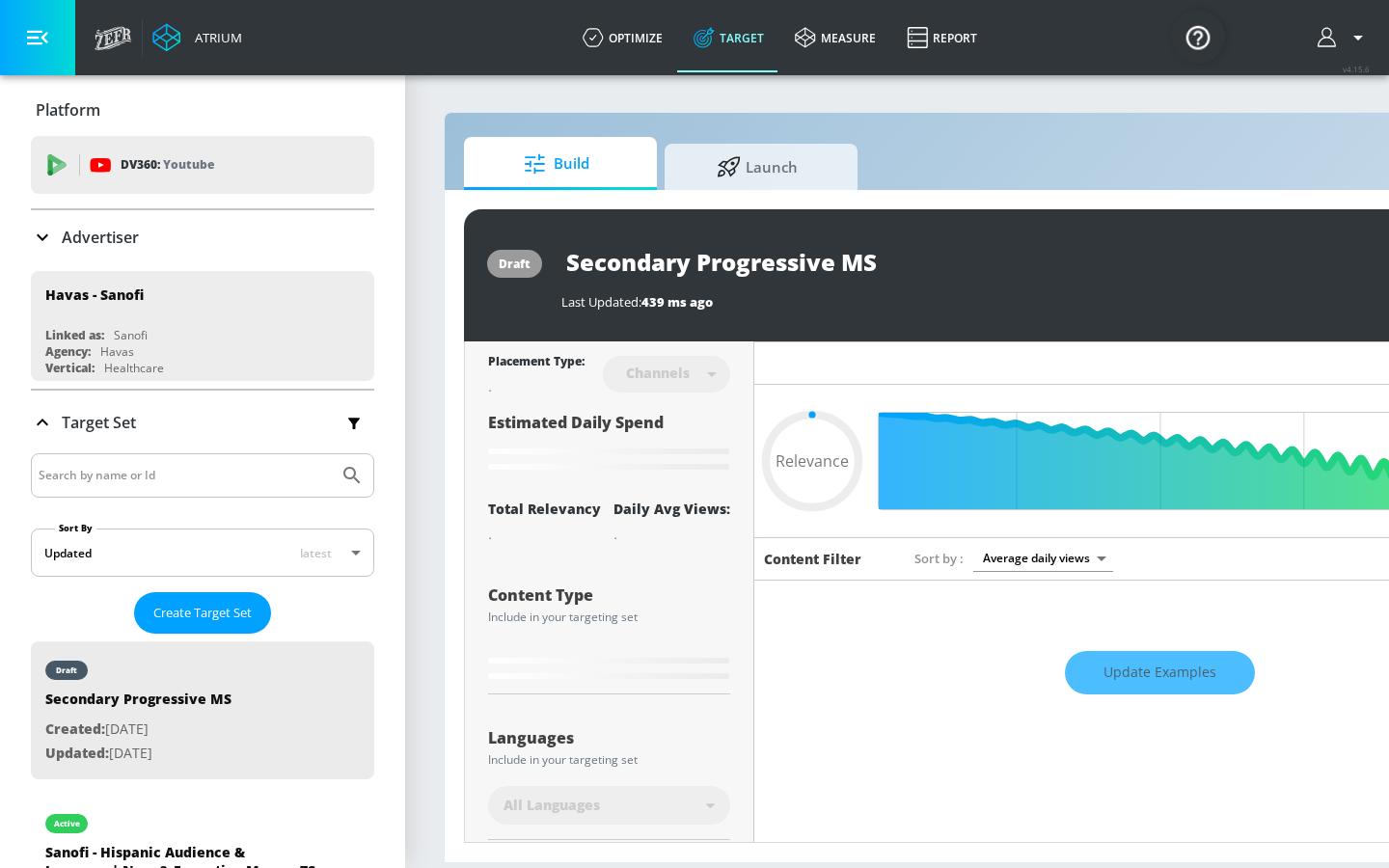 type on "0.6" 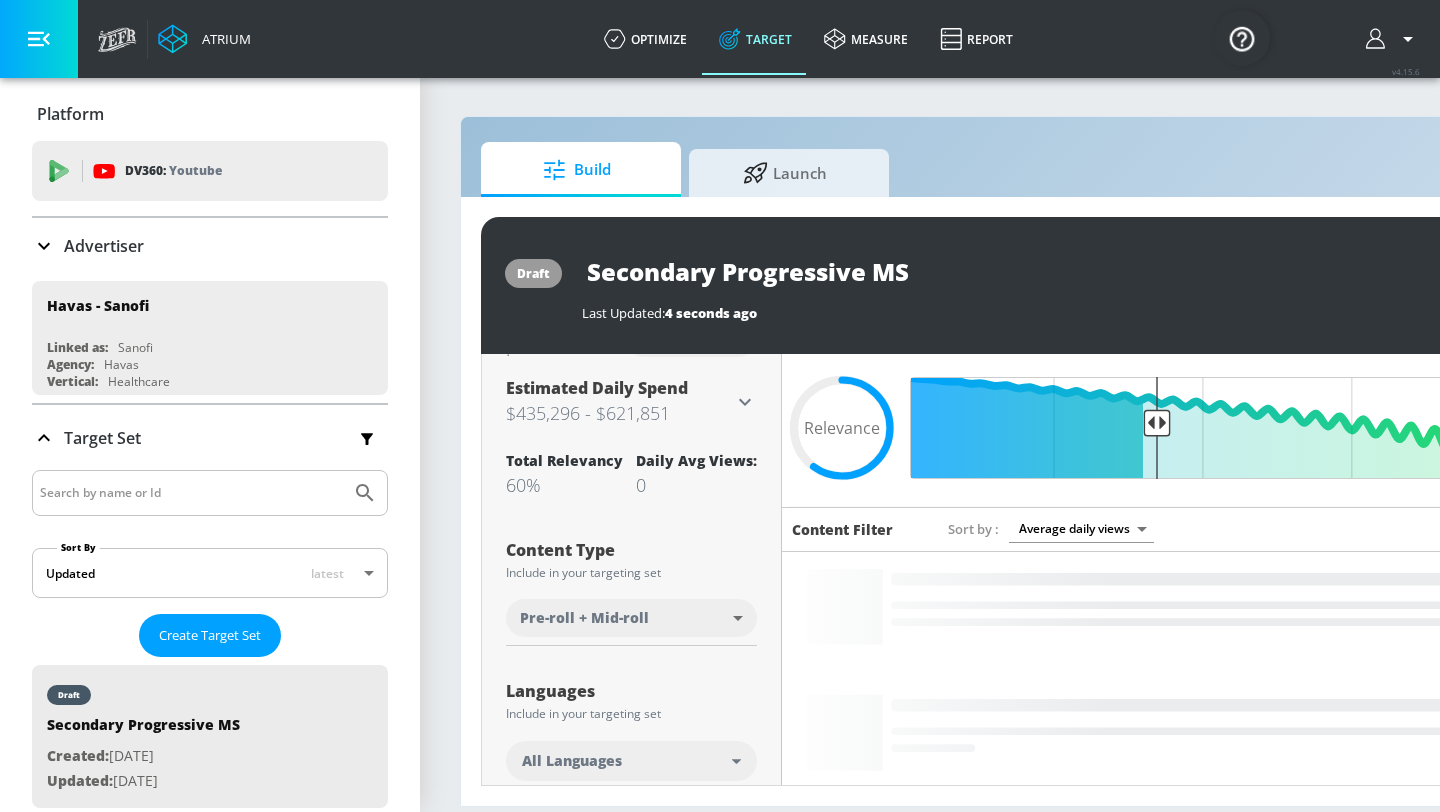 scroll, scrollTop: 0, scrollLeft: 0, axis: both 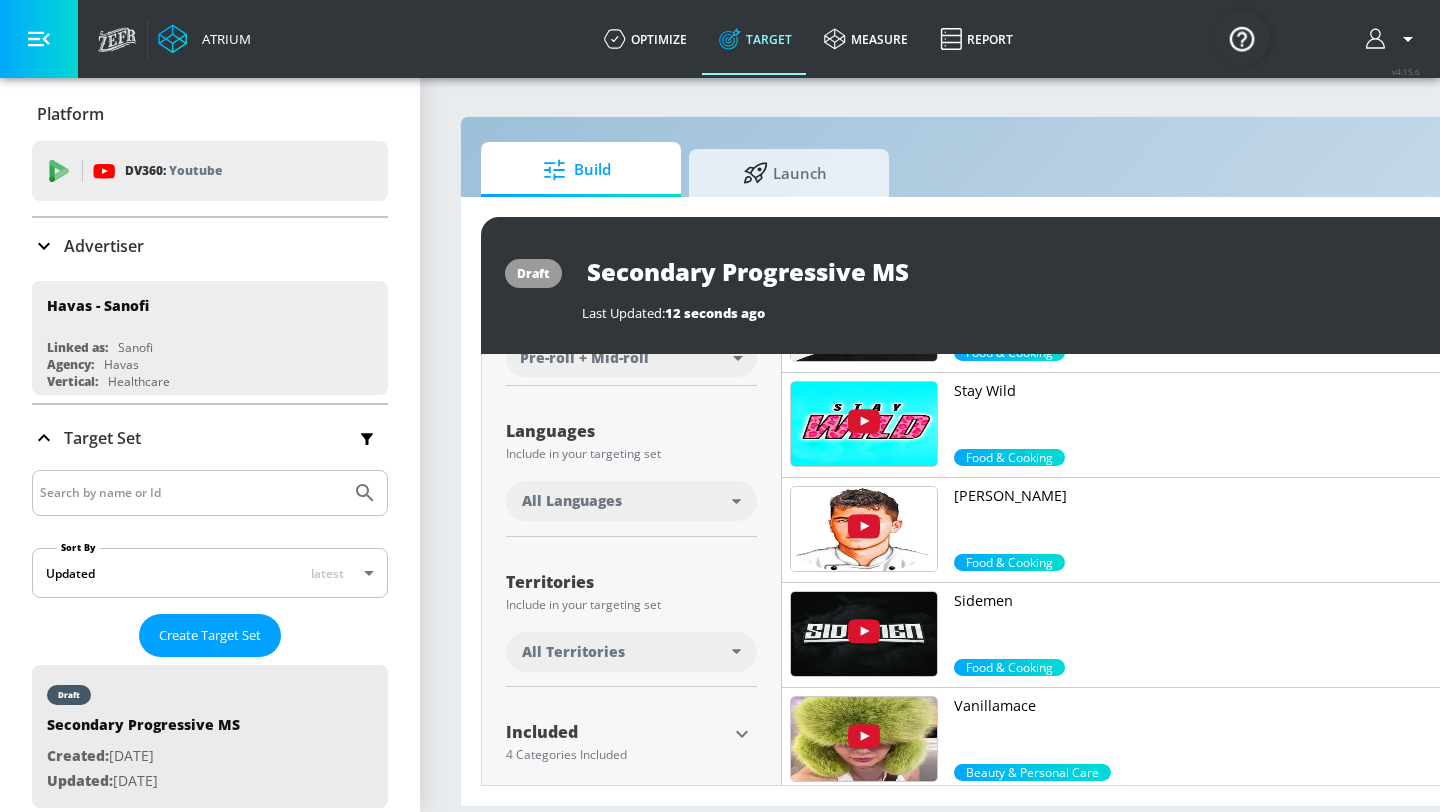 click on "All Languages" at bounding box center [627, 501] 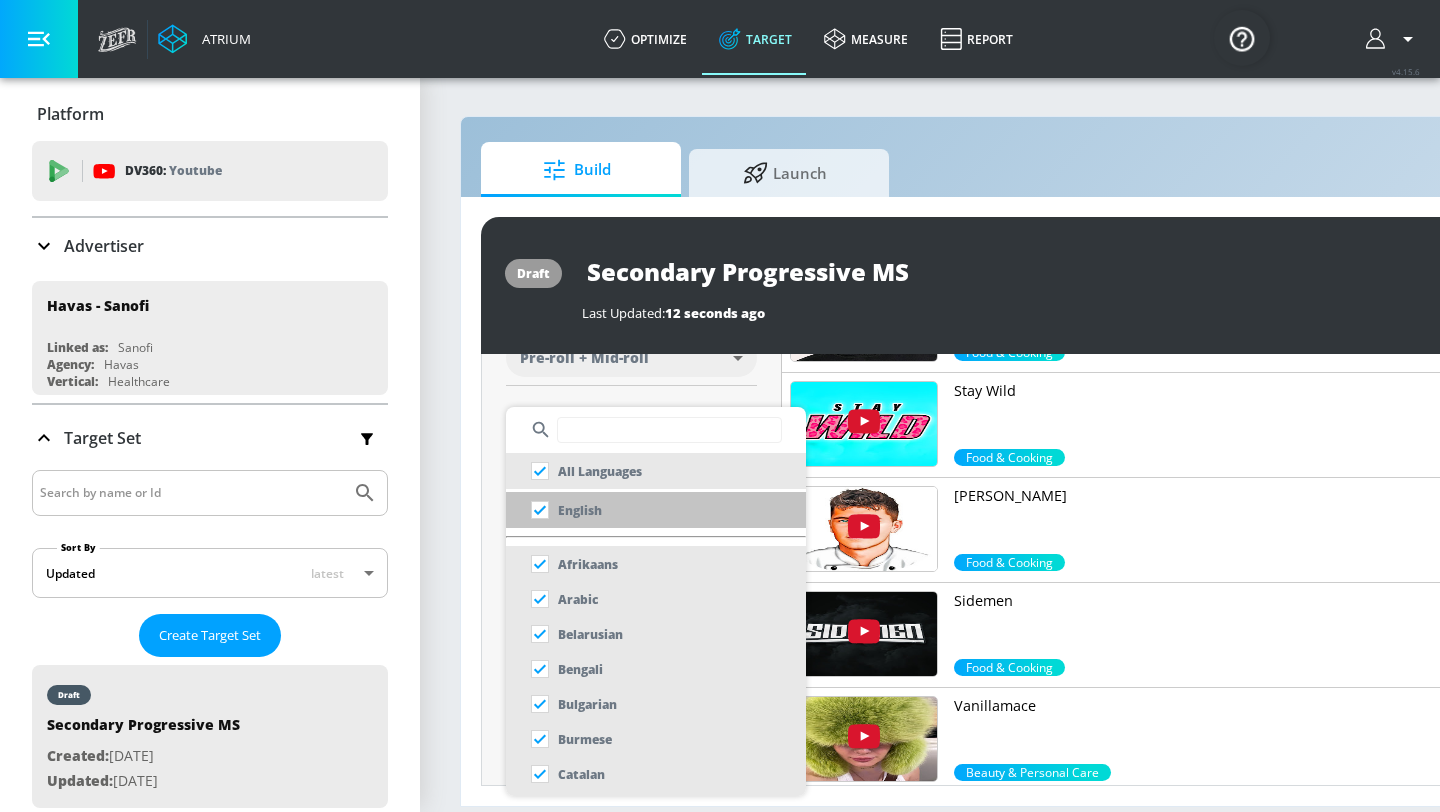 click on "English" at bounding box center [656, 510] 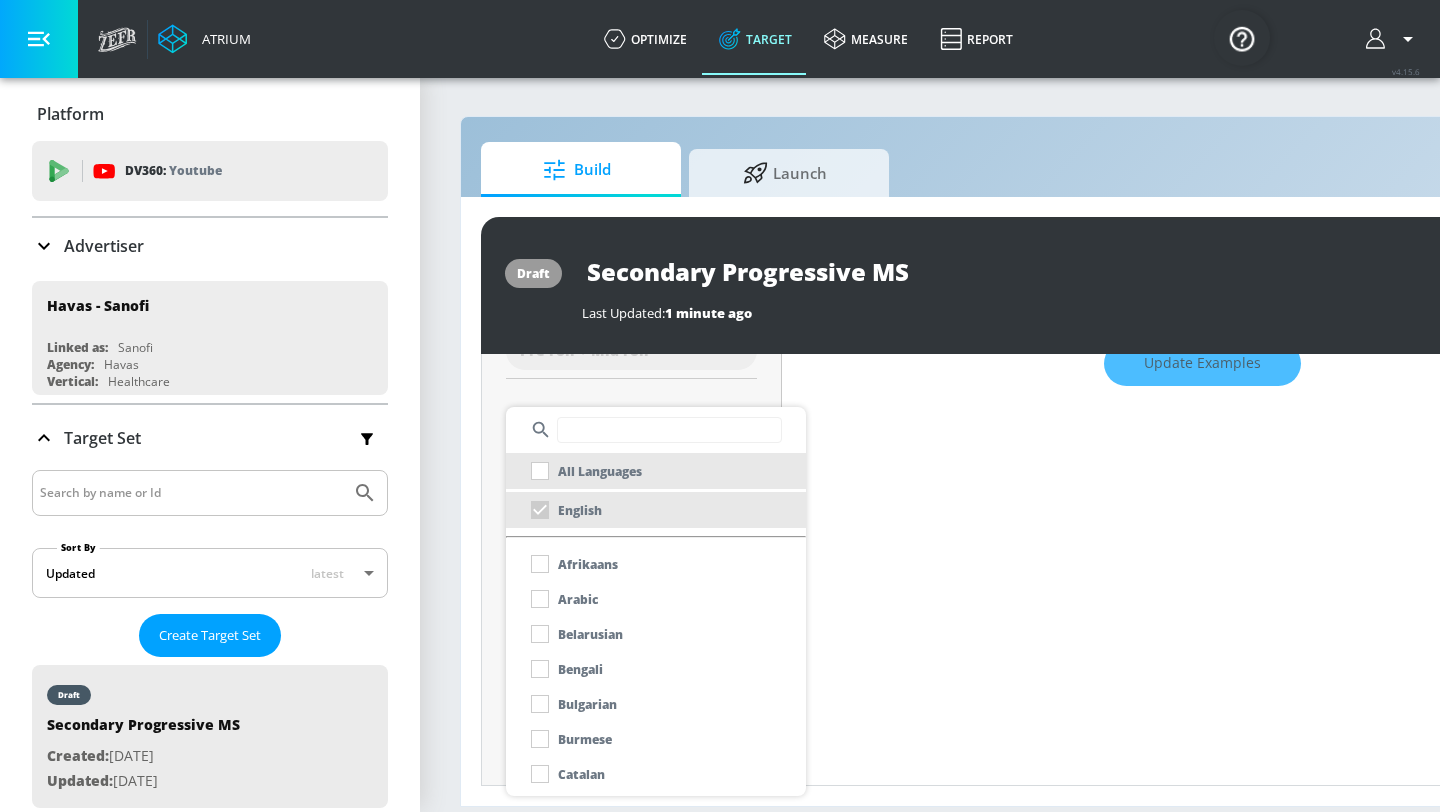 scroll, scrollTop: 326, scrollLeft: 0, axis: vertical 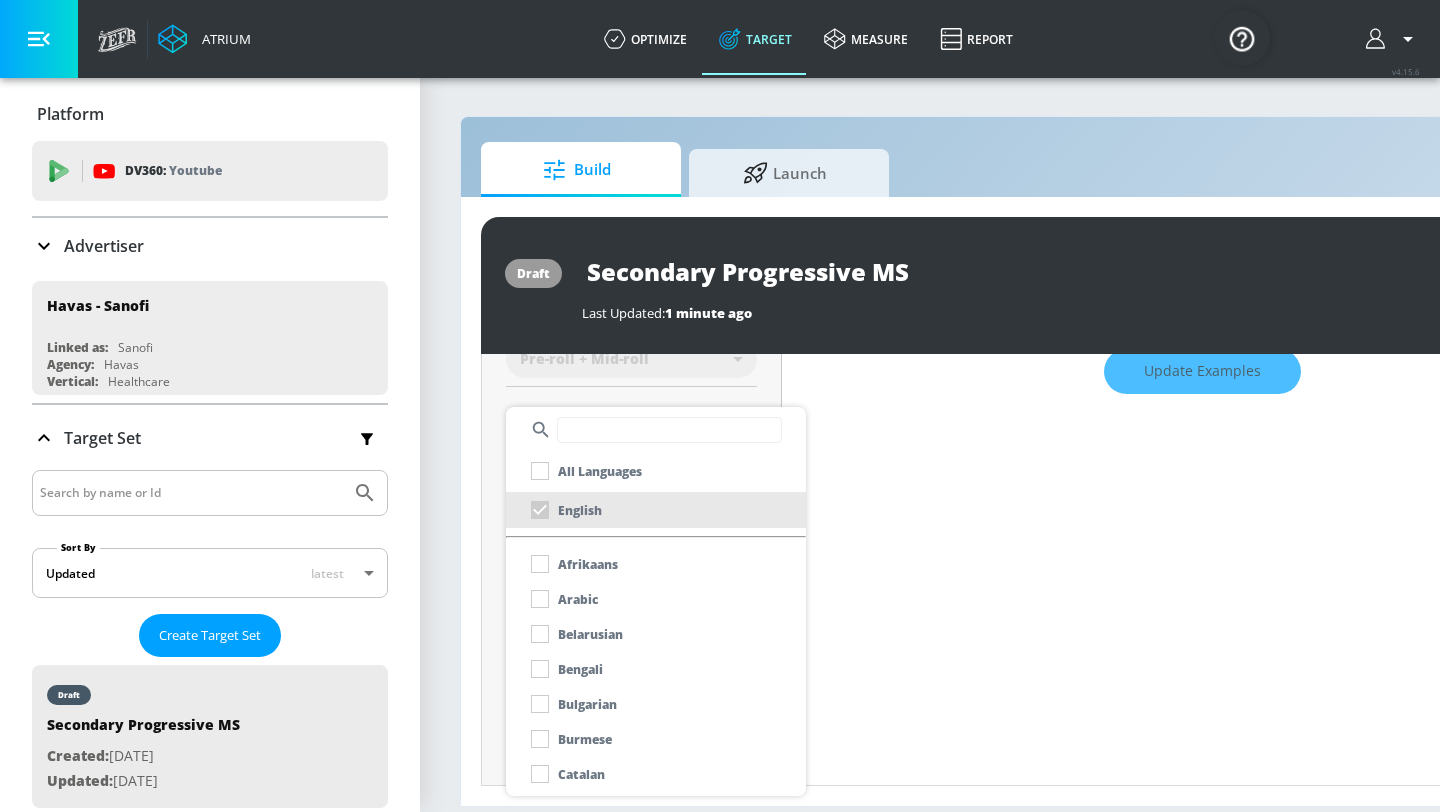 click at bounding box center (720, 406) 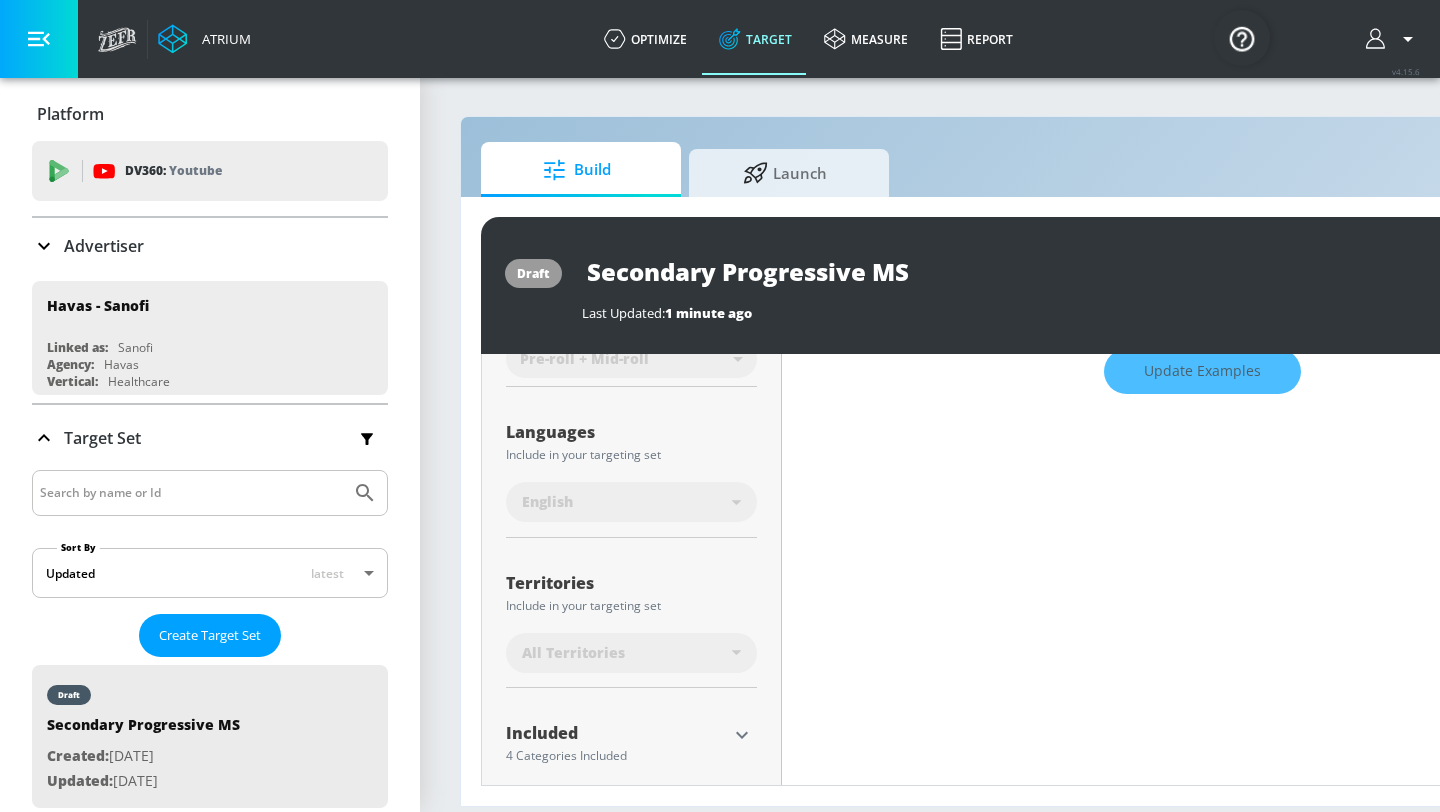 click on "All Territories" at bounding box center (573, 653) 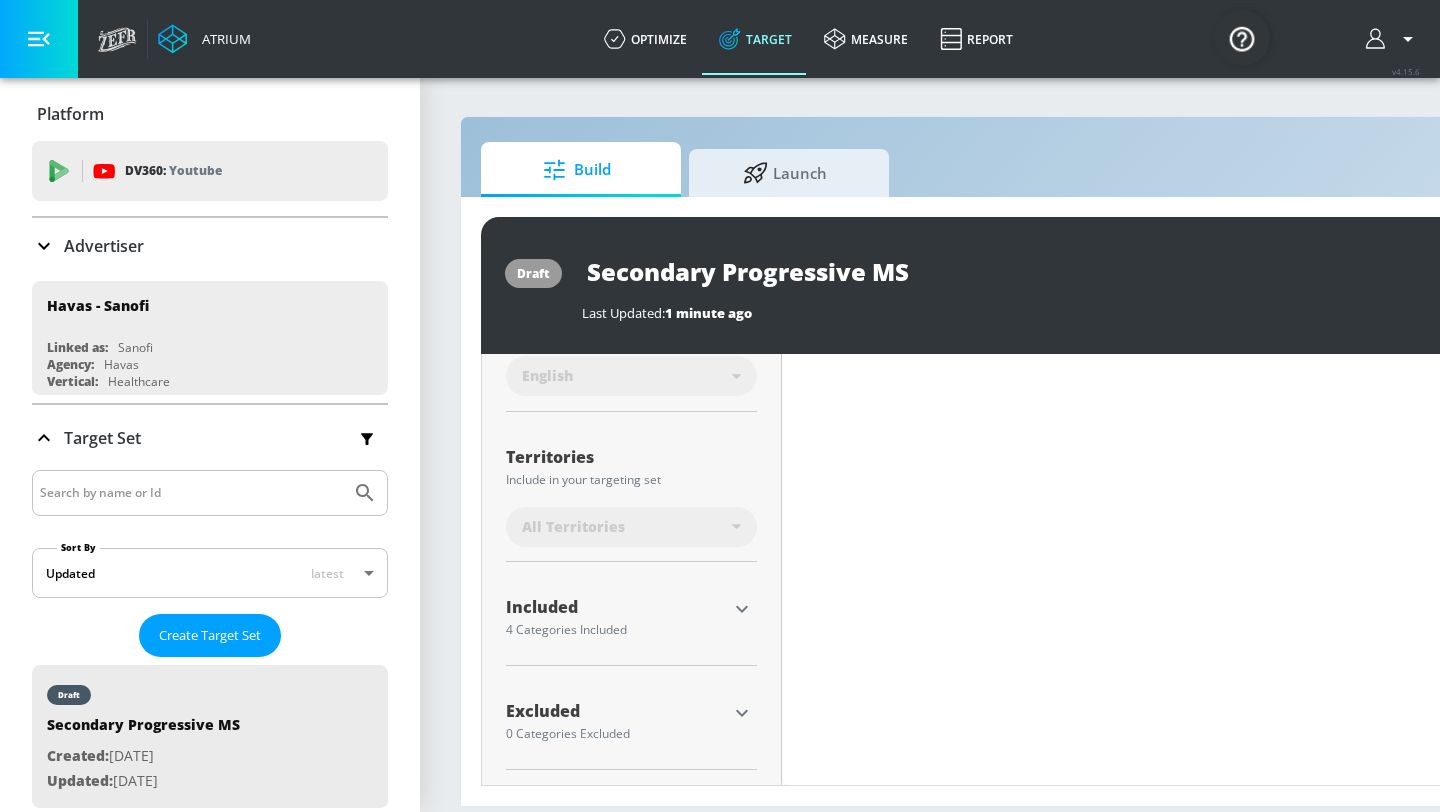 scroll, scrollTop: 453, scrollLeft: 0, axis: vertical 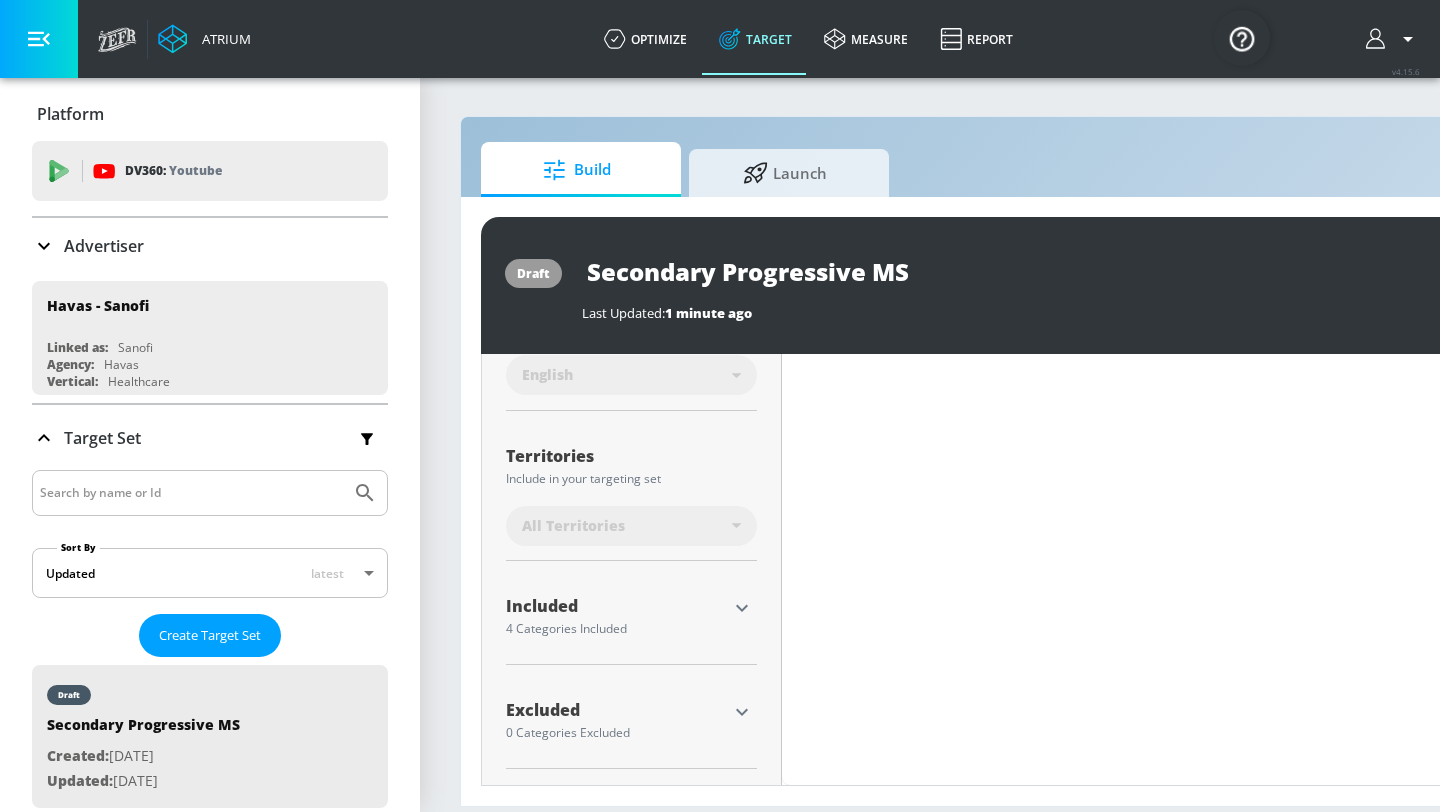 click on "All Territories" at bounding box center (627, 526) 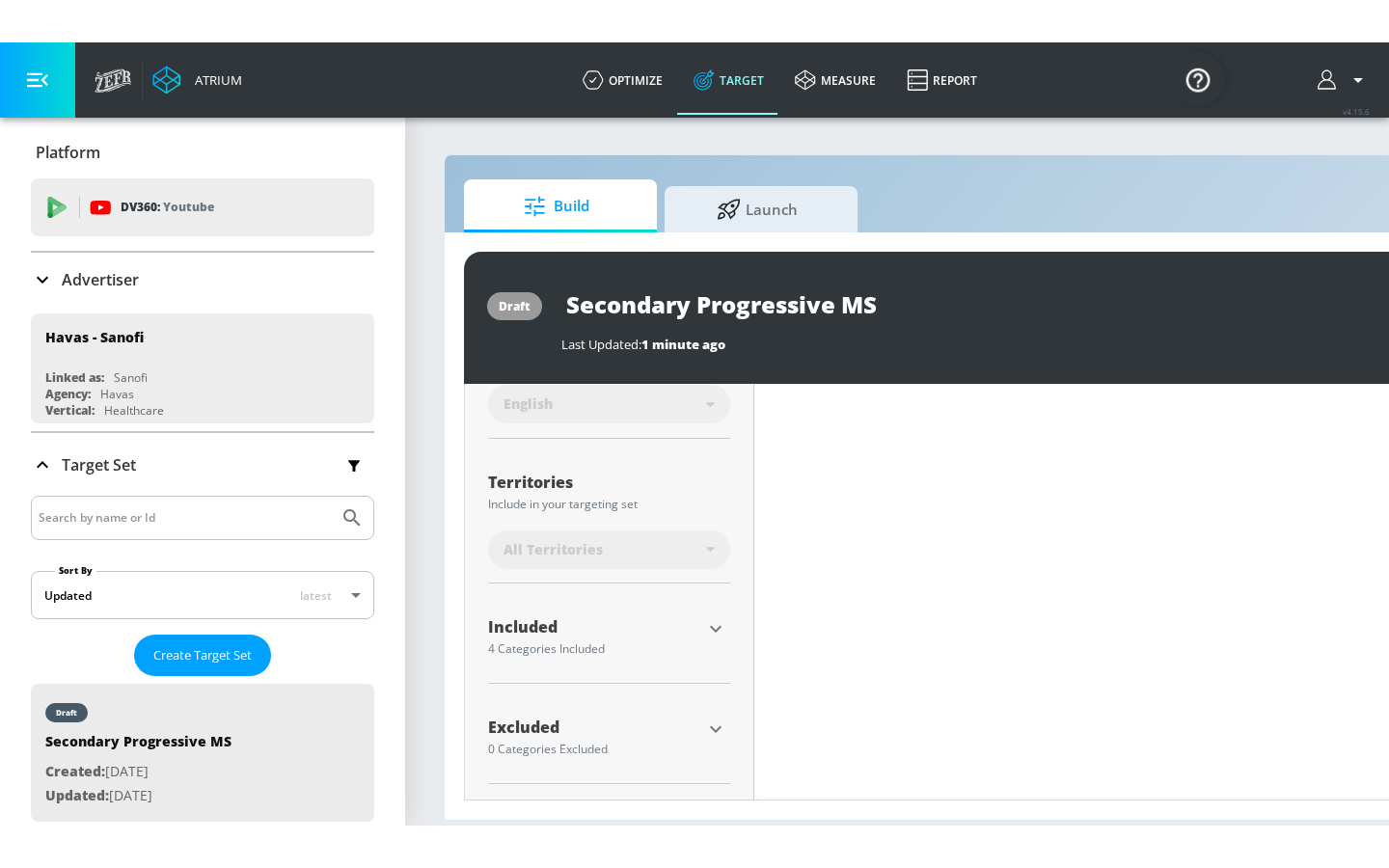 scroll, scrollTop: 420, scrollLeft: 0, axis: vertical 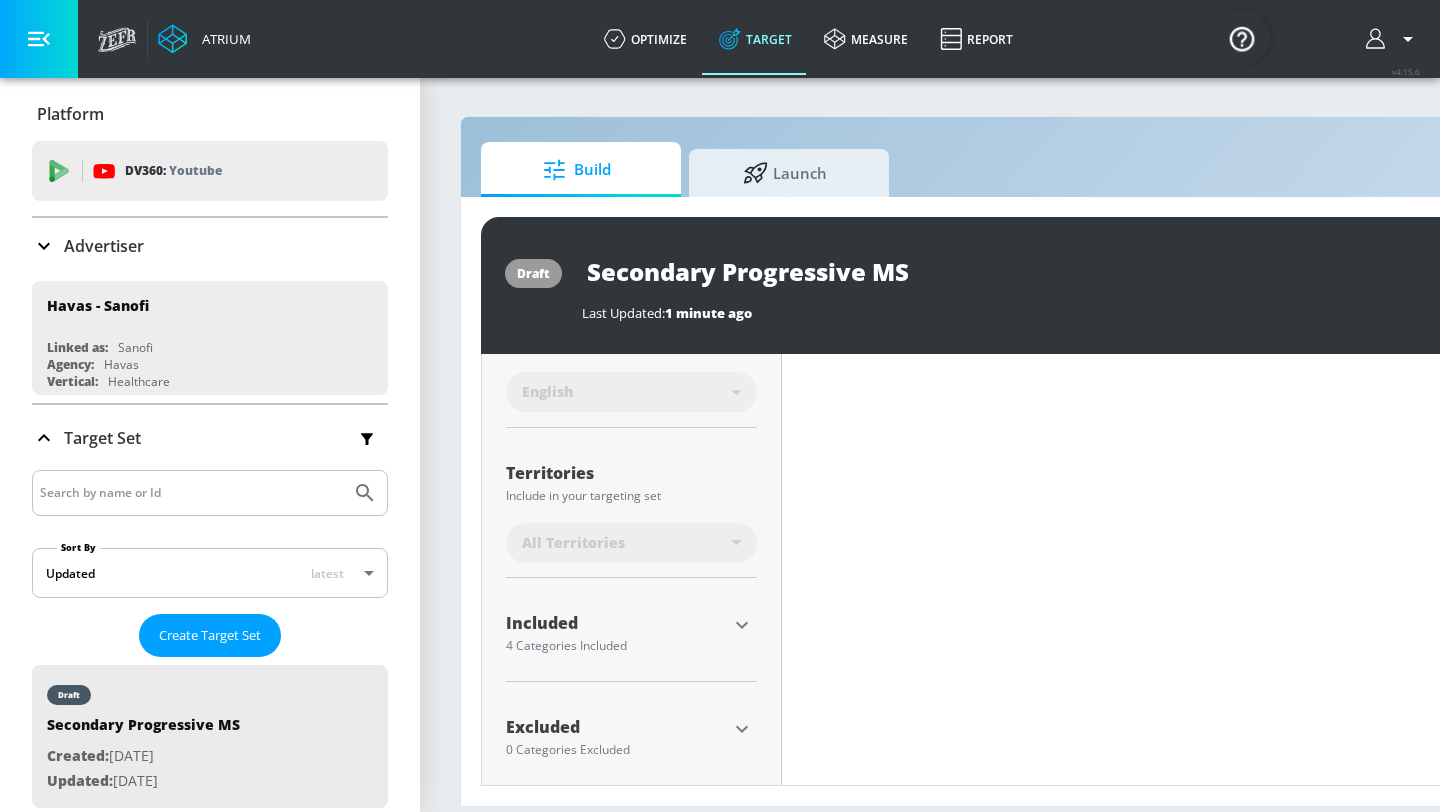 click on "All Territories" at bounding box center (627, 543) 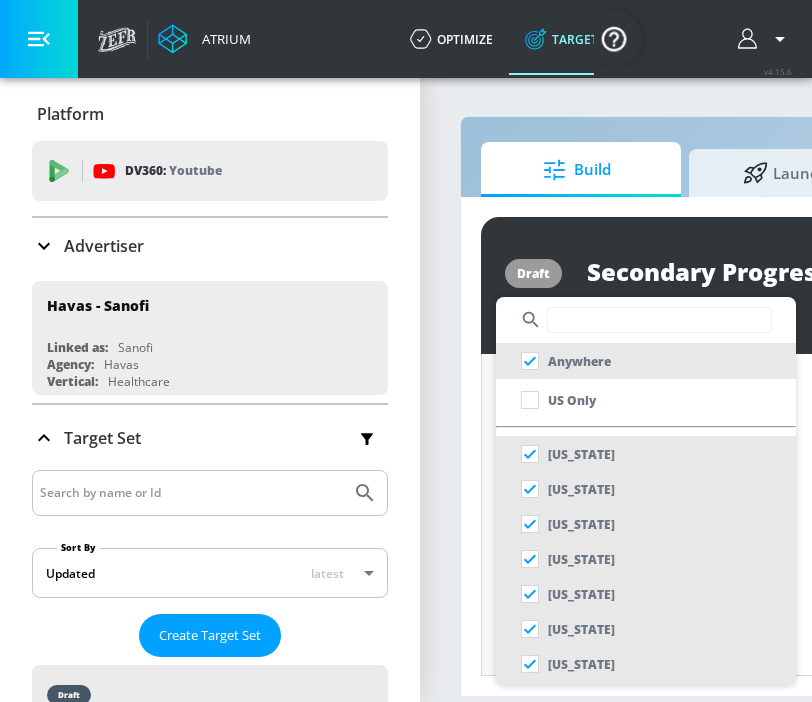 click at bounding box center (406, 351) 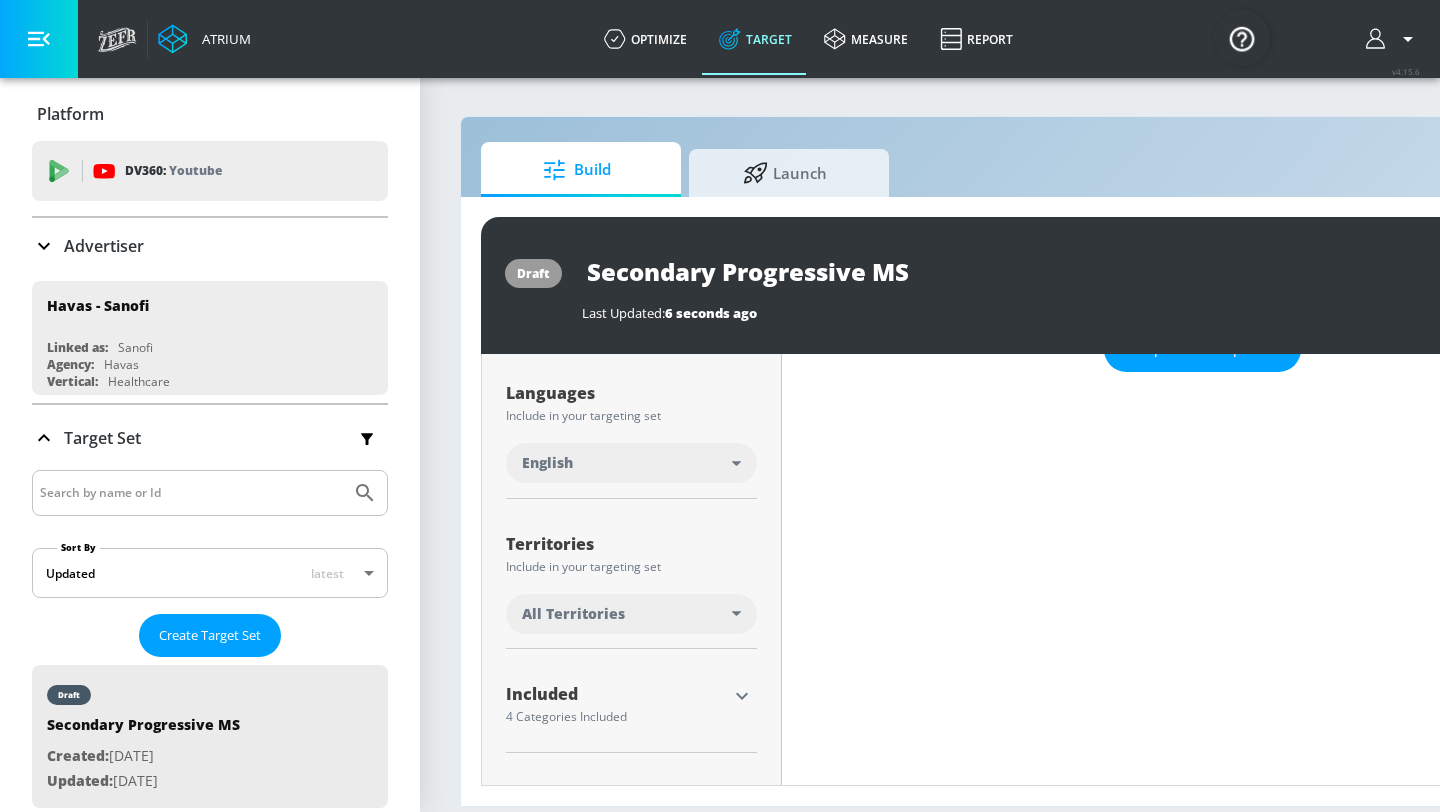 scroll, scrollTop: 436, scrollLeft: 0, axis: vertical 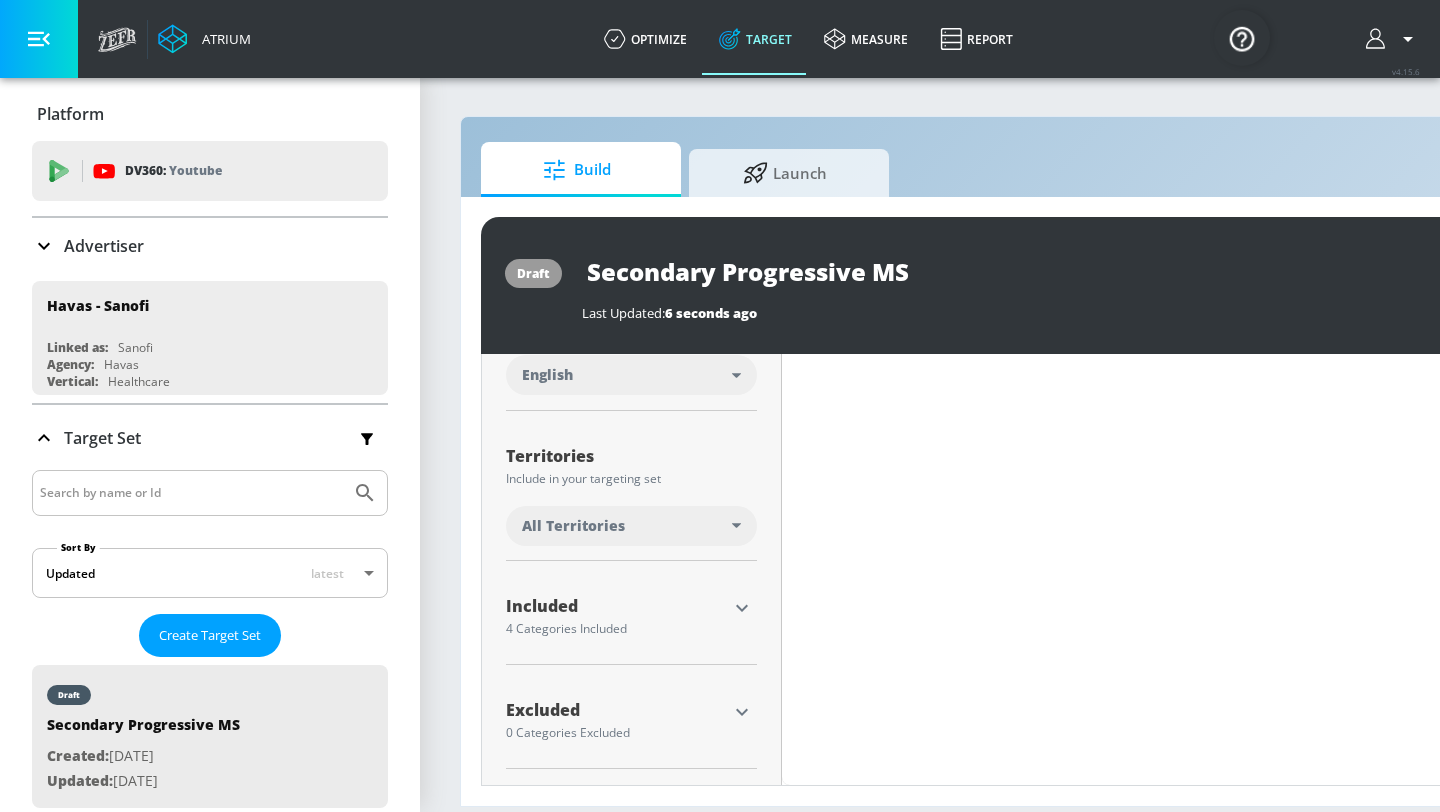 click on "Included" at bounding box center (616, 610) 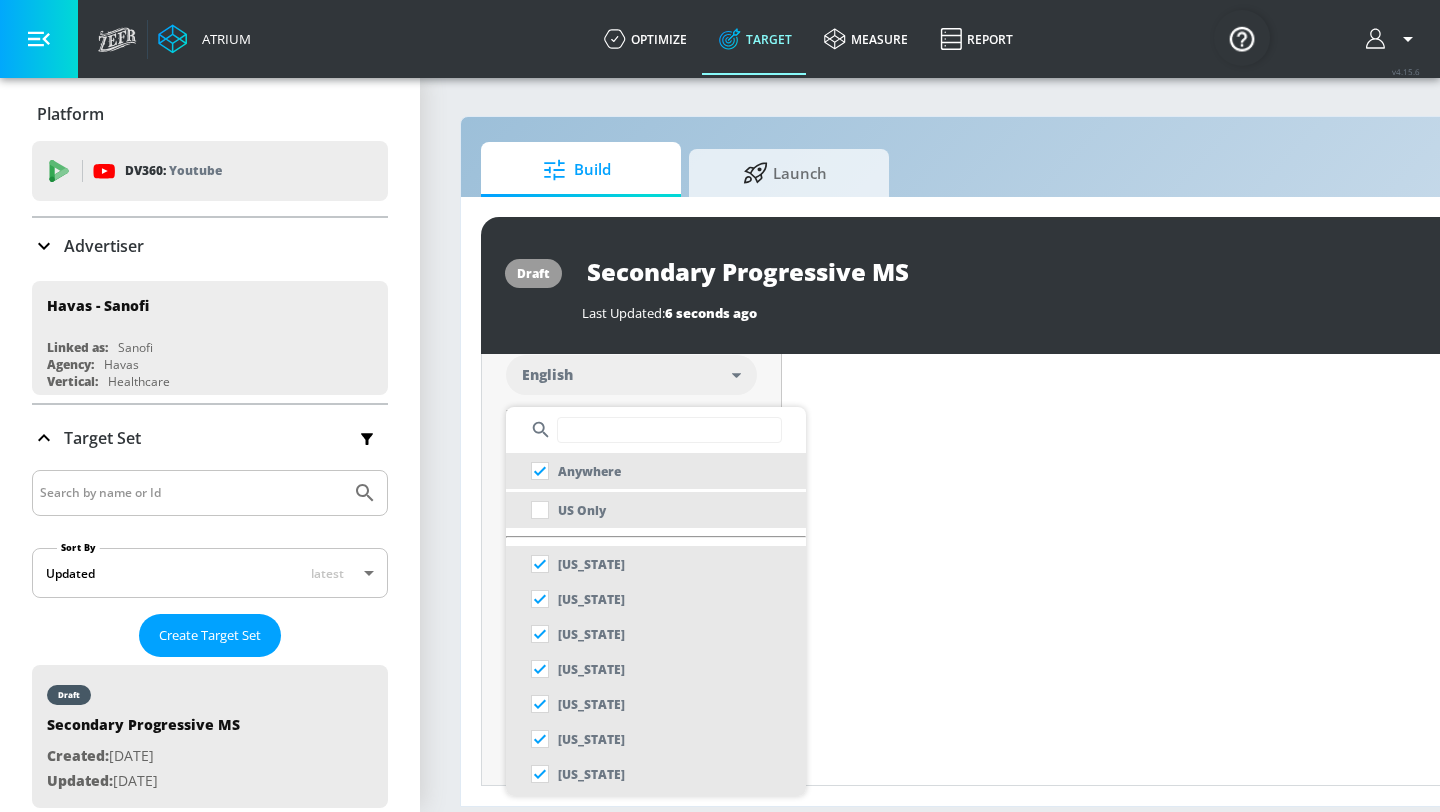 click on "US Only" at bounding box center [582, 510] 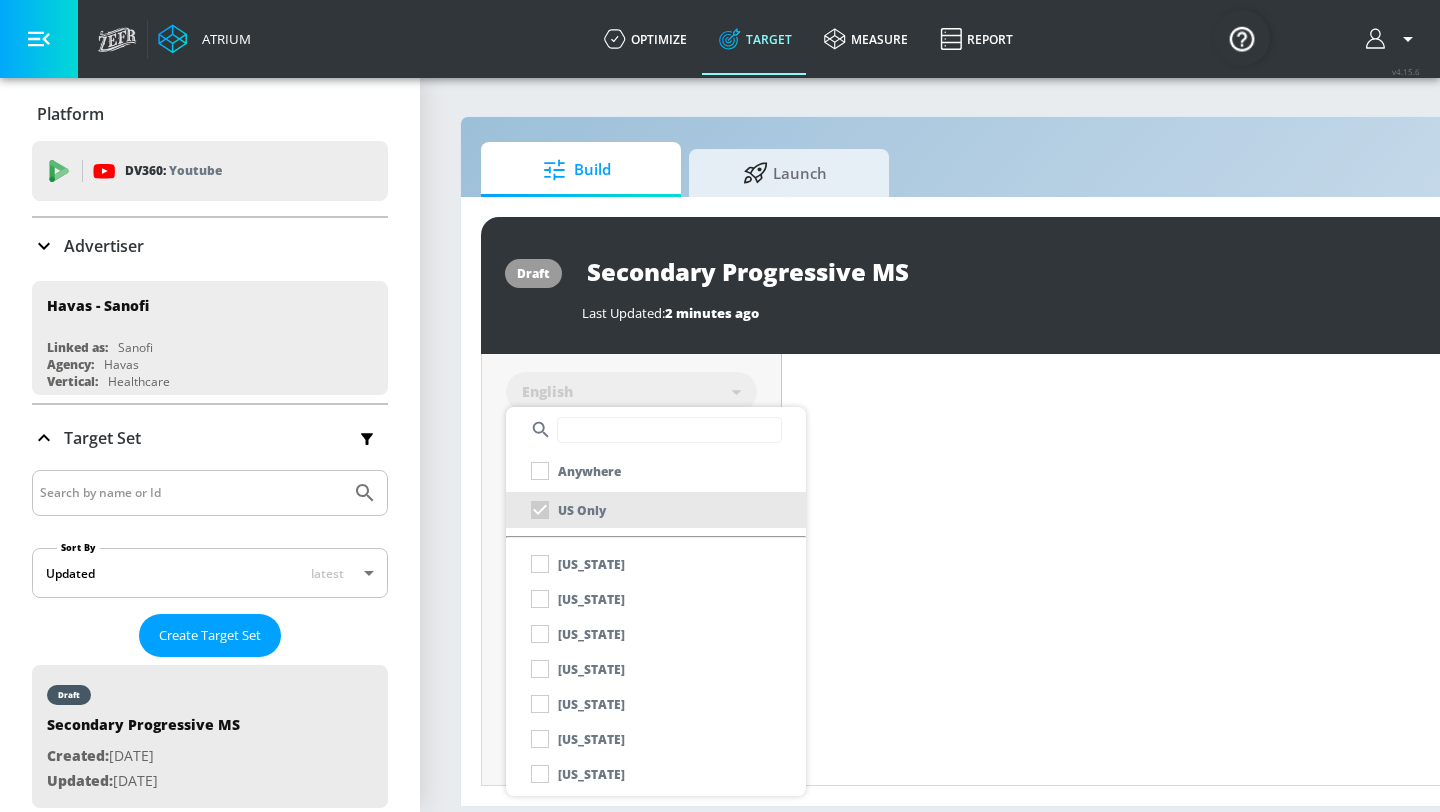 scroll, scrollTop: 453, scrollLeft: 0, axis: vertical 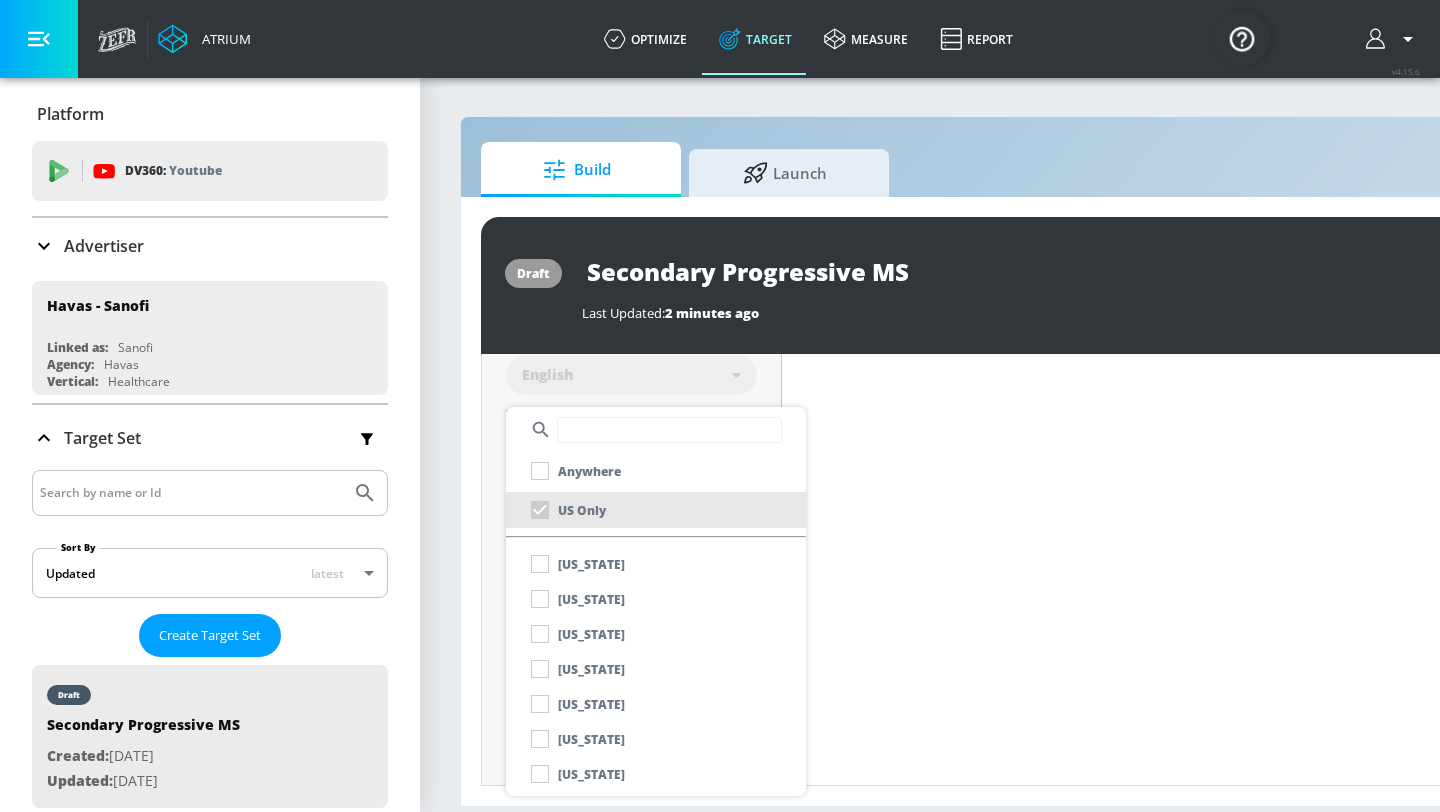 click at bounding box center (720, 406) 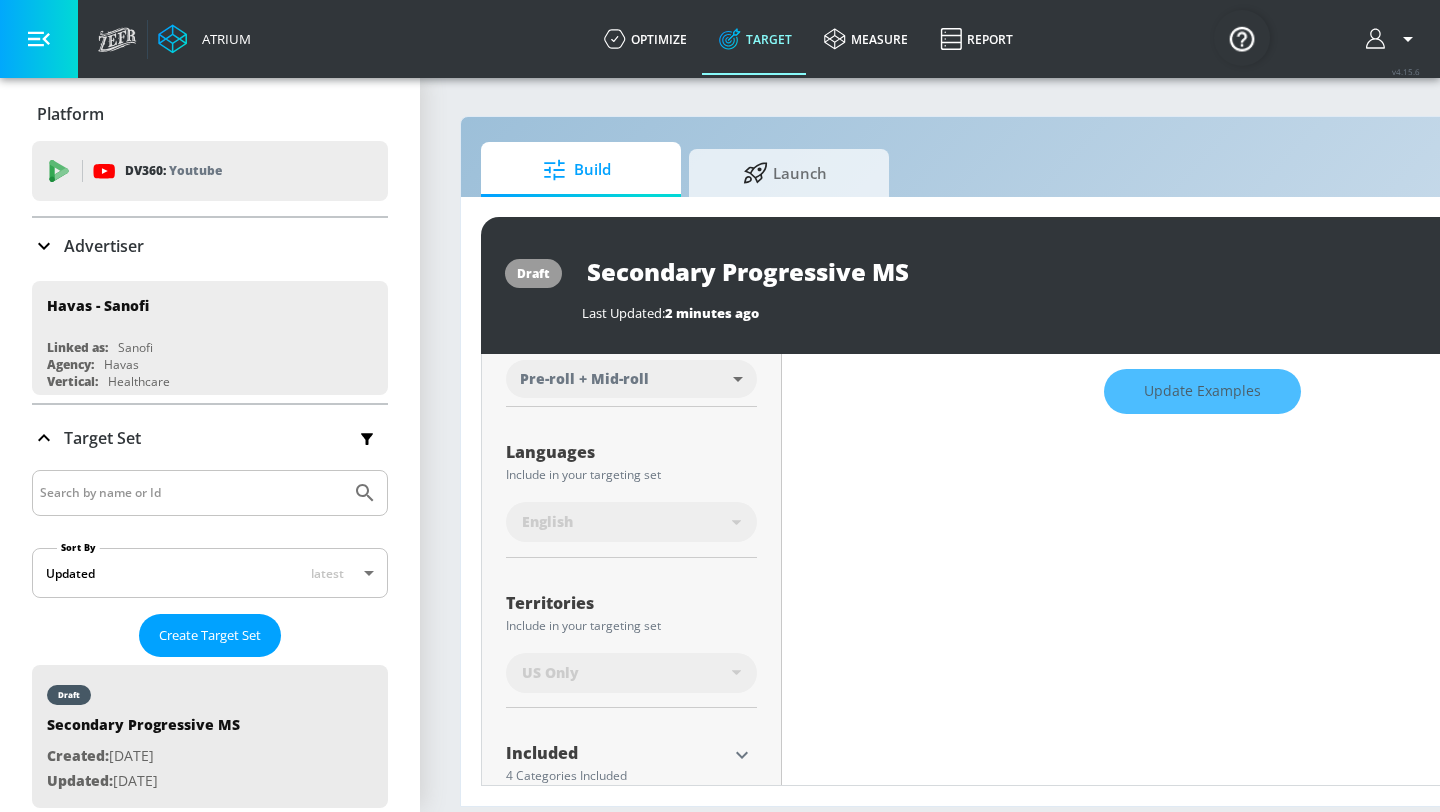 scroll, scrollTop: 283, scrollLeft: 0, axis: vertical 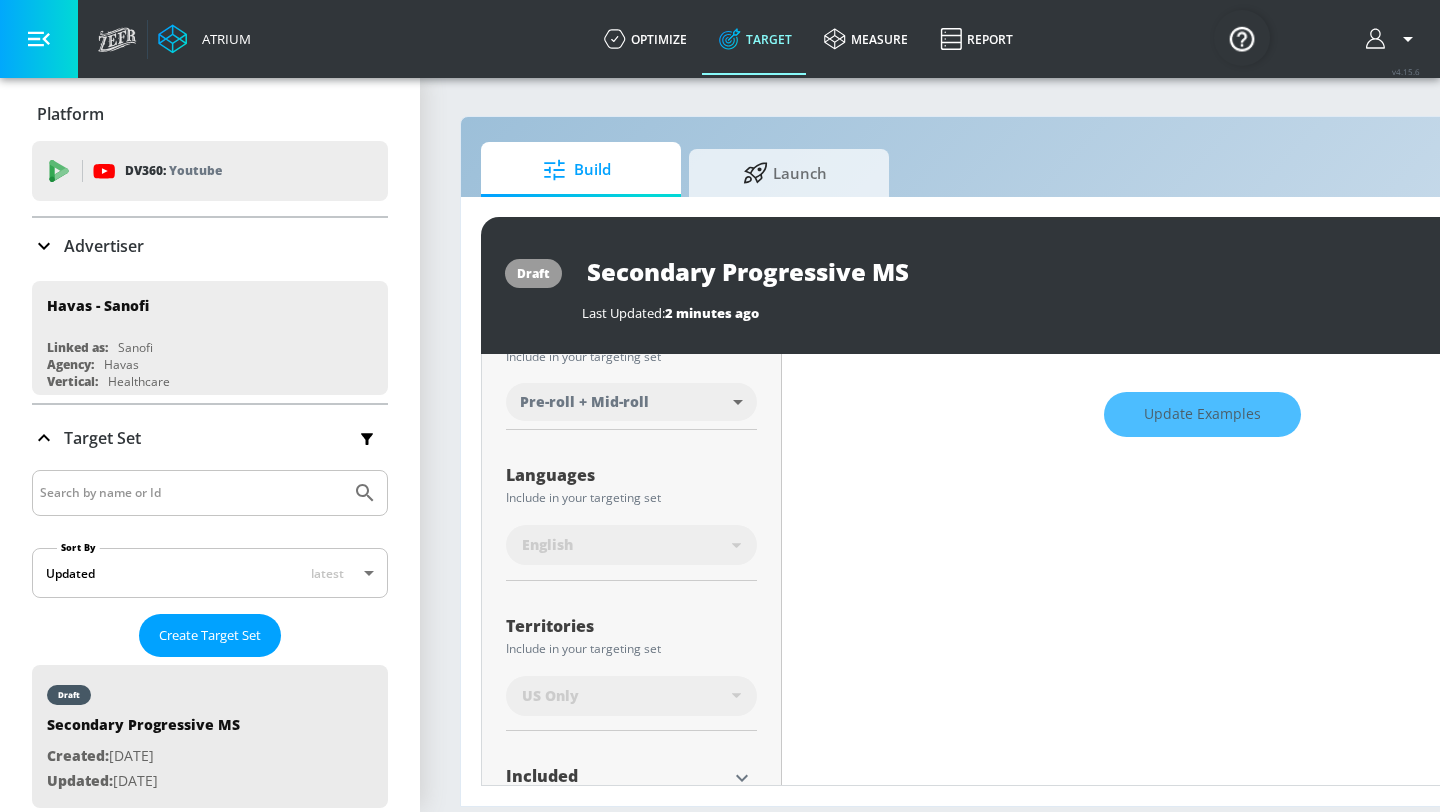 click on "English" at bounding box center (547, 545) 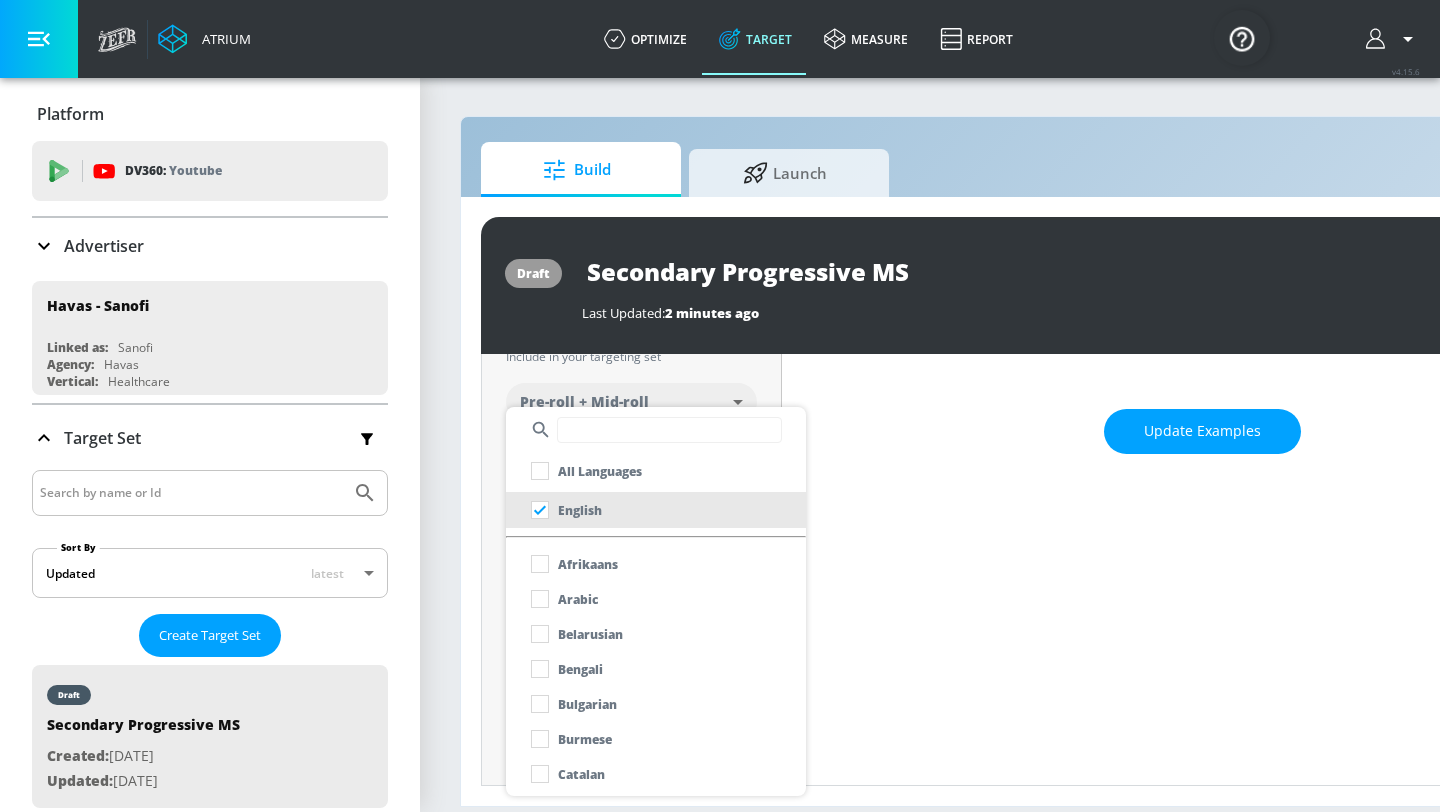click at bounding box center [669, 430] 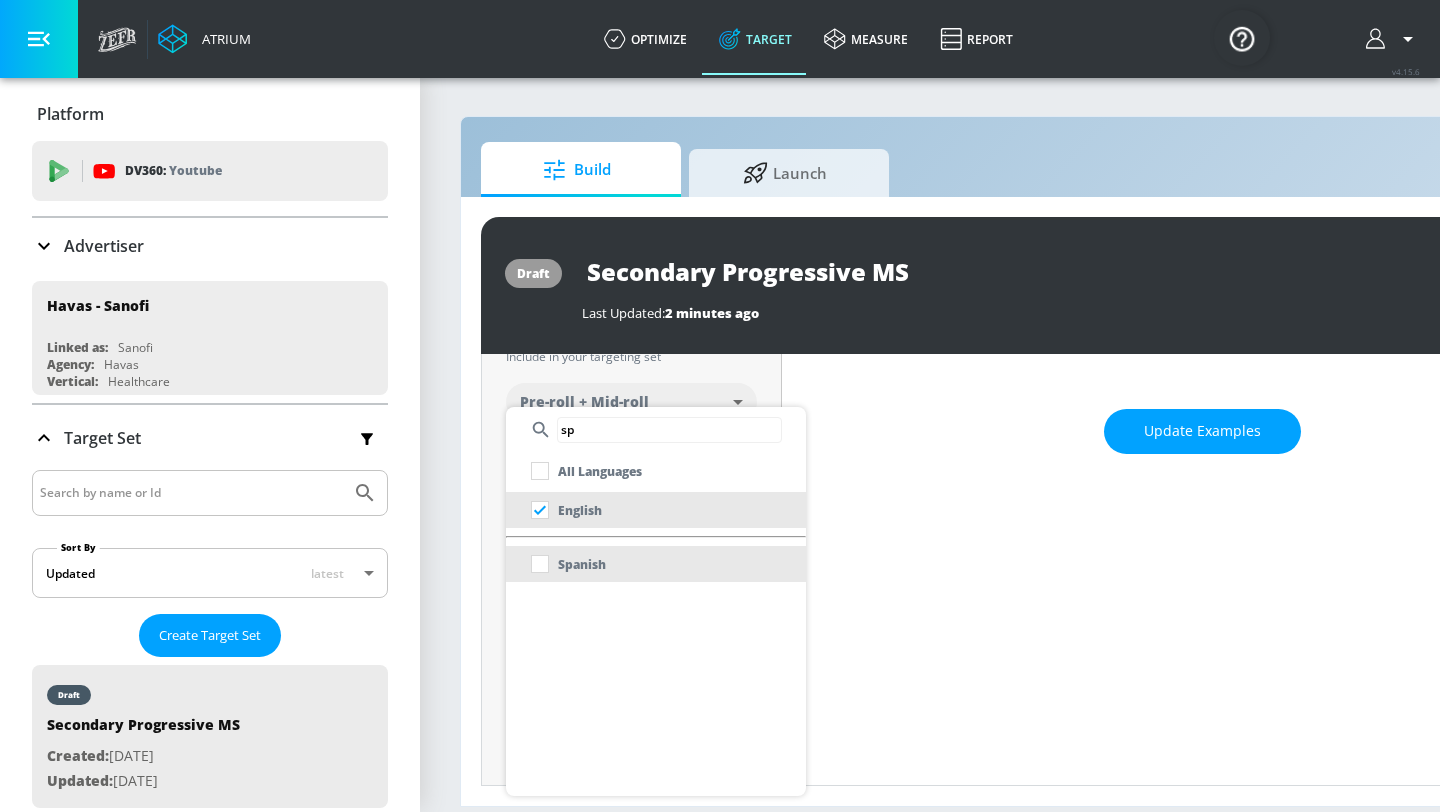 type on "sp" 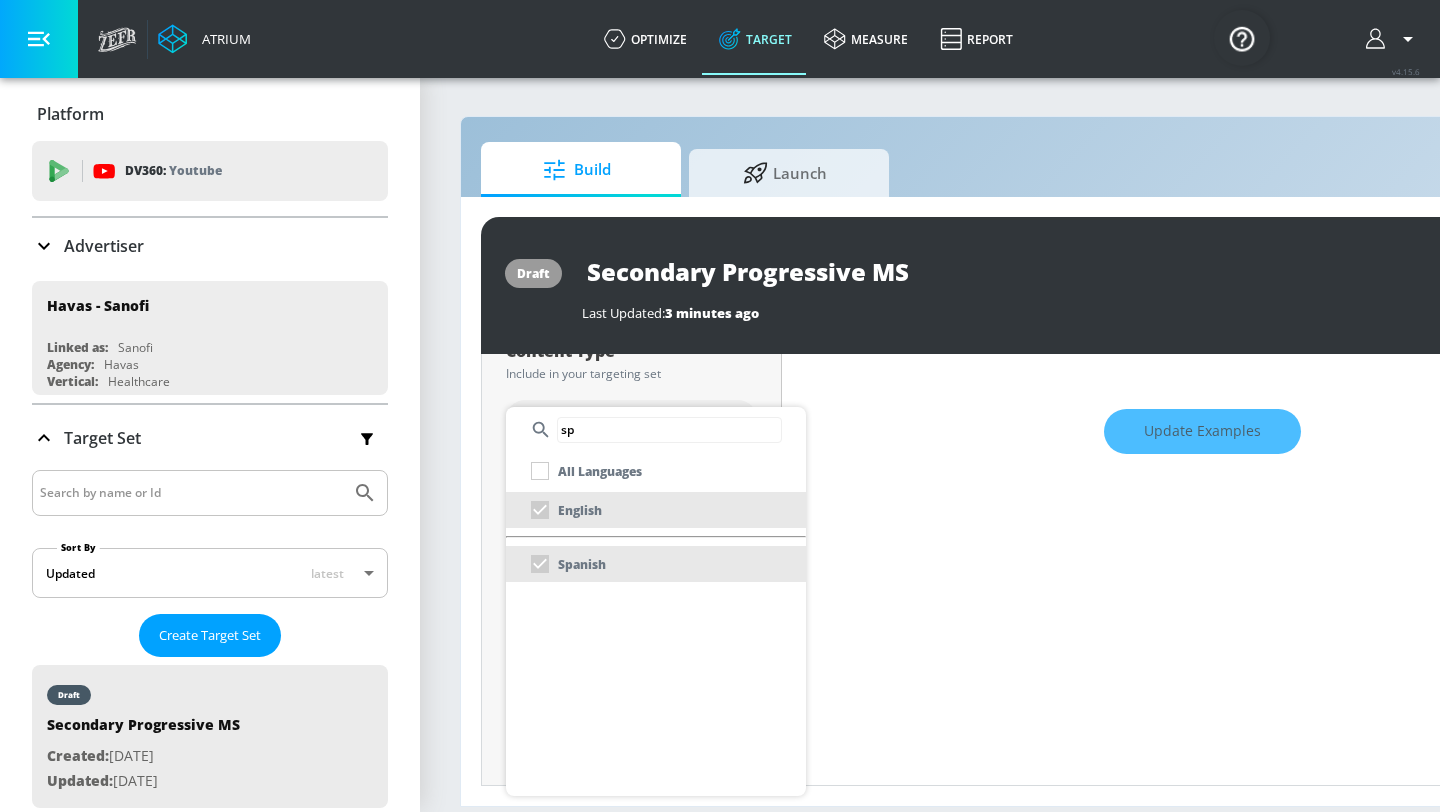 scroll, scrollTop: 283, scrollLeft: 0, axis: vertical 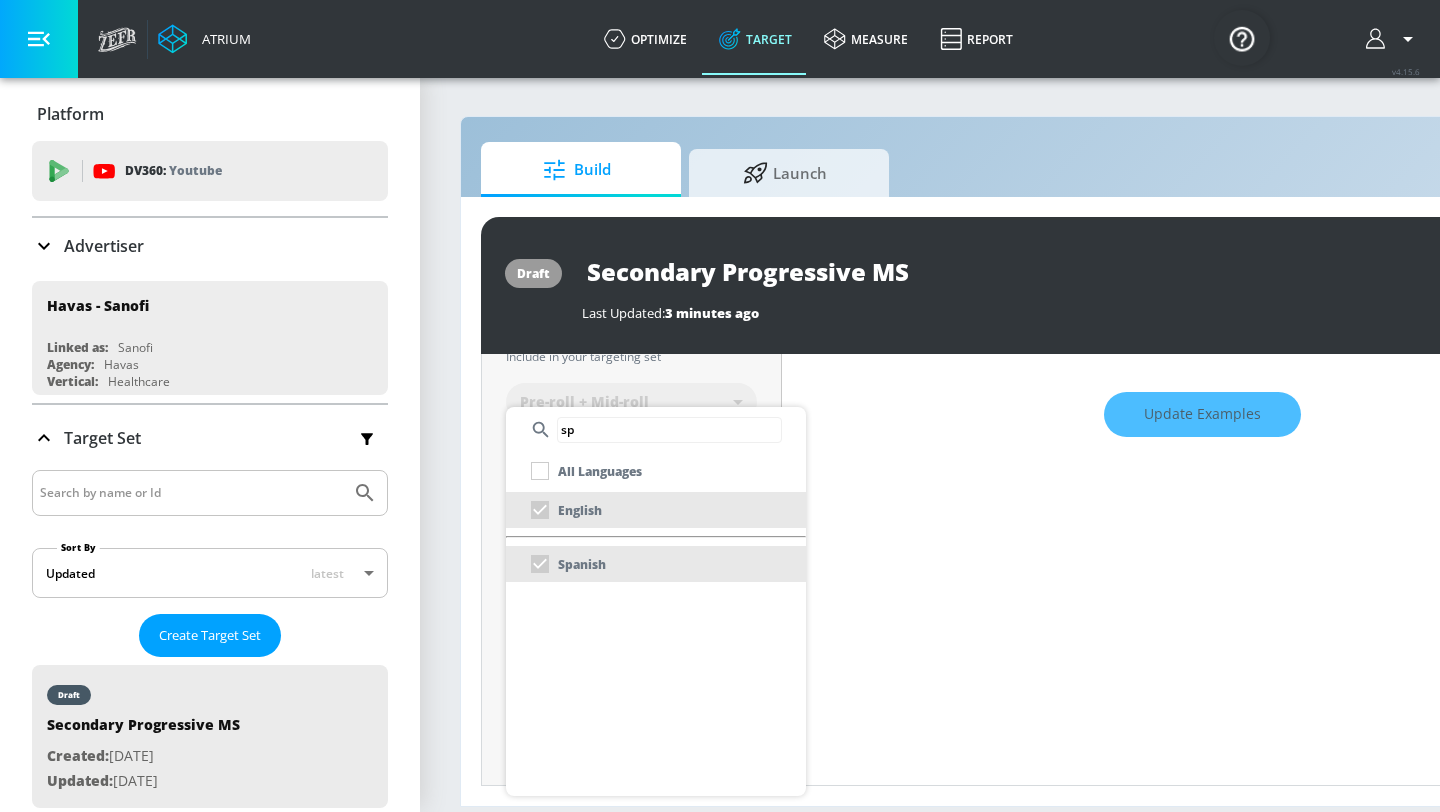 click at bounding box center (720, 406) 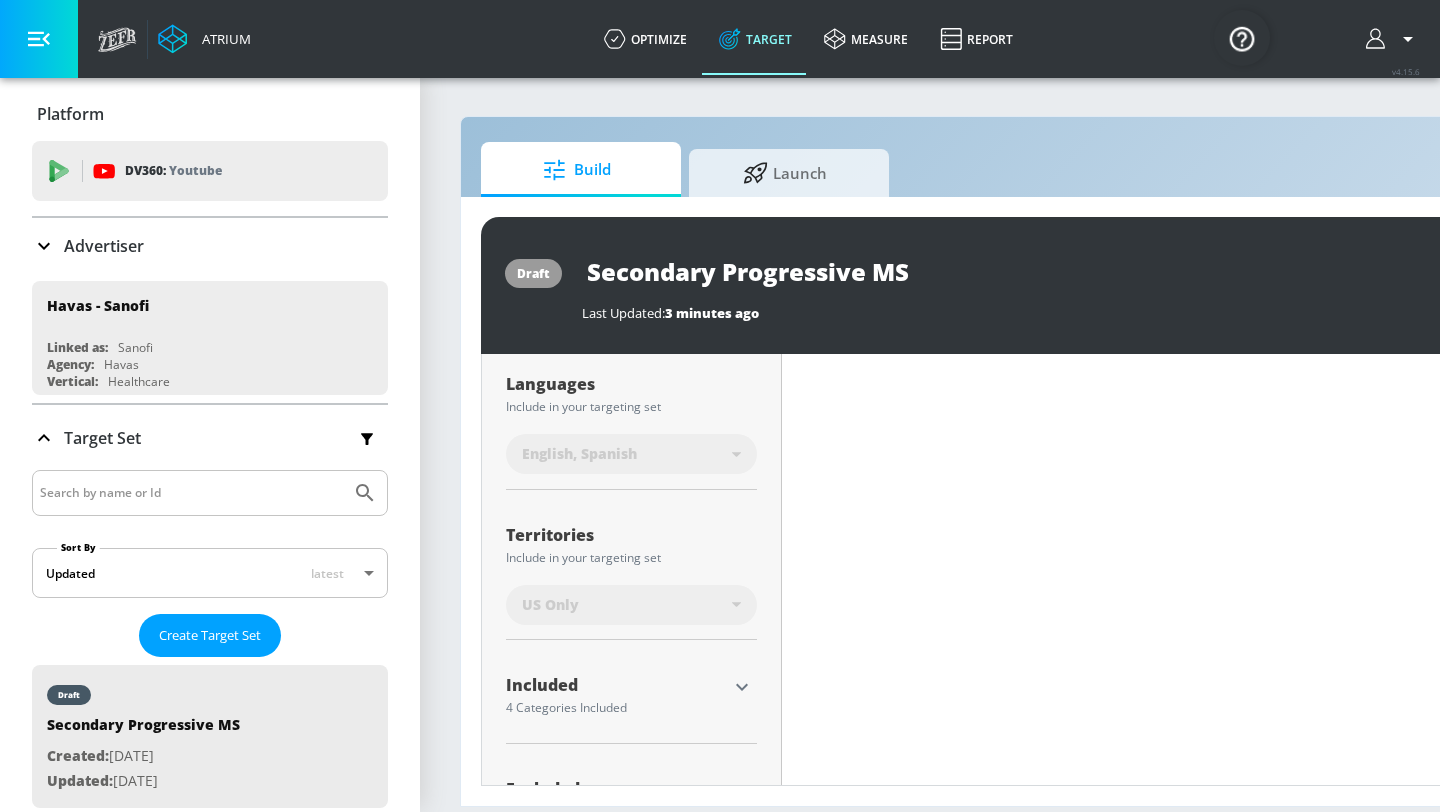 scroll, scrollTop: 453, scrollLeft: 0, axis: vertical 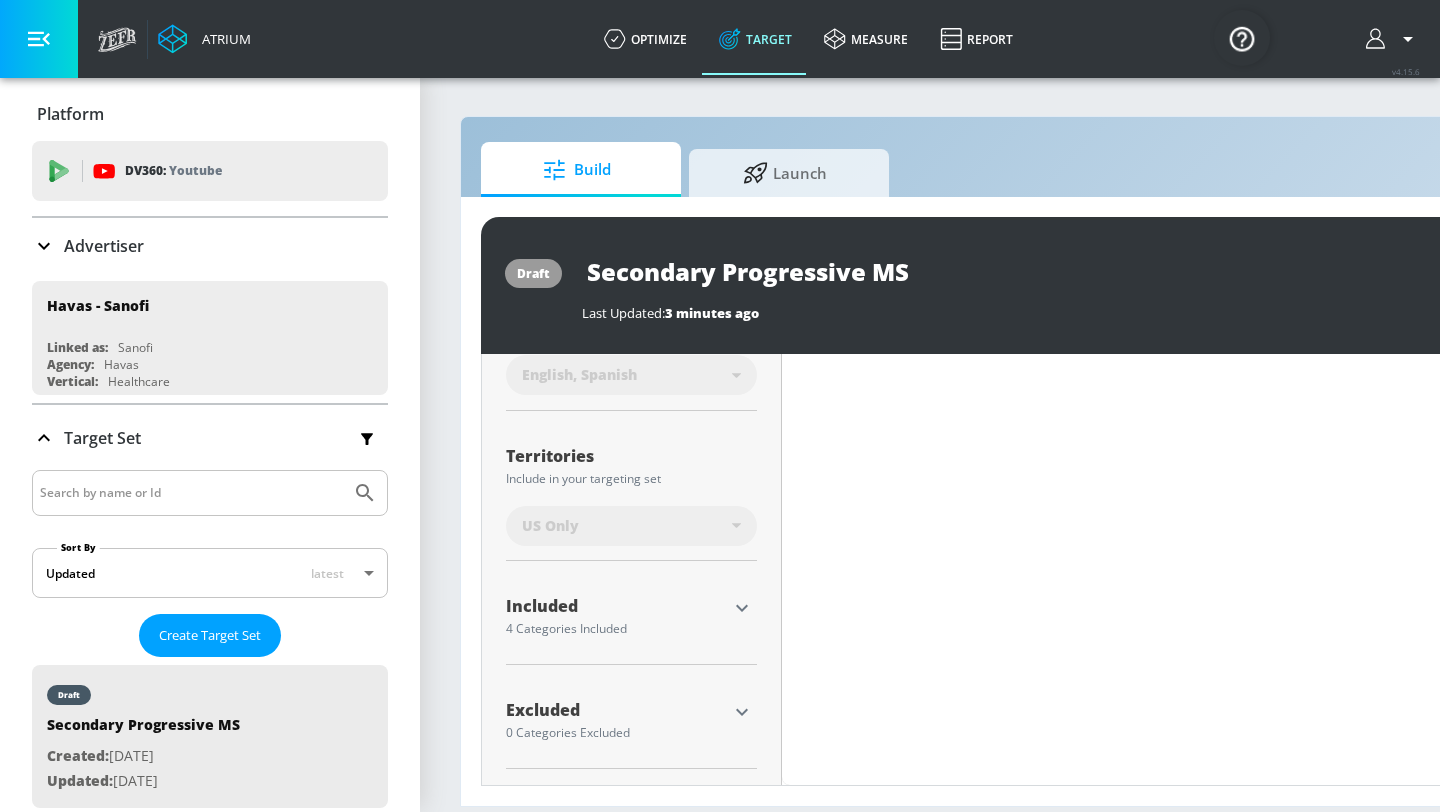 click on "4 Categories Included" at bounding box center [616, 629] 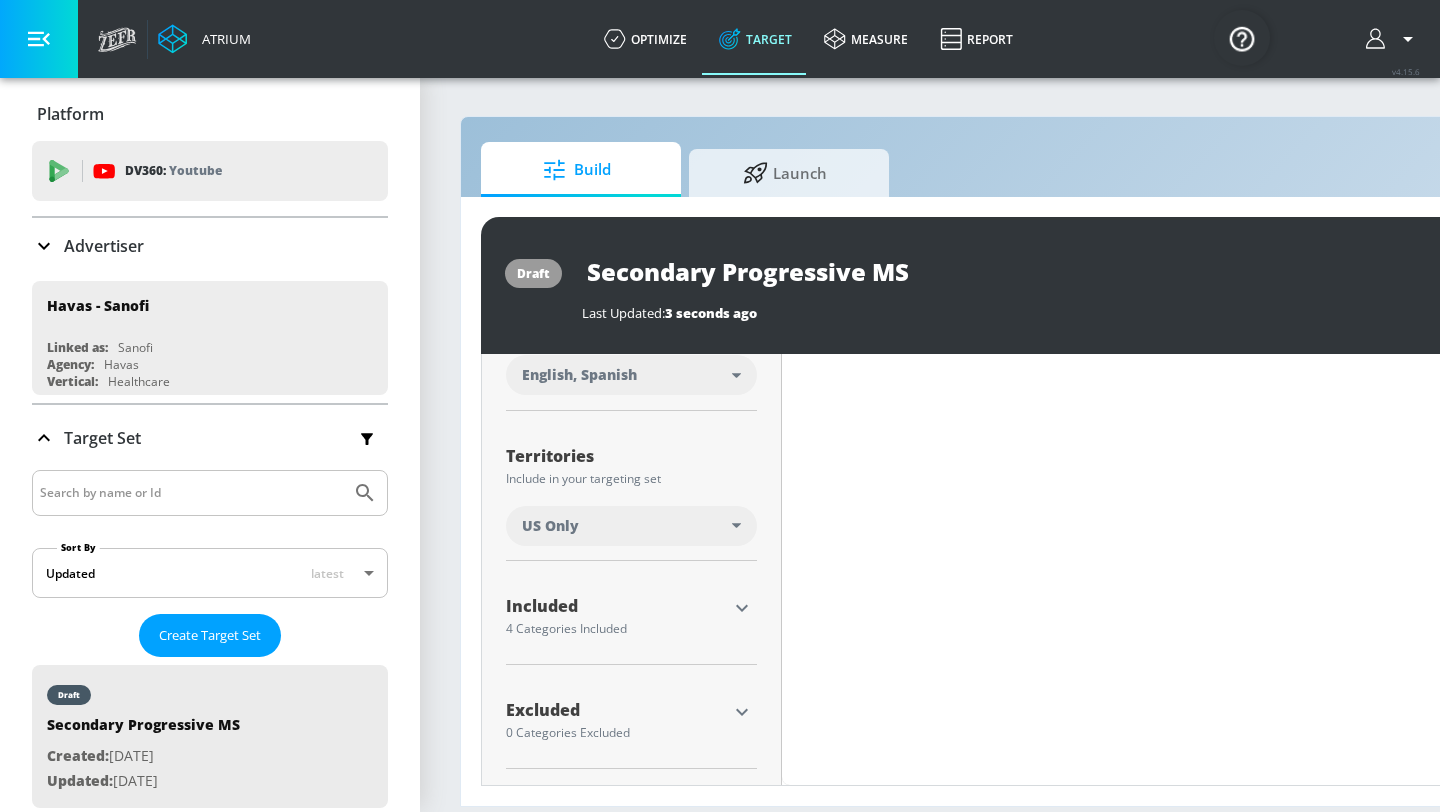 click 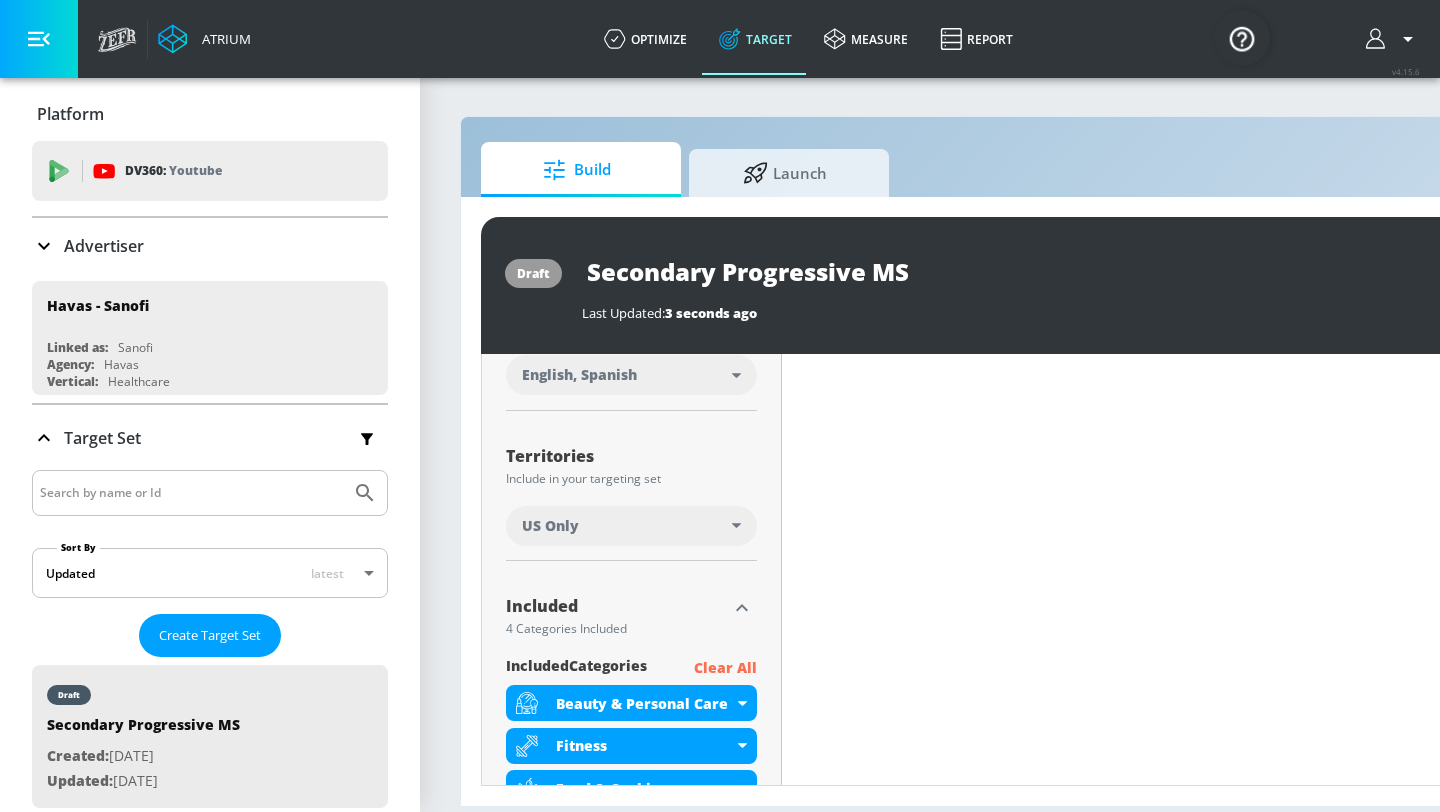 click on "Clear All" at bounding box center (725, 668) 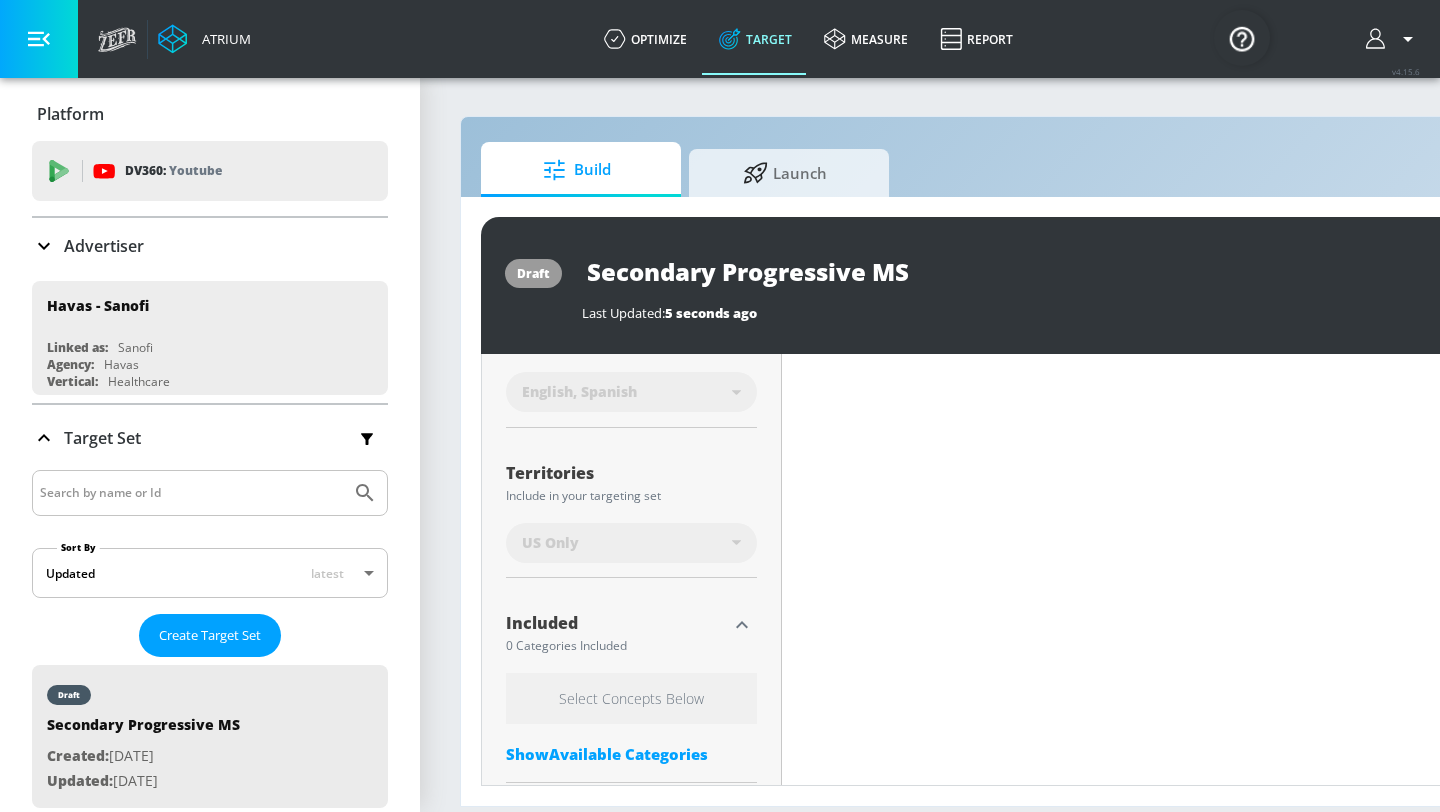 scroll, scrollTop: 453, scrollLeft: 0, axis: vertical 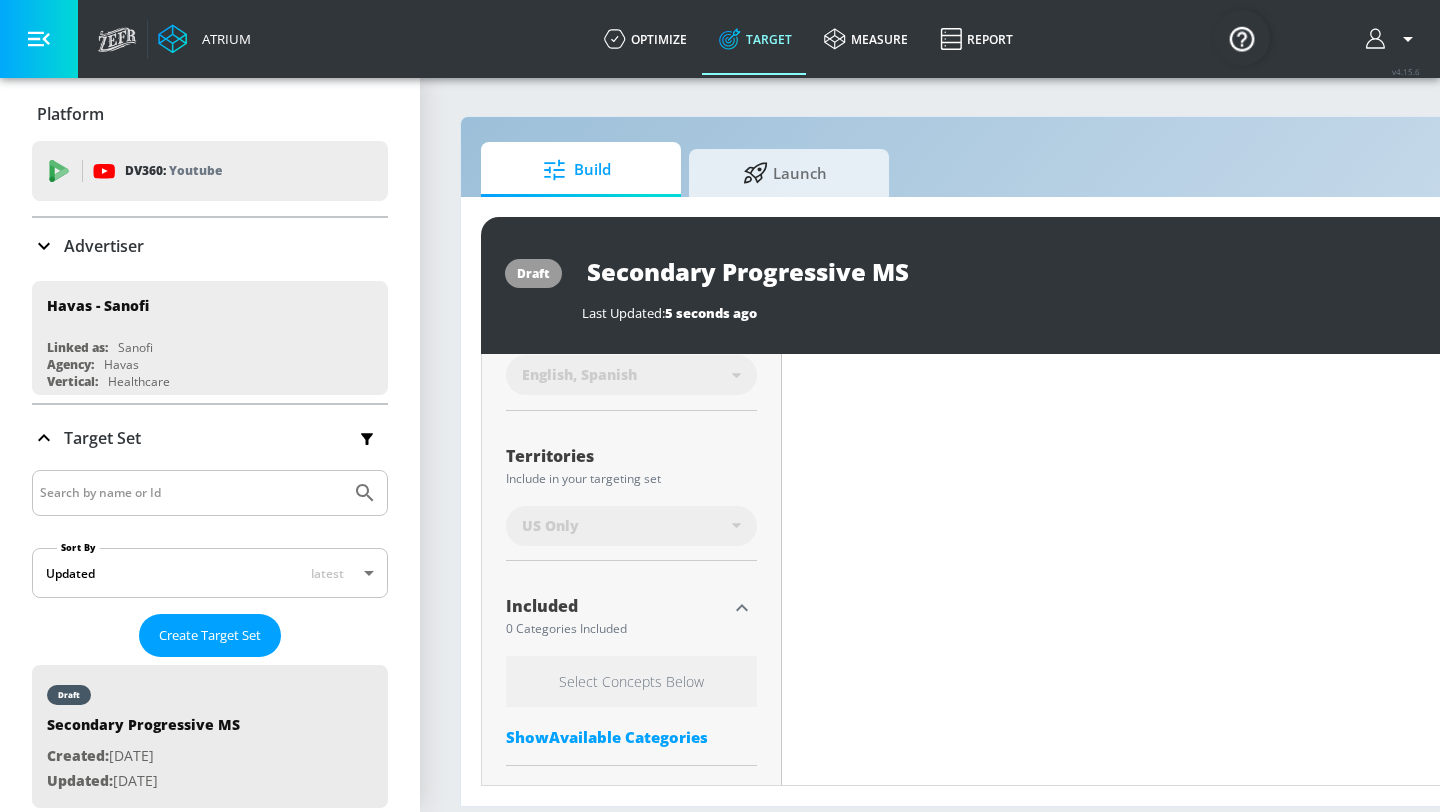 click on "Show  Available Categories" at bounding box center [631, 737] 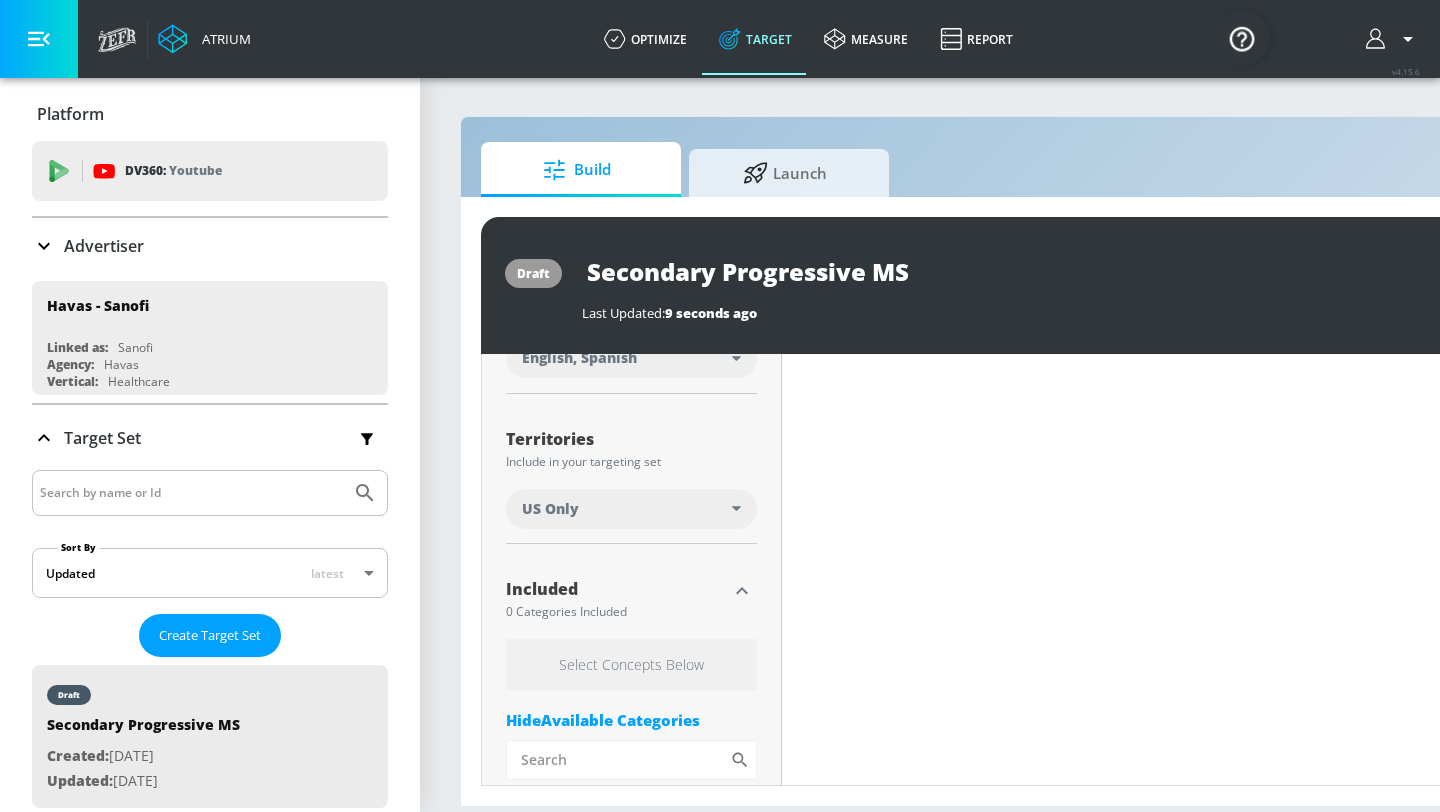 scroll, scrollTop: 436, scrollLeft: 0, axis: vertical 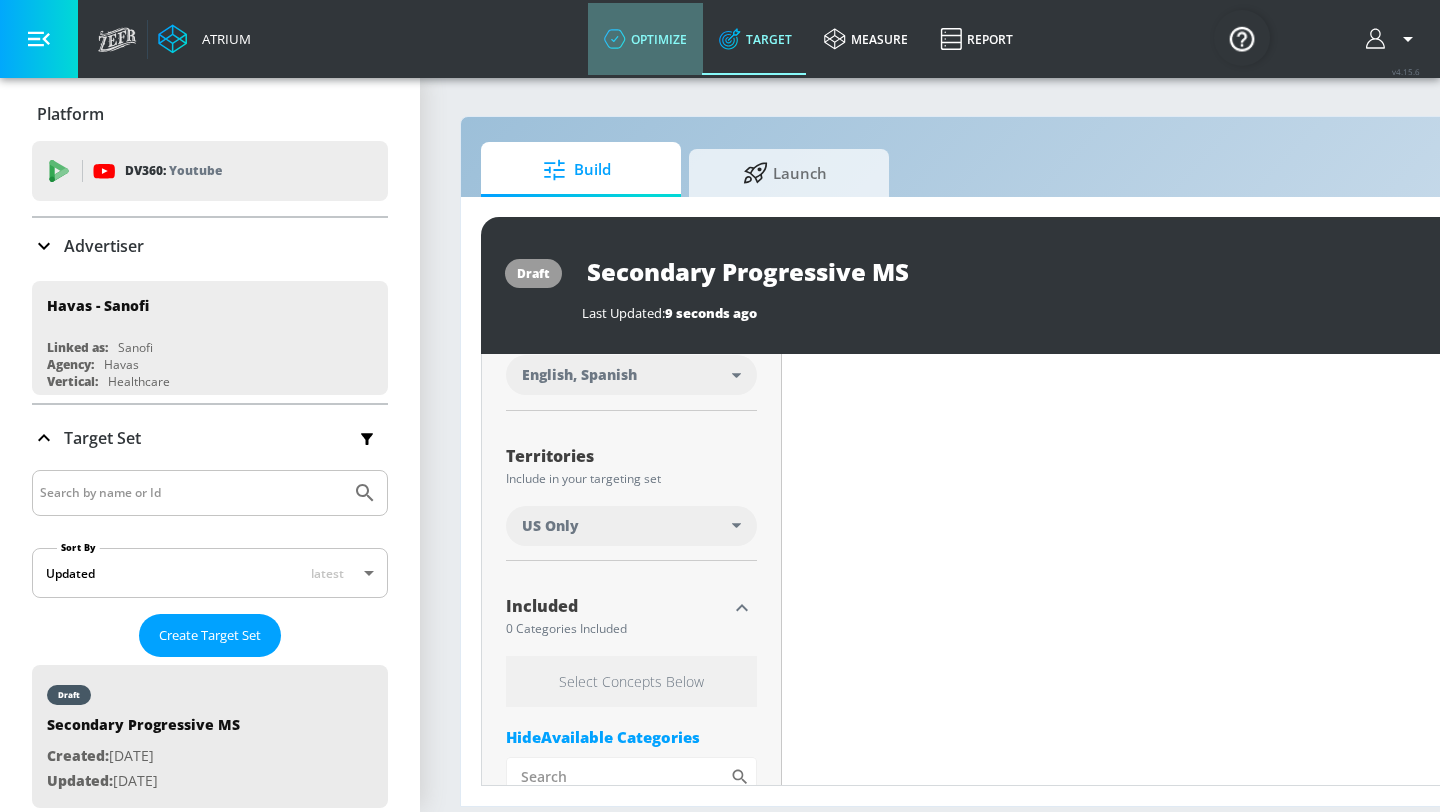 click on "optimize" at bounding box center [645, 39] 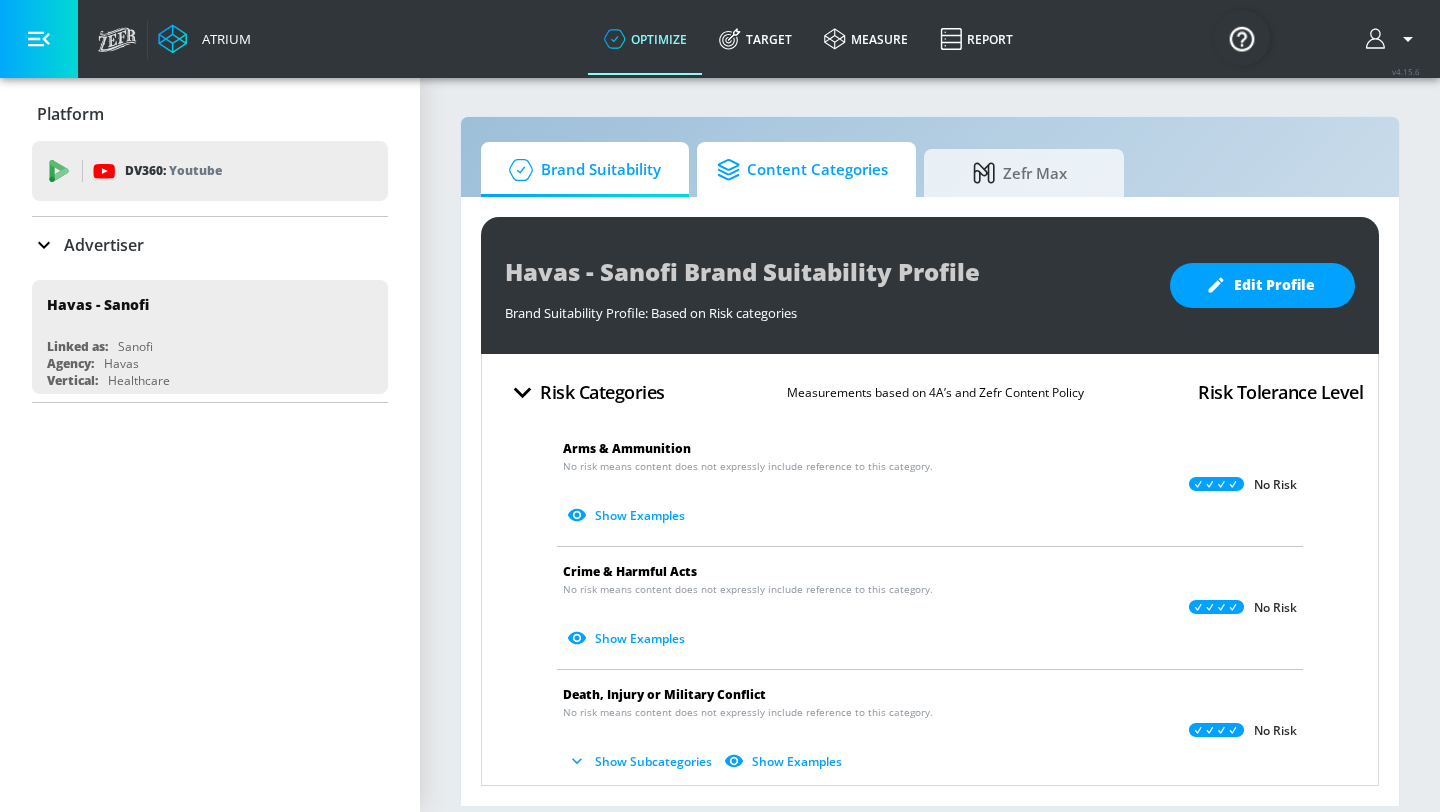click on "Content Categories" at bounding box center [802, 170] 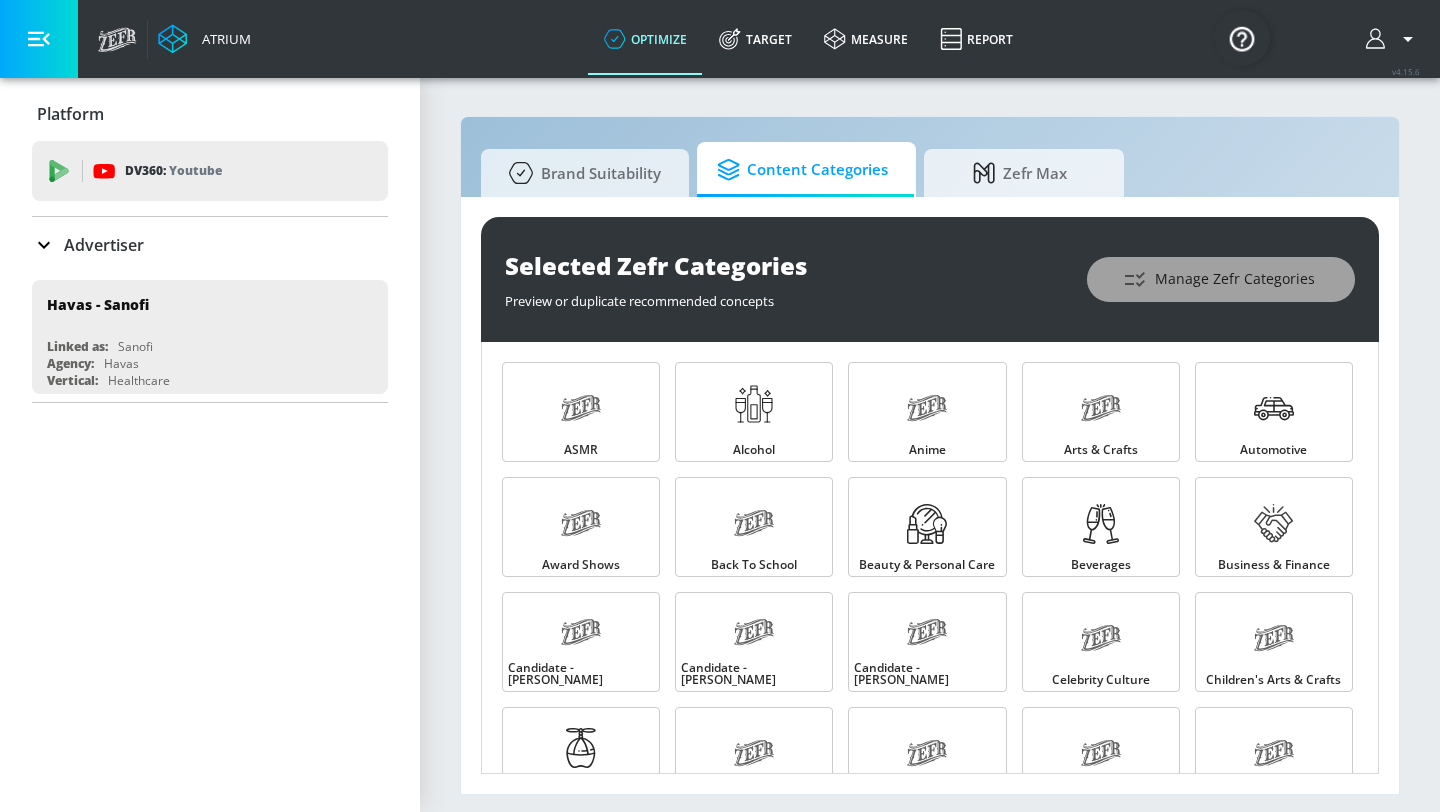 click on "Manage Zefr Categories" at bounding box center [1221, 279] 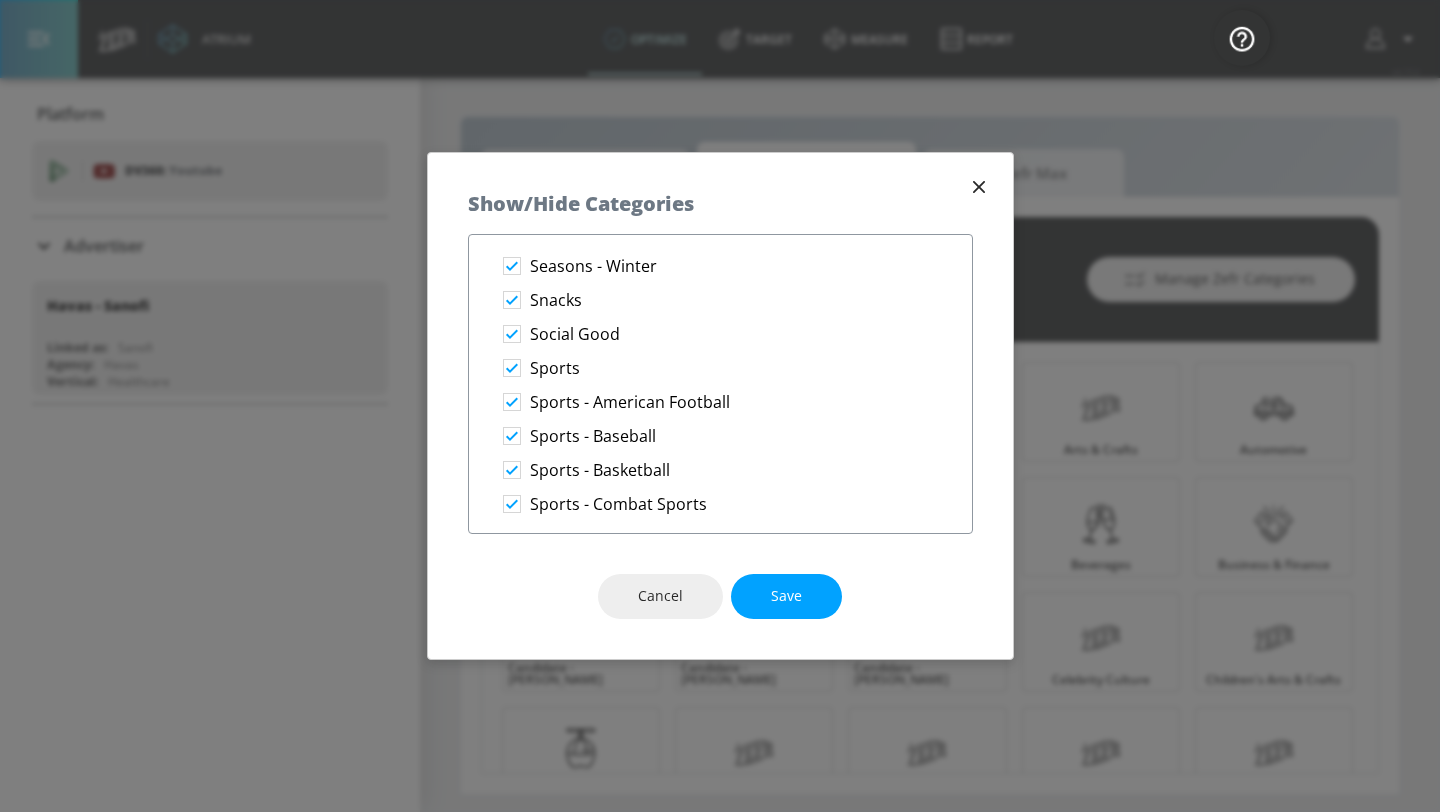 scroll, scrollTop: 3478, scrollLeft: 0, axis: vertical 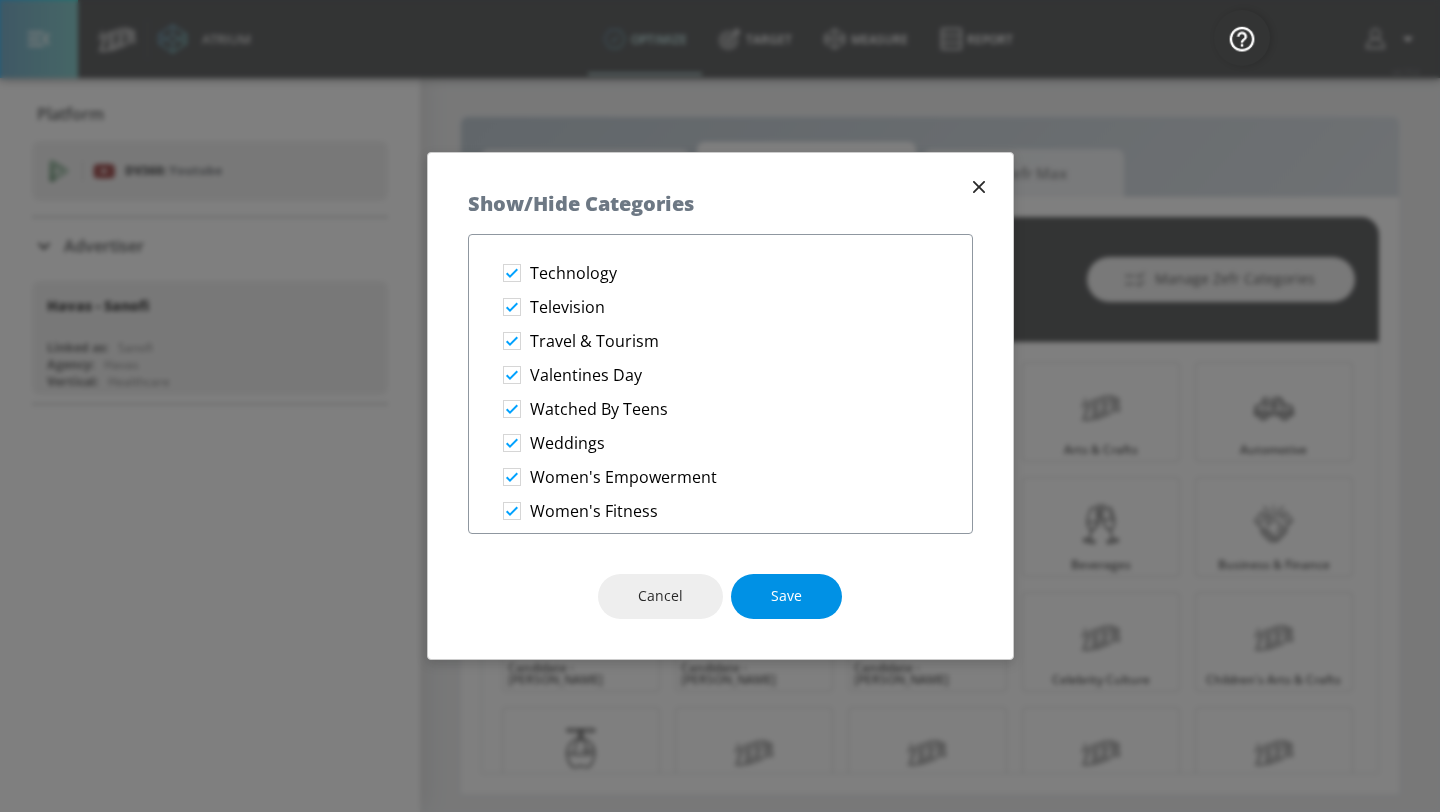 click on "Save" at bounding box center (786, 596) 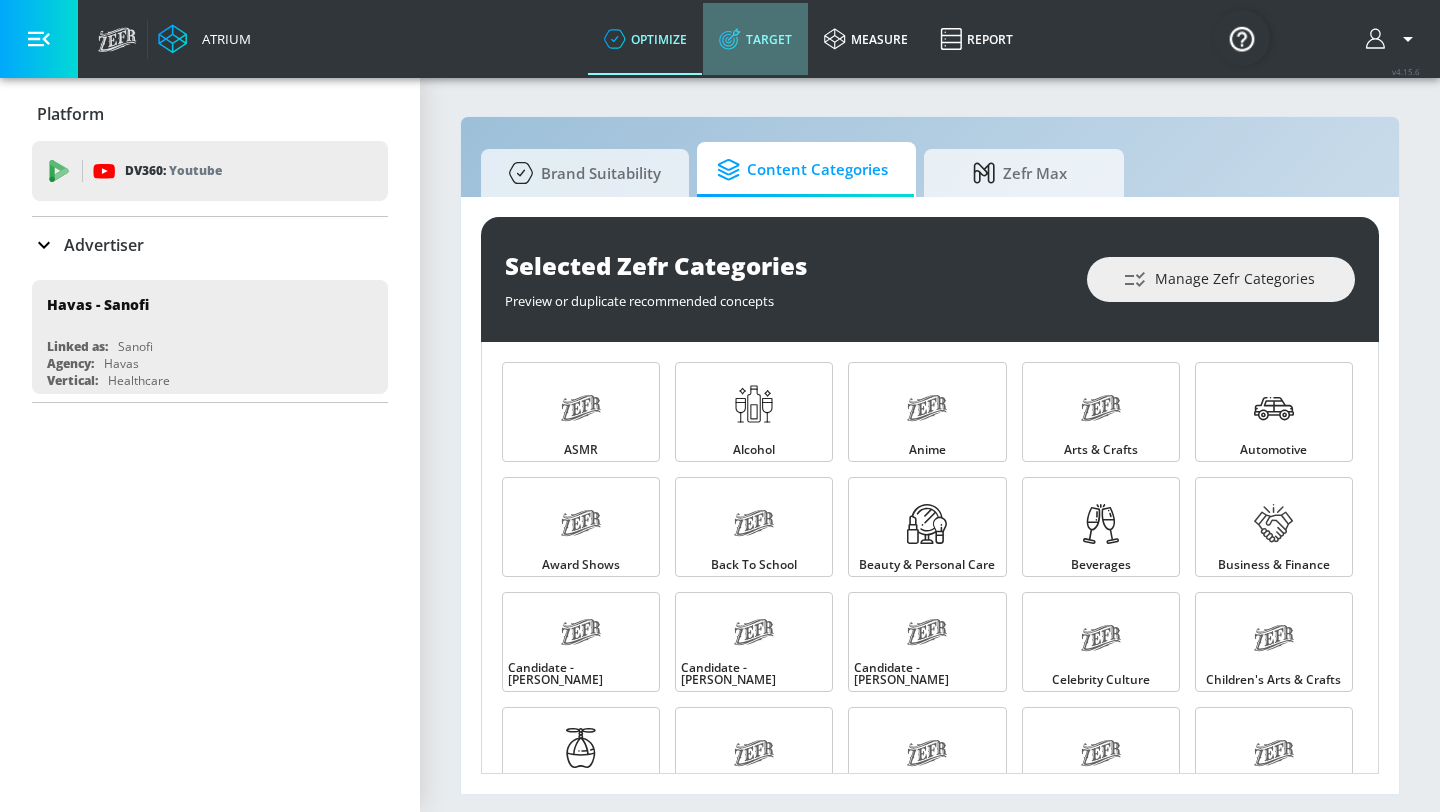 click on "Target" at bounding box center [755, 39] 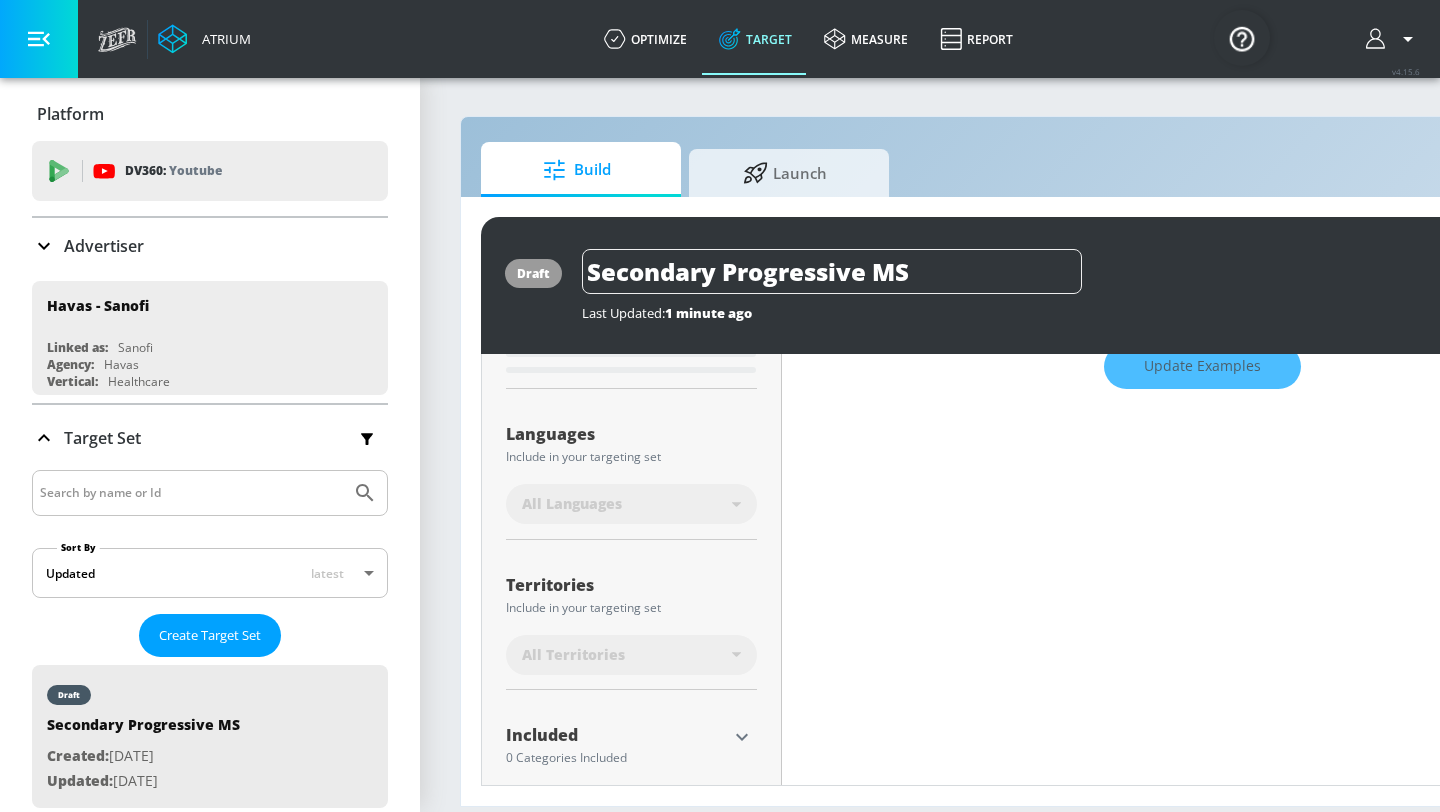 scroll, scrollTop: 336, scrollLeft: 0, axis: vertical 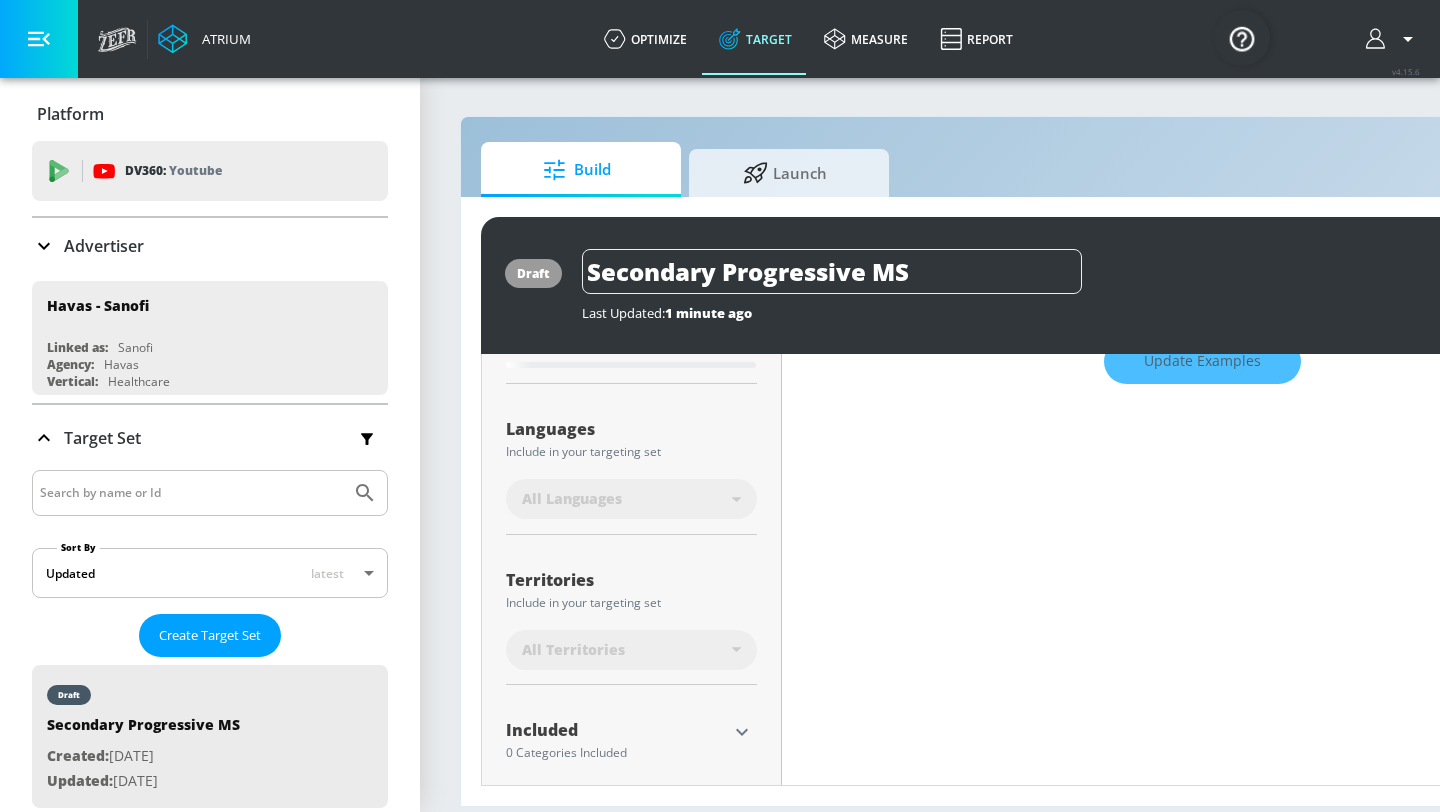 click on "All Languages" at bounding box center [631, 499] 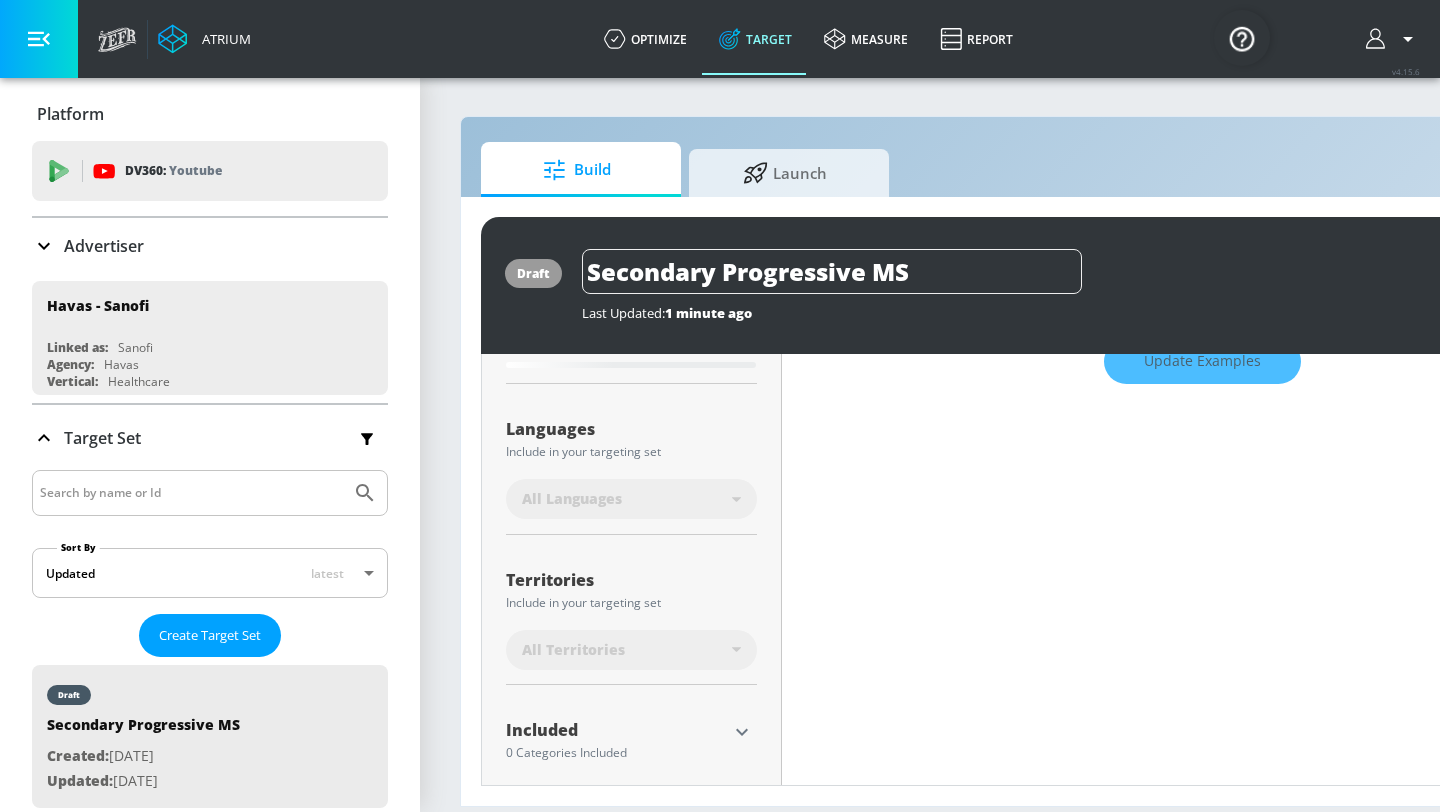 click on "All Languages" at bounding box center [627, 499] 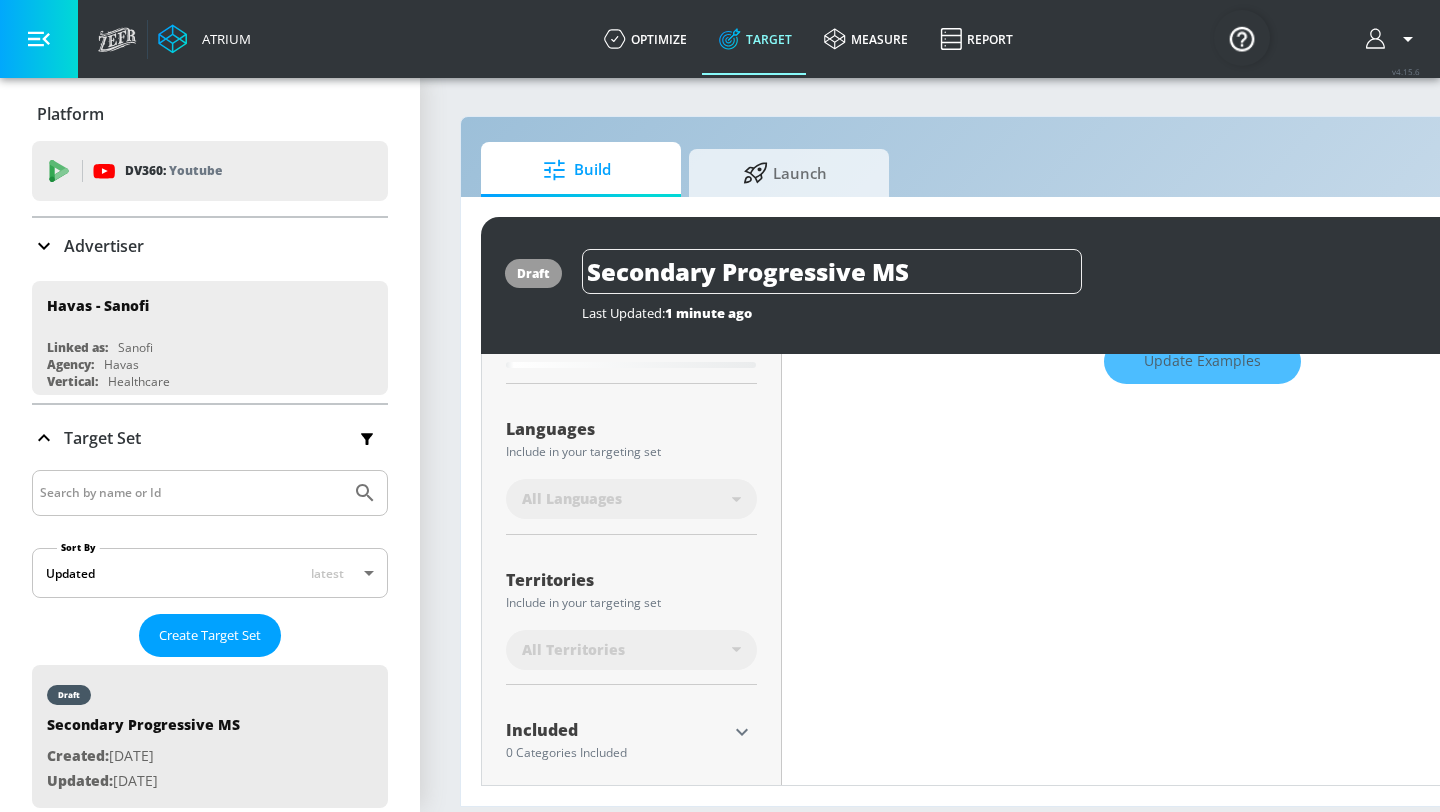 click on "All Languages" at bounding box center (631, 499) 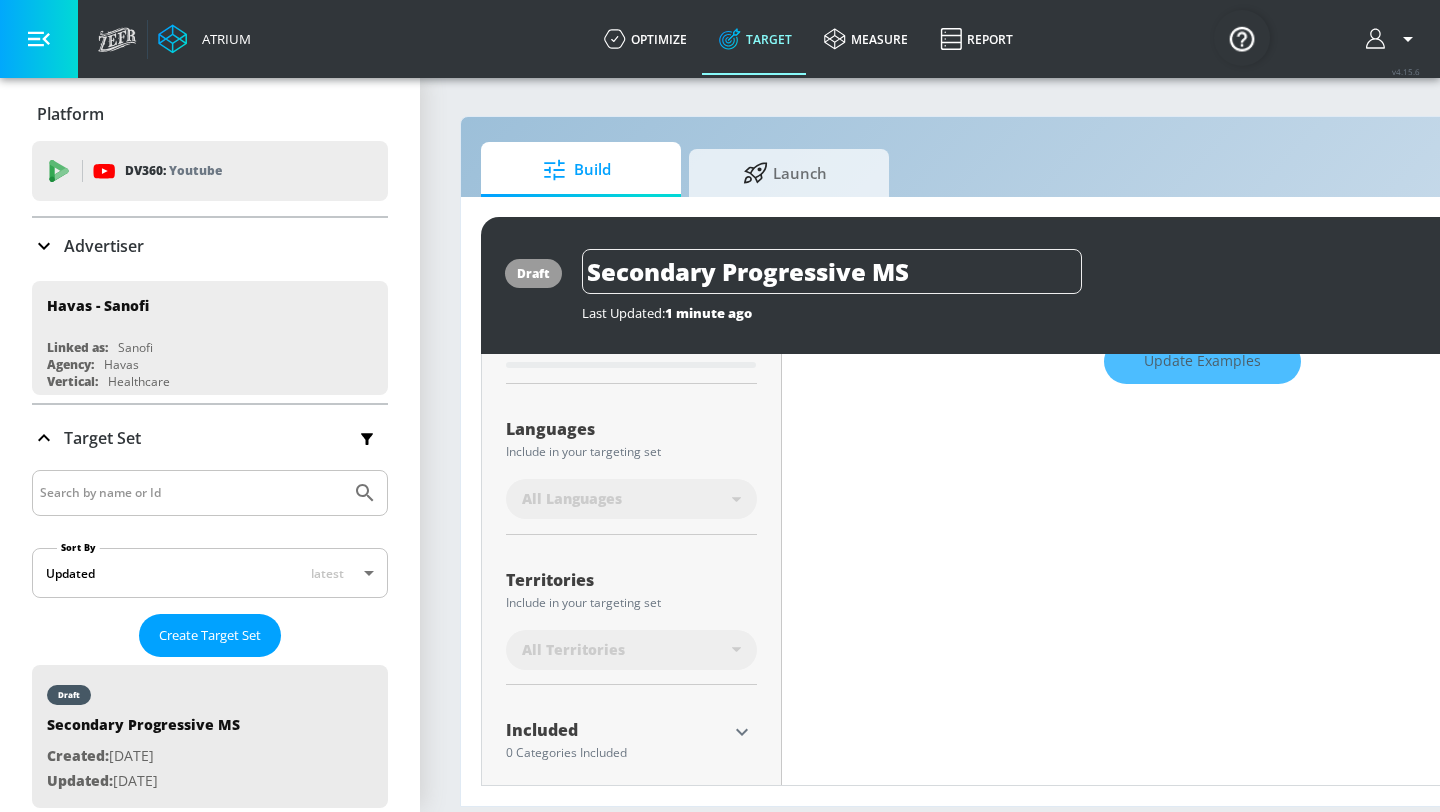 click on "All Languages" at bounding box center [627, 499] 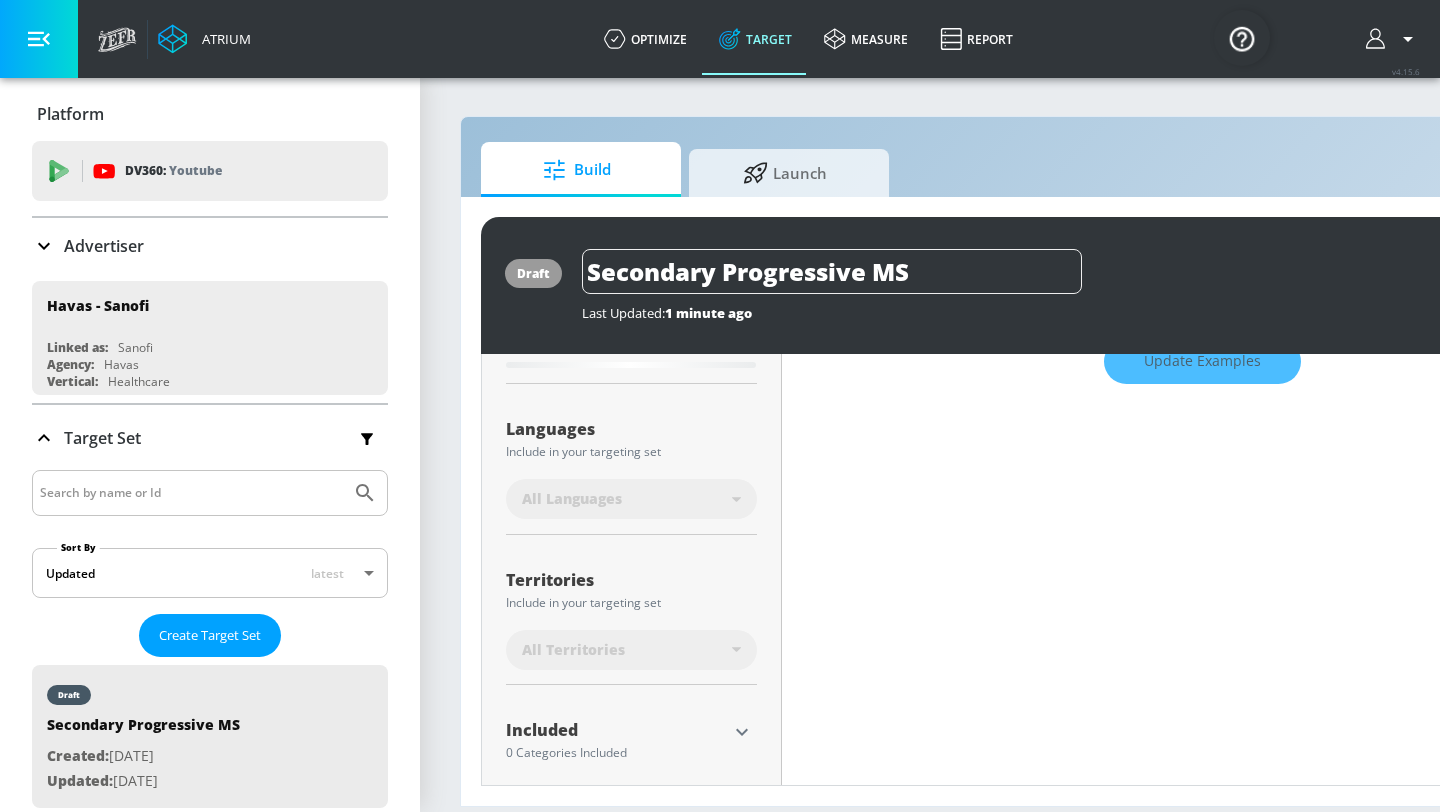 click on "All Languages" at bounding box center (627, 499) 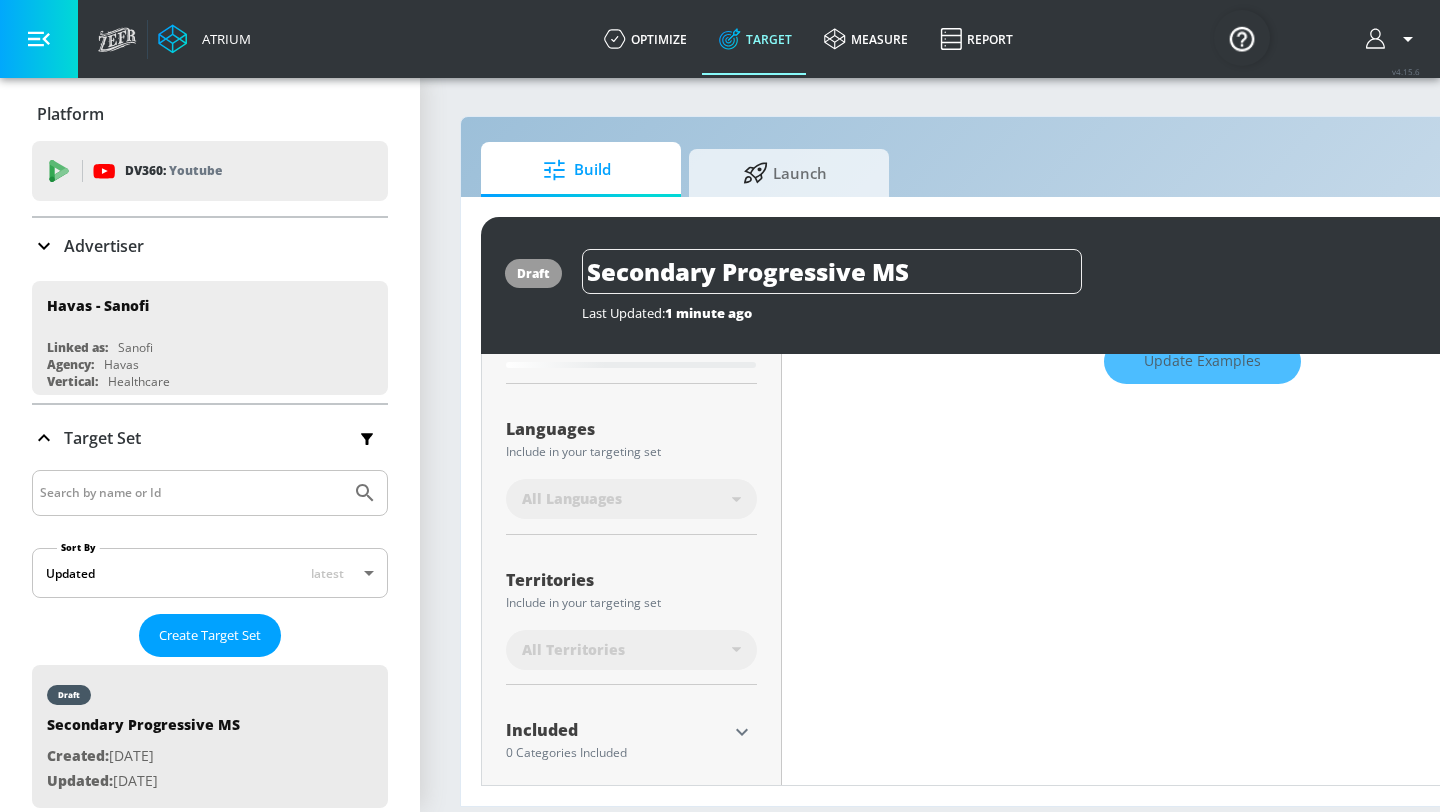 click on "All Languages" at bounding box center [631, 499] 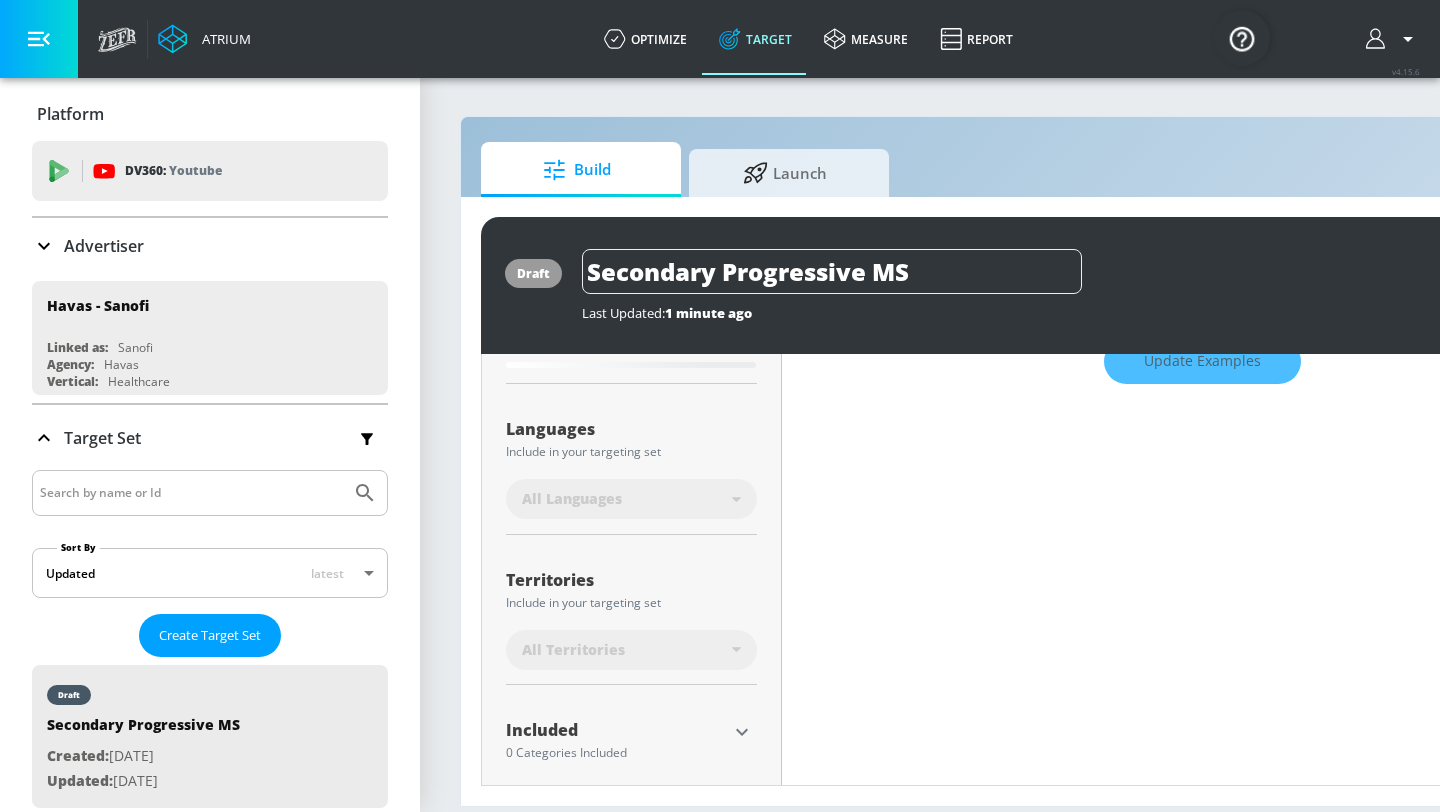 click on "All Languages" at bounding box center (631, 499) 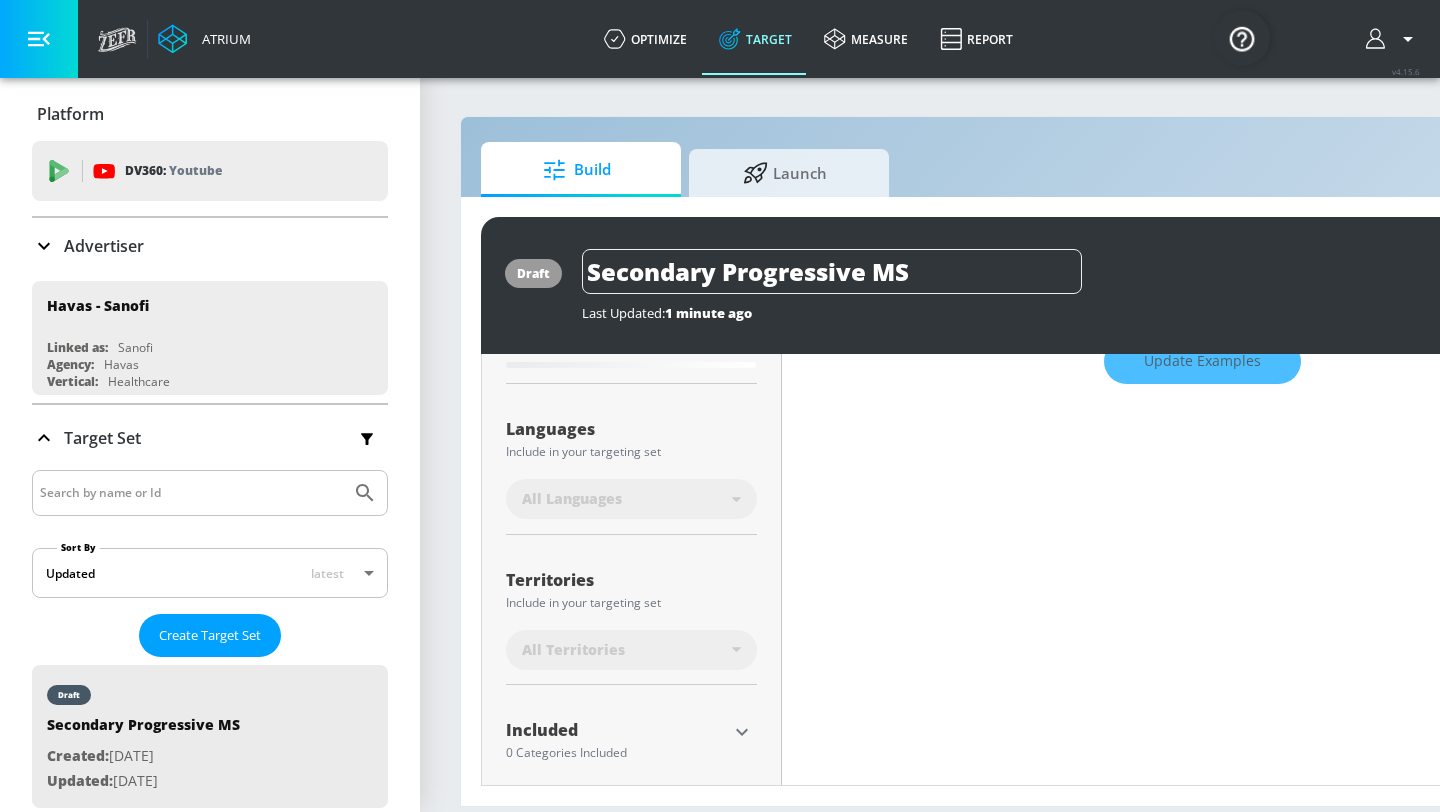 scroll, scrollTop: 0, scrollLeft: 0, axis: both 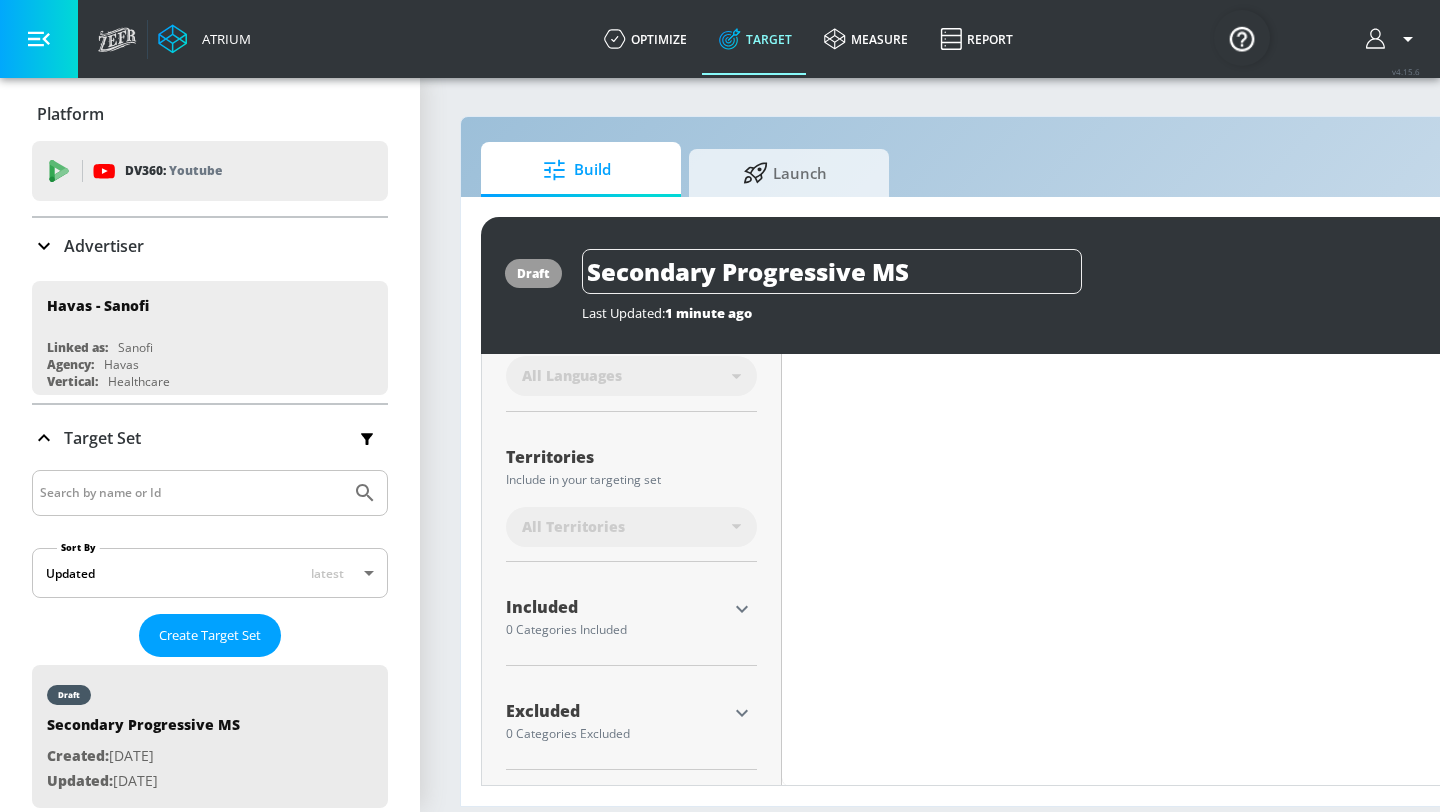 type on "0.6" 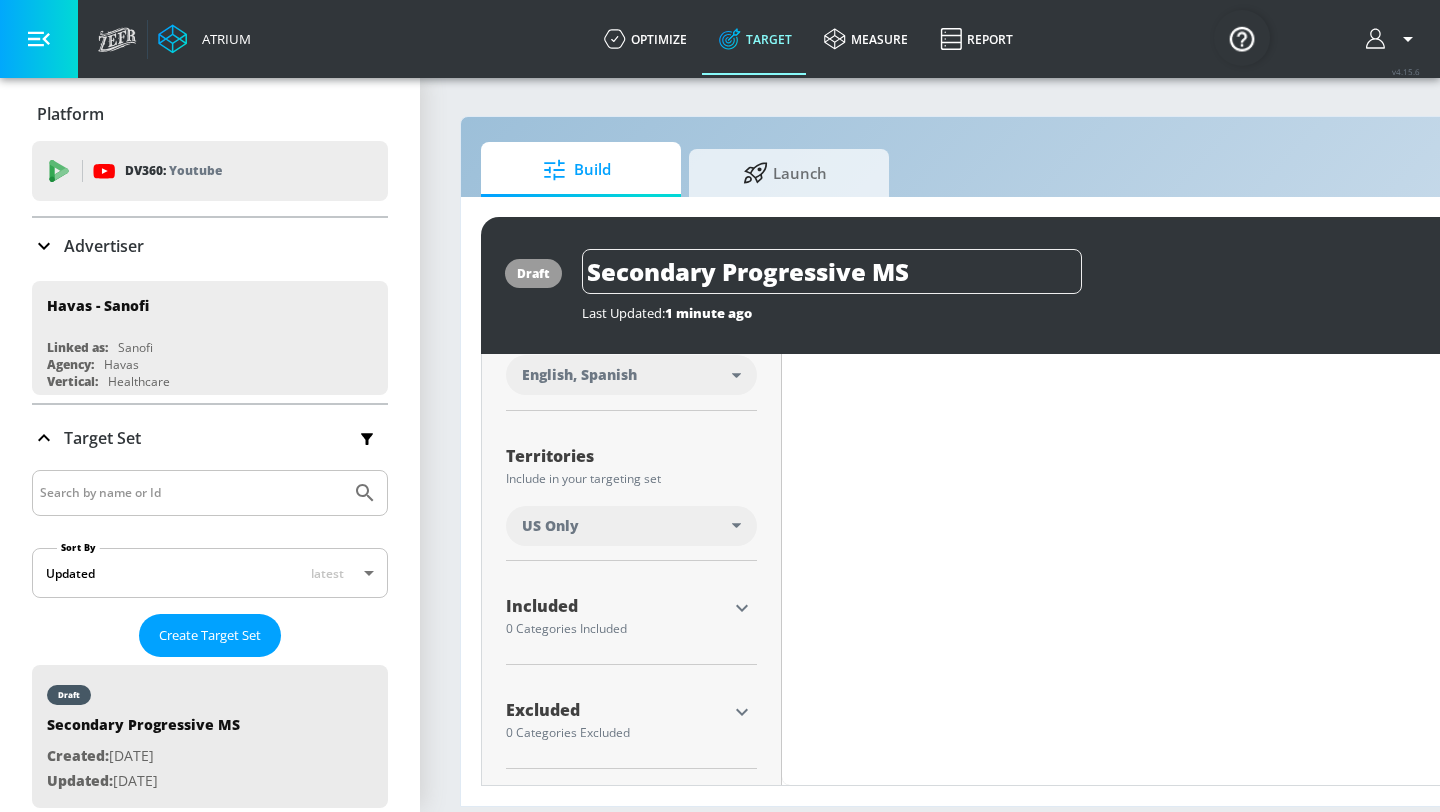 scroll, scrollTop: 436, scrollLeft: 0, axis: vertical 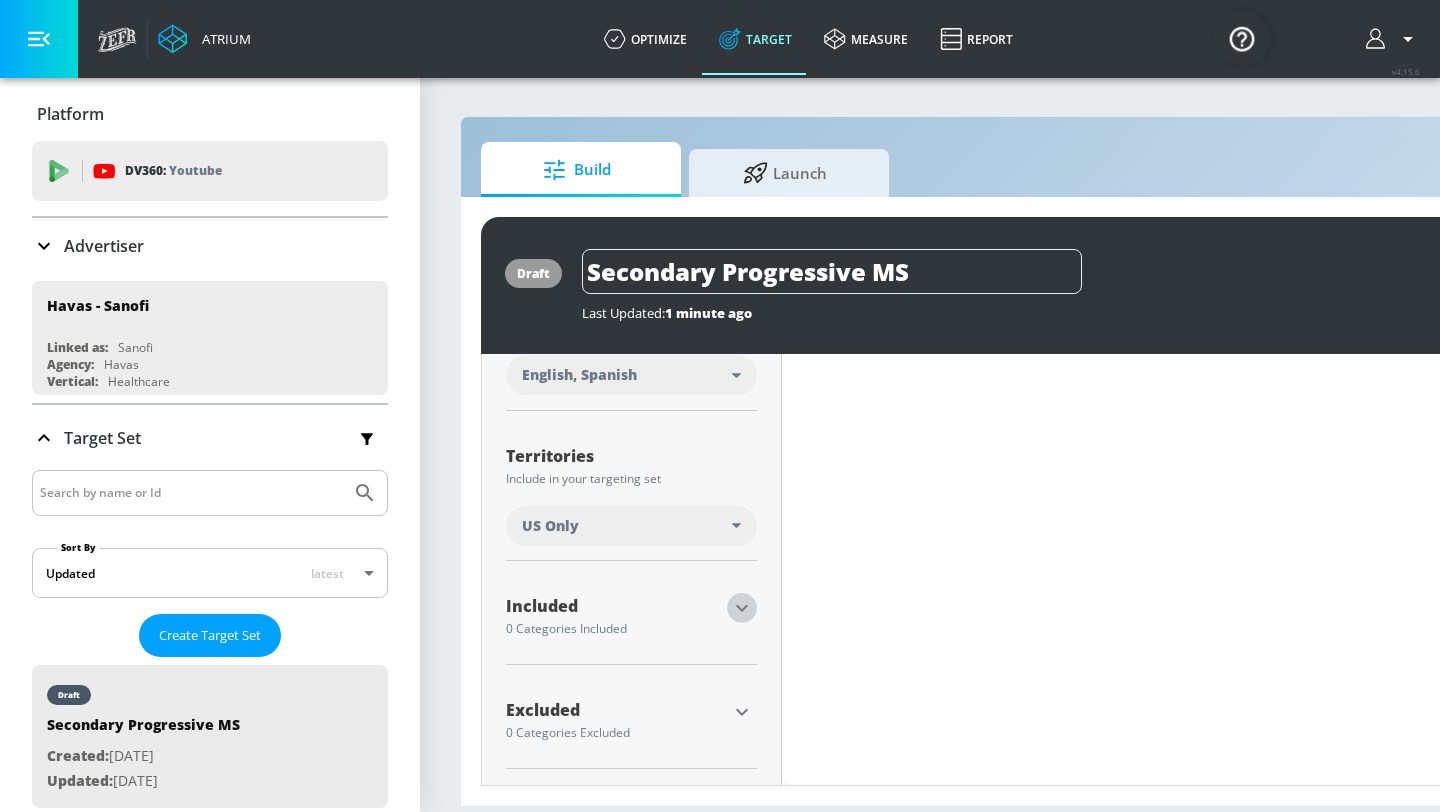 click 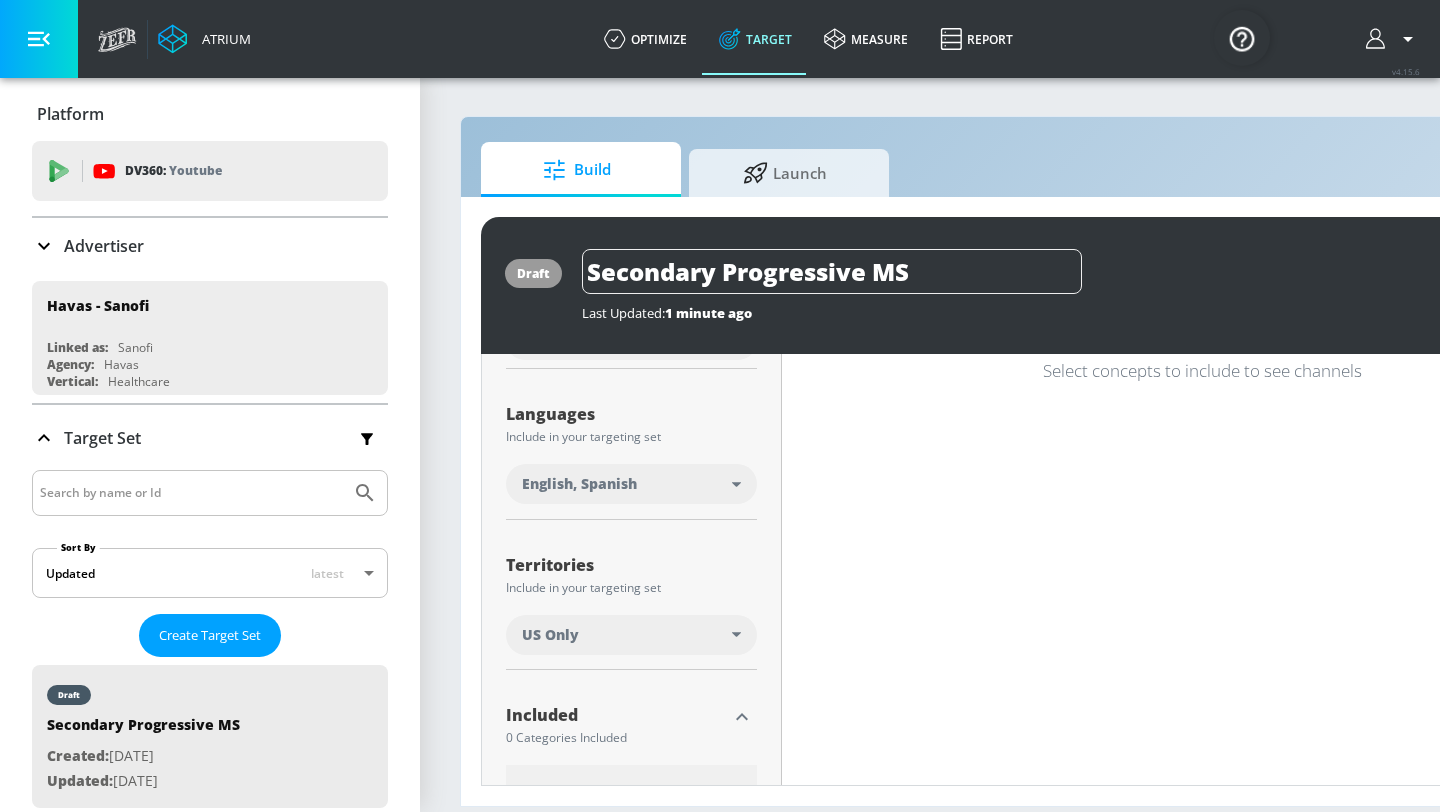 scroll, scrollTop: 538, scrollLeft: 0, axis: vertical 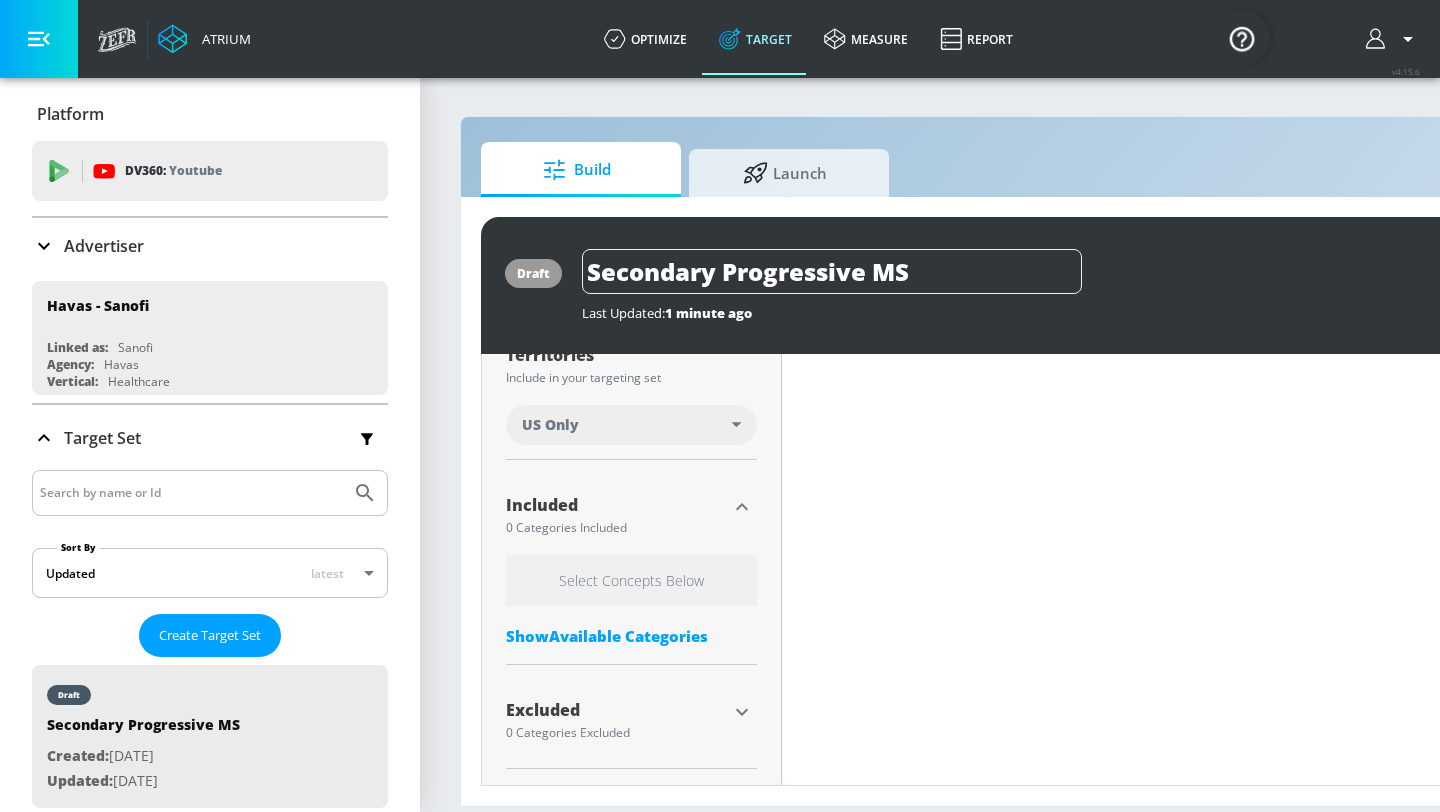 click on "Show  Available Categories" at bounding box center [631, 636] 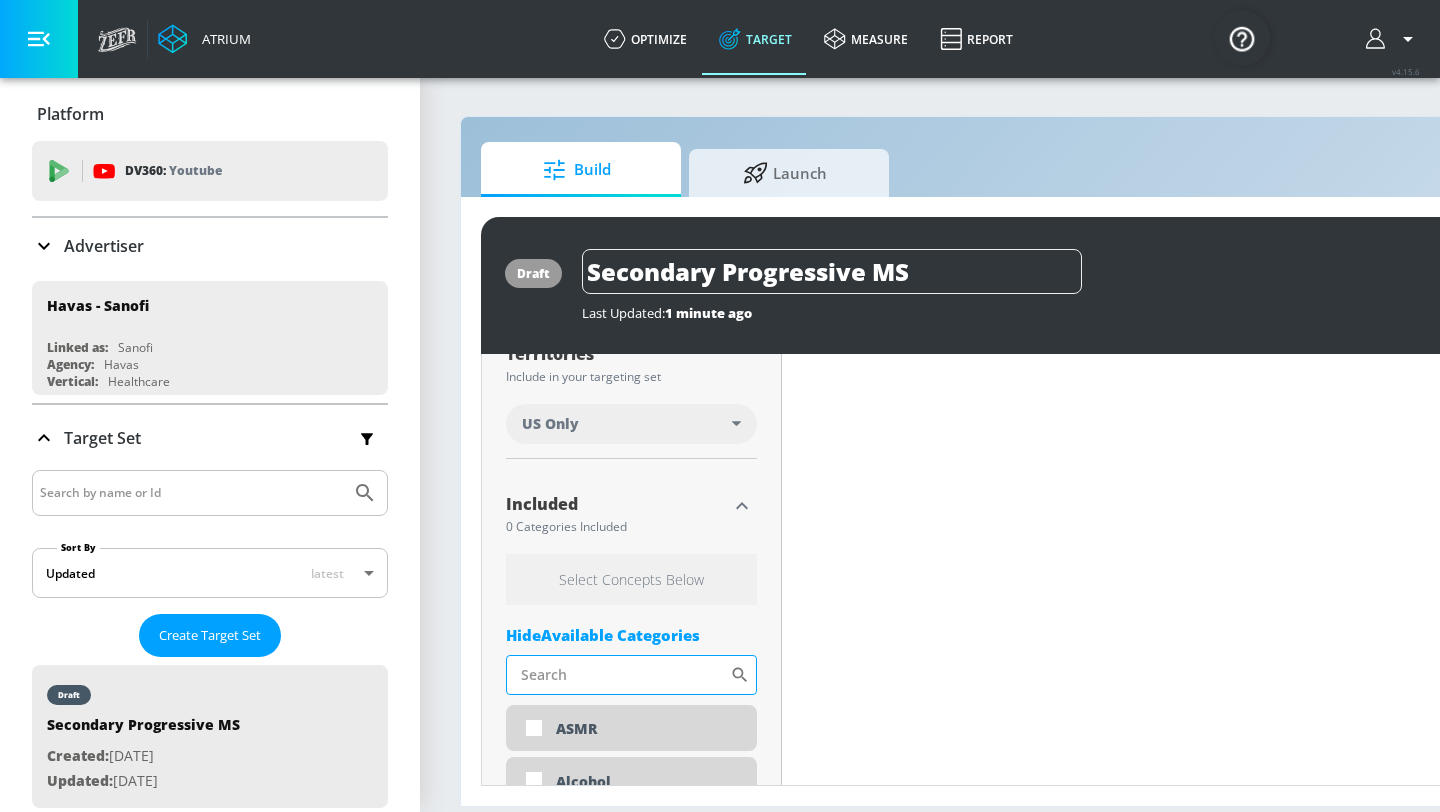 click on "Sort By" at bounding box center [618, 675] 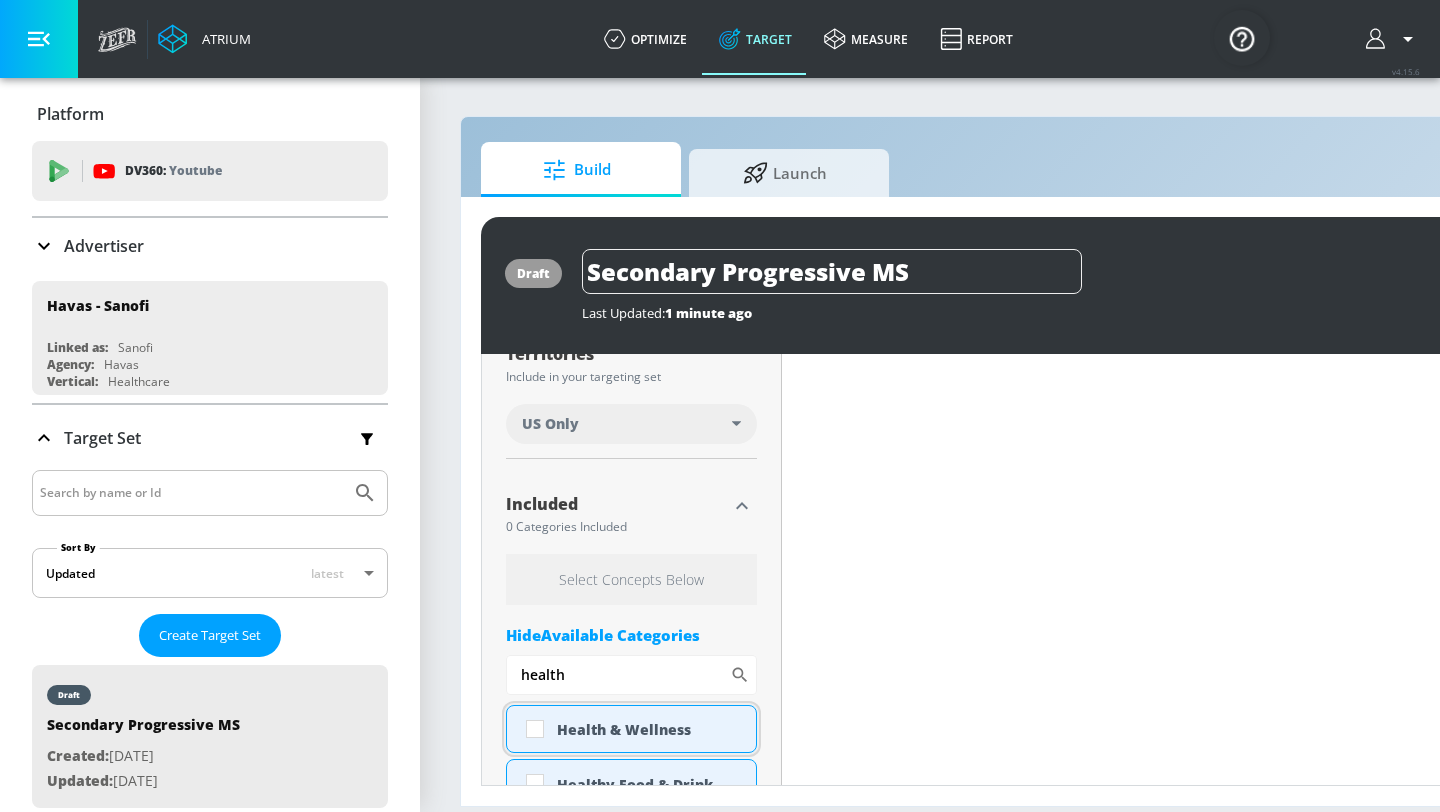 type on "health" 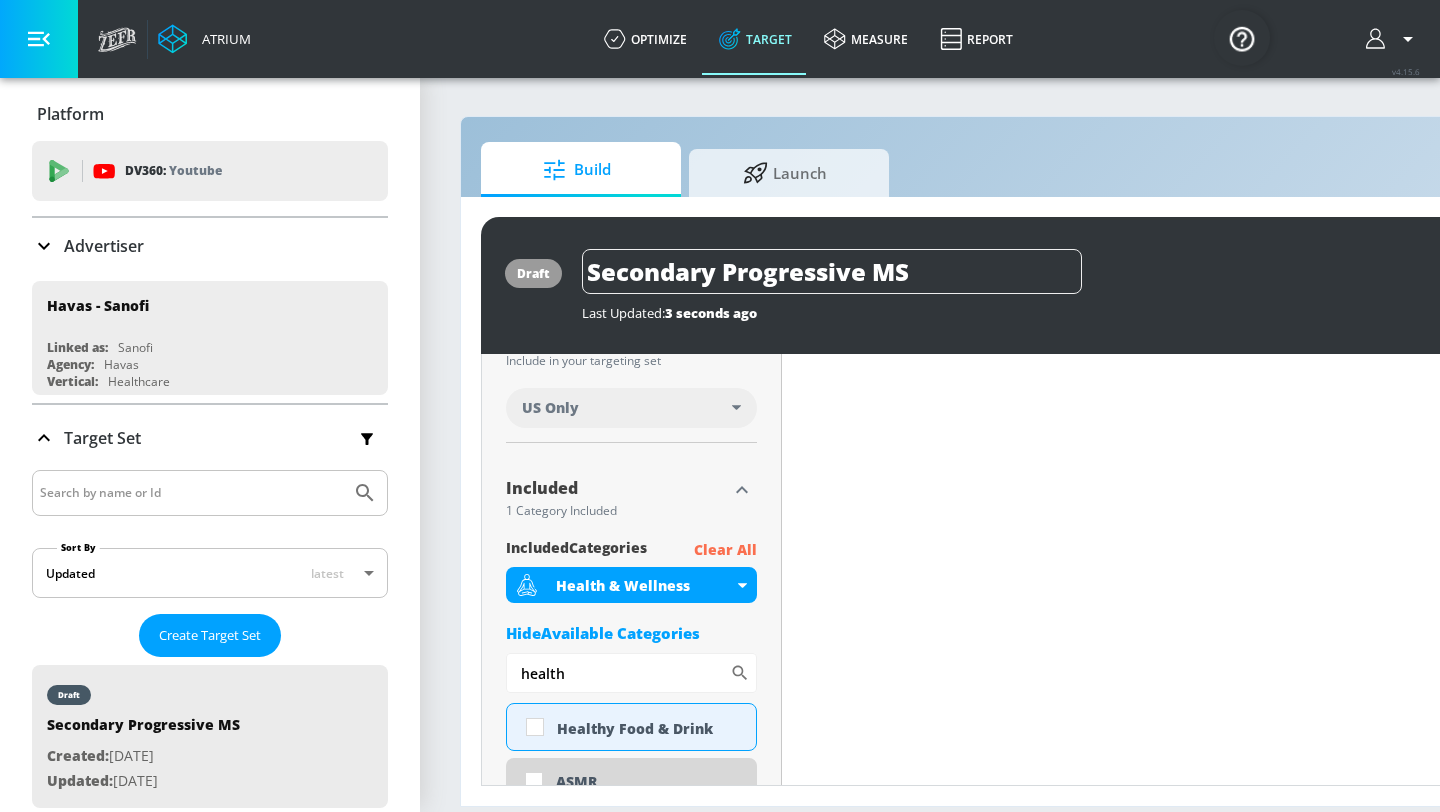 scroll, scrollTop: 538, scrollLeft: 0, axis: vertical 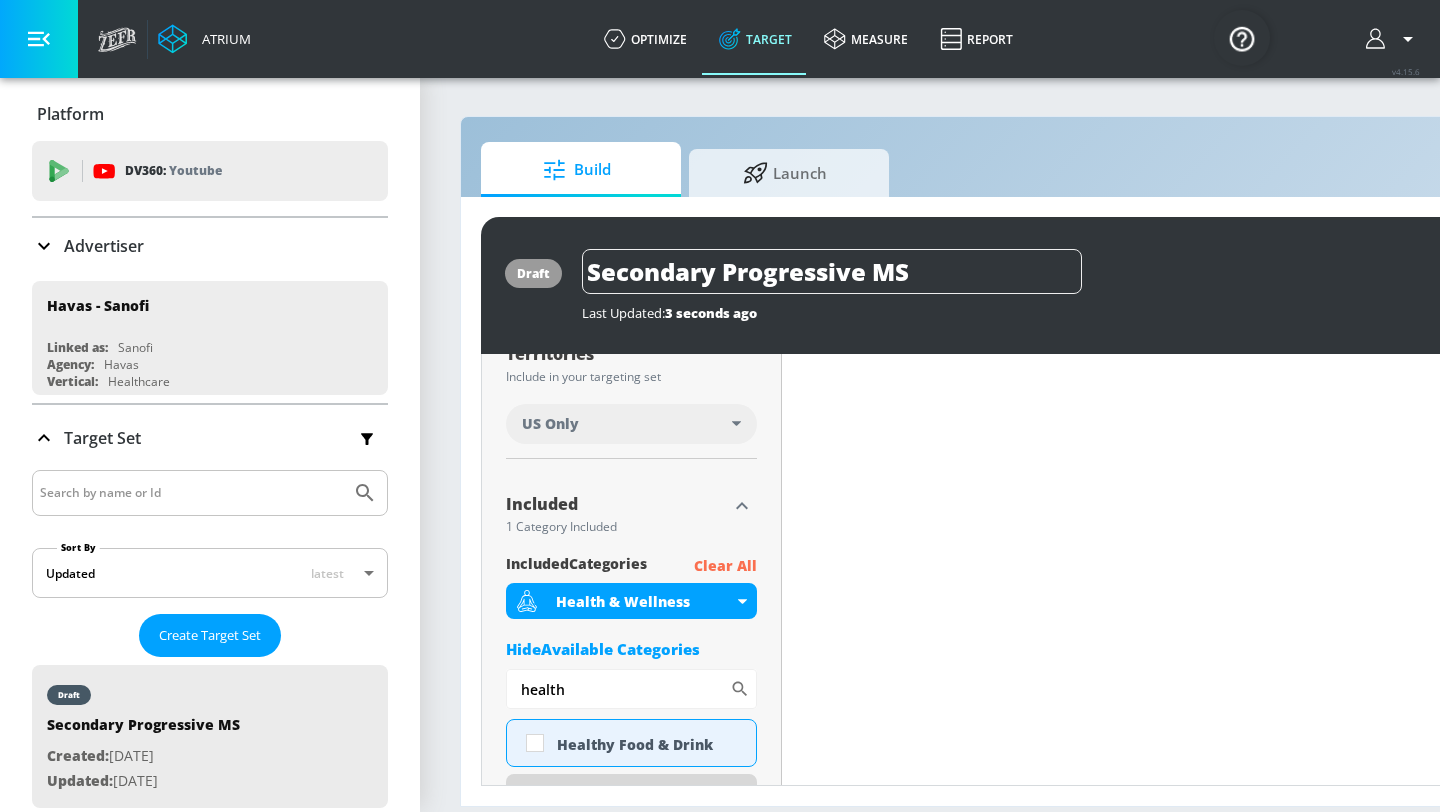 drag, startPoint x: 575, startPoint y: 688, endPoint x: 502, endPoint y: 679, distance: 73.552704 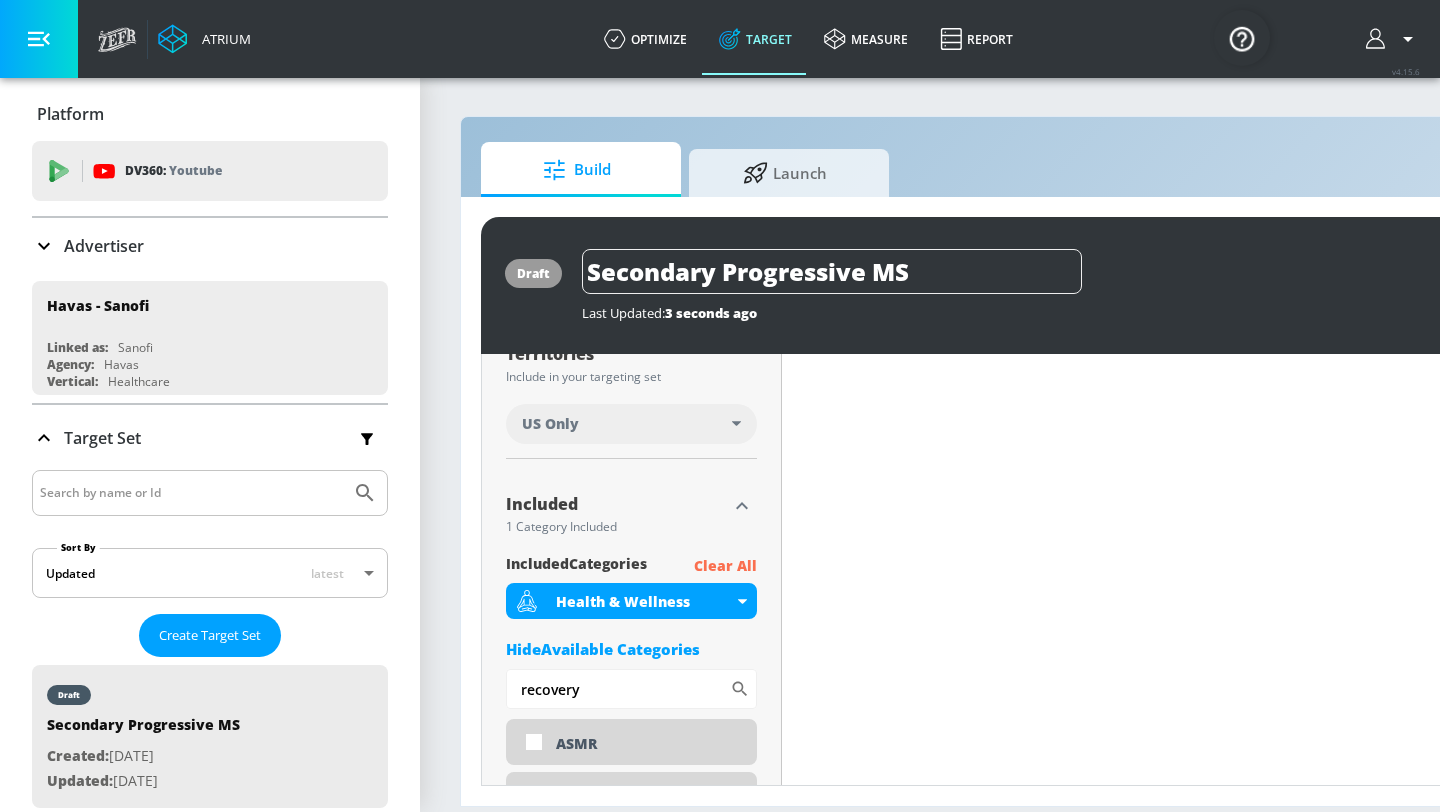 drag, startPoint x: 622, startPoint y: 698, endPoint x: 470, endPoint y: 687, distance: 152.3975 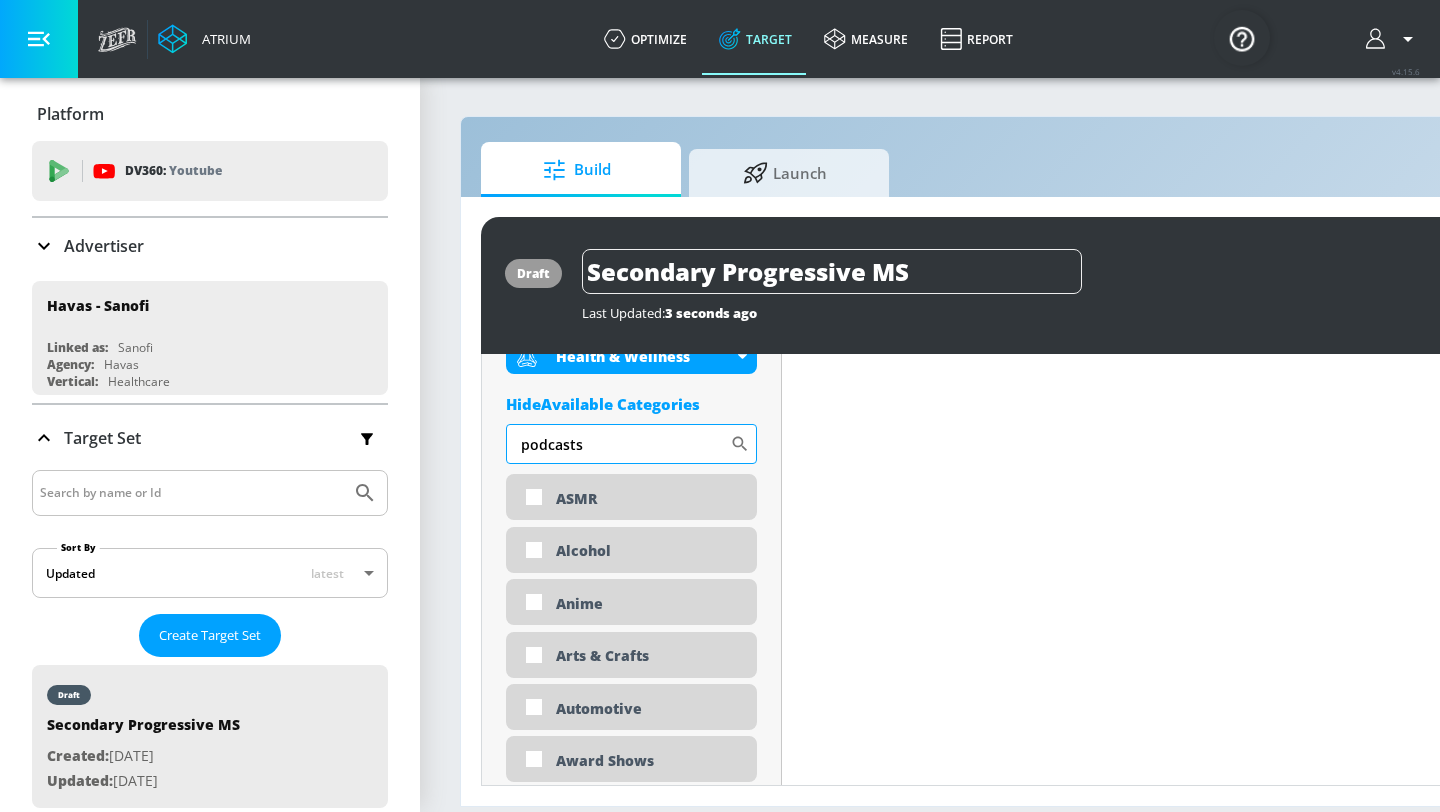 scroll, scrollTop: 781, scrollLeft: 0, axis: vertical 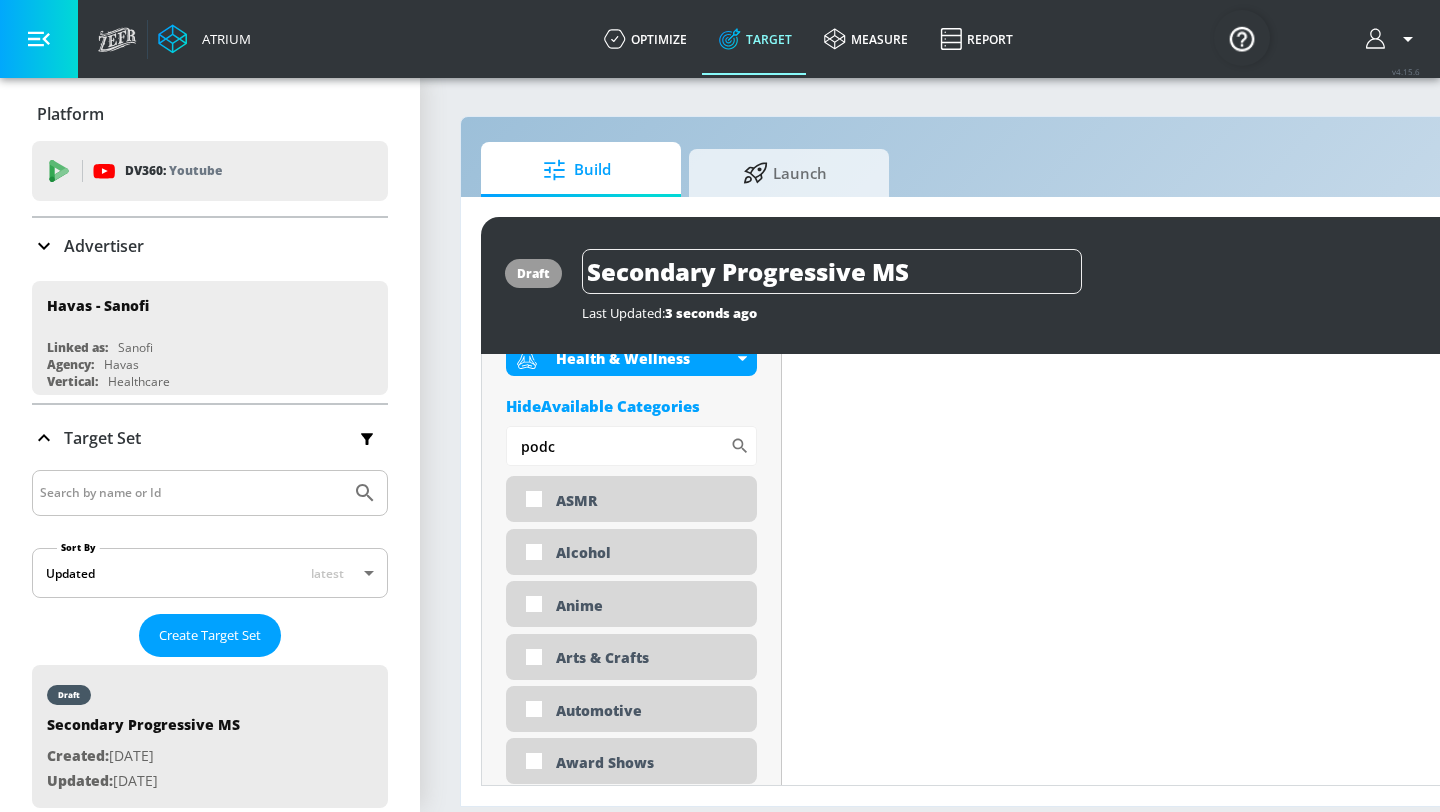 drag, startPoint x: 561, startPoint y: 448, endPoint x: 482, endPoint y: 448, distance: 79 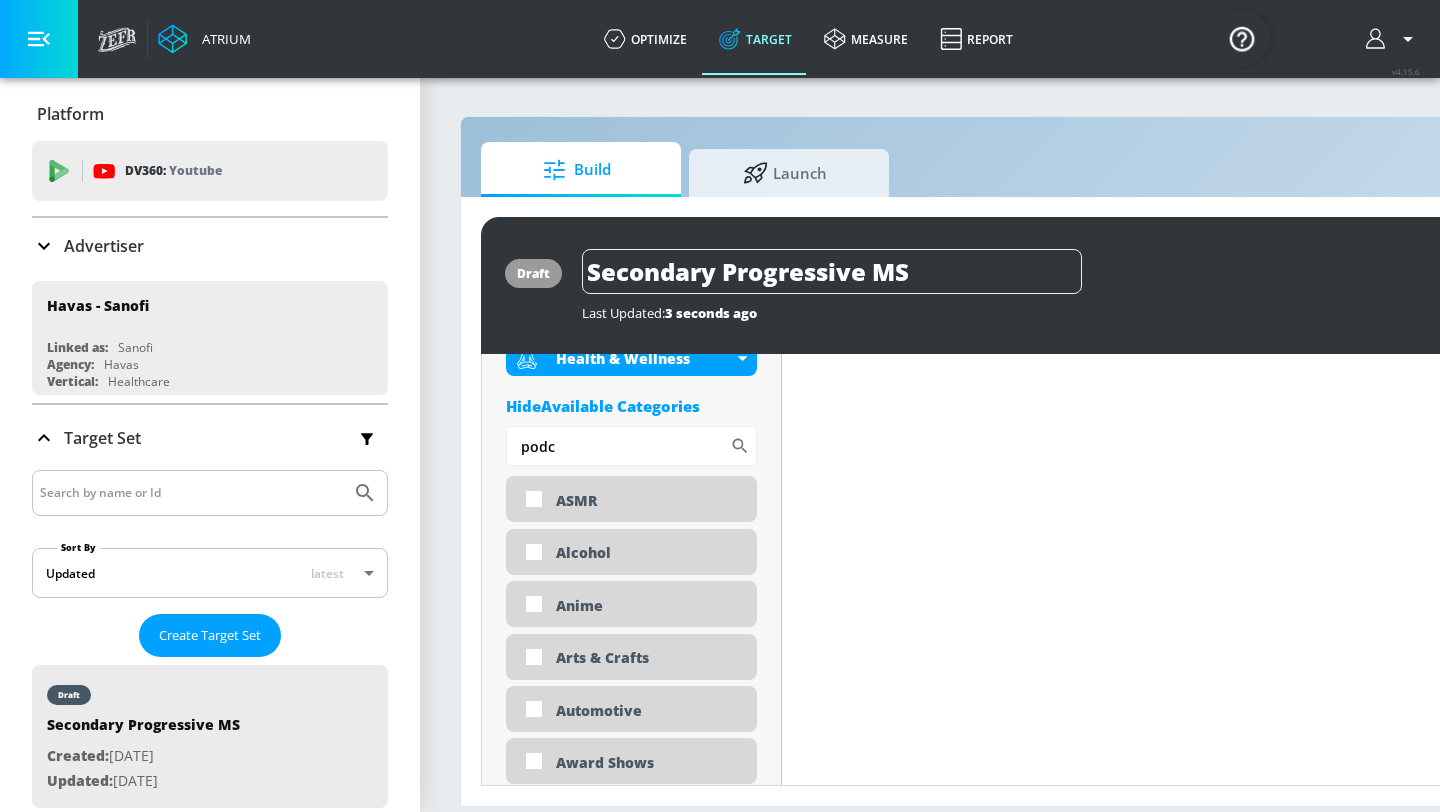 click on "Placement Type: Channels channels ​ Estimated Daily Spend $106 - $151 Activation Platform Google Ads Age Any Devices Any Gender Any Ad Type No Preference Number of Ad Groups 0 Edit Total Relevancy 60% Daily Avg Views: 0 Content Type Include in your targeting set Pre-roll + Mid-roll standard ​ Languages Include in your targeting set English, Spanish Territories Include in your targeting set US Only Included 1 Category Included included  Categories Clear All
Health & Wellness Hide  Available Categories podc ​ ASMR Alcohol Anime Arts & Crafts Automotive [PERSON_NAME] Back to School Beauty & Personal Care Beverages Business & Finance Candidate - [PERSON_NAME] Candidate - [PERSON_NAME] Candidate - [PERSON_NAME] Celebrity Culture Children's Arts & Crafts Children's Entertainment Children's Toys Climate Issues DE&I - Asian Voices DE&I - Black Voices DE&I - [DEMOGRAPHIC_DATA] Voices DE&I - LatinX Voices DEI - South Asian Voices Dance Desserts Documentaries Drag Eco-Conscious Elections Fashion Fine Arts Fishing" at bounding box center [632, 2918] 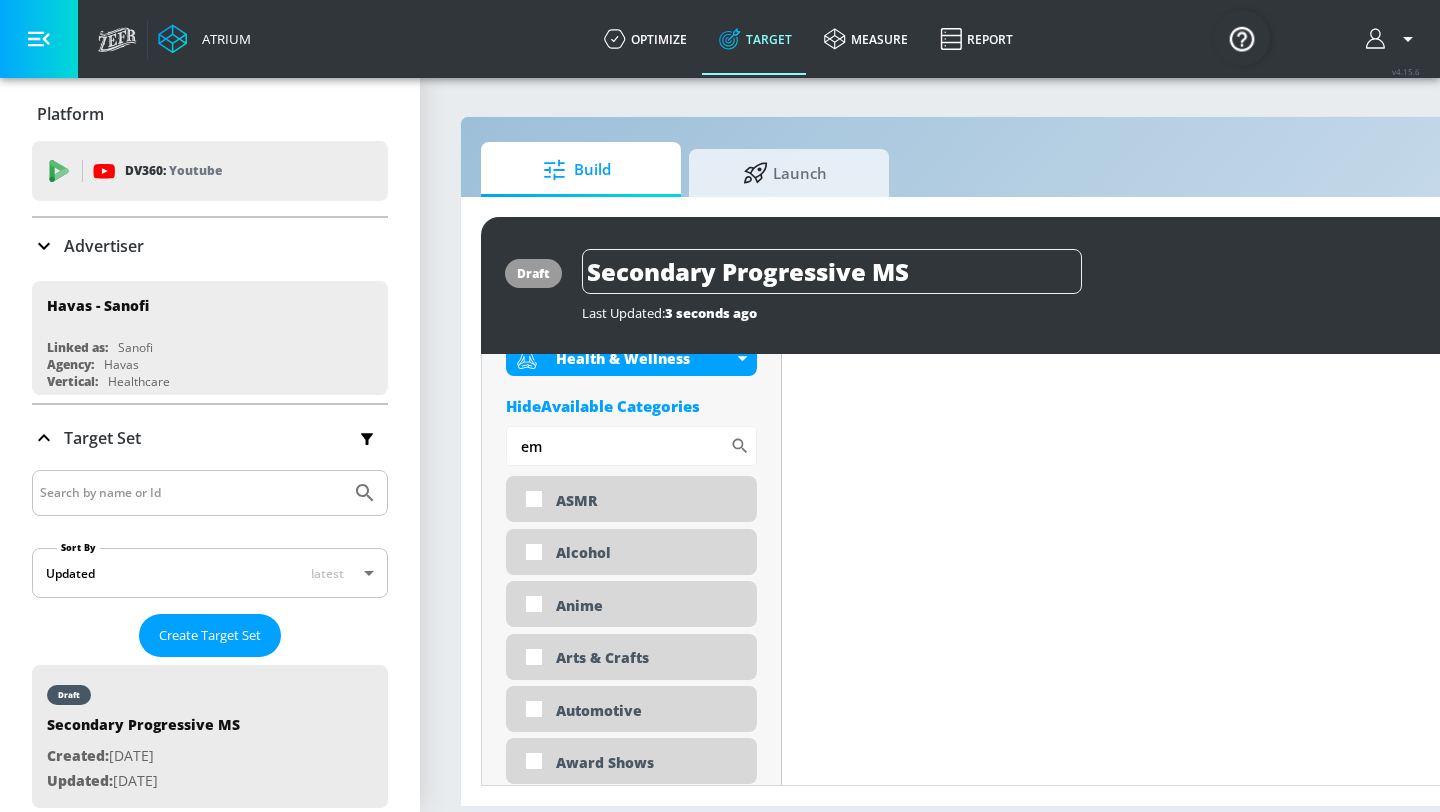 type on "e" 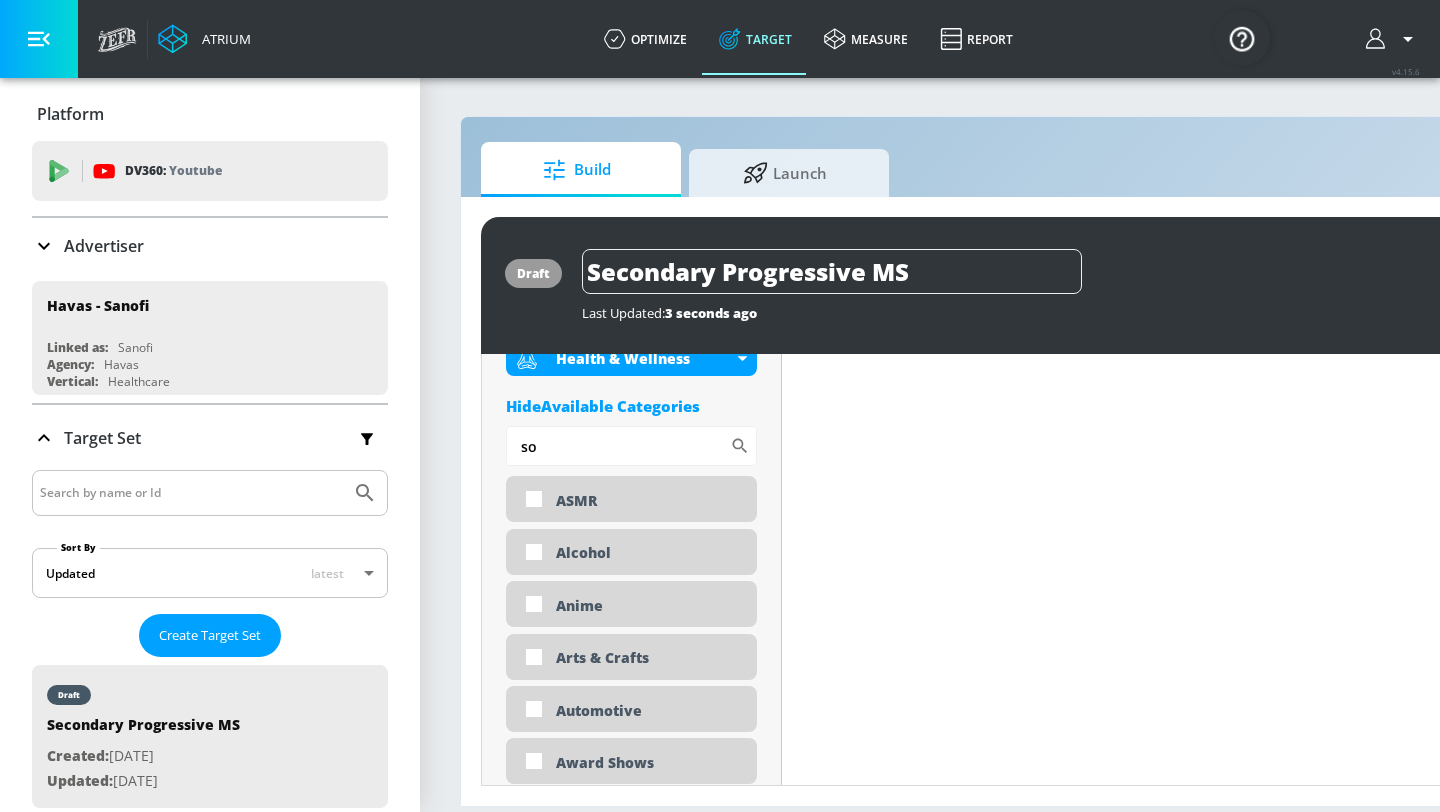 type on "s" 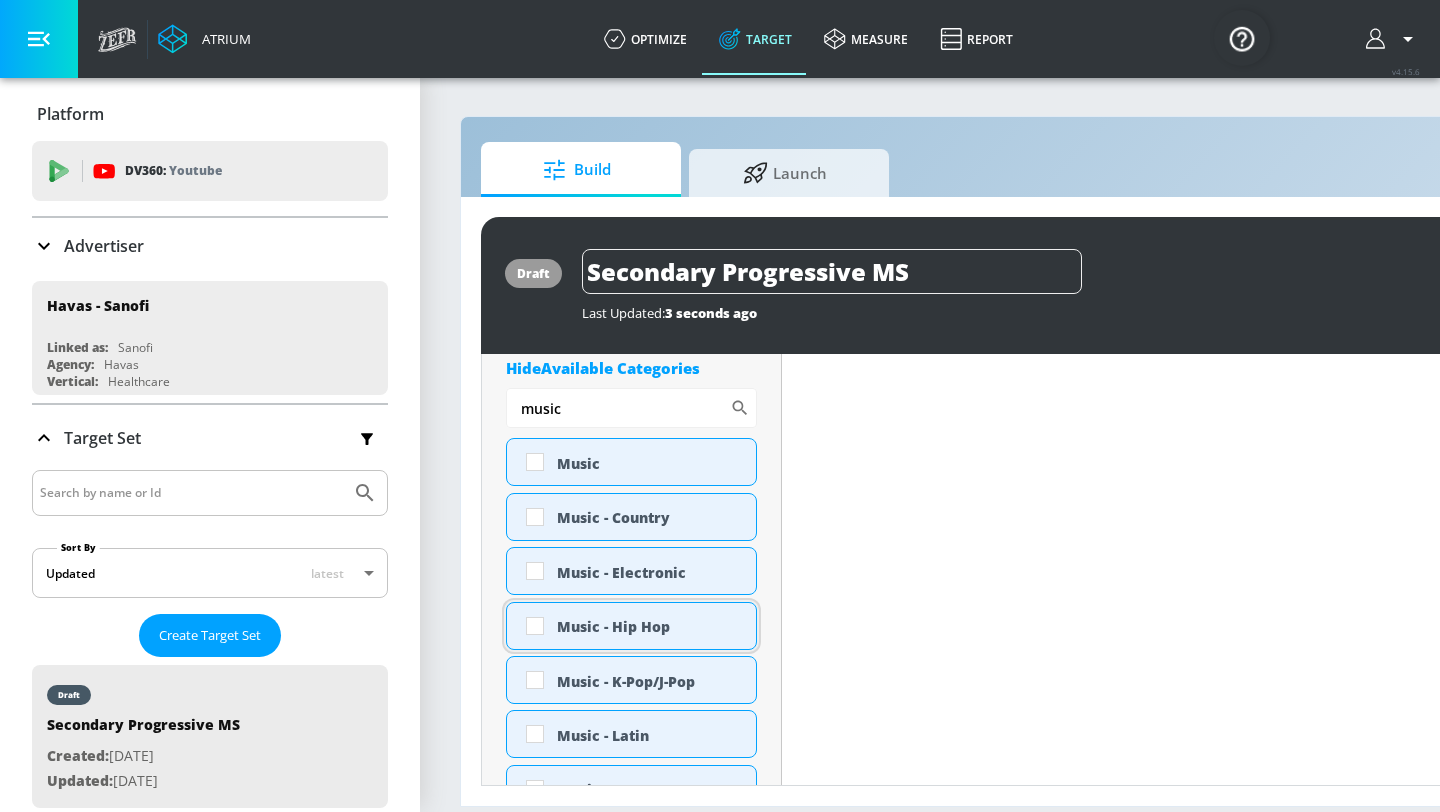 scroll, scrollTop: 730, scrollLeft: 0, axis: vertical 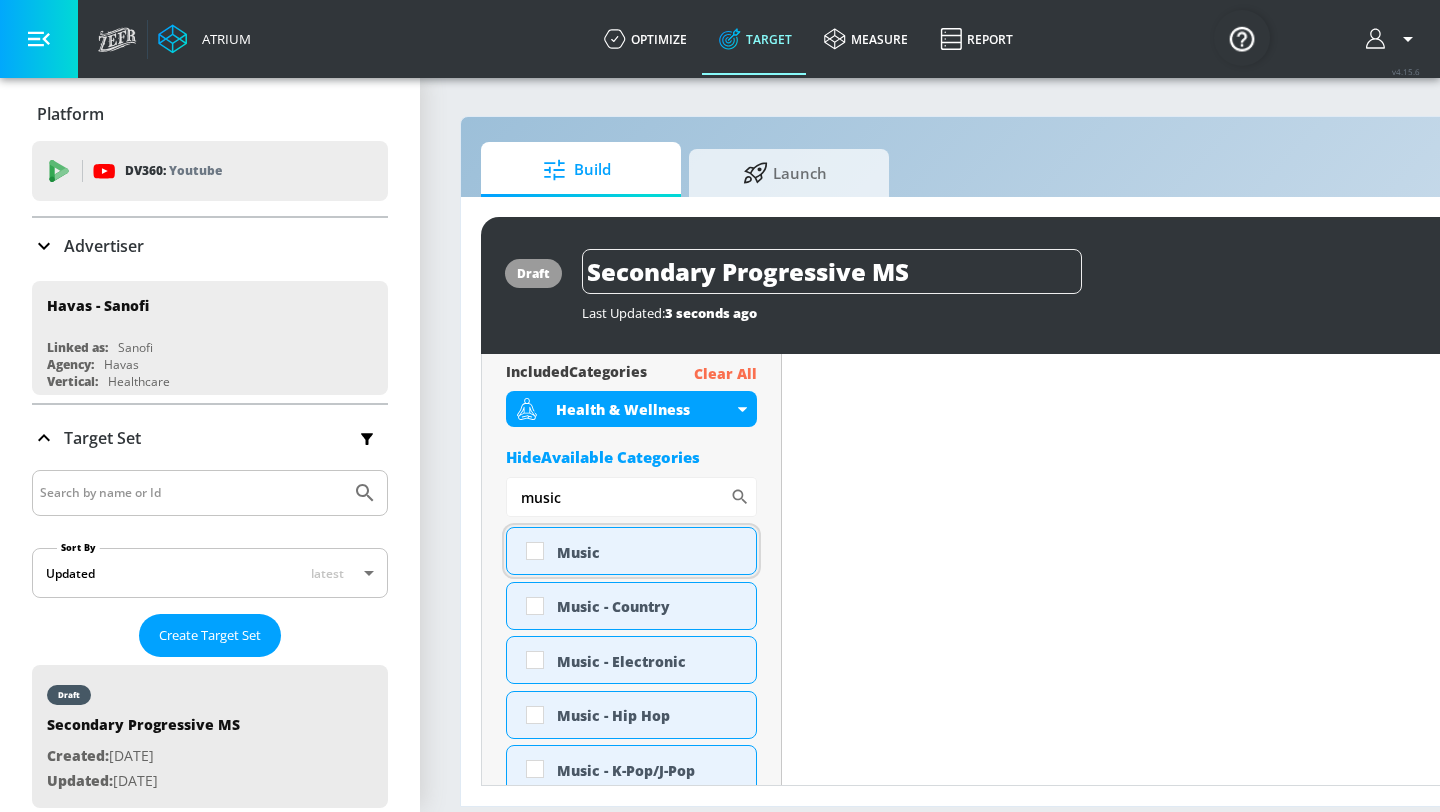 type on "music" 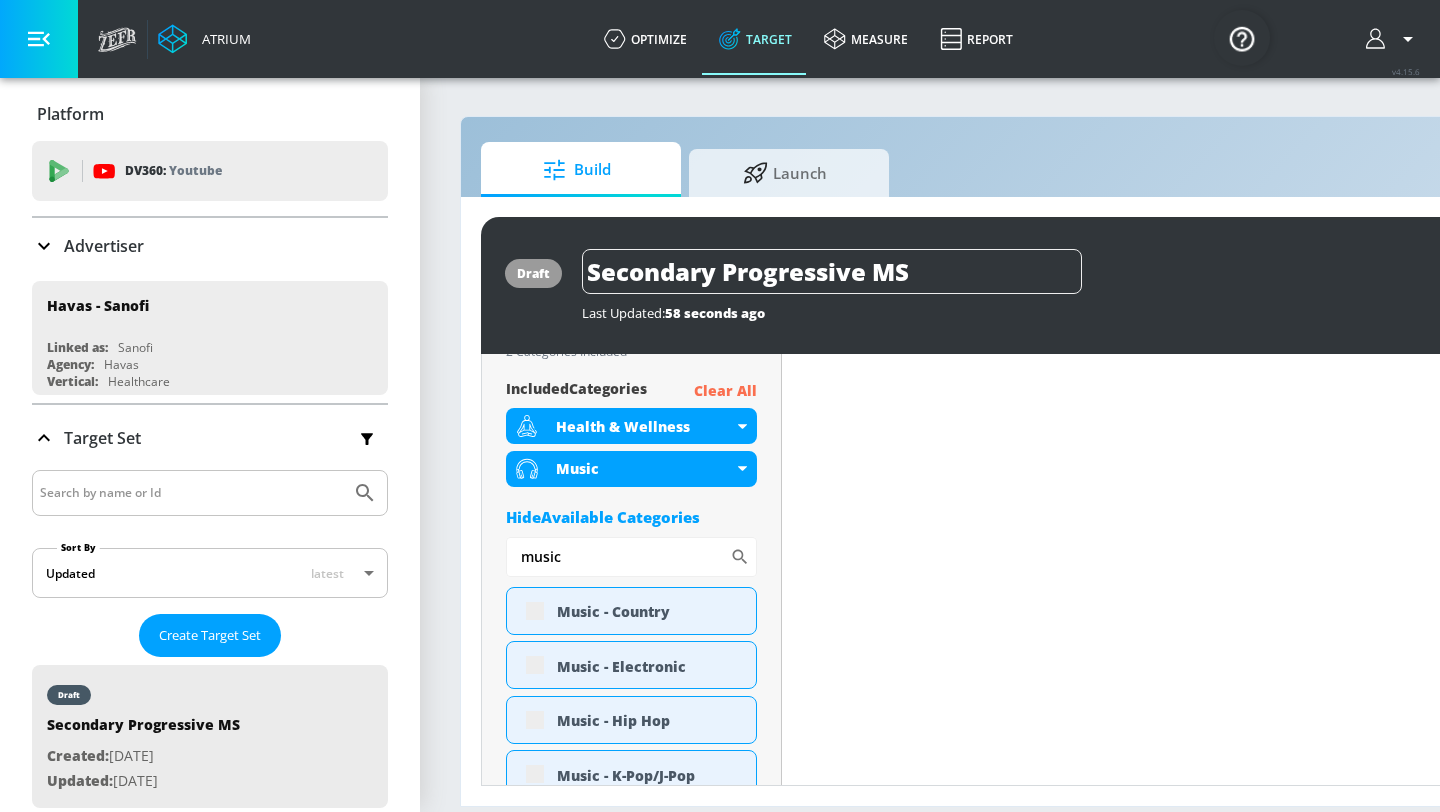 scroll, scrollTop: 746, scrollLeft: 0, axis: vertical 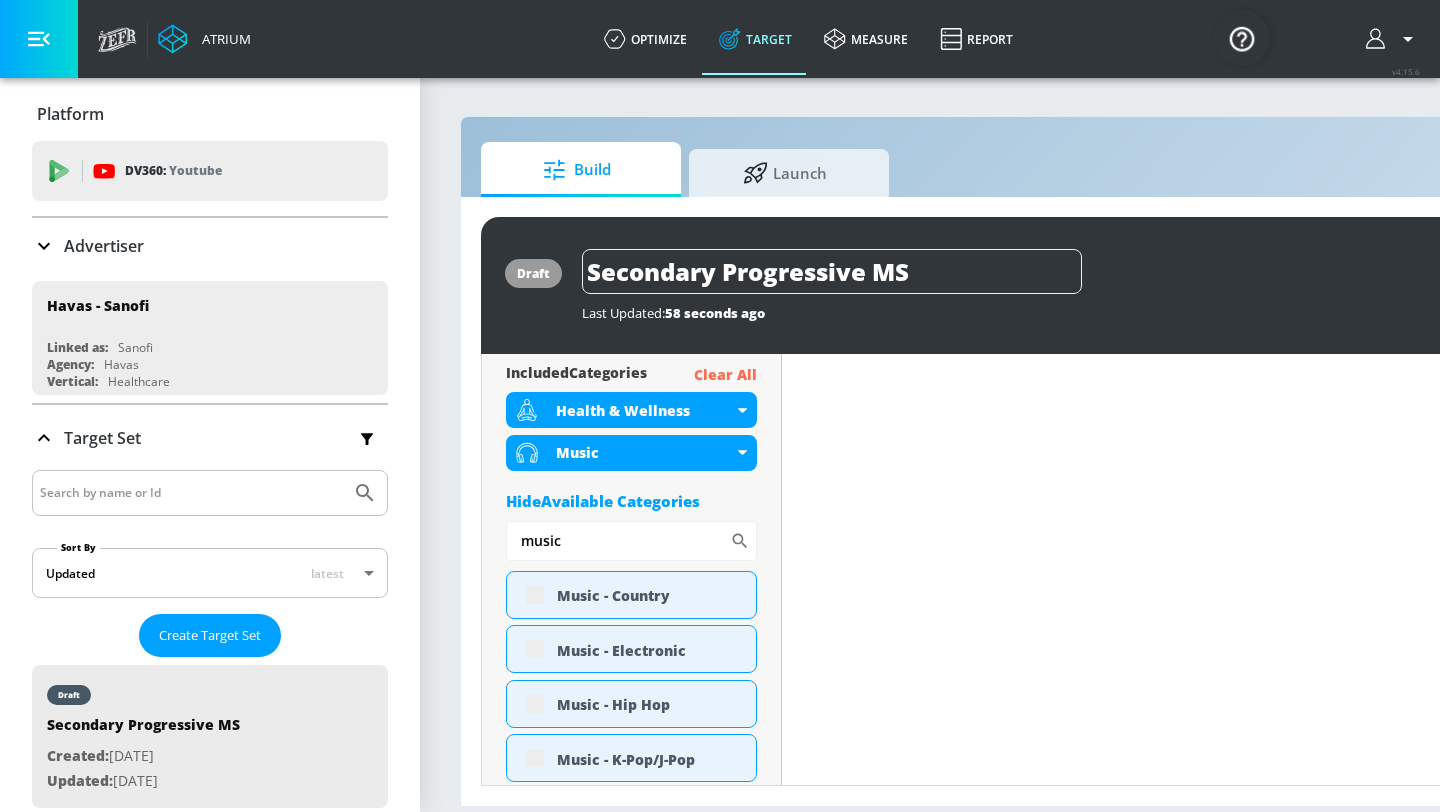 drag, startPoint x: 574, startPoint y: 539, endPoint x: 501, endPoint y: 521, distance: 75.18643 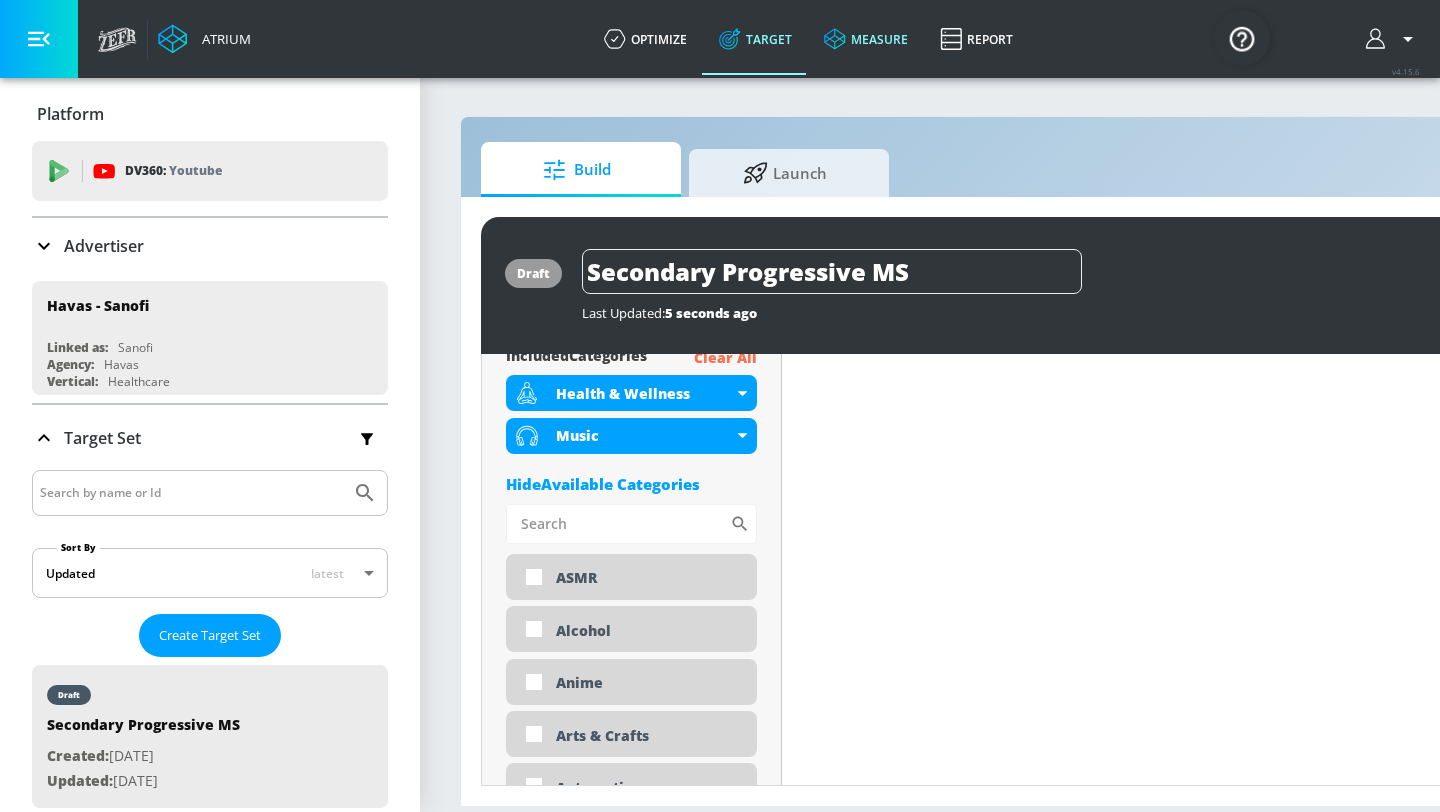 scroll, scrollTop: 730, scrollLeft: 0, axis: vertical 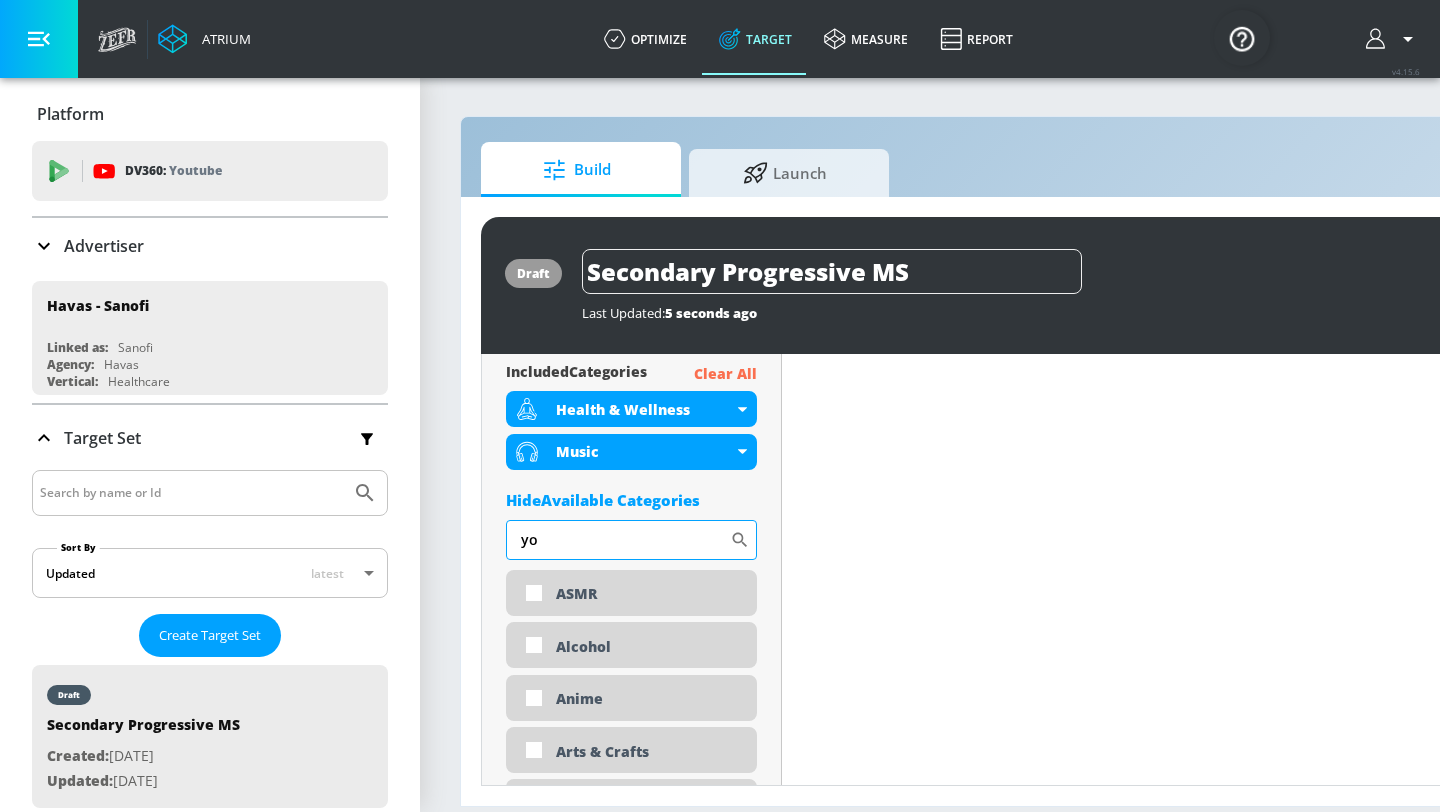 type on "y" 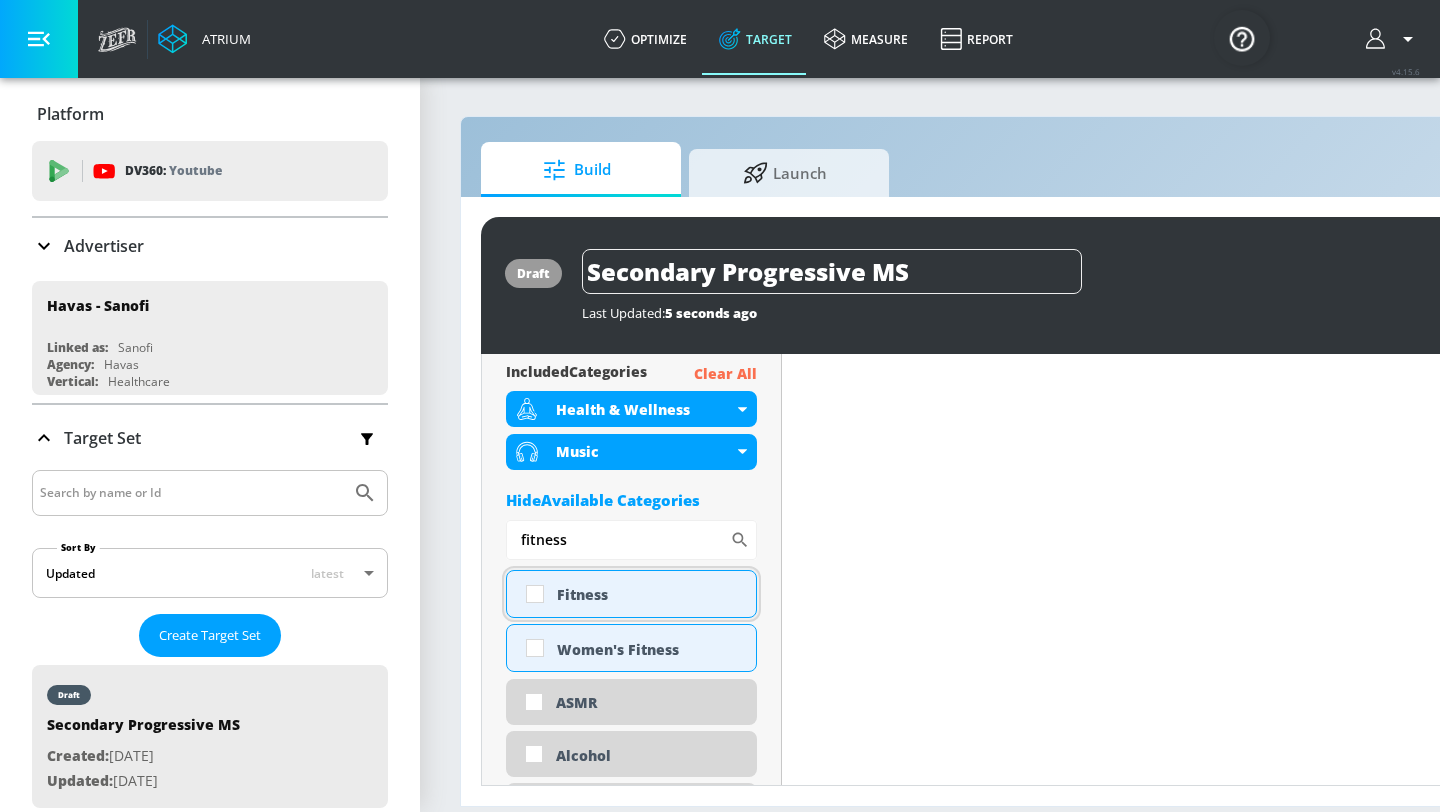 type on "fitness" 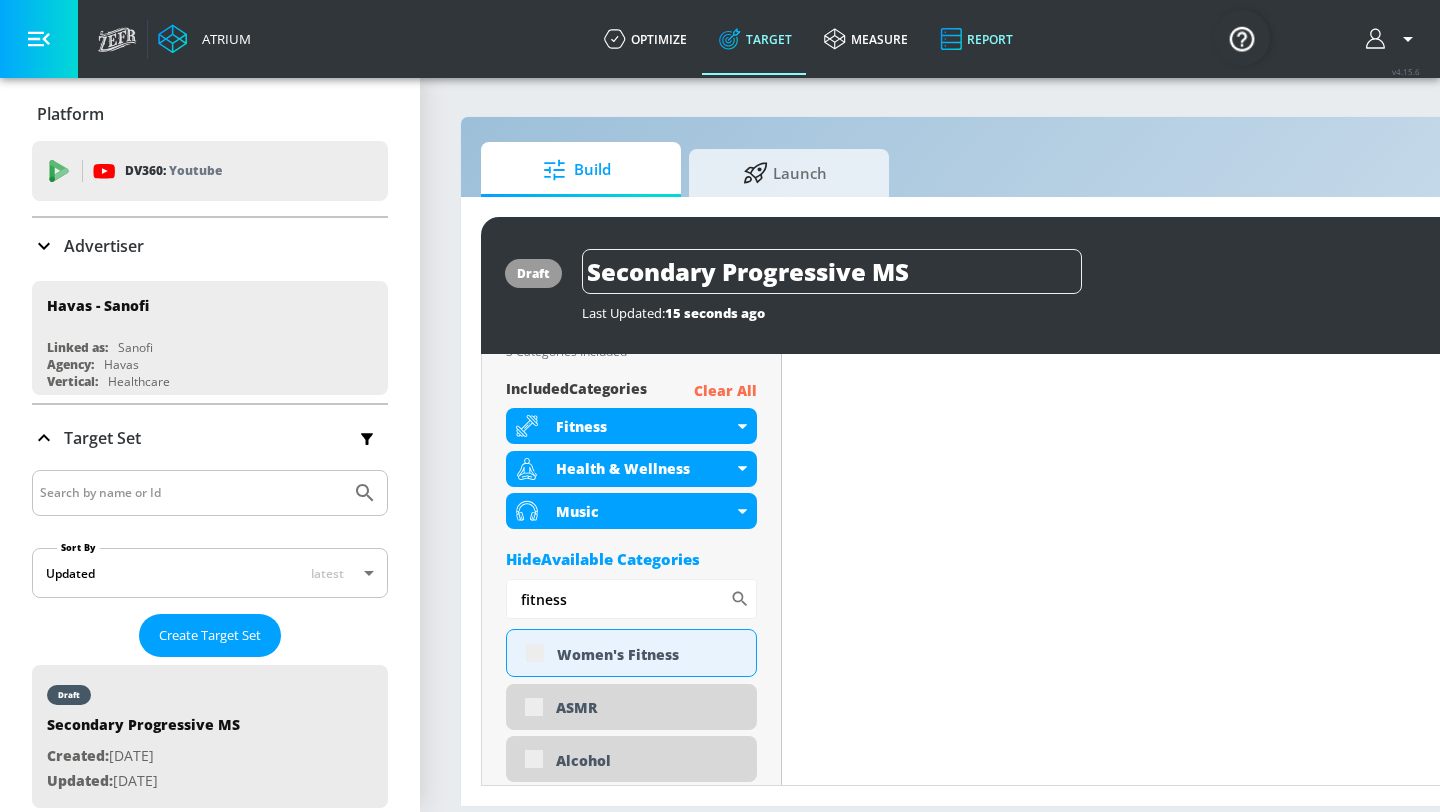 scroll, scrollTop: 746, scrollLeft: 0, axis: vertical 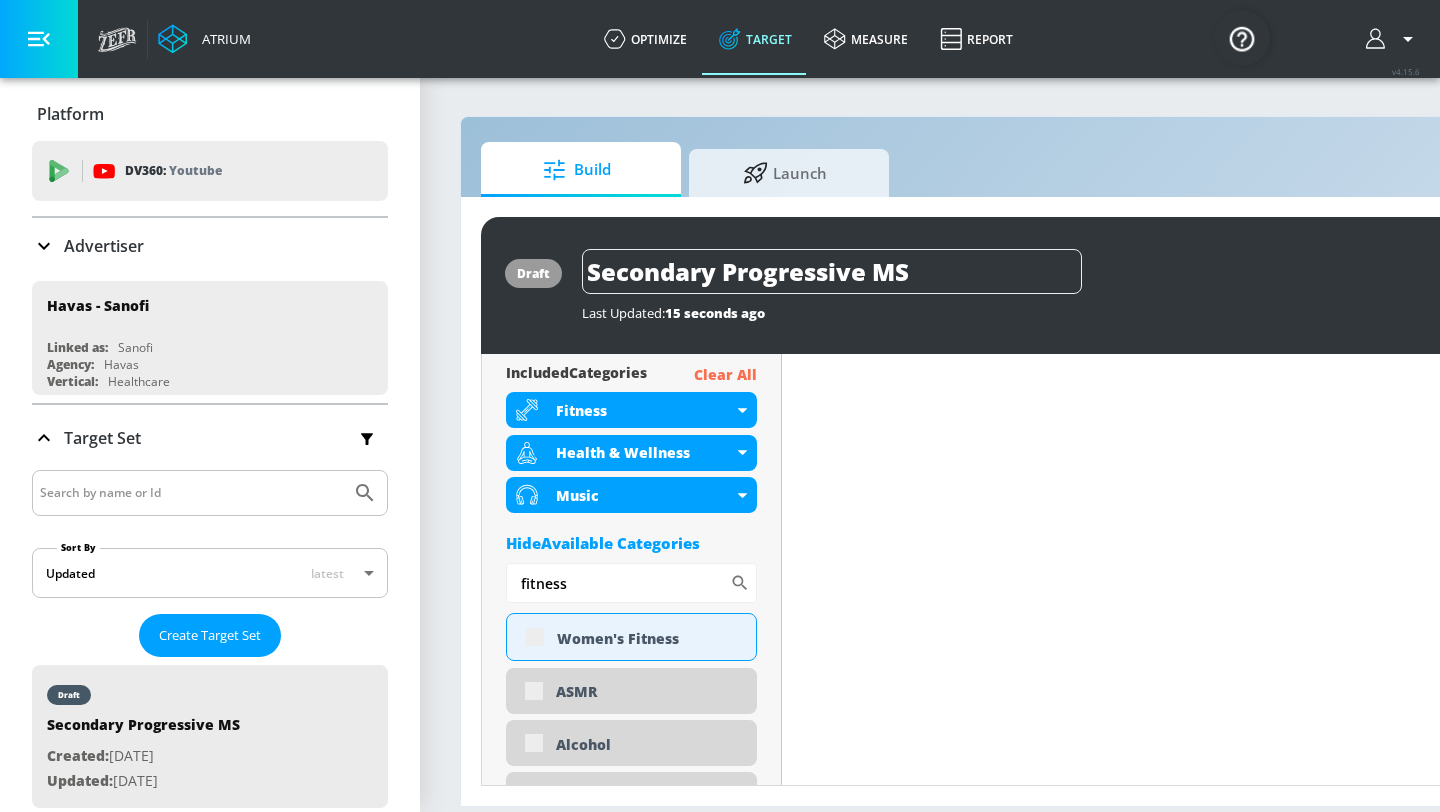 drag, startPoint x: 593, startPoint y: 588, endPoint x: 446, endPoint y: 567, distance: 148.49243 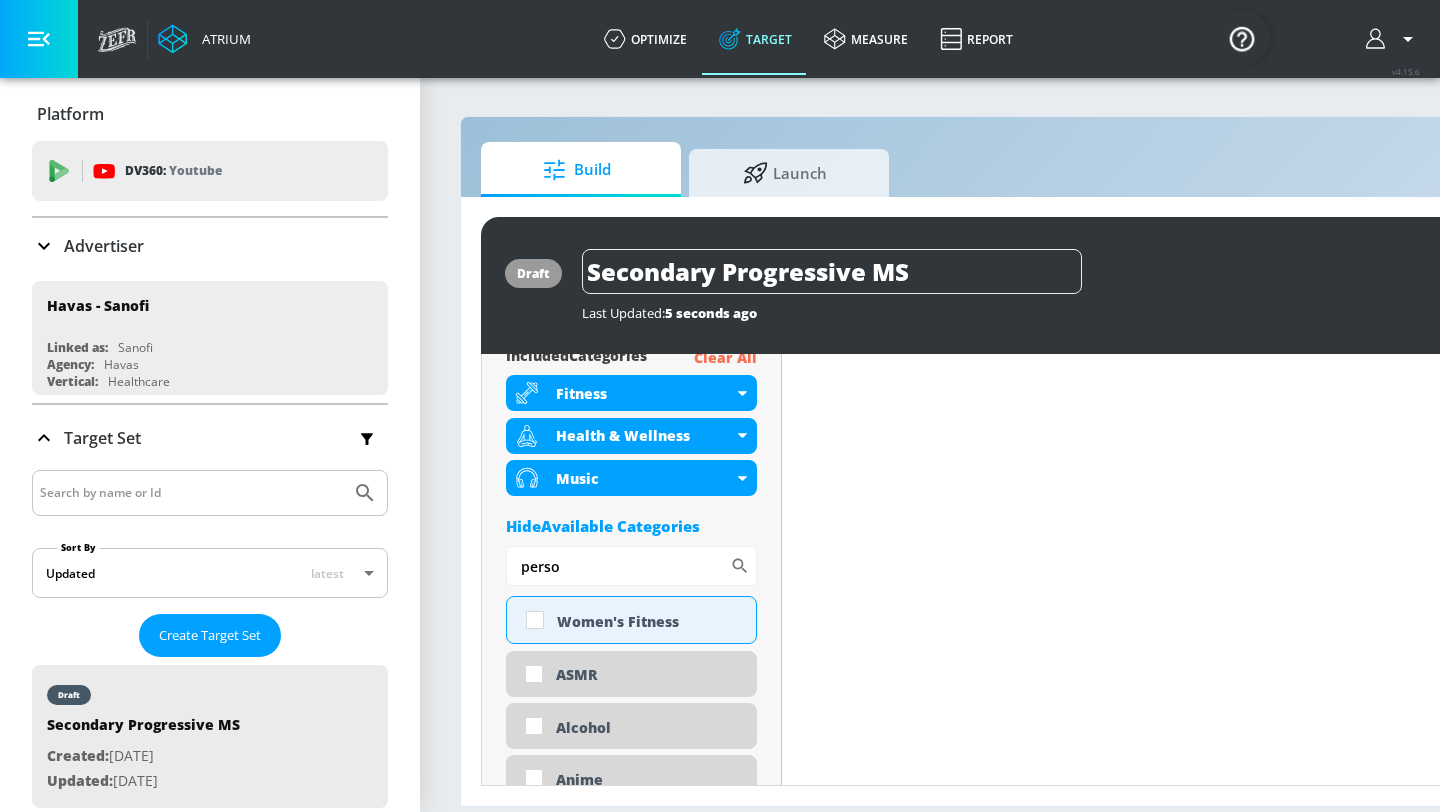 scroll, scrollTop: 730, scrollLeft: 0, axis: vertical 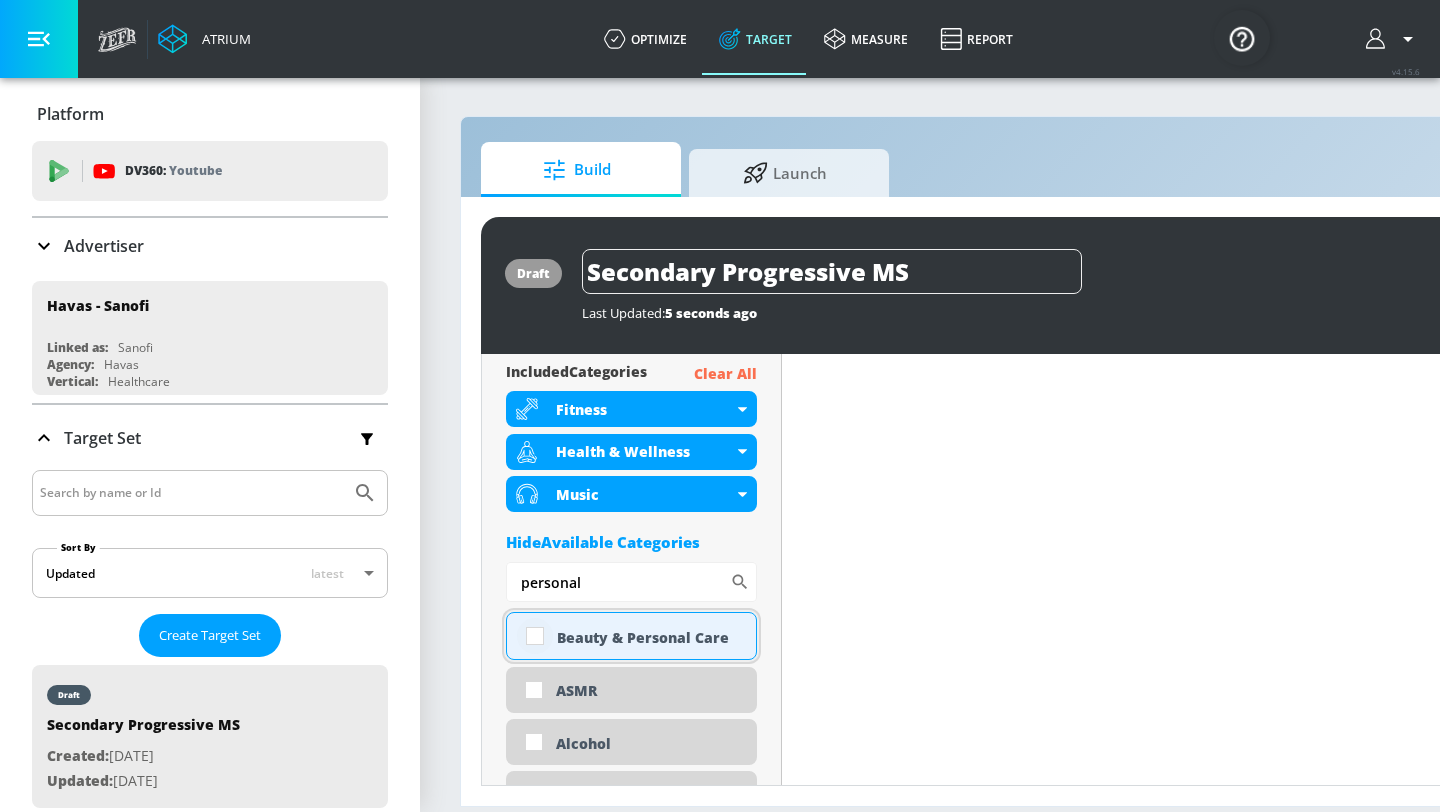 type on "personal" 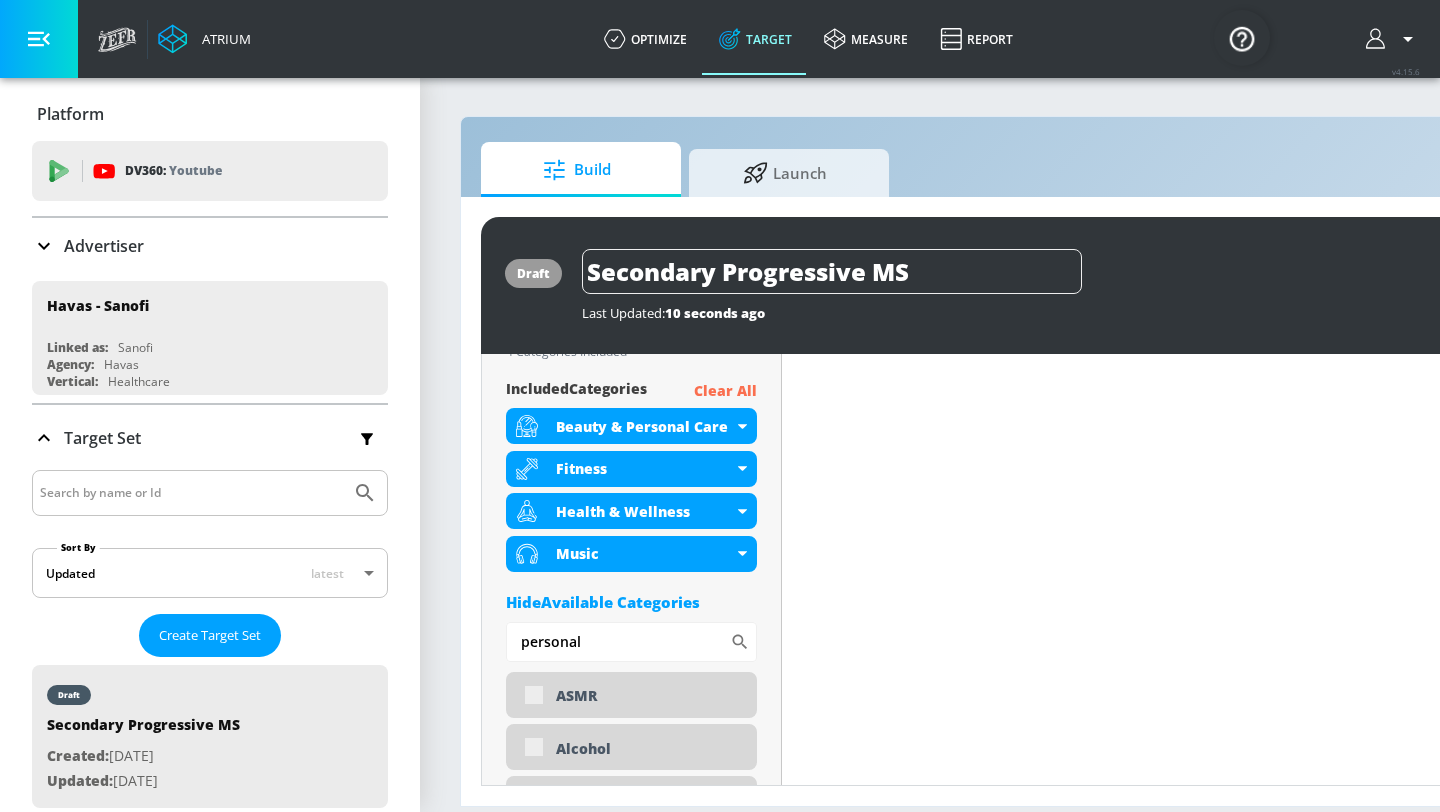 scroll, scrollTop: 746, scrollLeft: 0, axis: vertical 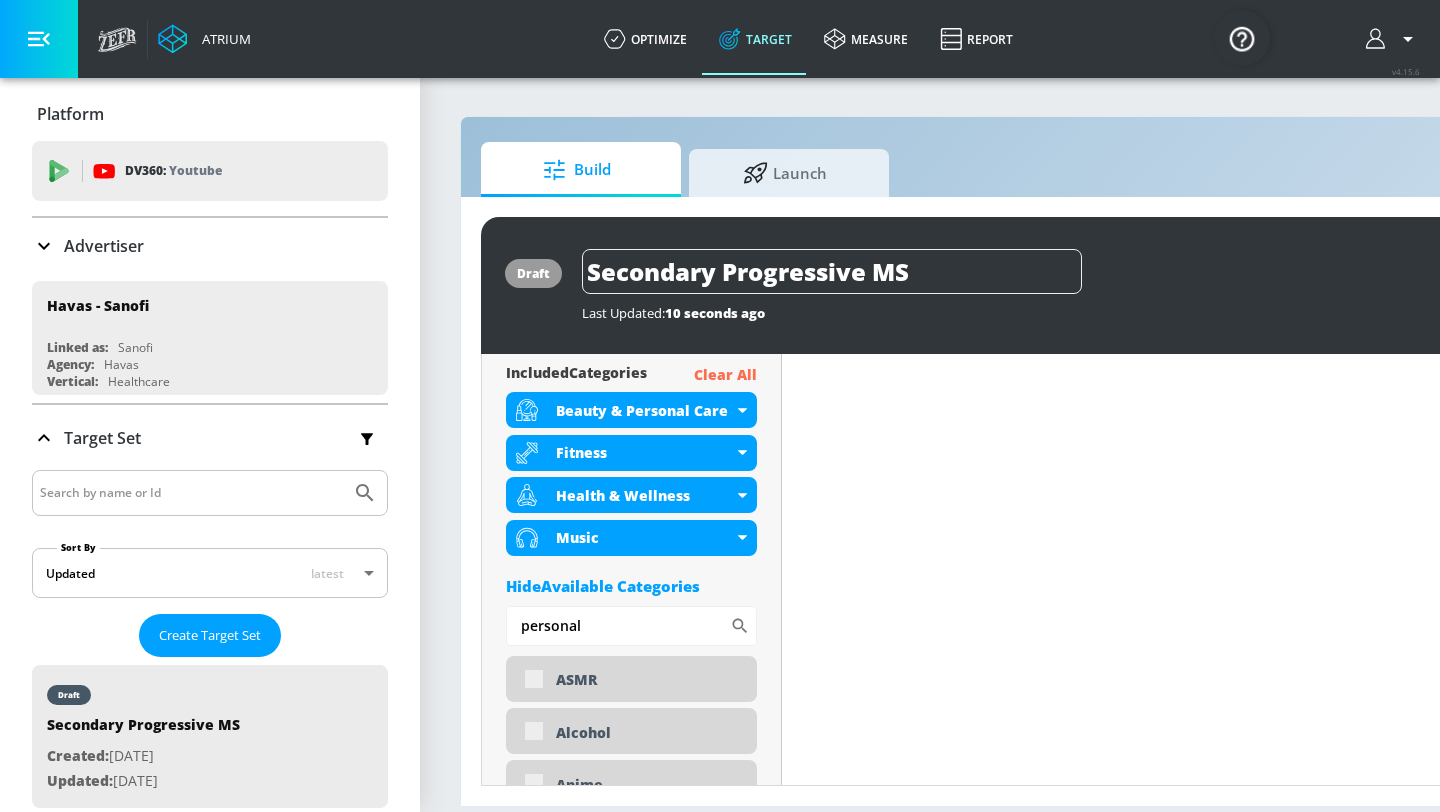 drag, startPoint x: 595, startPoint y: 627, endPoint x: 442, endPoint y: 626, distance: 153.00327 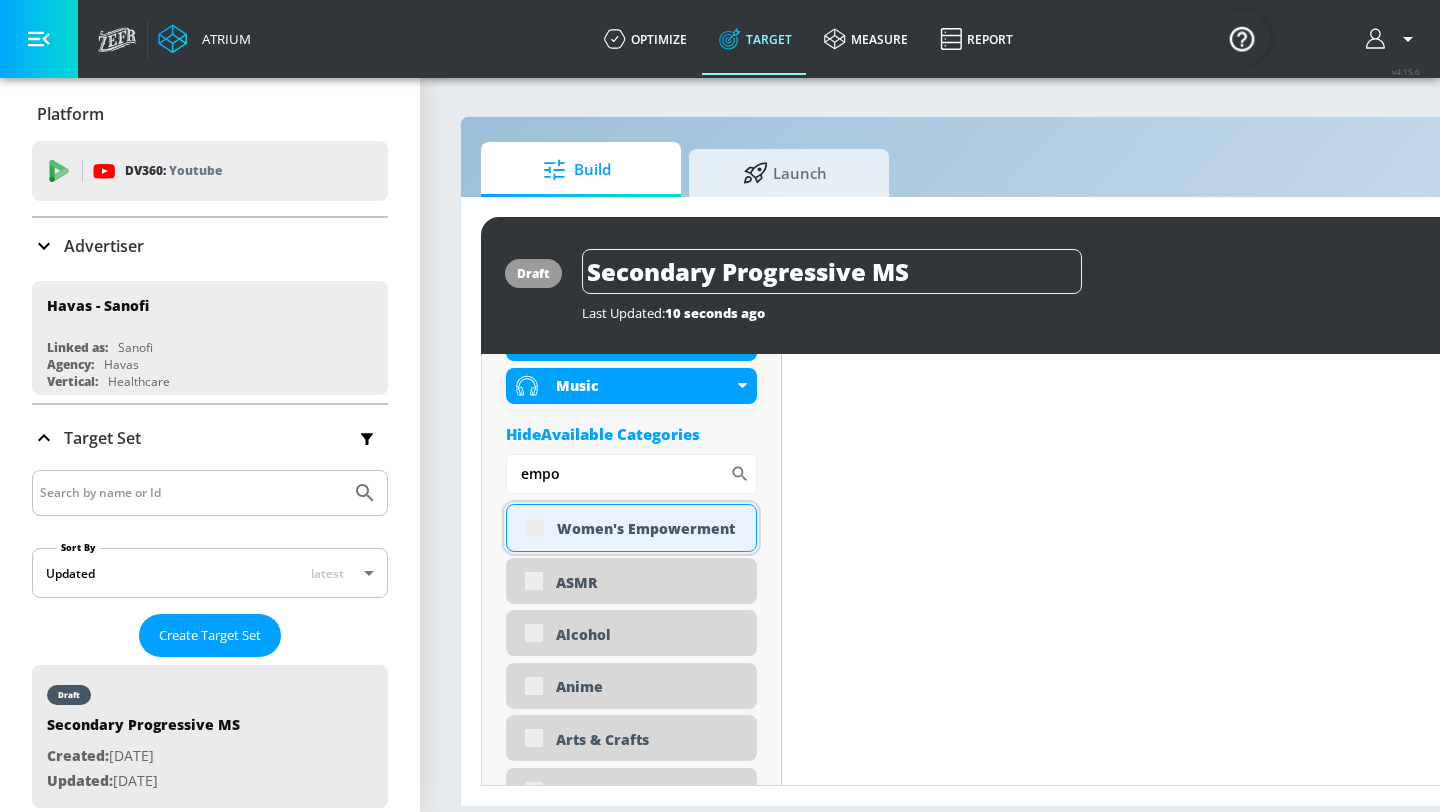 type on "empo" 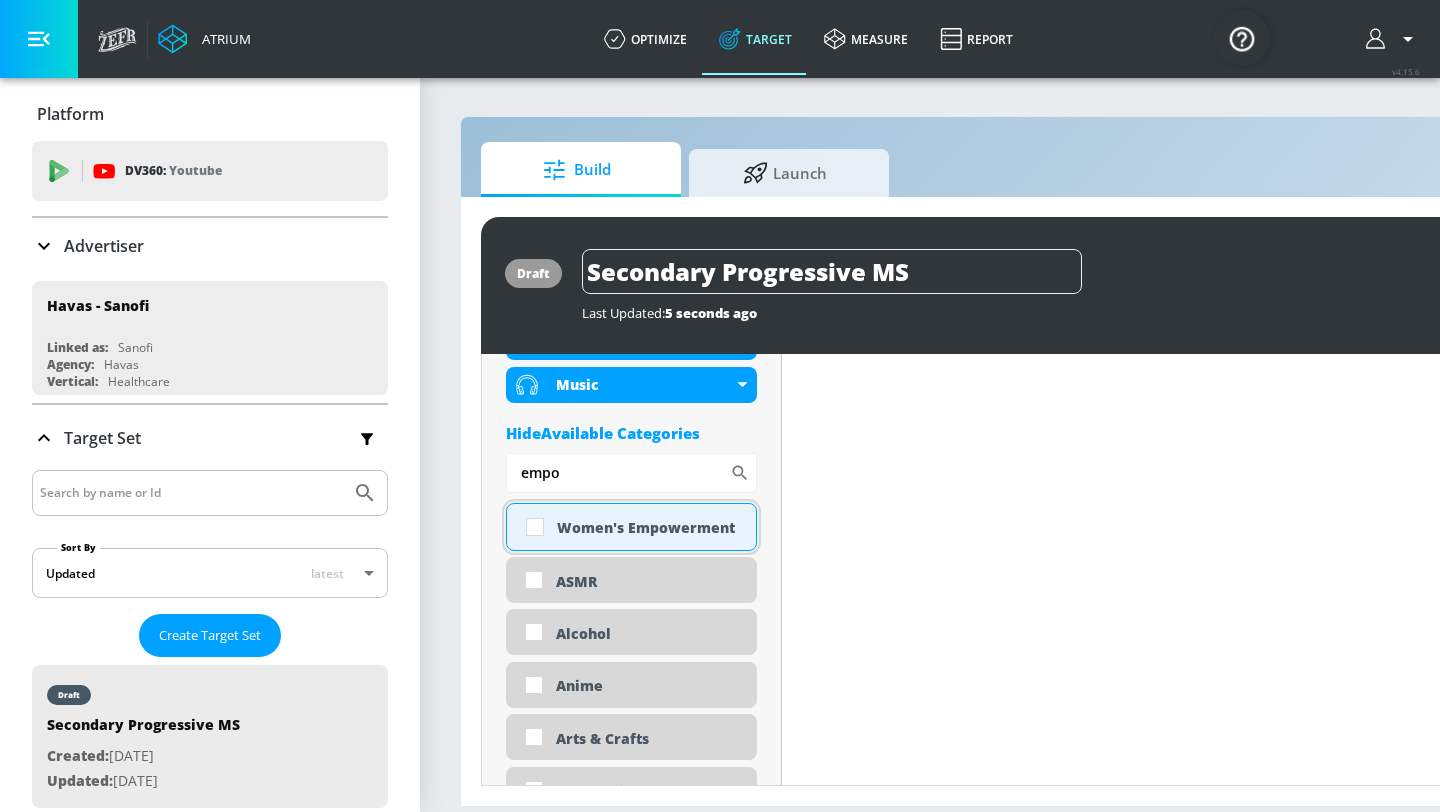 click on "Women's Empowerment" at bounding box center (649, 527) 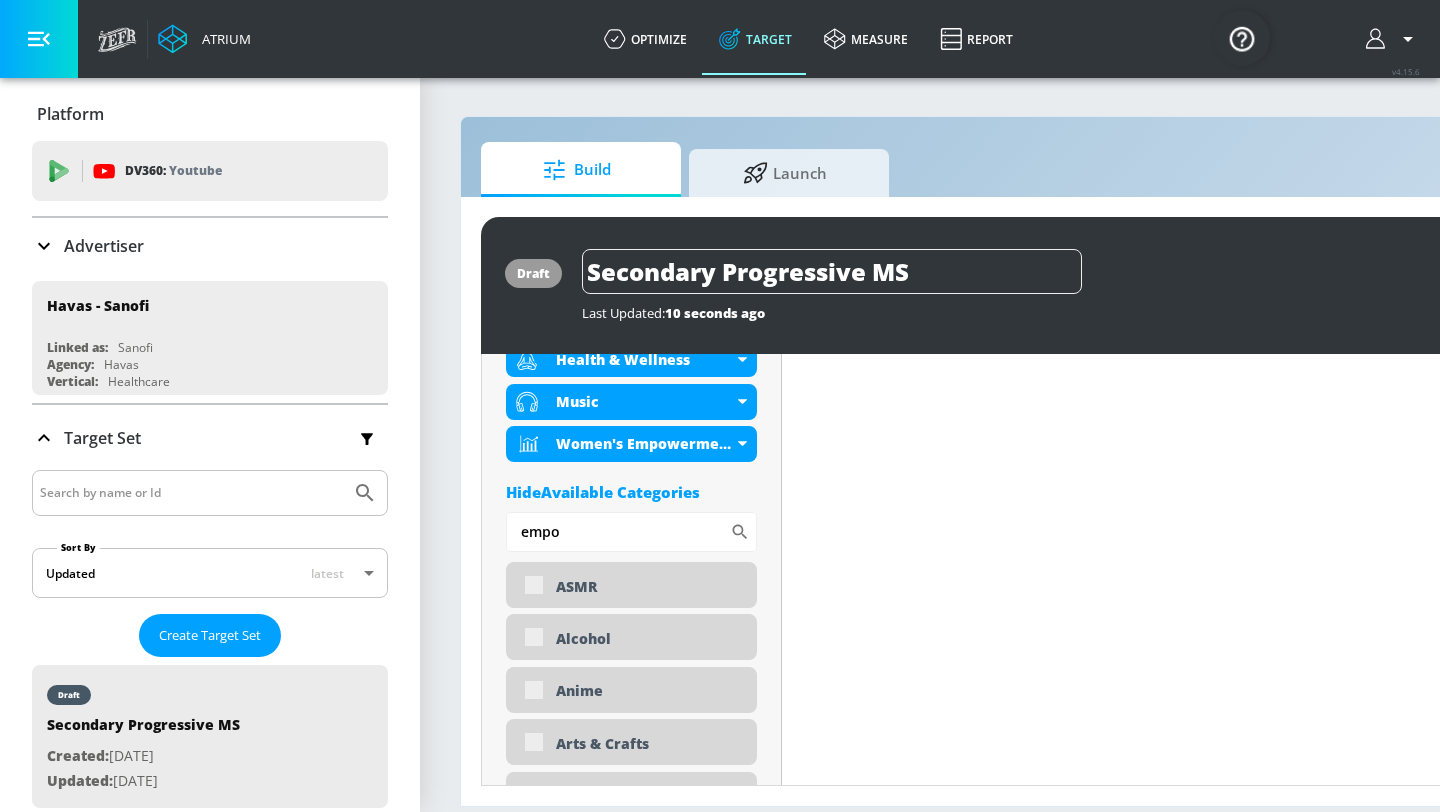 scroll, scrollTop: 898, scrollLeft: 0, axis: vertical 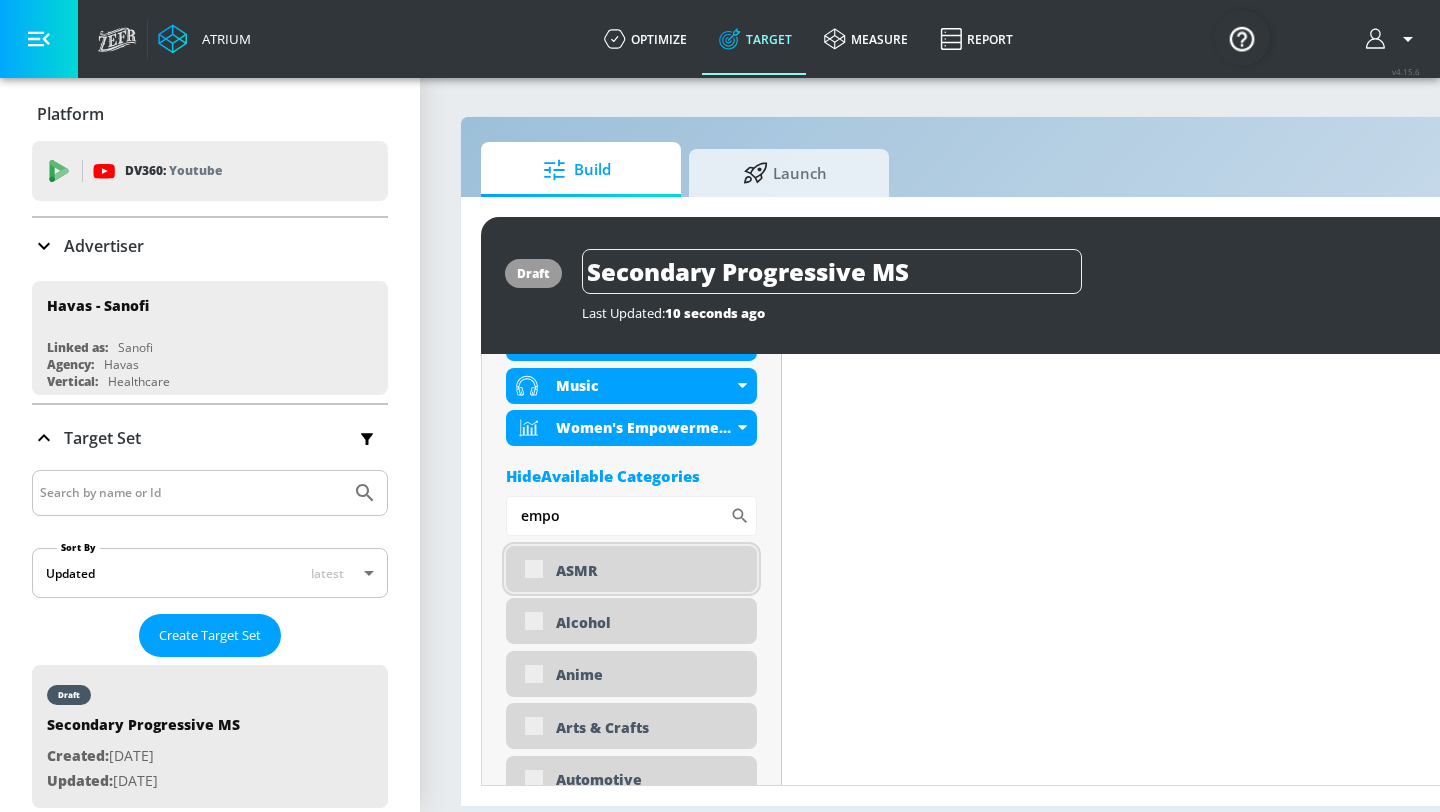 click on "ASMR" at bounding box center (631, 569) 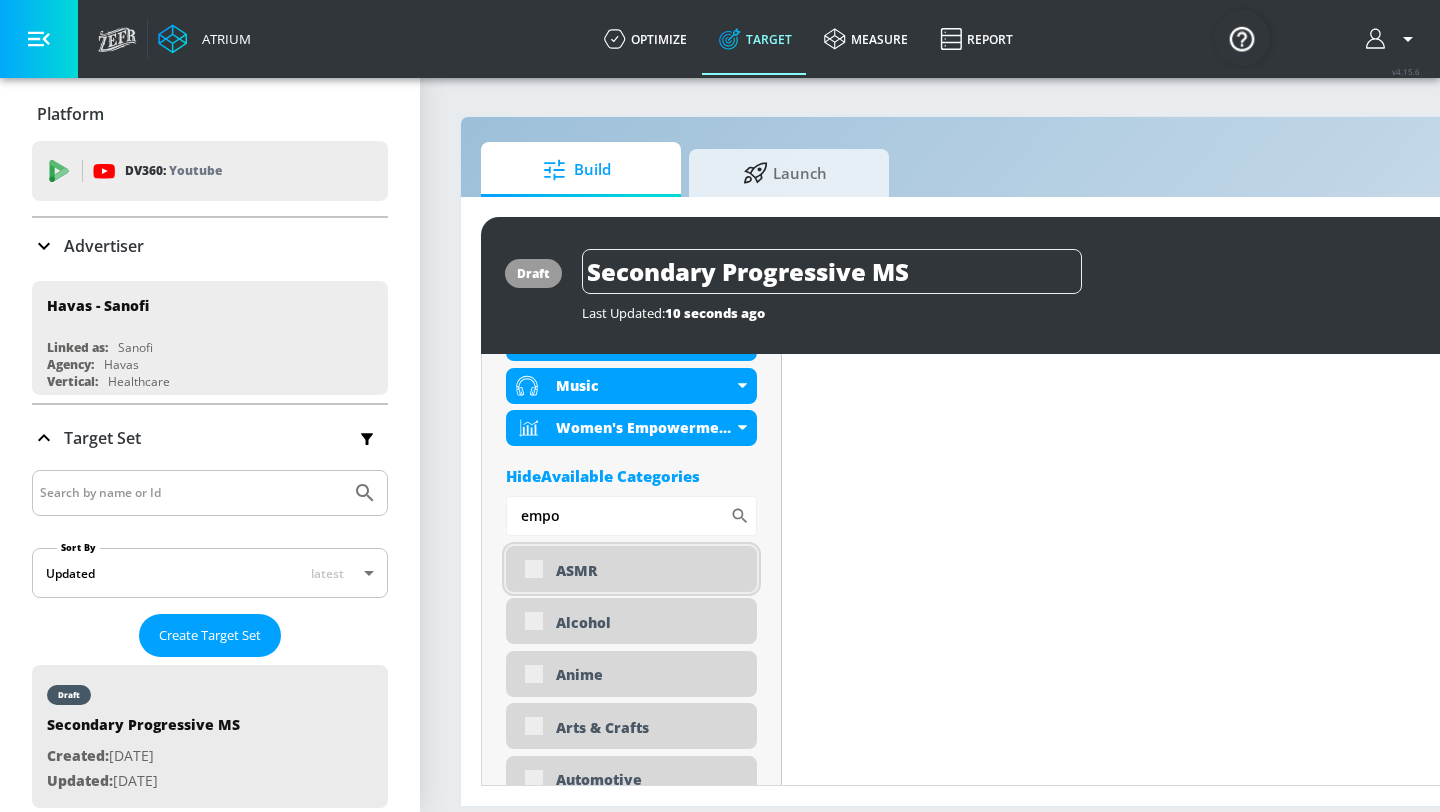 click on "ASMR" at bounding box center [631, 569] 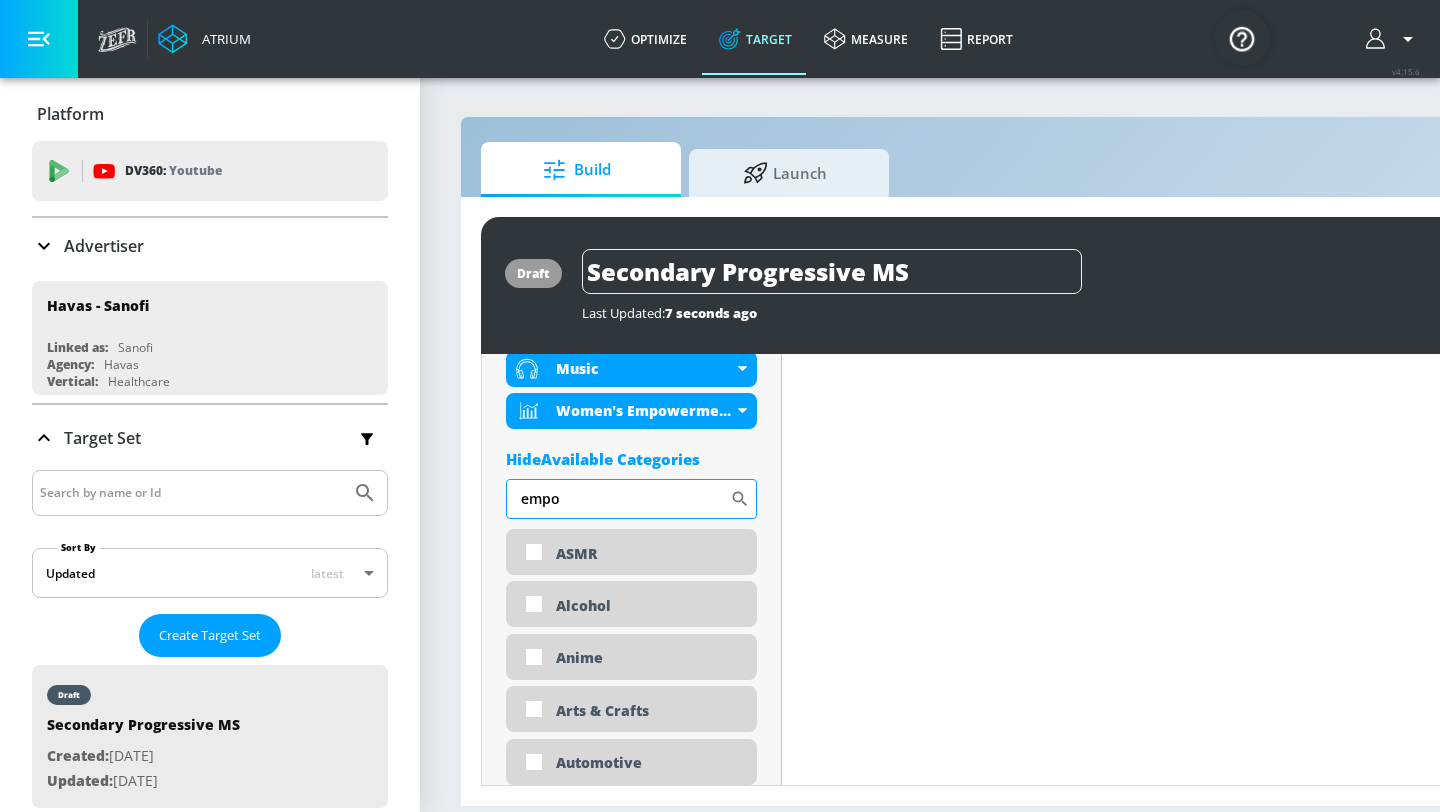 scroll, scrollTop: 882, scrollLeft: 0, axis: vertical 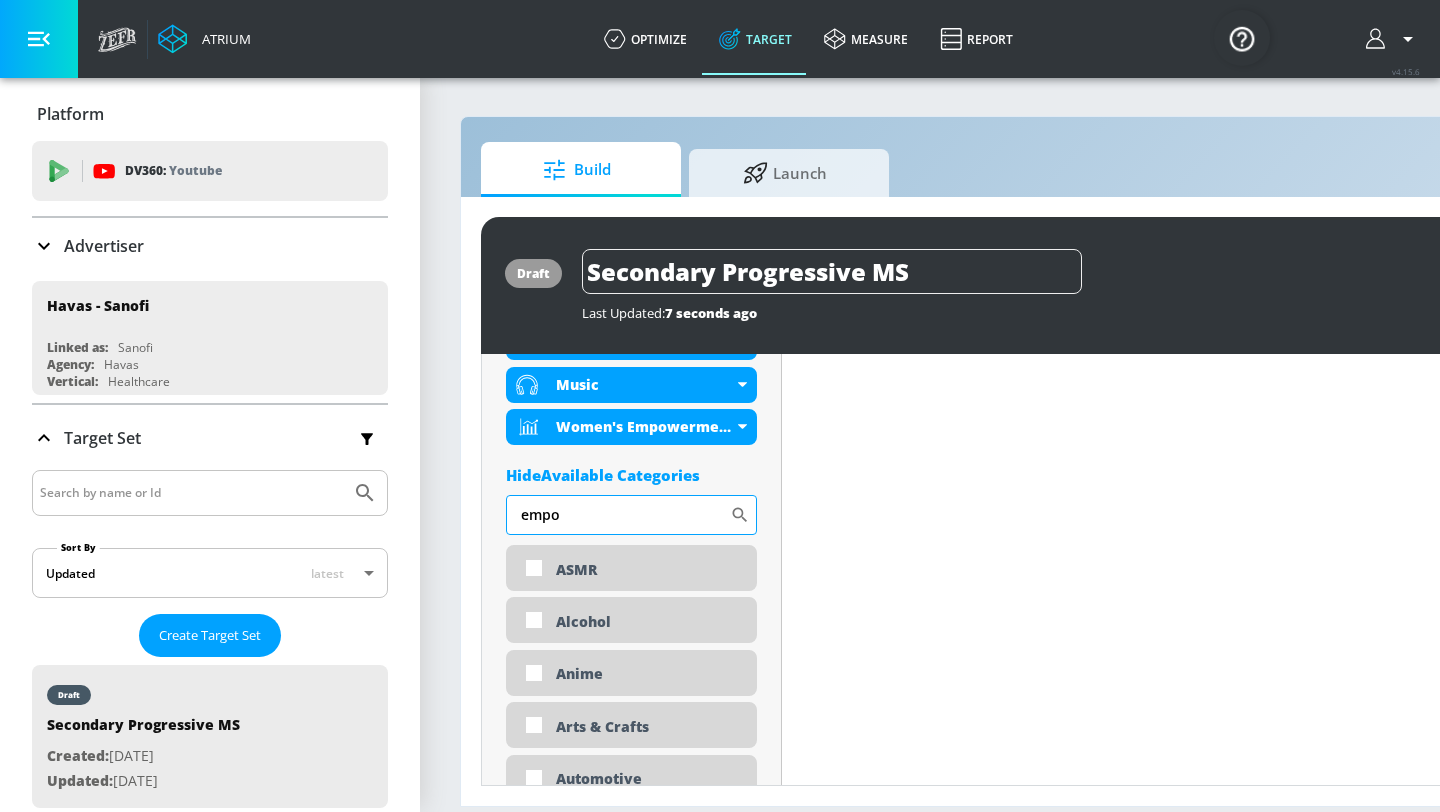 drag, startPoint x: 562, startPoint y: 510, endPoint x: 517, endPoint y: 504, distance: 45.39824 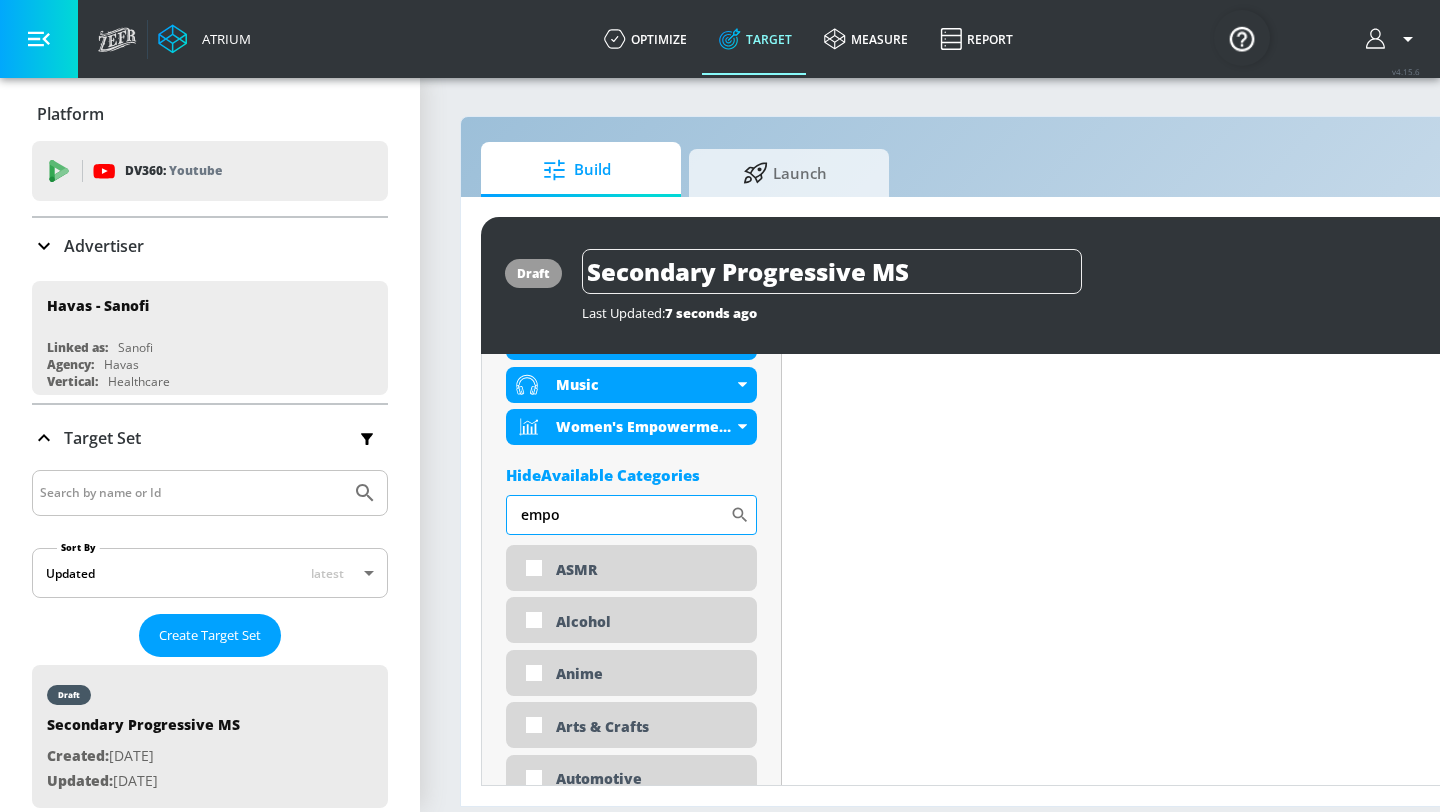 click on "empo" at bounding box center [618, 515] 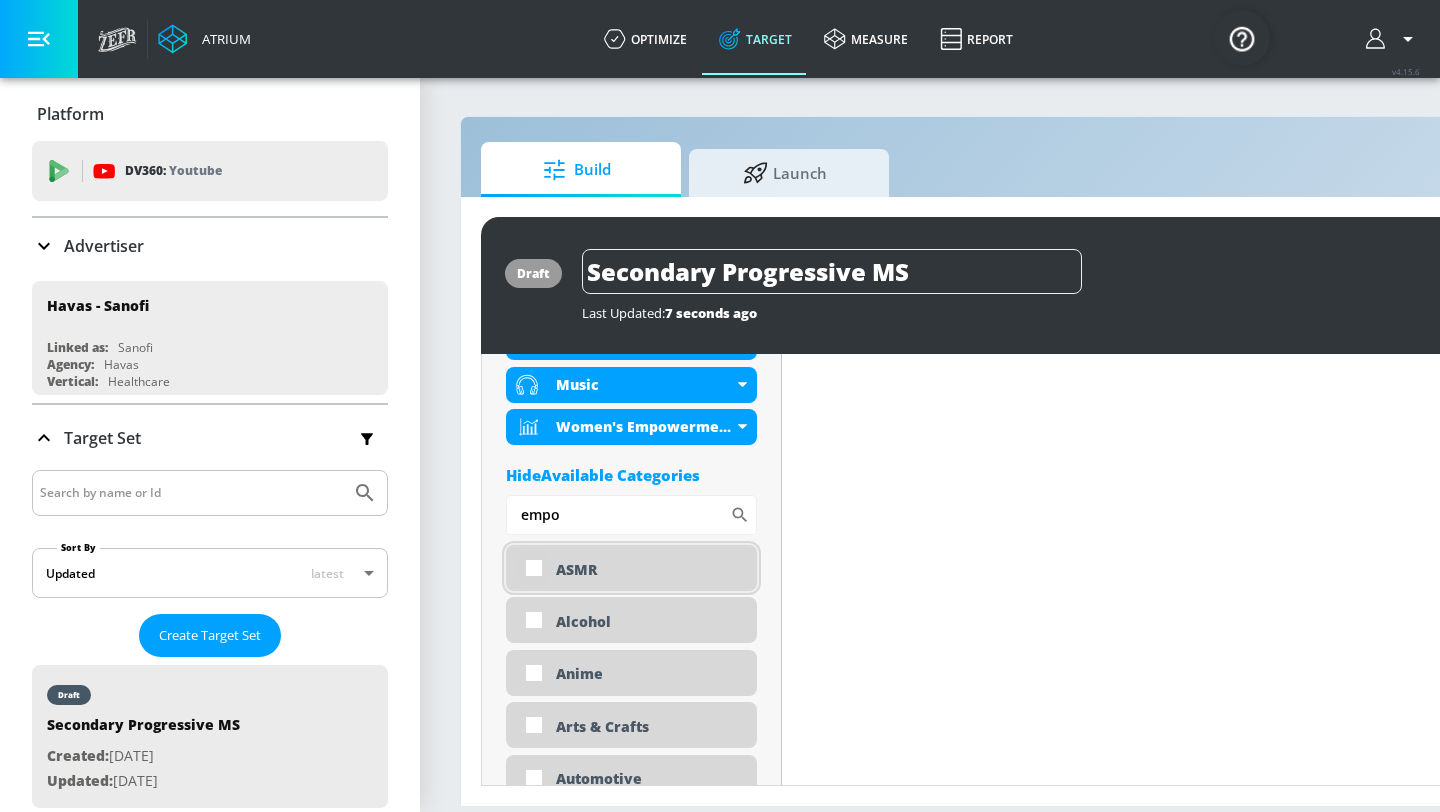 click at bounding box center (534, 568) 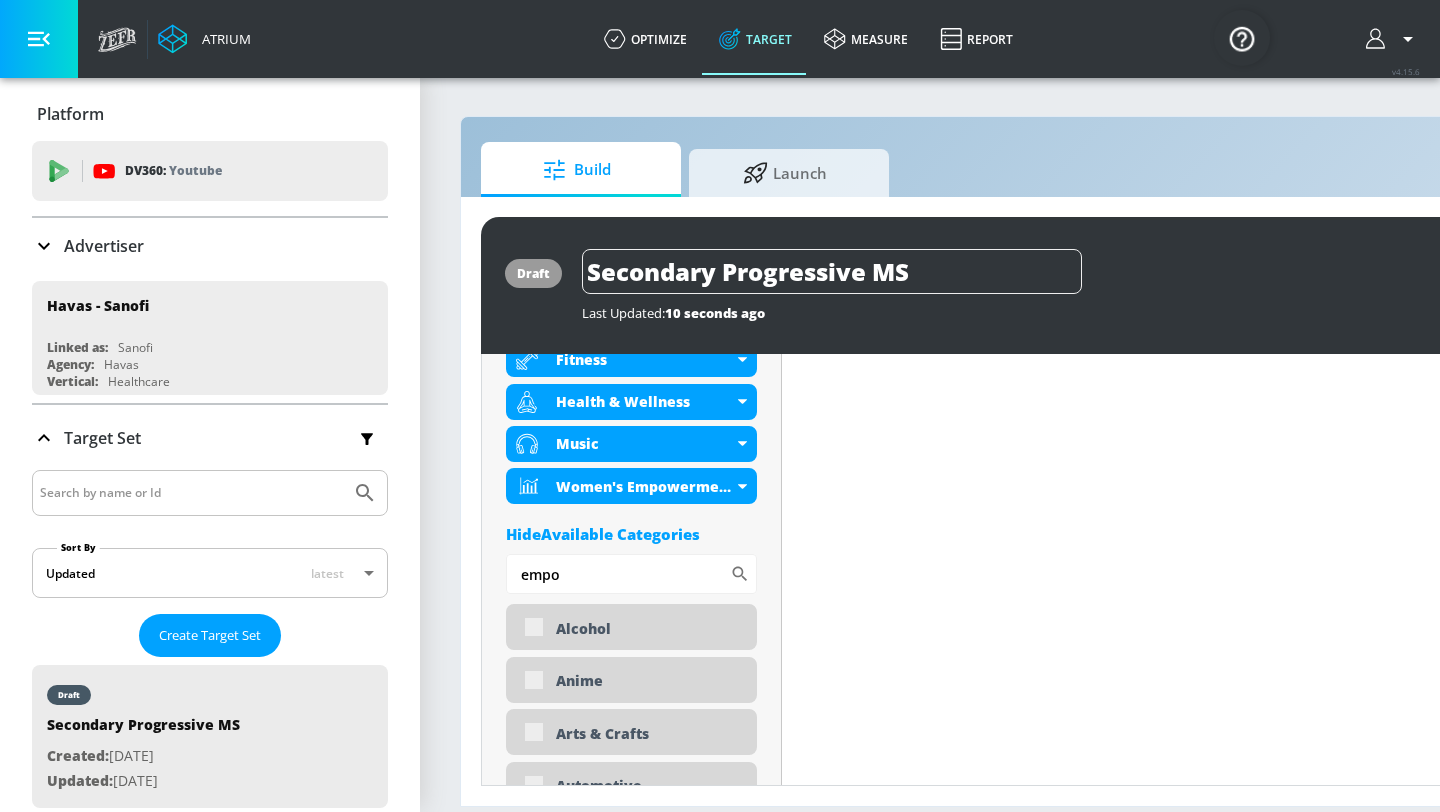 scroll, scrollTop: 898, scrollLeft: 0, axis: vertical 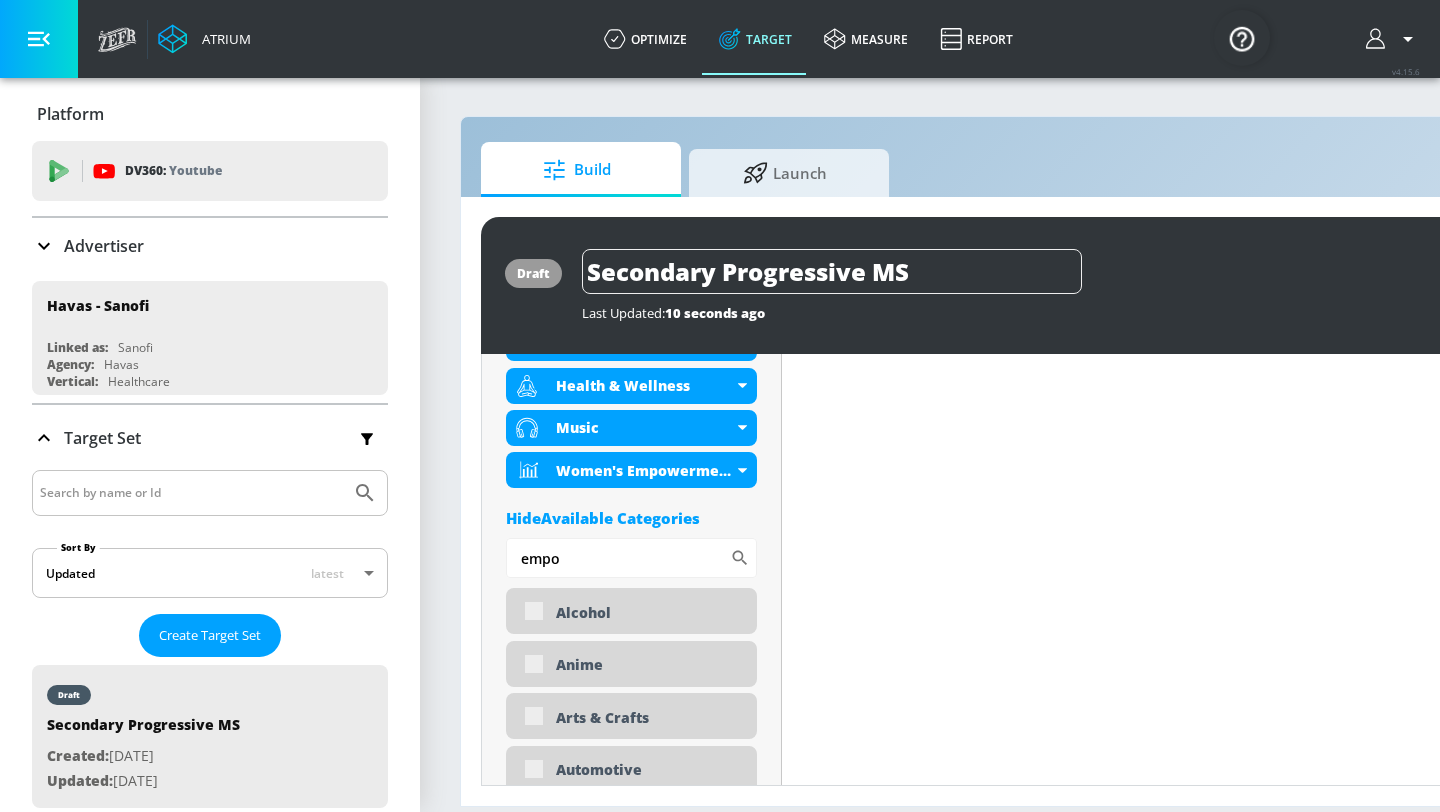drag, startPoint x: 563, startPoint y: 562, endPoint x: 483, endPoint y: 562, distance: 80 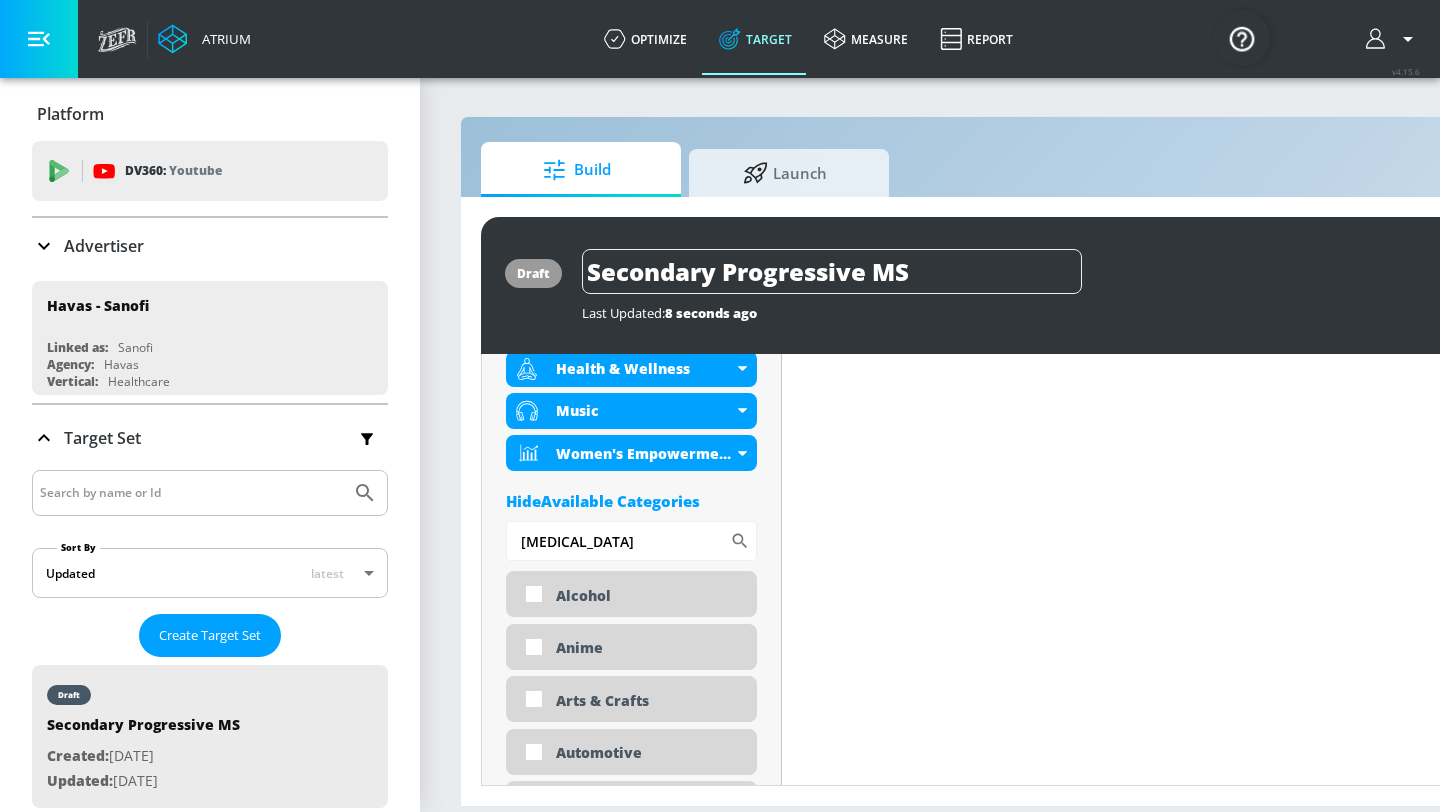 scroll, scrollTop: 882, scrollLeft: 0, axis: vertical 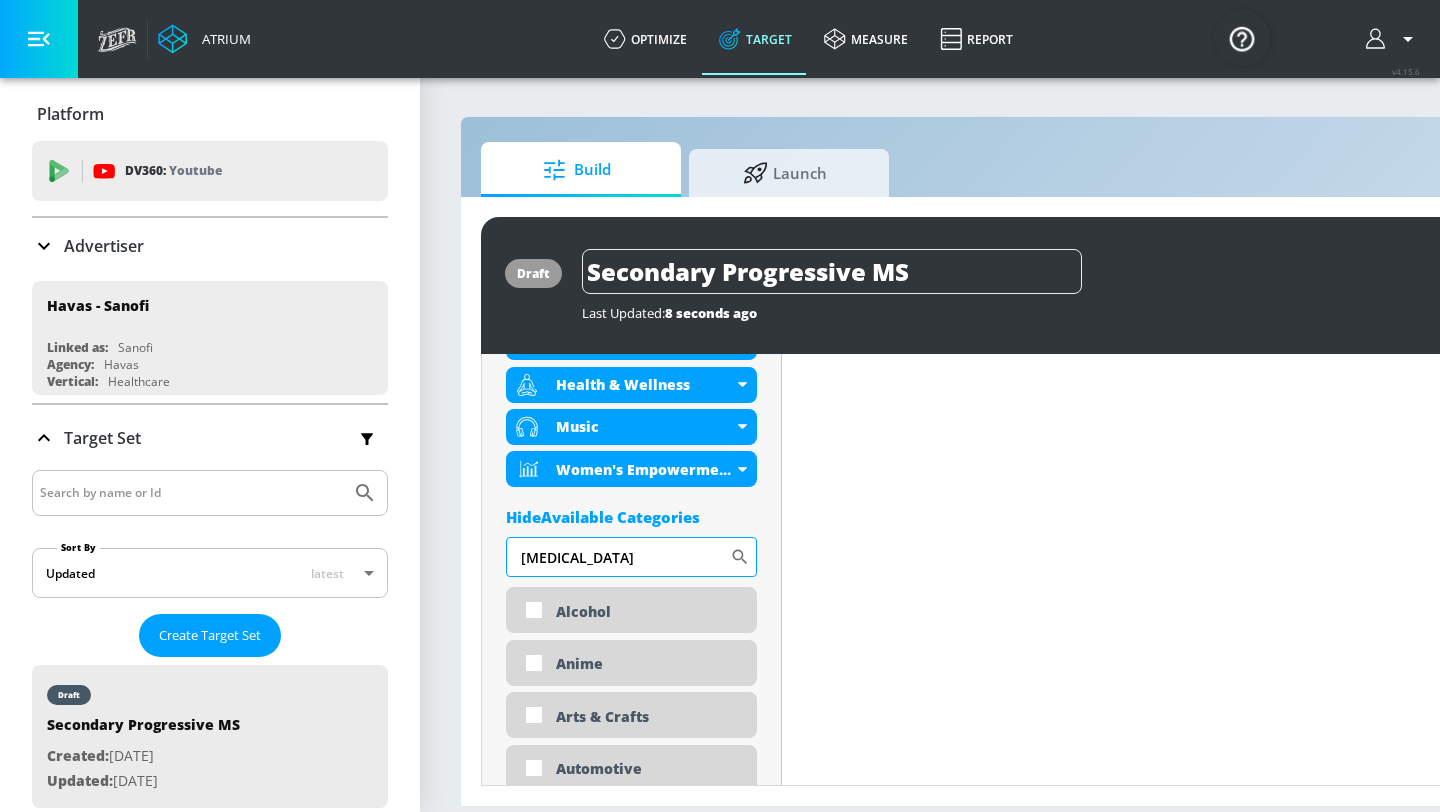 drag, startPoint x: 583, startPoint y: 545, endPoint x: 542, endPoint y: 543, distance: 41.04875 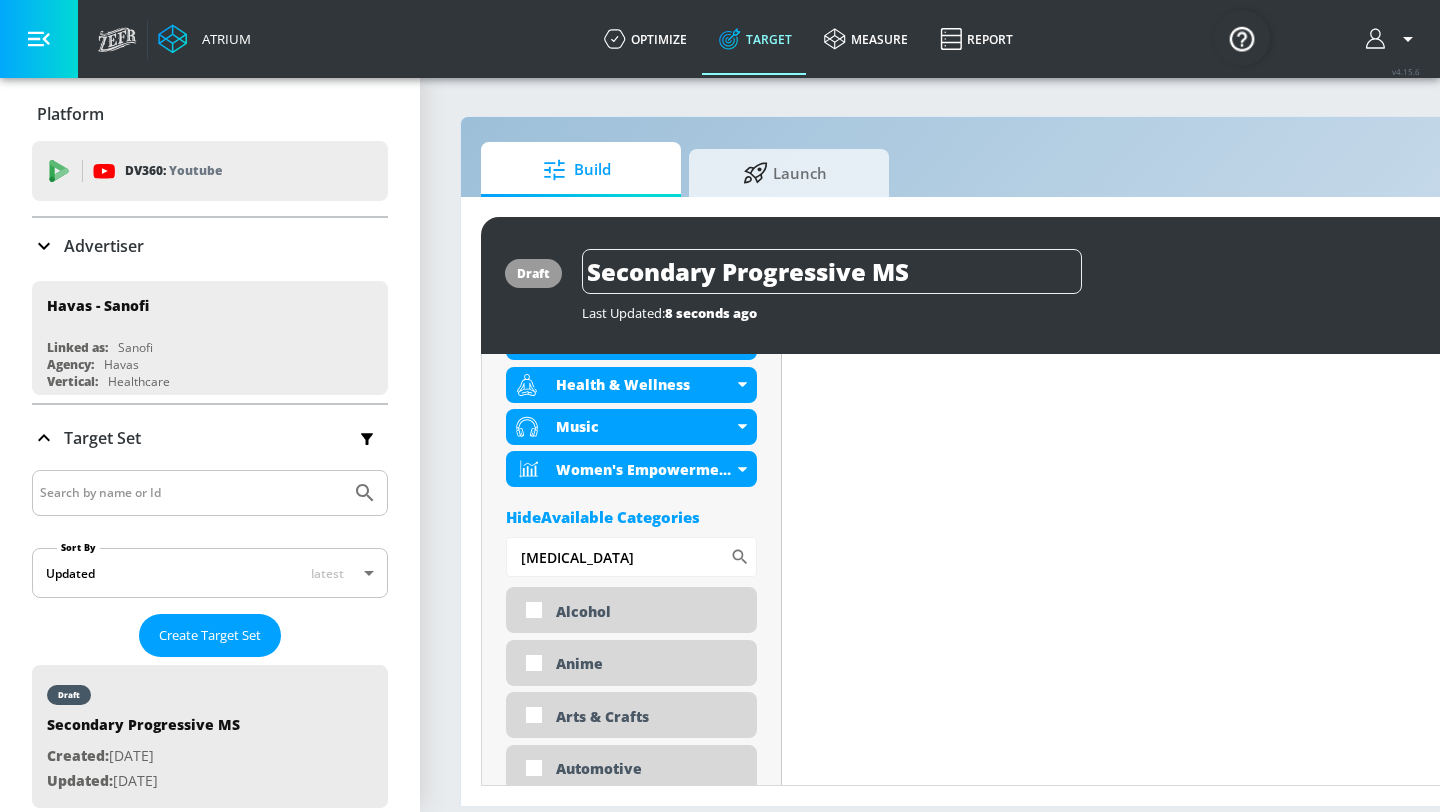 drag, startPoint x: 556, startPoint y: 552, endPoint x: 502, endPoint y: 551, distance: 54.00926 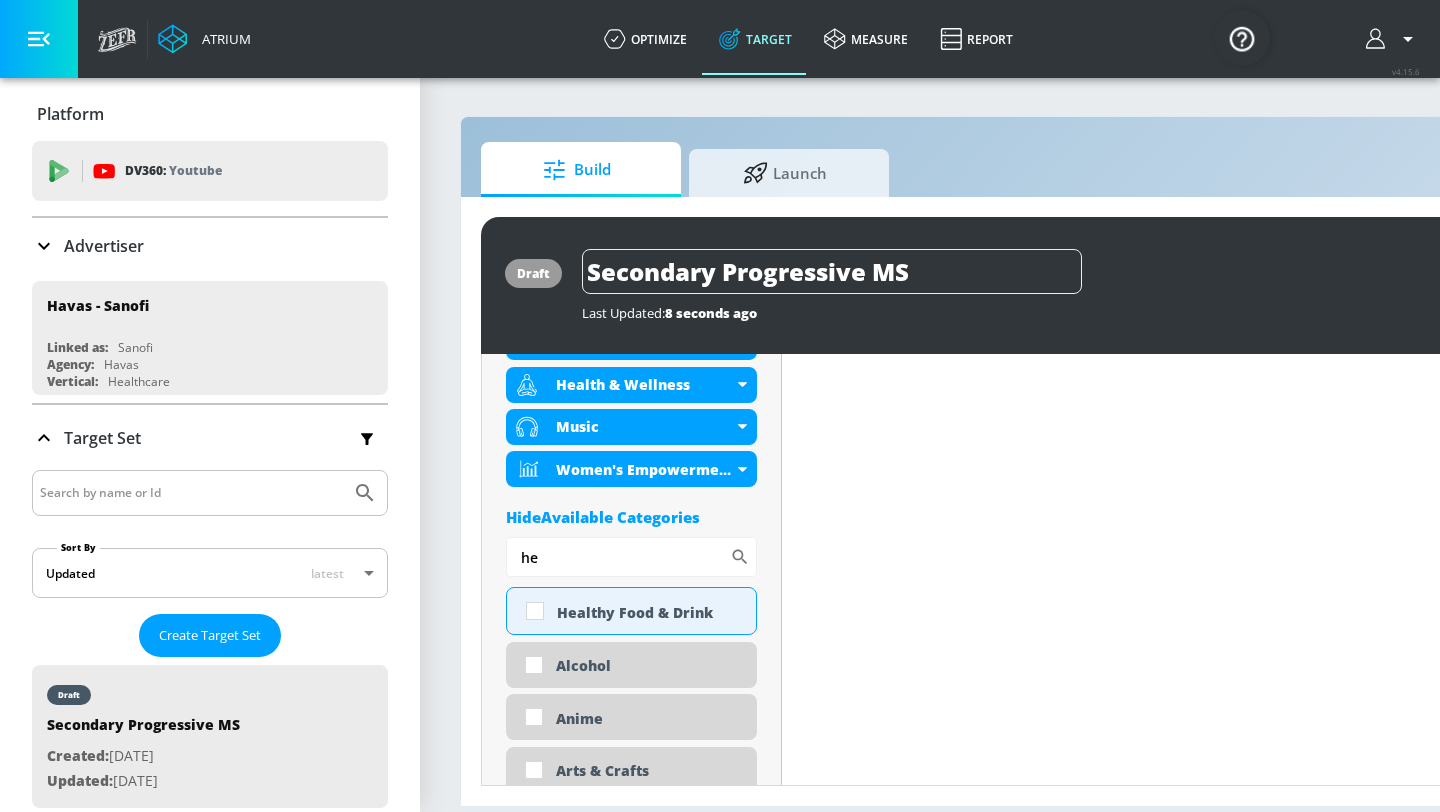 type on "h" 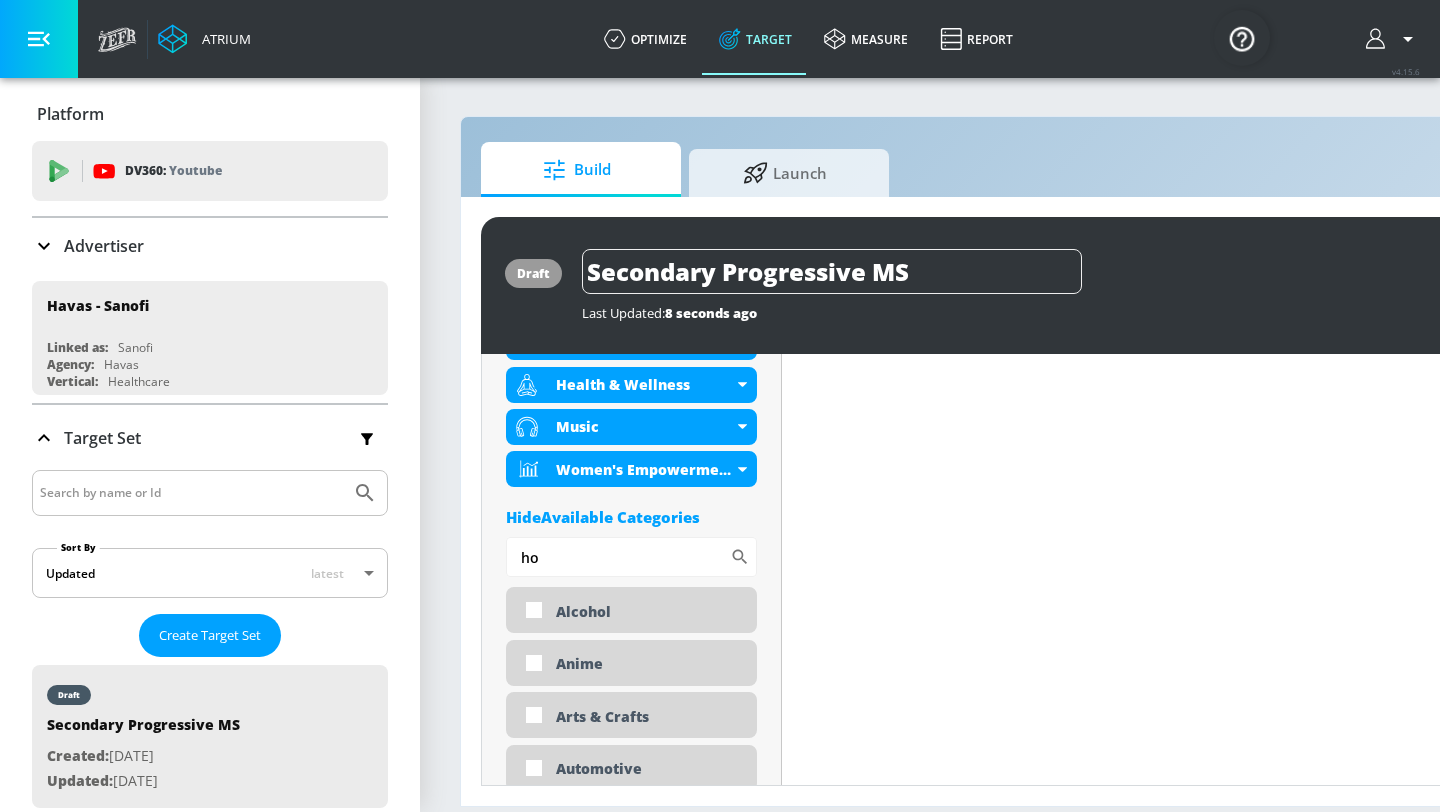 type on "h" 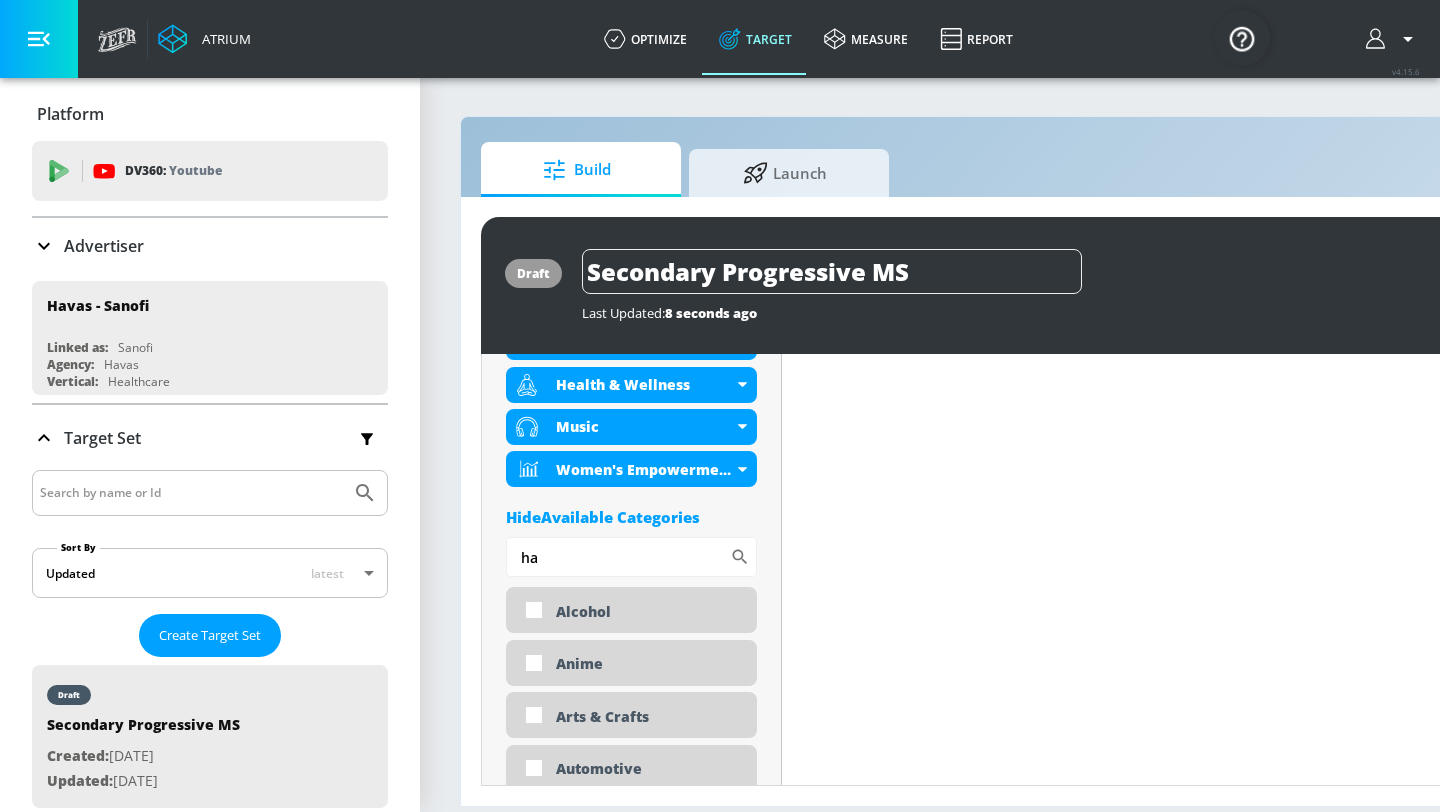 type on "h" 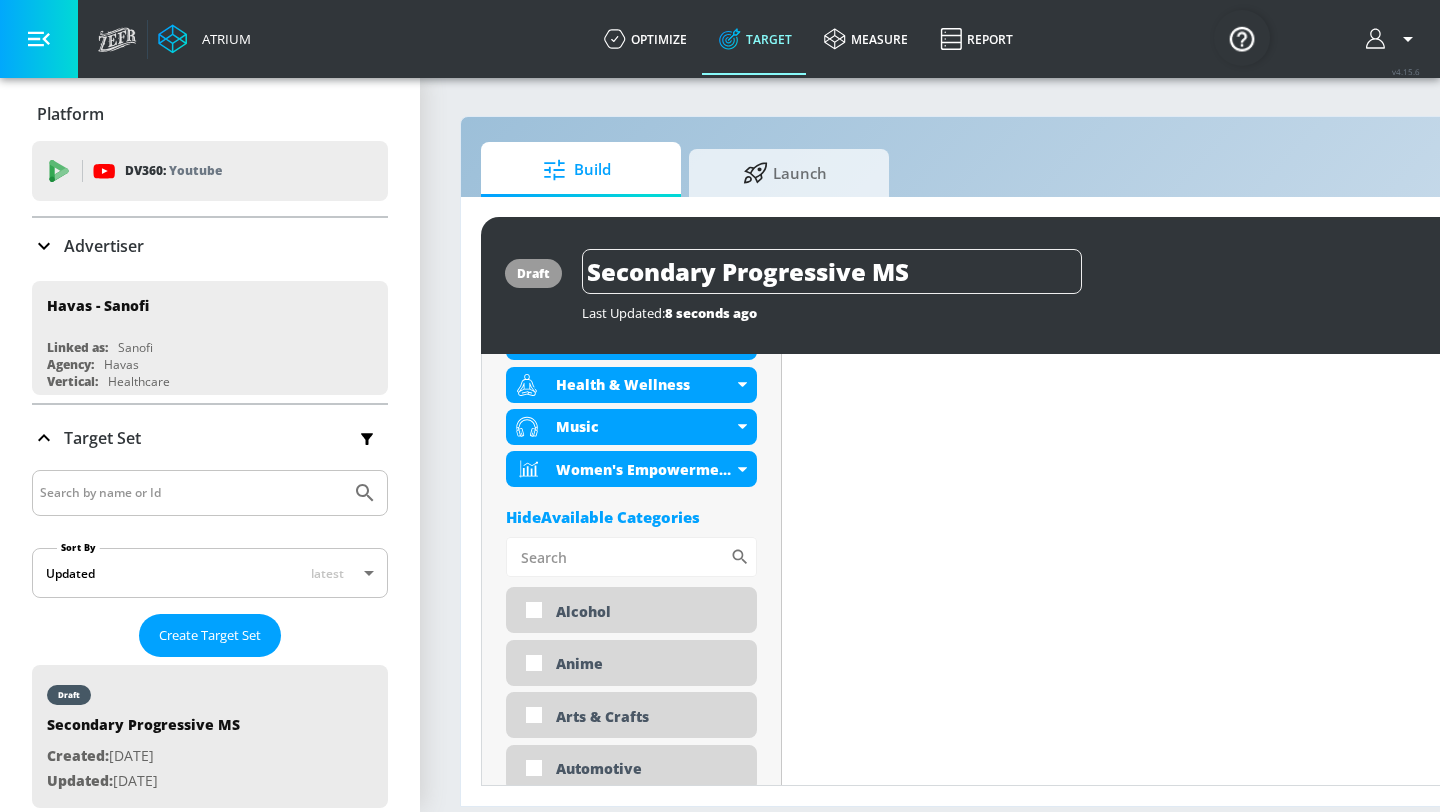 type 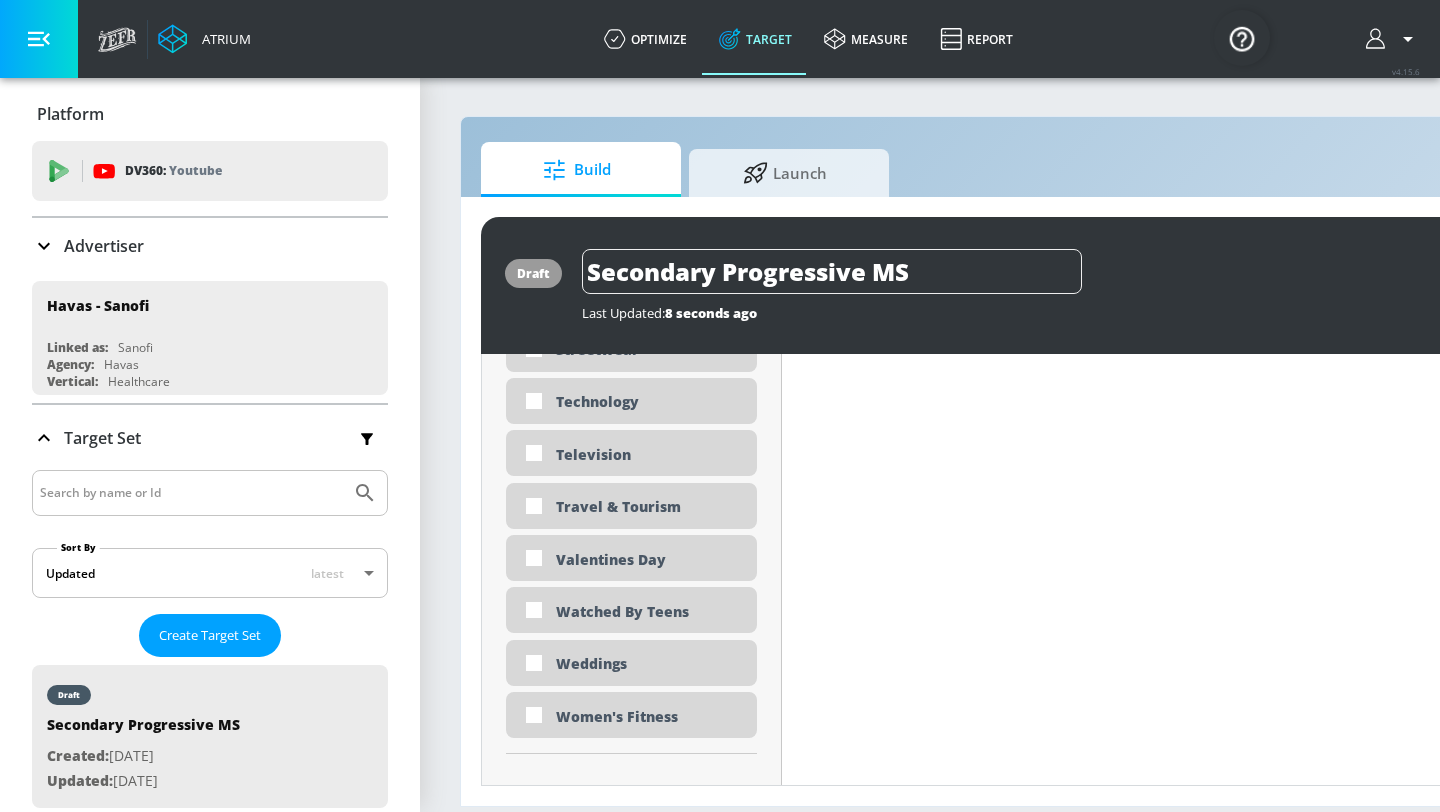 scroll, scrollTop: 6211, scrollLeft: 0, axis: vertical 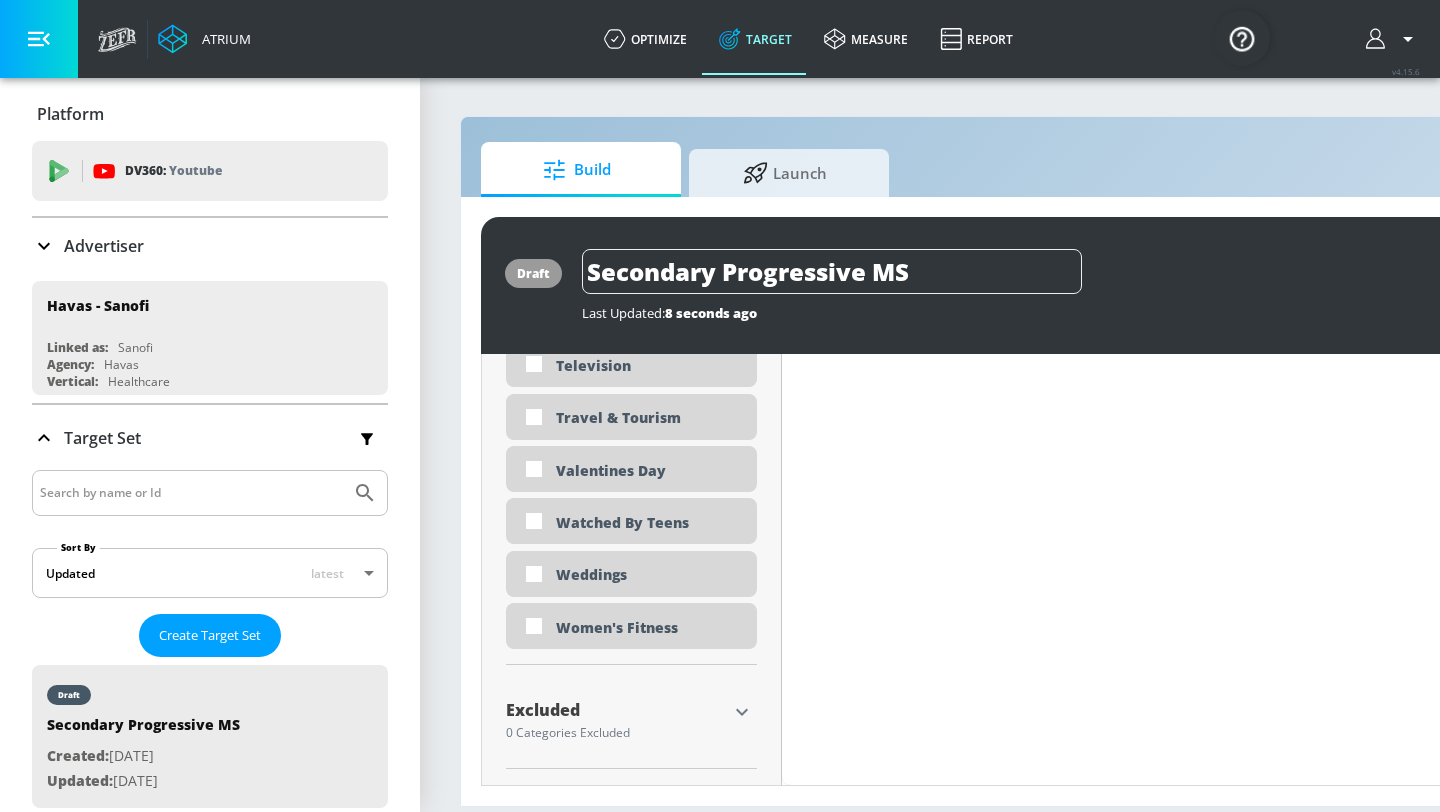 click on "Excluded 0 Categories Excluded Select Concepts Below Show  Available Categories Placement Exclusions “ Placement Exclusion “   is active" at bounding box center [631, 725] 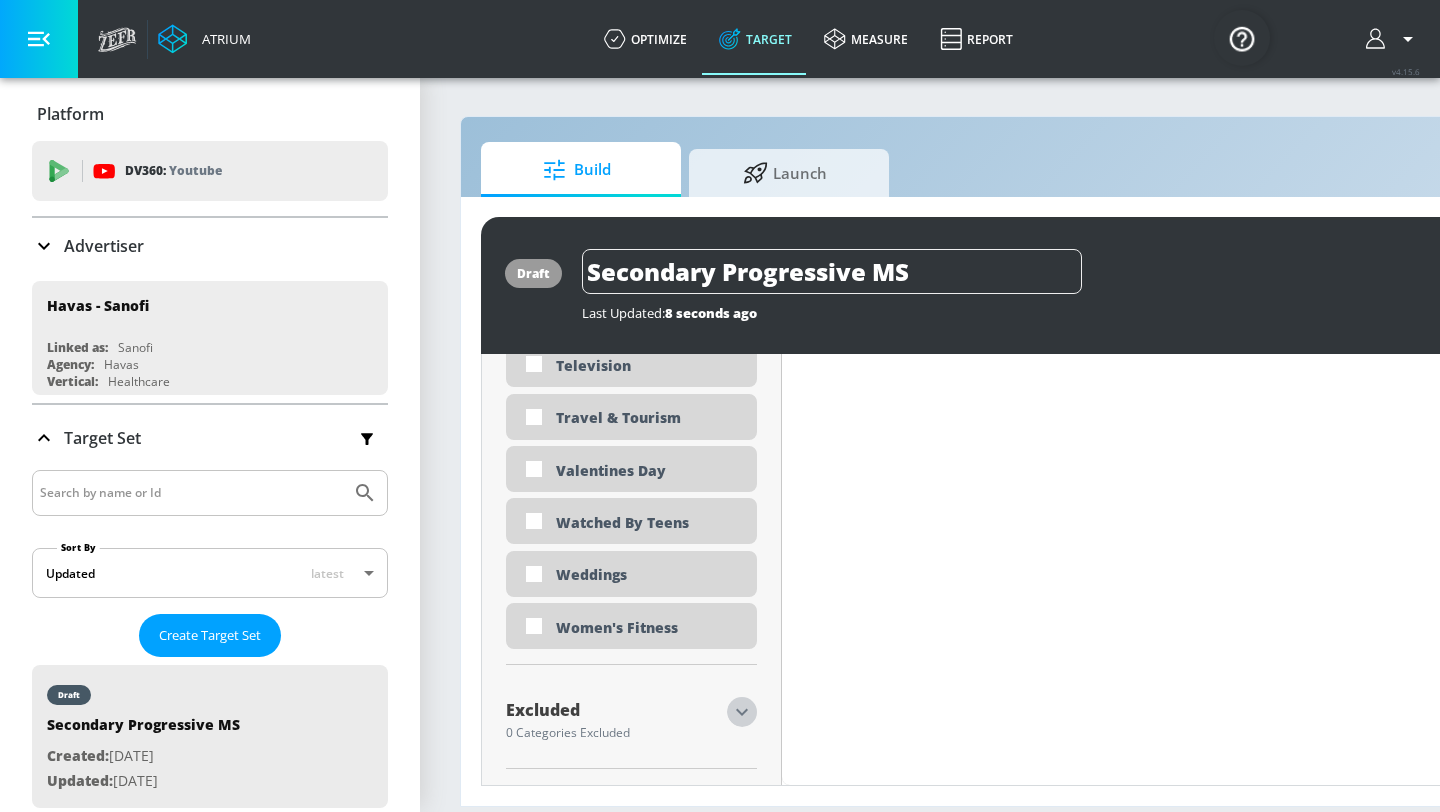 click 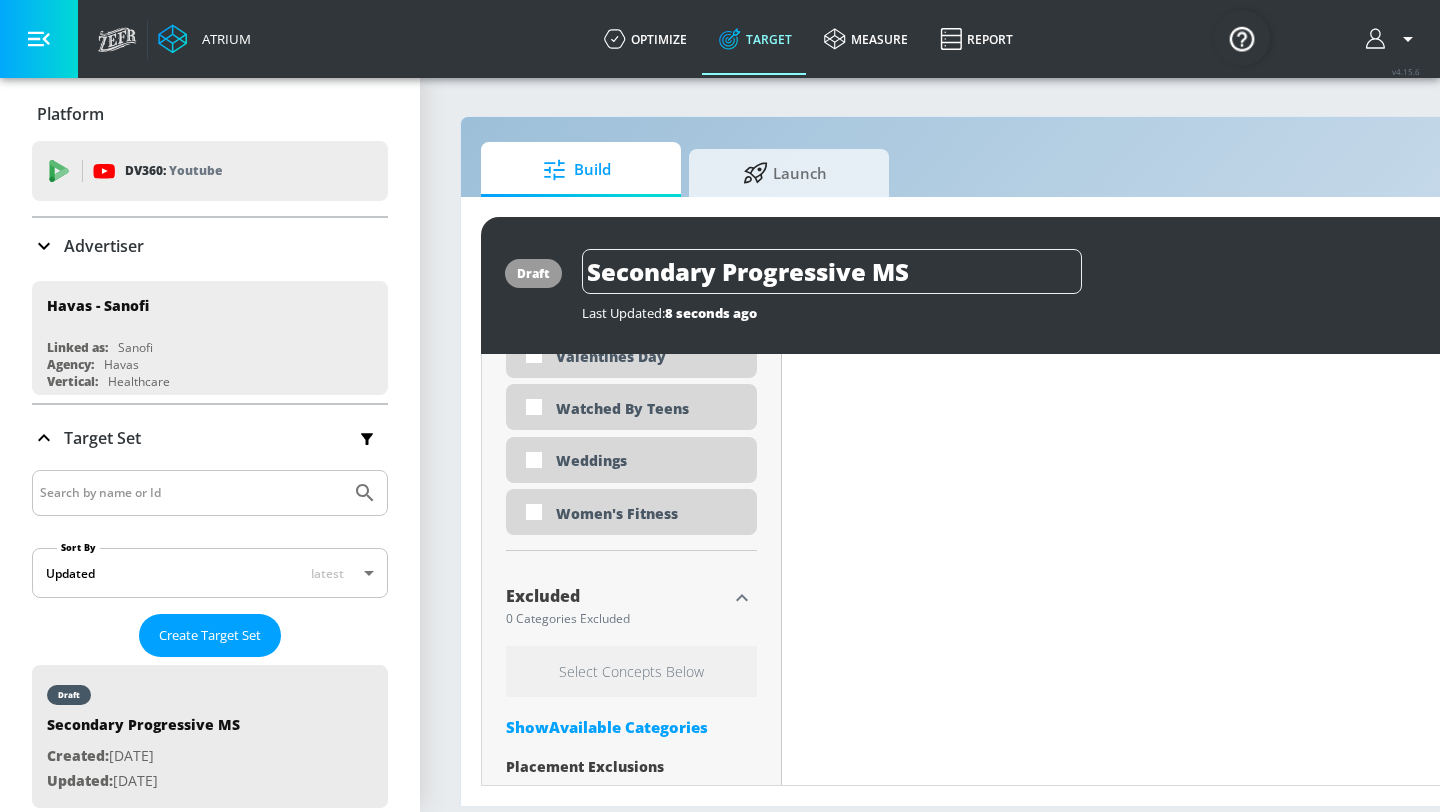 scroll, scrollTop: 6410, scrollLeft: 0, axis: vertical 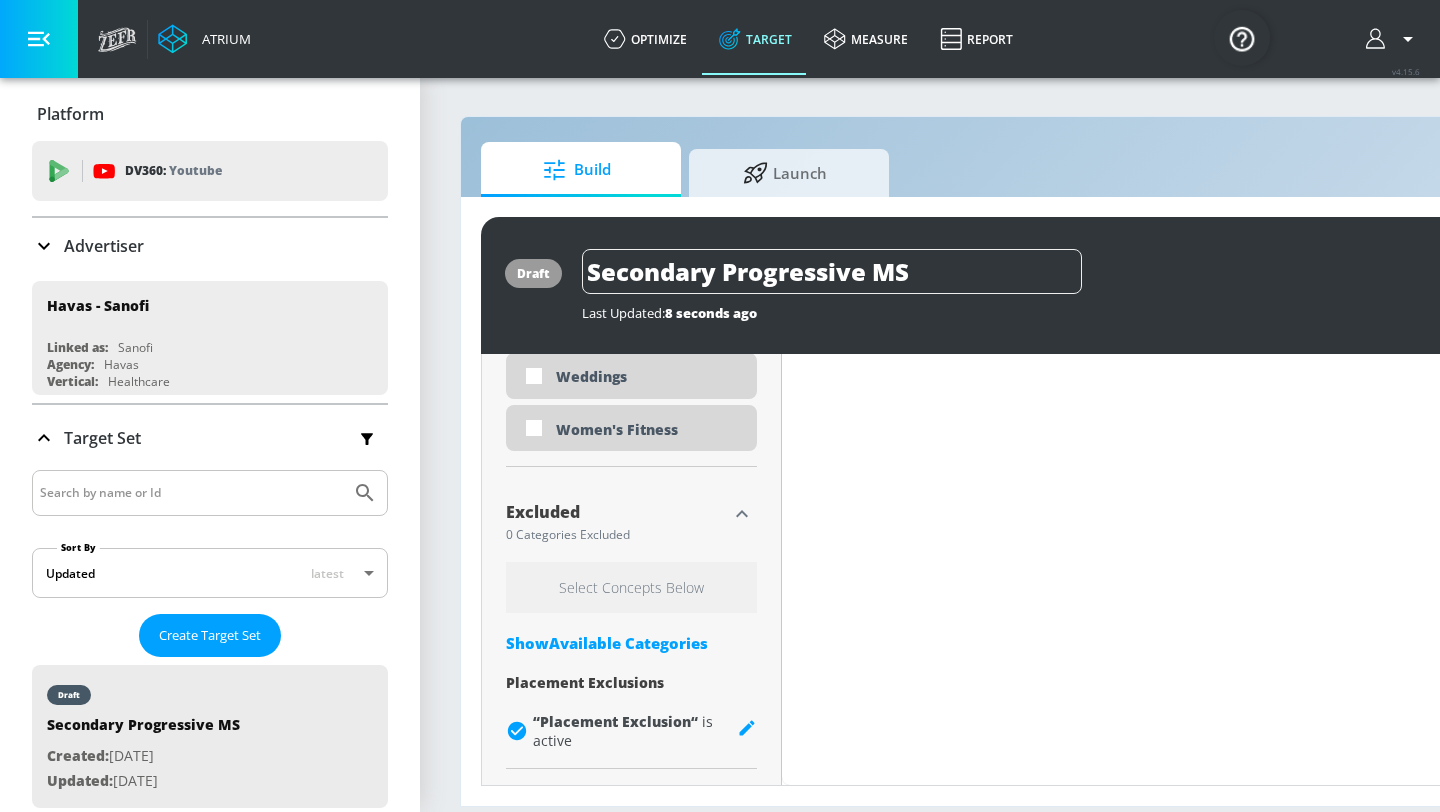 click on "Show  Available Categories" at bounding box center (631, 643) 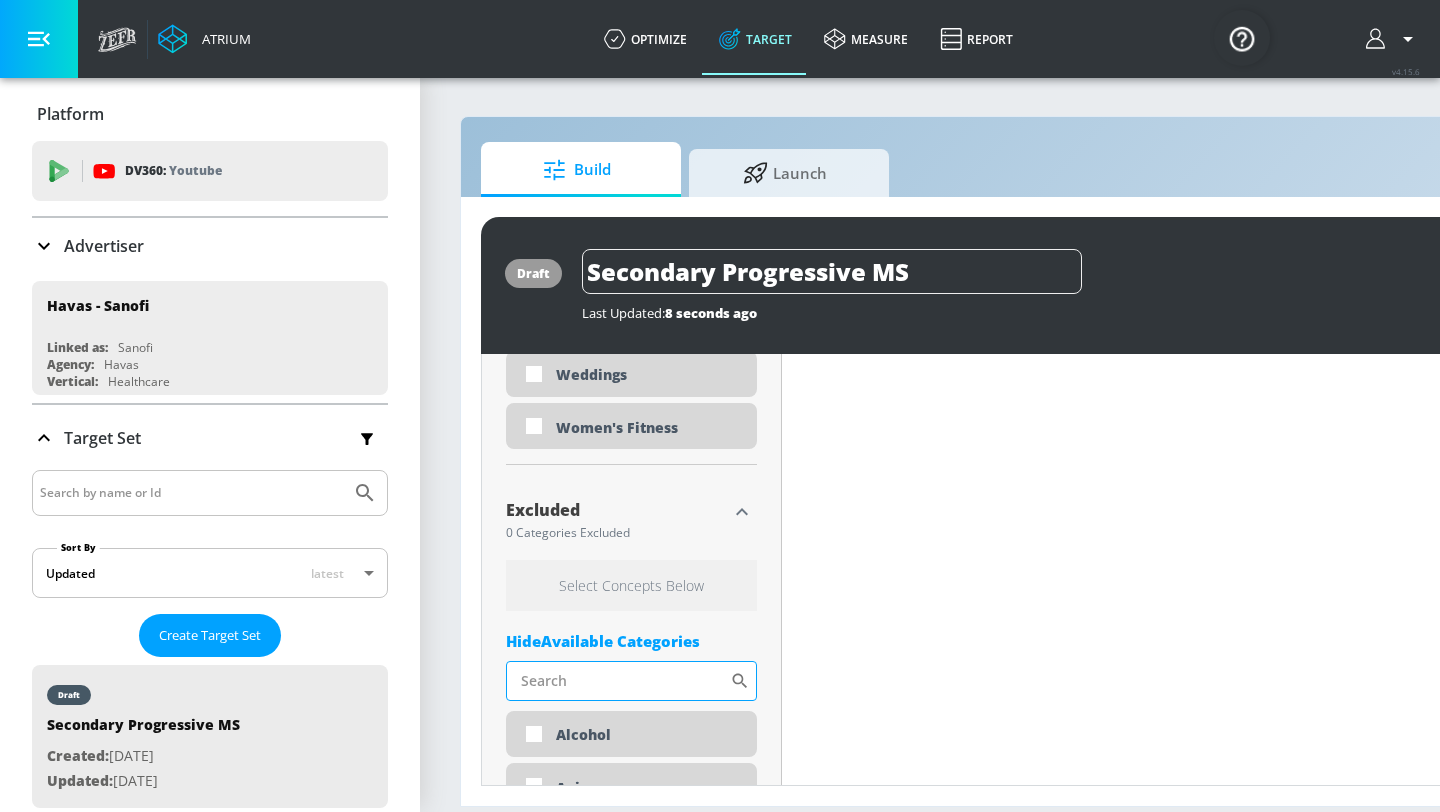click on "Sort By" at bounding box center (618, 681) 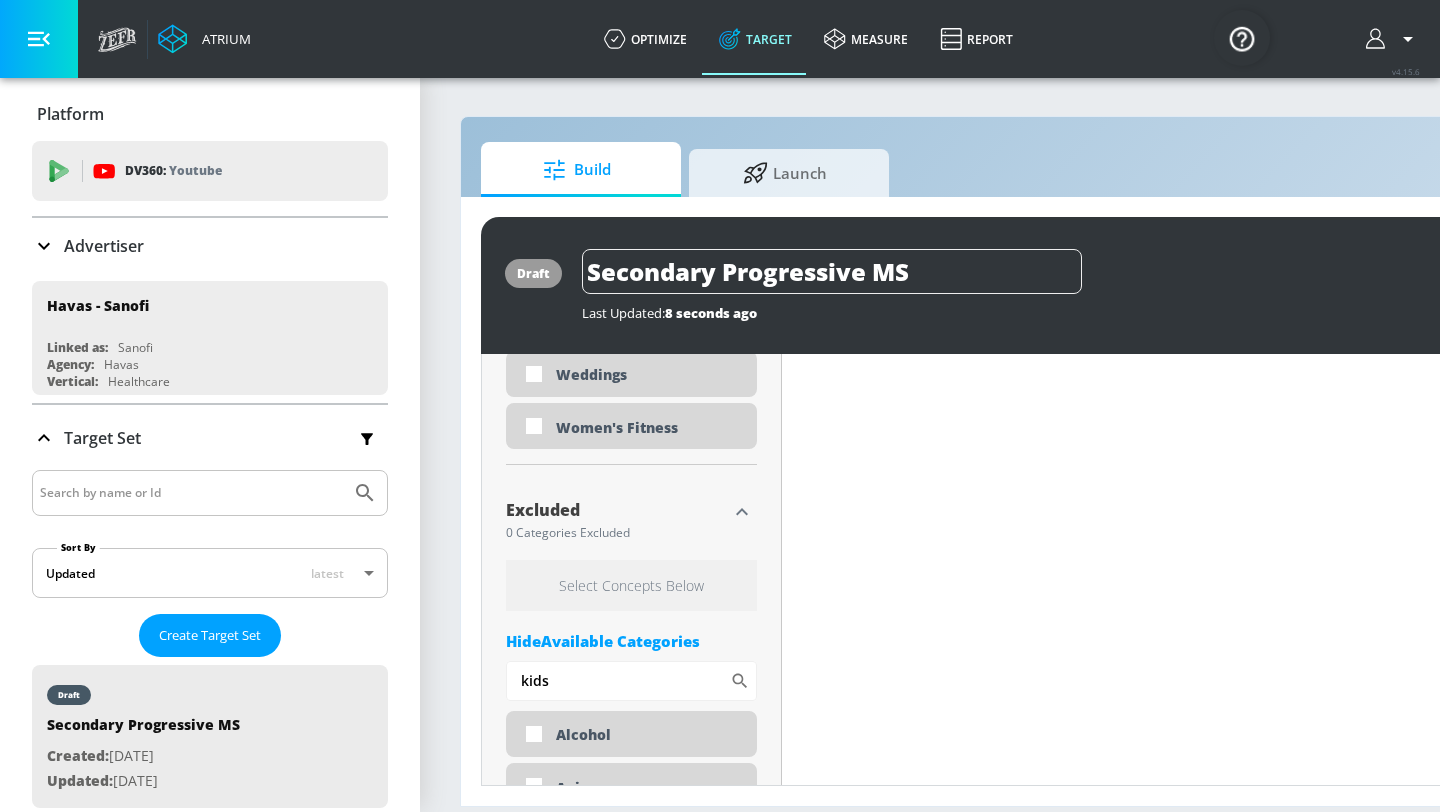 click on "Select Concepts Below" at bounding box center (631, 585) 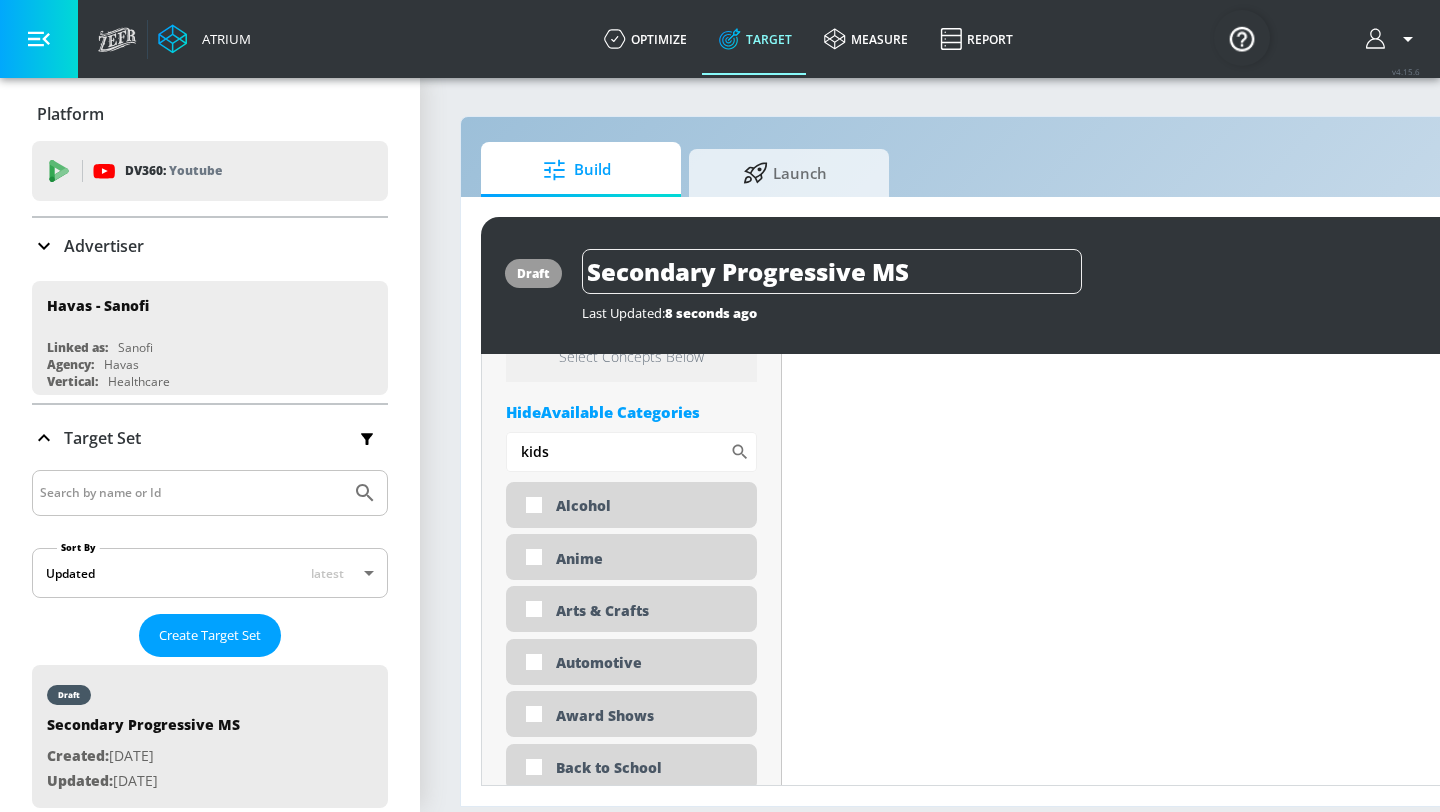 scroll, scrollTop: 6637, scrollLeft: 0, axis: vertical 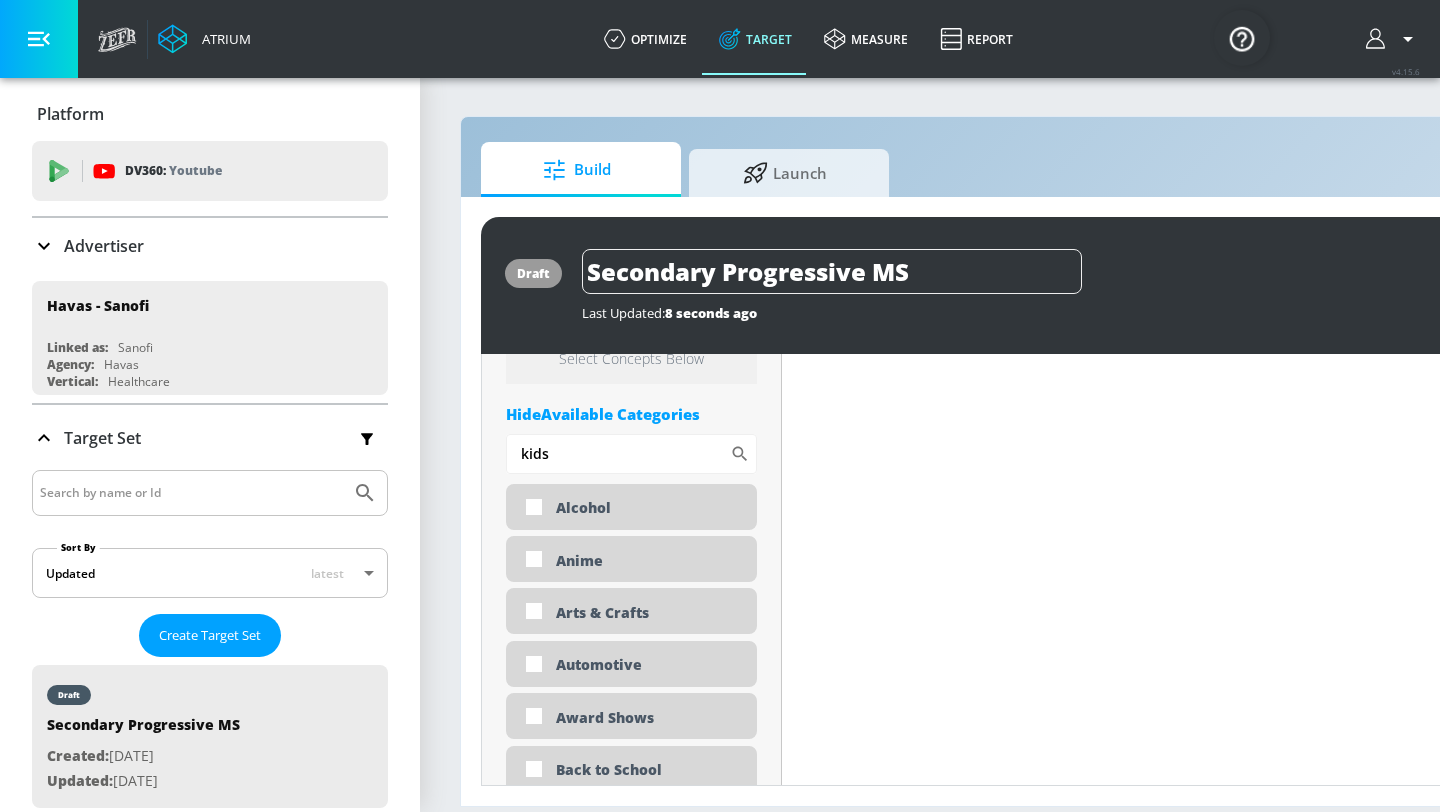 drag, startPoint x: 556, startPoint y: 460, endPoint x: 504, endPoint y: 455, distance: 52.23983 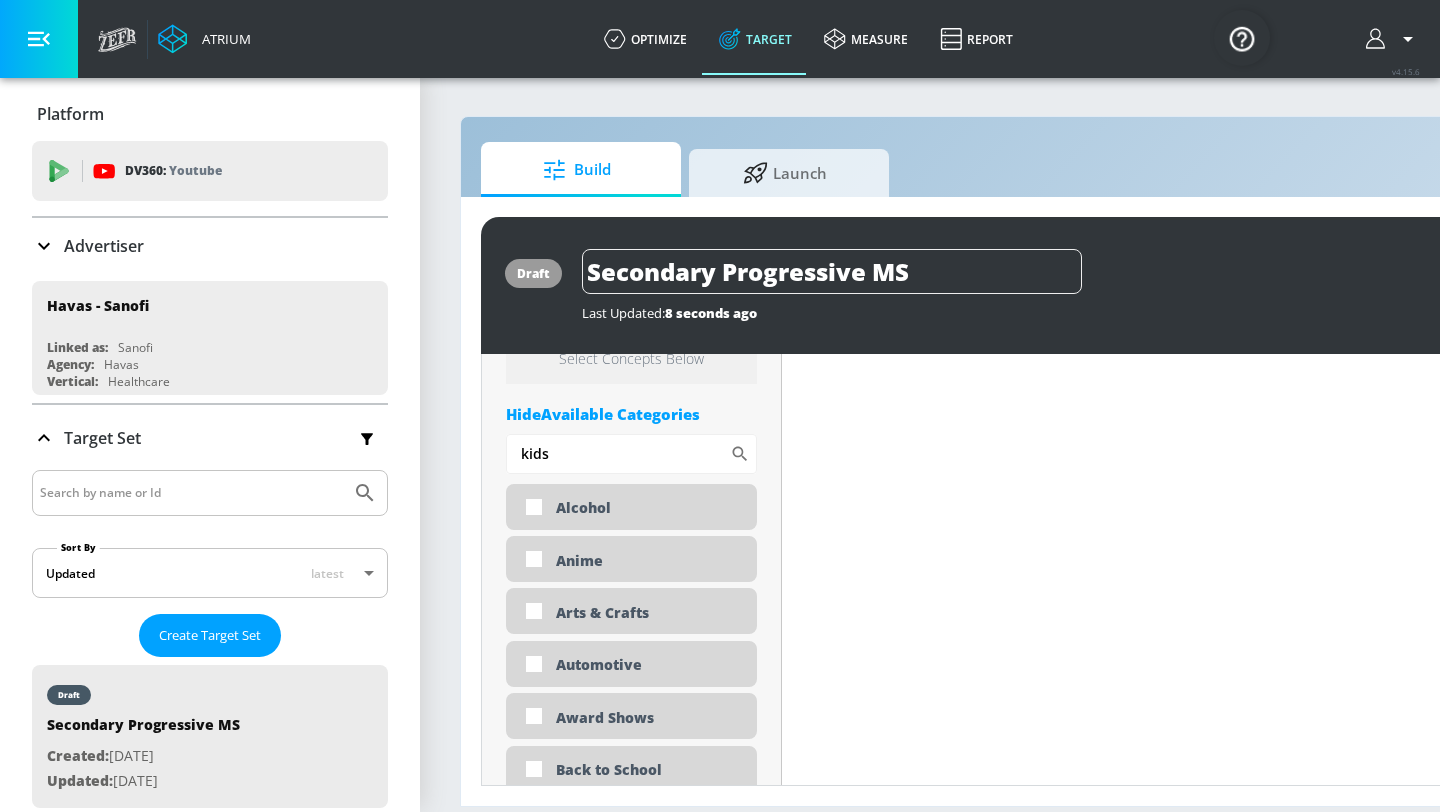 click on "Placement Type: Channels channels ​ Estimated Daily Spend $453,566 - $647,952 Activation Platform Google Ads Age Any Devices Any Gender Any Ad Type No Preference Number of Ad Groups 0 Edit Total Relevancy 60% Daily Avg Views: 0 Content Type Include in your targeting set Pre-roll + Mid-roll standard ​ Languages Include in your targeting set English, Spanish Territories Include in your targeting set US Only Included 6 Categories Included included  Categories Clear All
ASMR
Beauty & Personal Care
Fitness
Health & Wellness
Music
Women's Empowerment Hide  Available Categories ​ Alcohol Anime Arts & Crafts Automotive [PERSON_NAME] Back to School Beverages Business & Finance Candidate - [PERSON_NAME] Candidate - [PERSON_NAME] Candidate - [PERSON_NAME] Celebrity Culture Children's Arts & Crafts Children's Entertainment Children's Toys Climate Issues DE&I - Asian Voices DE&I - Black Voices DE&I - [DEMOGRAPHIC_DATA] Voices DE&I - LatinX Voices Dance" at bounding box center (632, -136) 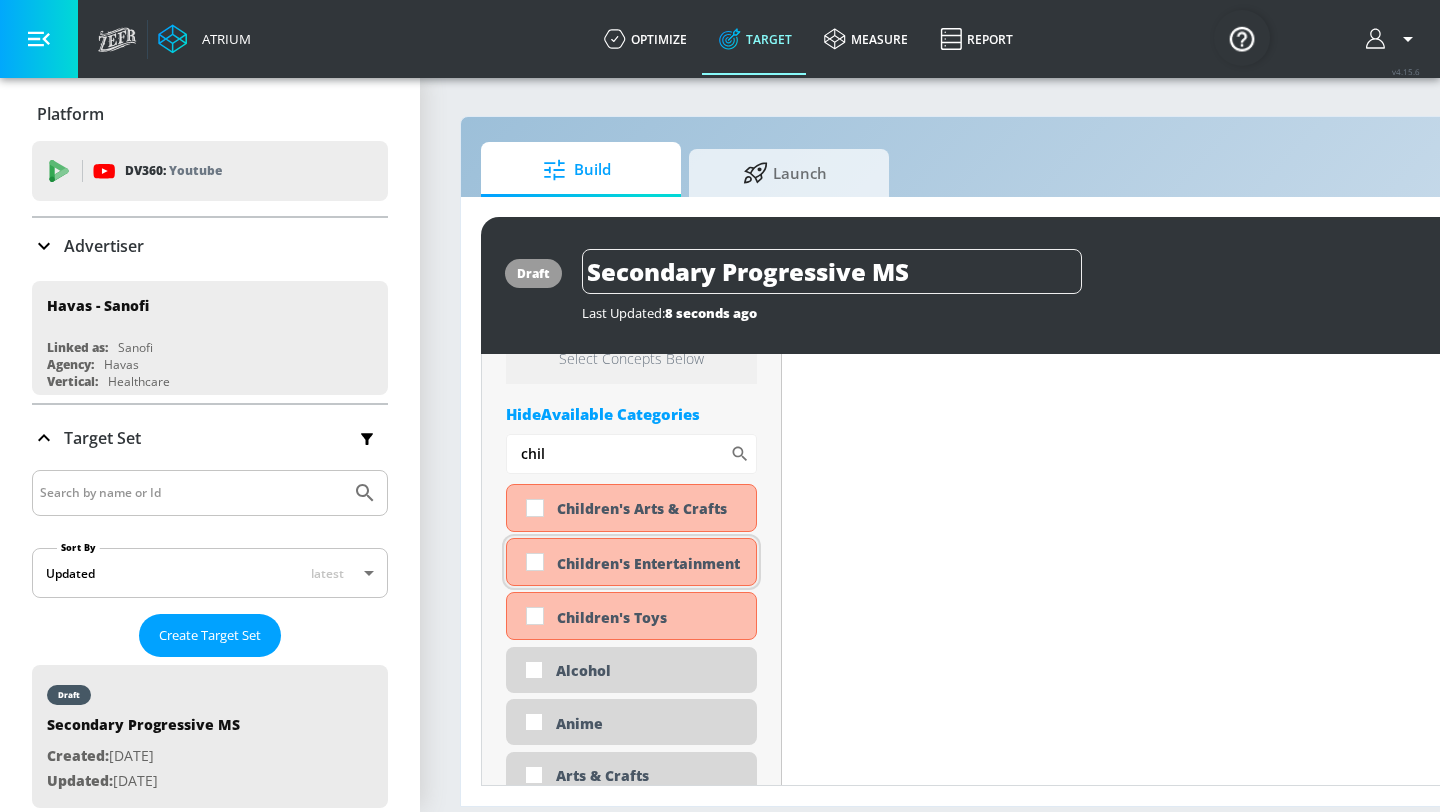 type on "chil" 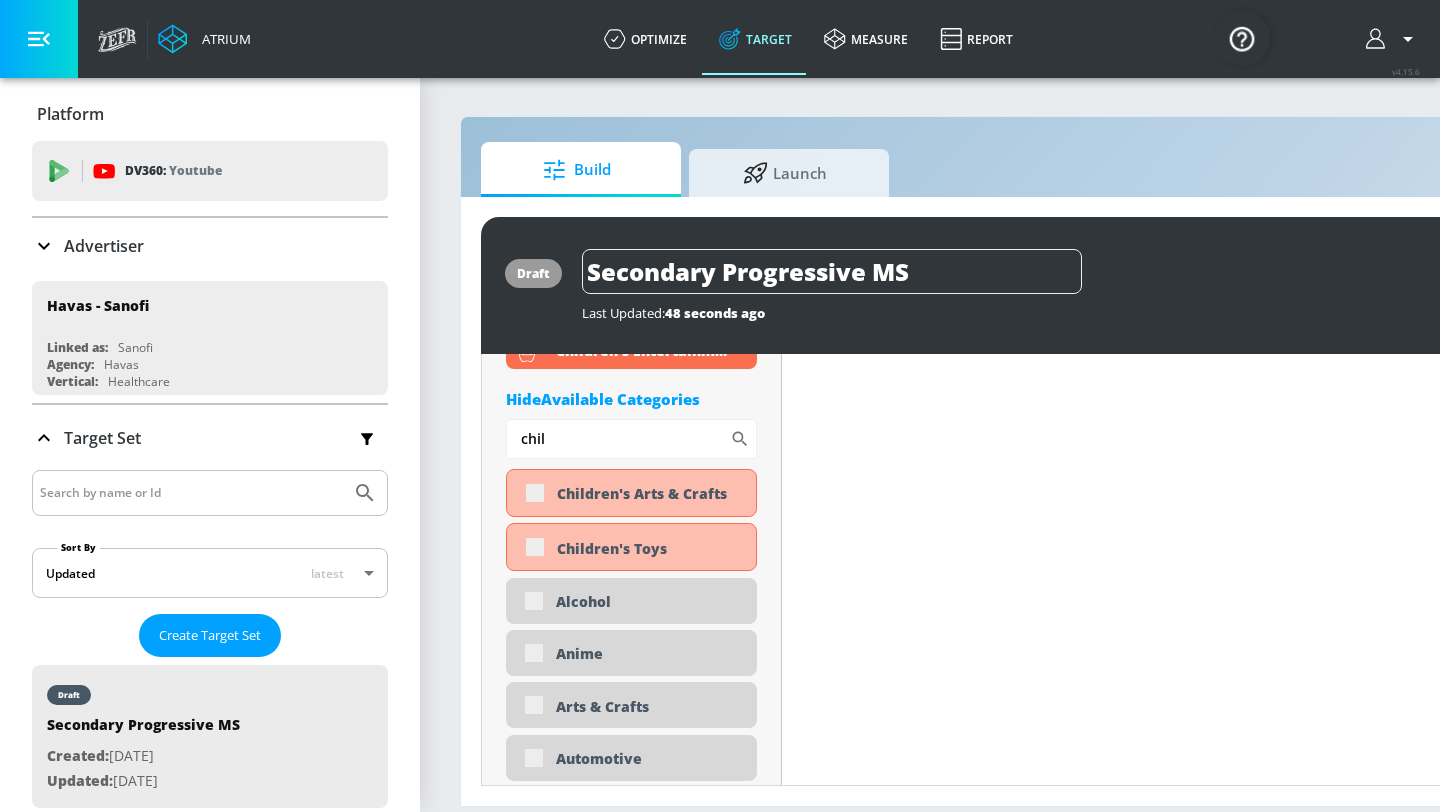 scroll, scrollTop: 6633, scrollLeft: 0, axis: vertical 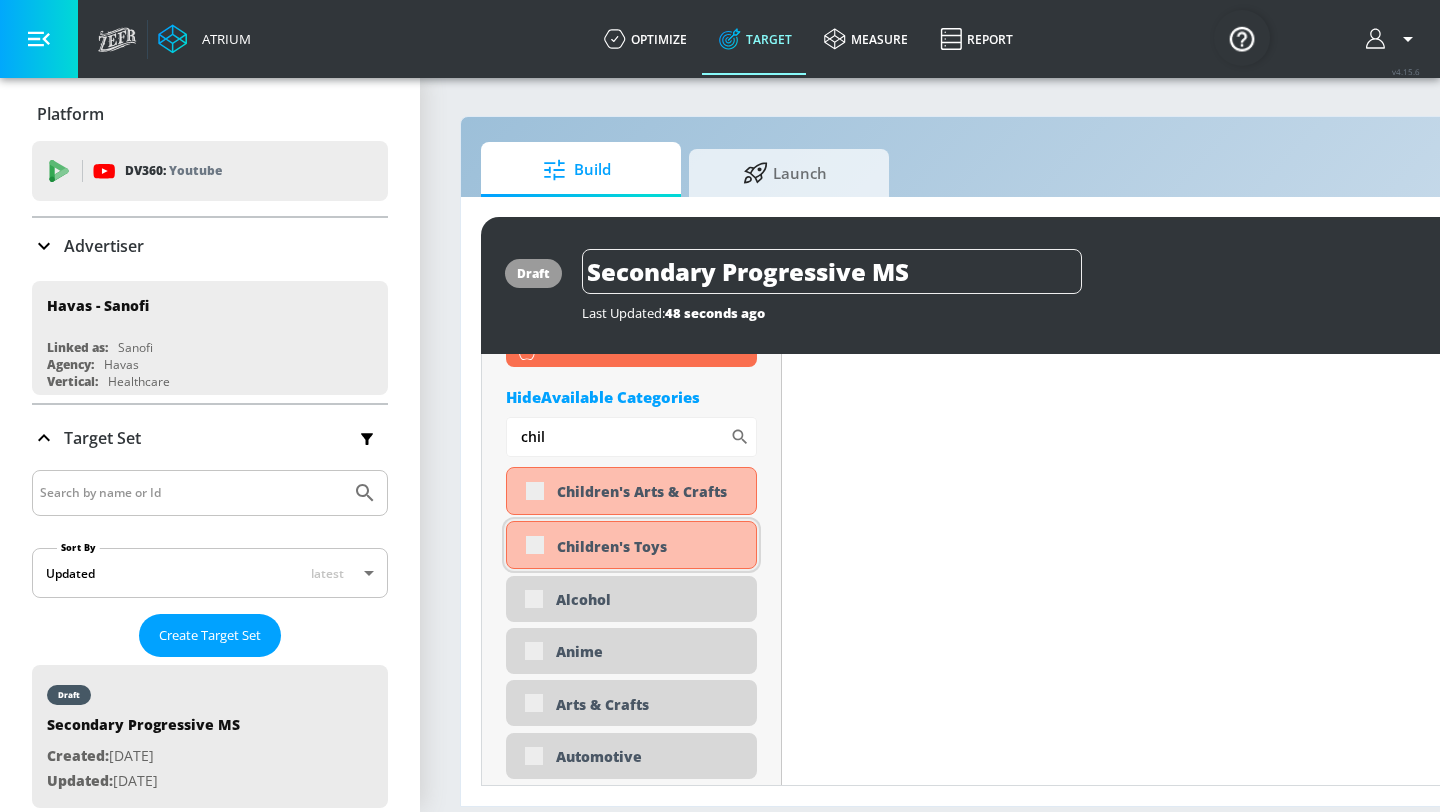 click on "Children's Toys" at bounding box center [649, 546] 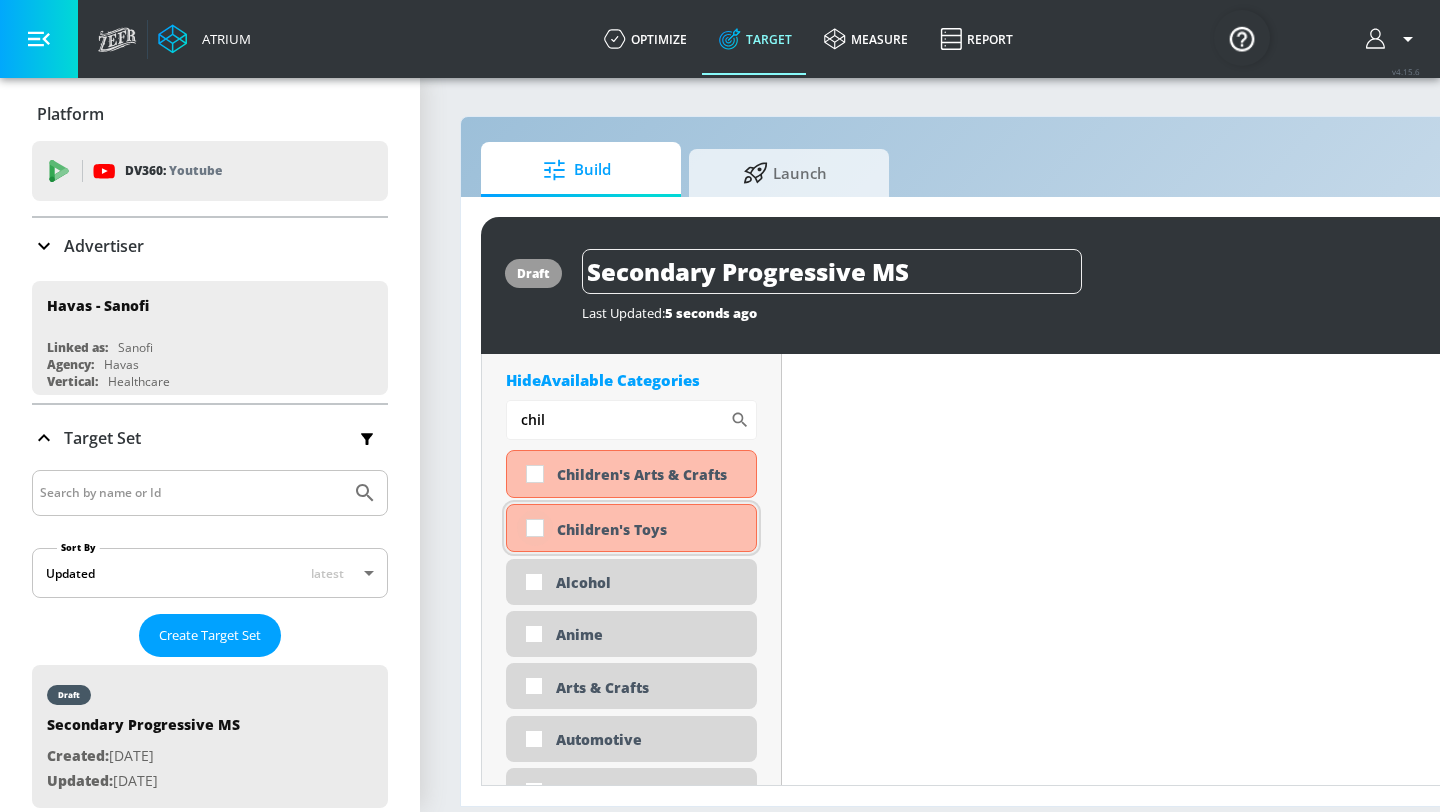 scroll, scrollTop: 6616, scrollLeft: 0, axis: vertical 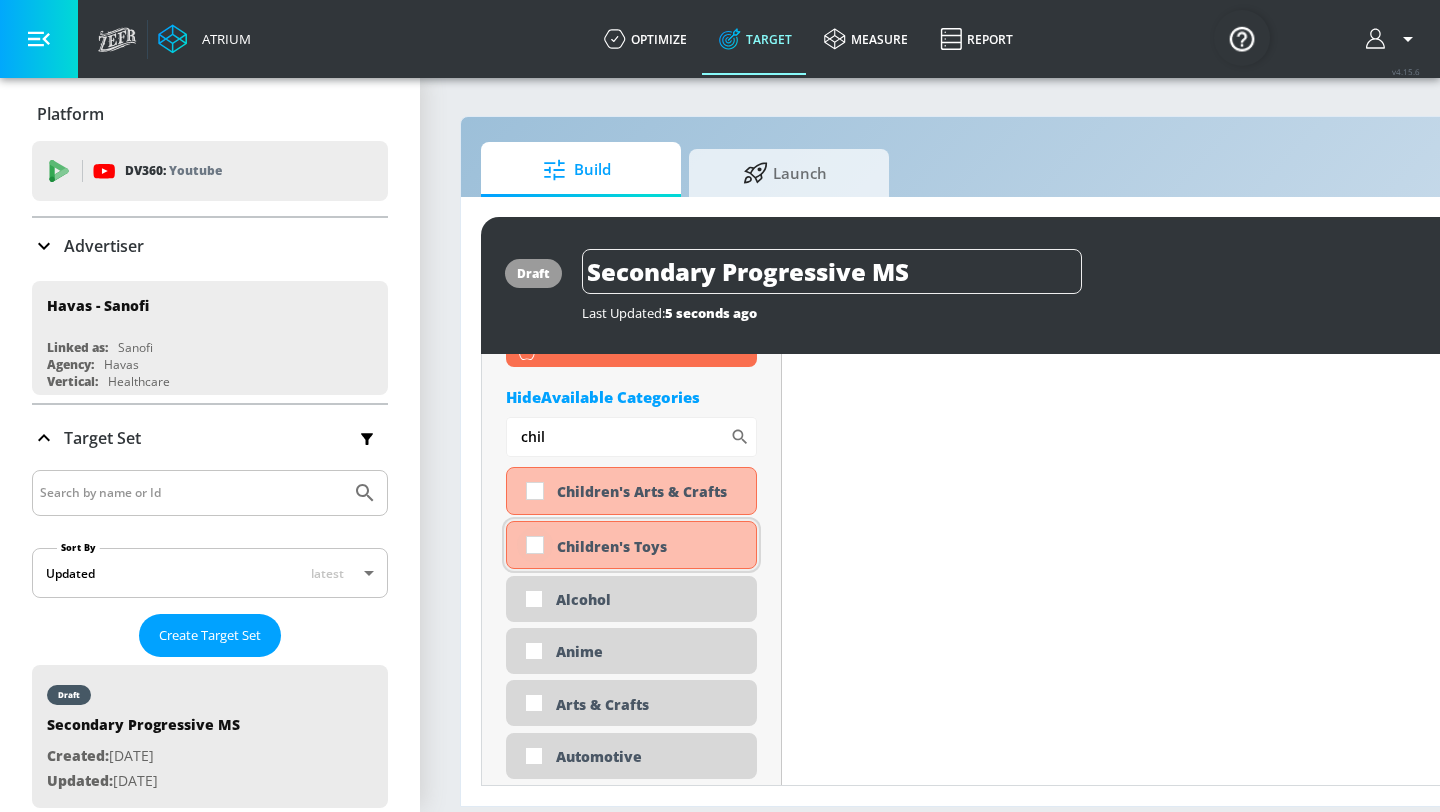 click at bounding box center (535, 545) 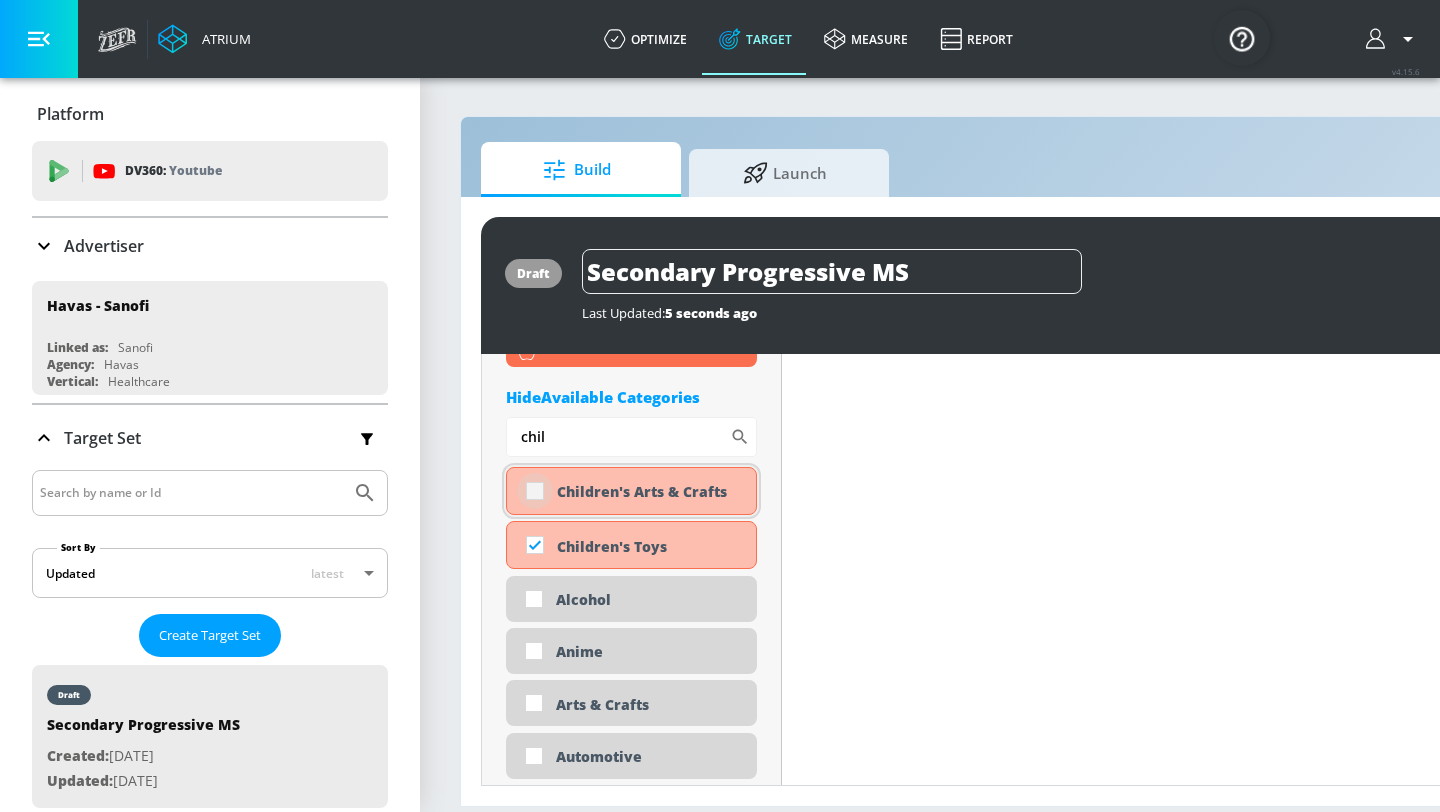 click at bounding box center (535, 491) 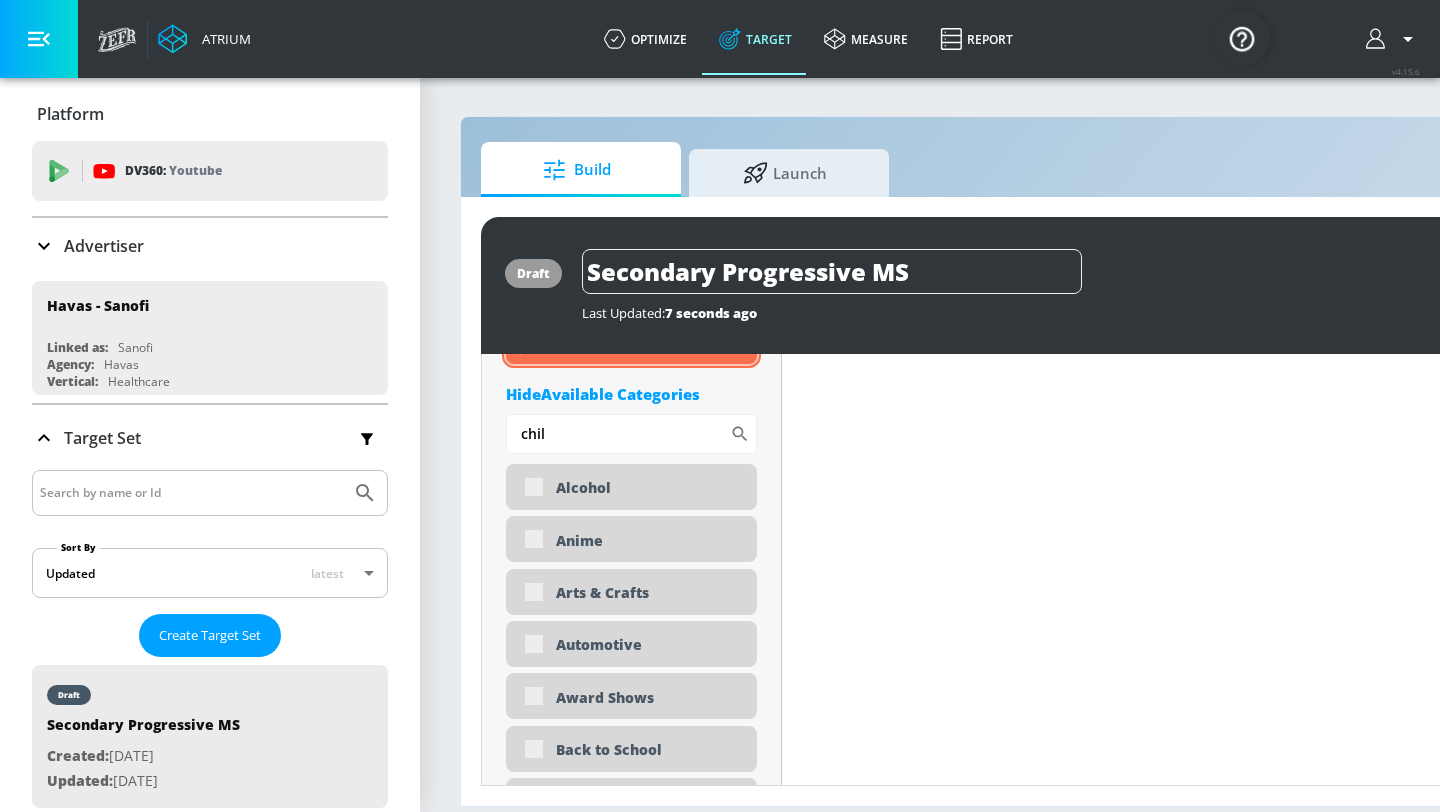 scroll, scrollTop: 6528, scrollLeft: 0, axis: vertical 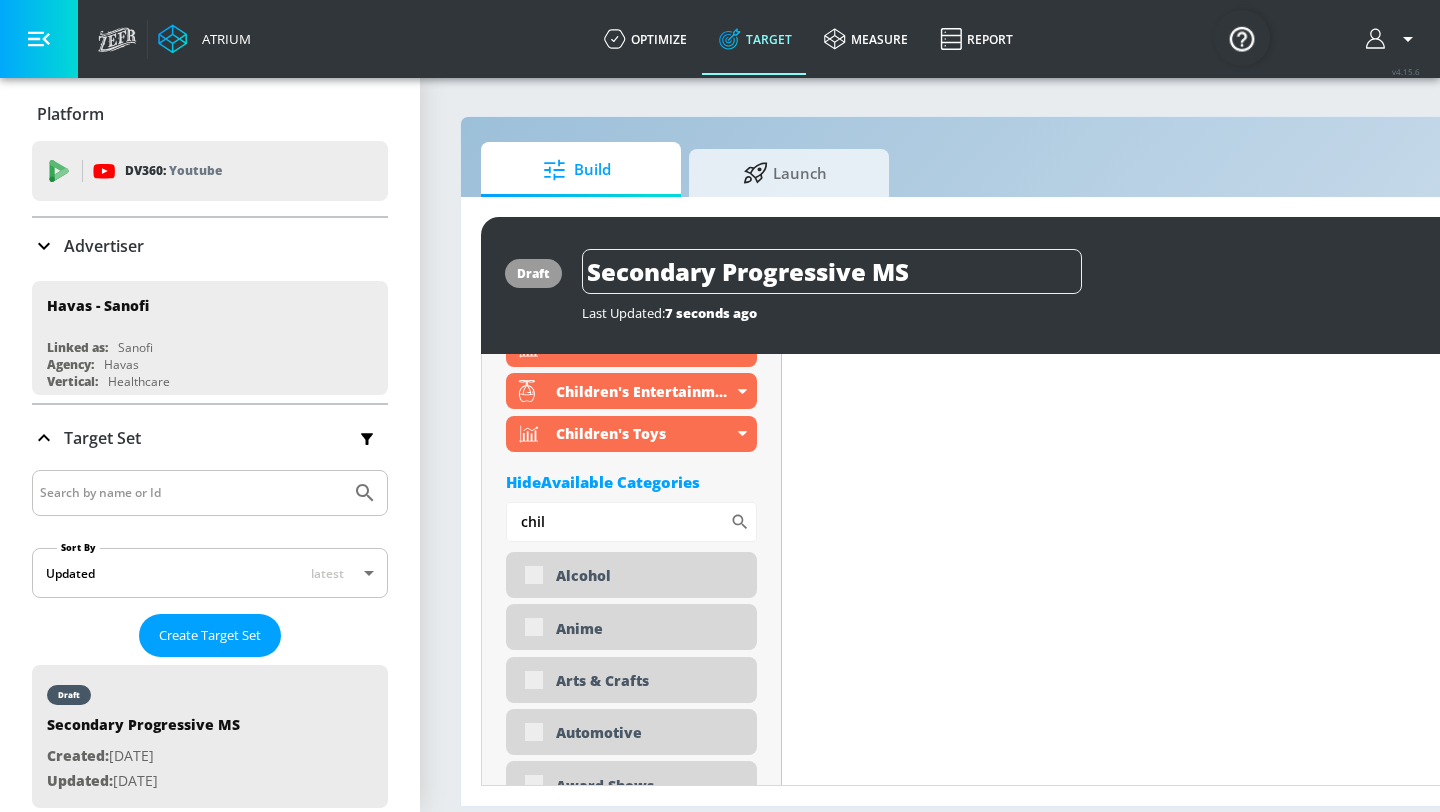 drag, startPoint x: 580, startPoint y: 526, endPoint x: 481, endPoint y: 521, distance: 99.12618 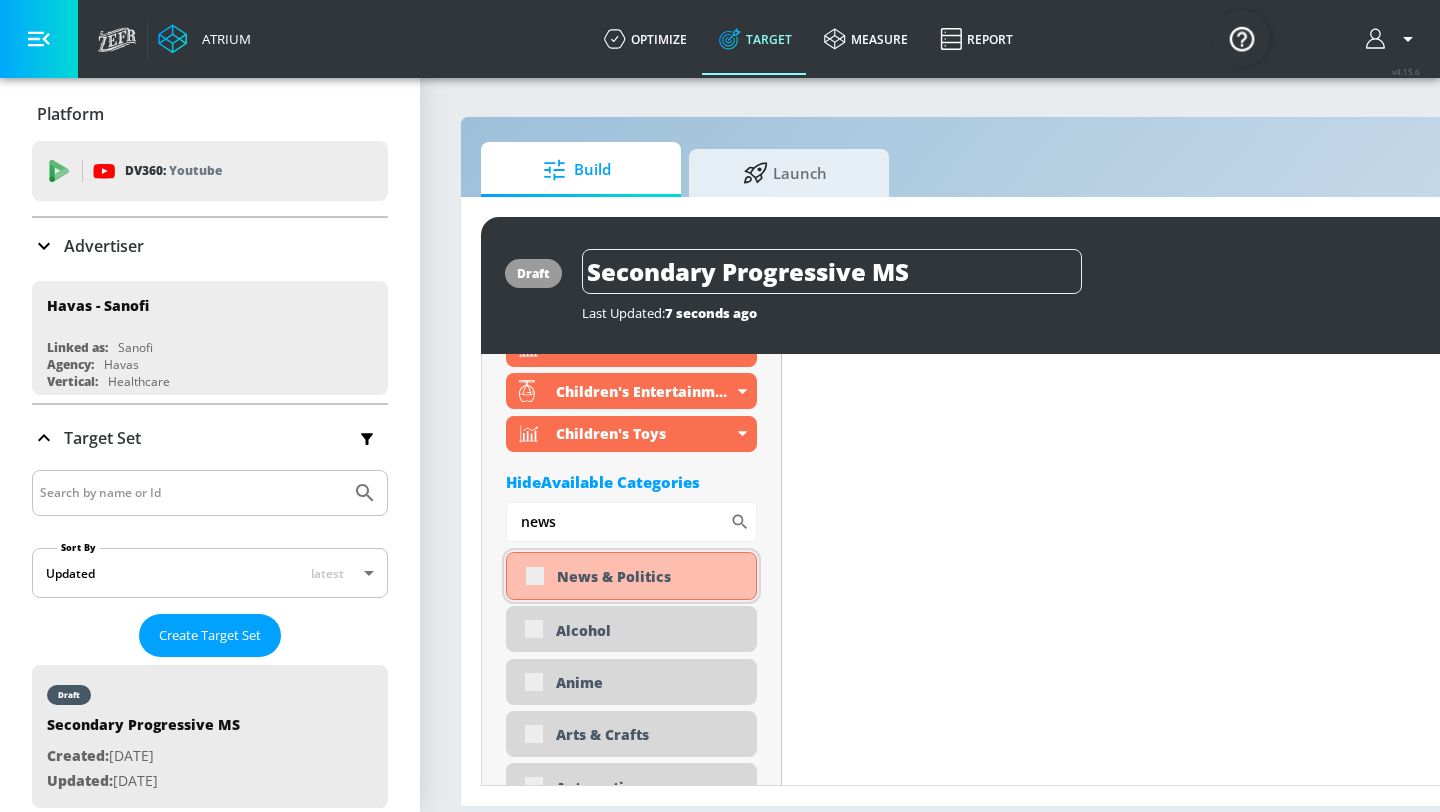 type on "news" 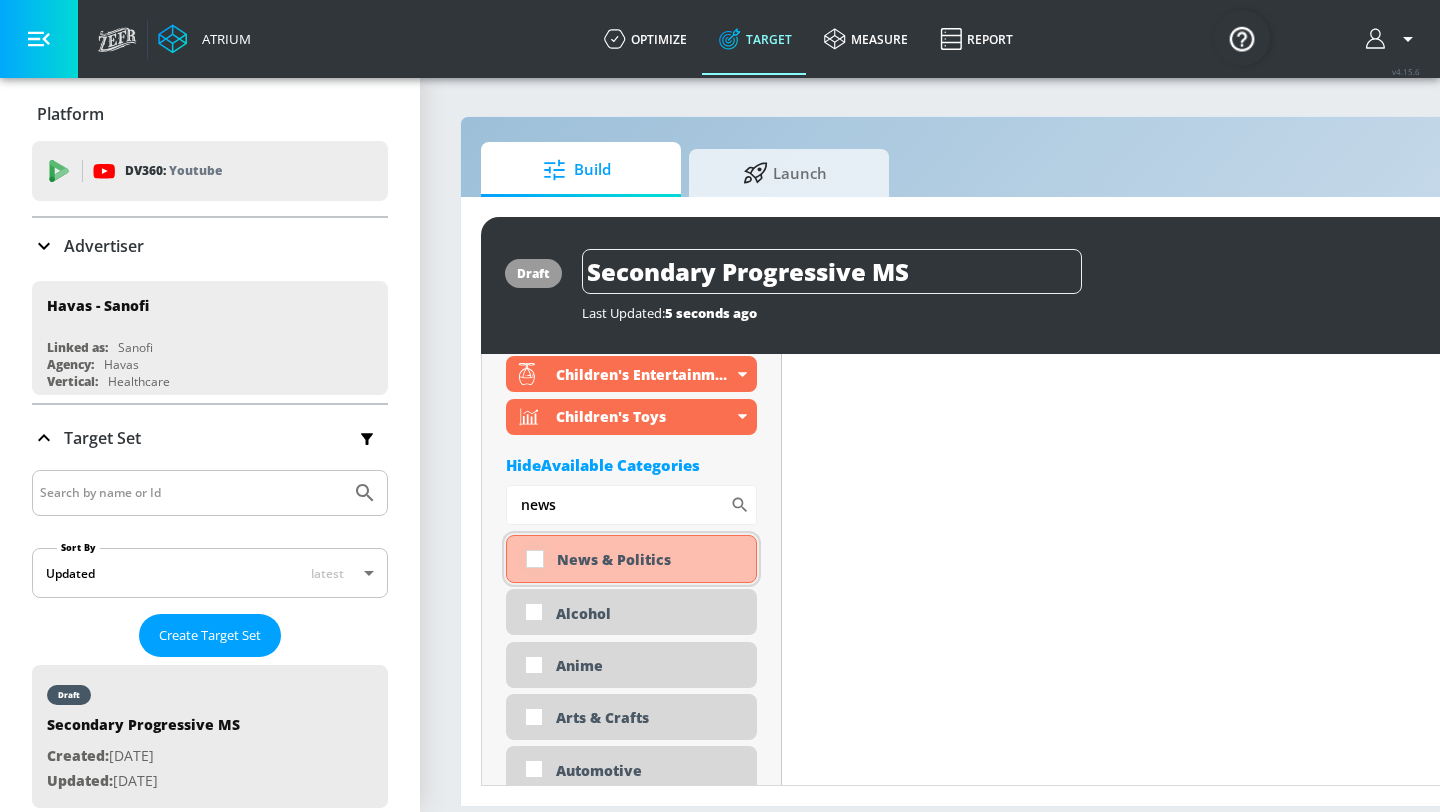 scroll, scrollTop: 6512, scrollLeft: 0, axis: vertical 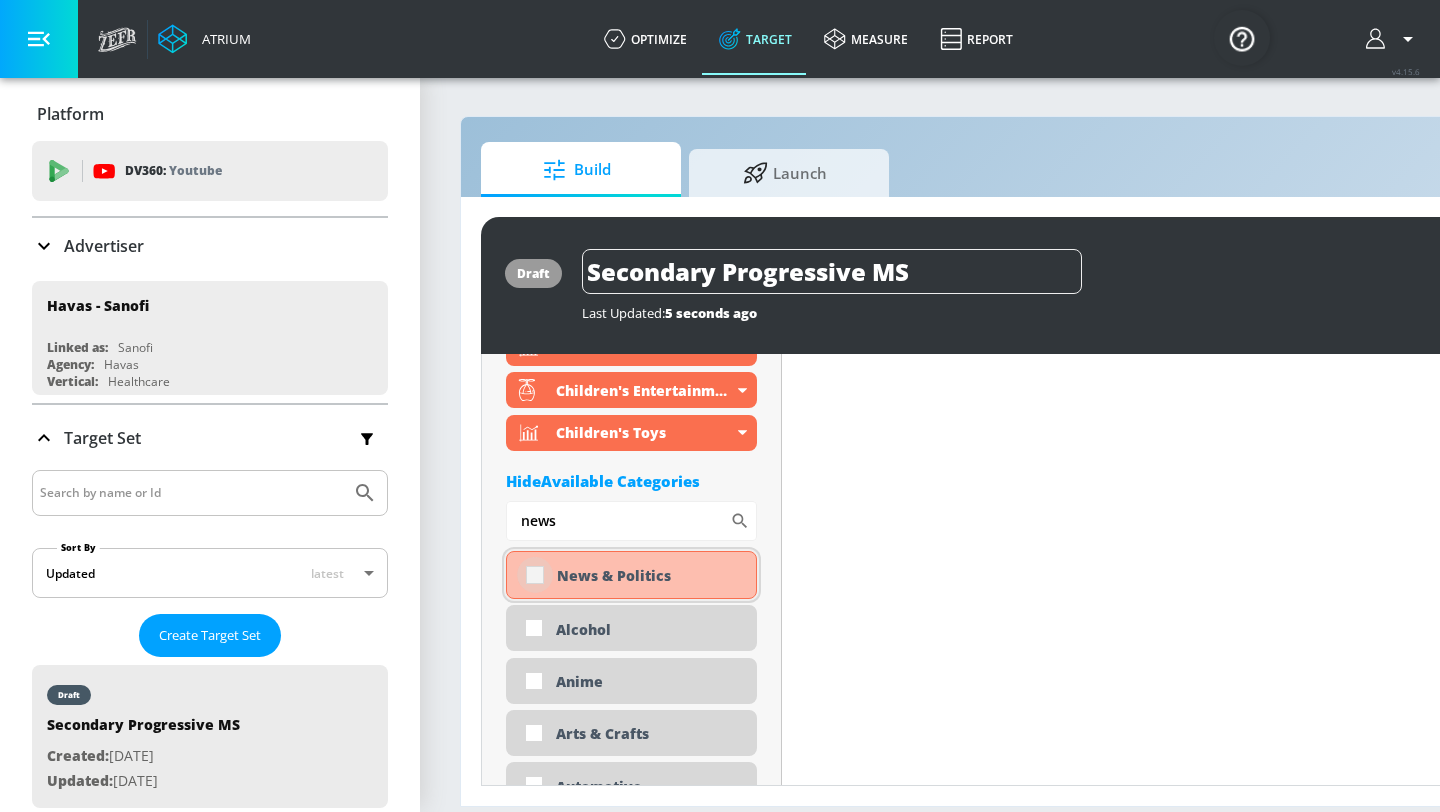 click at bounding box center [535, 575] 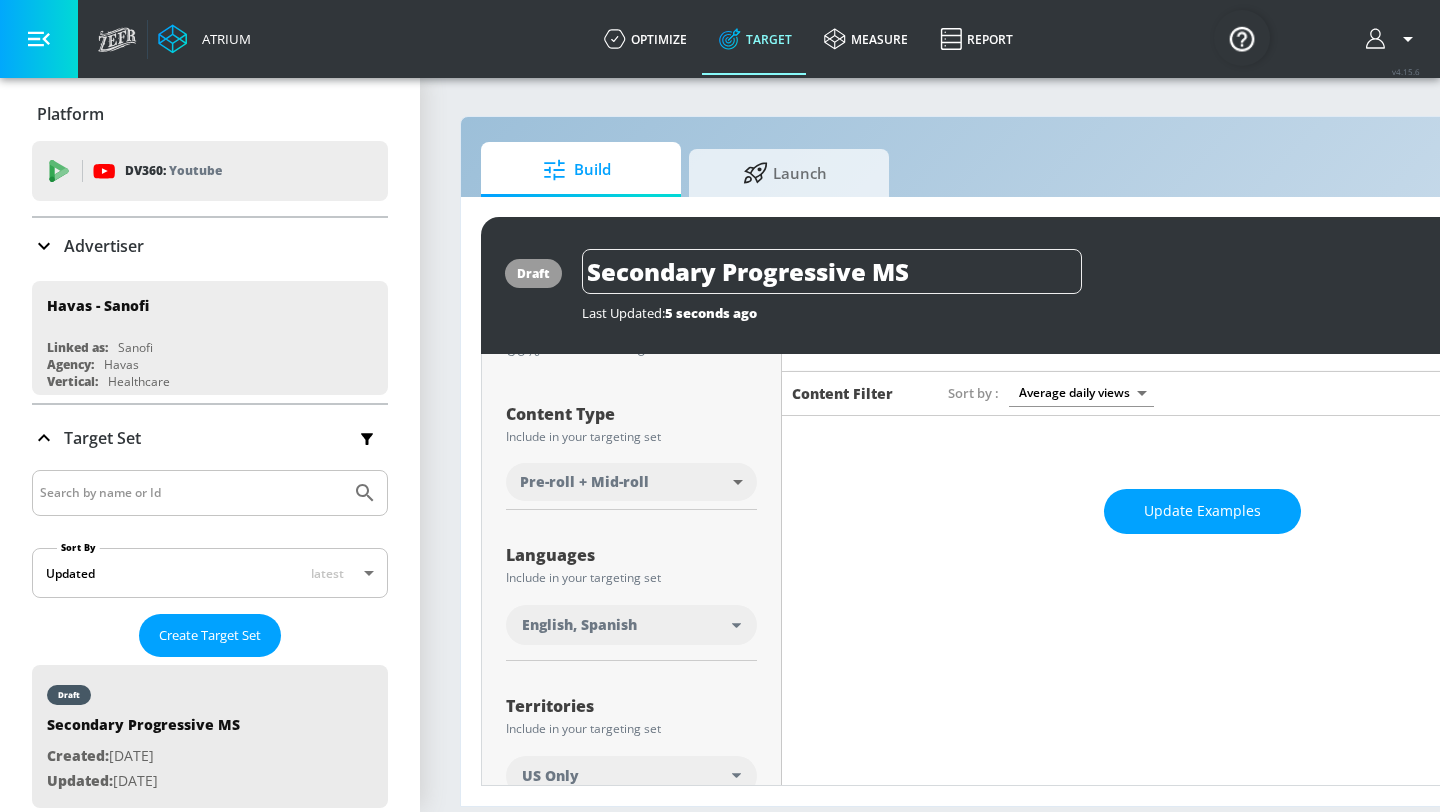 scroll, scrollTop: 0, scrollLeft: 0, axis: both 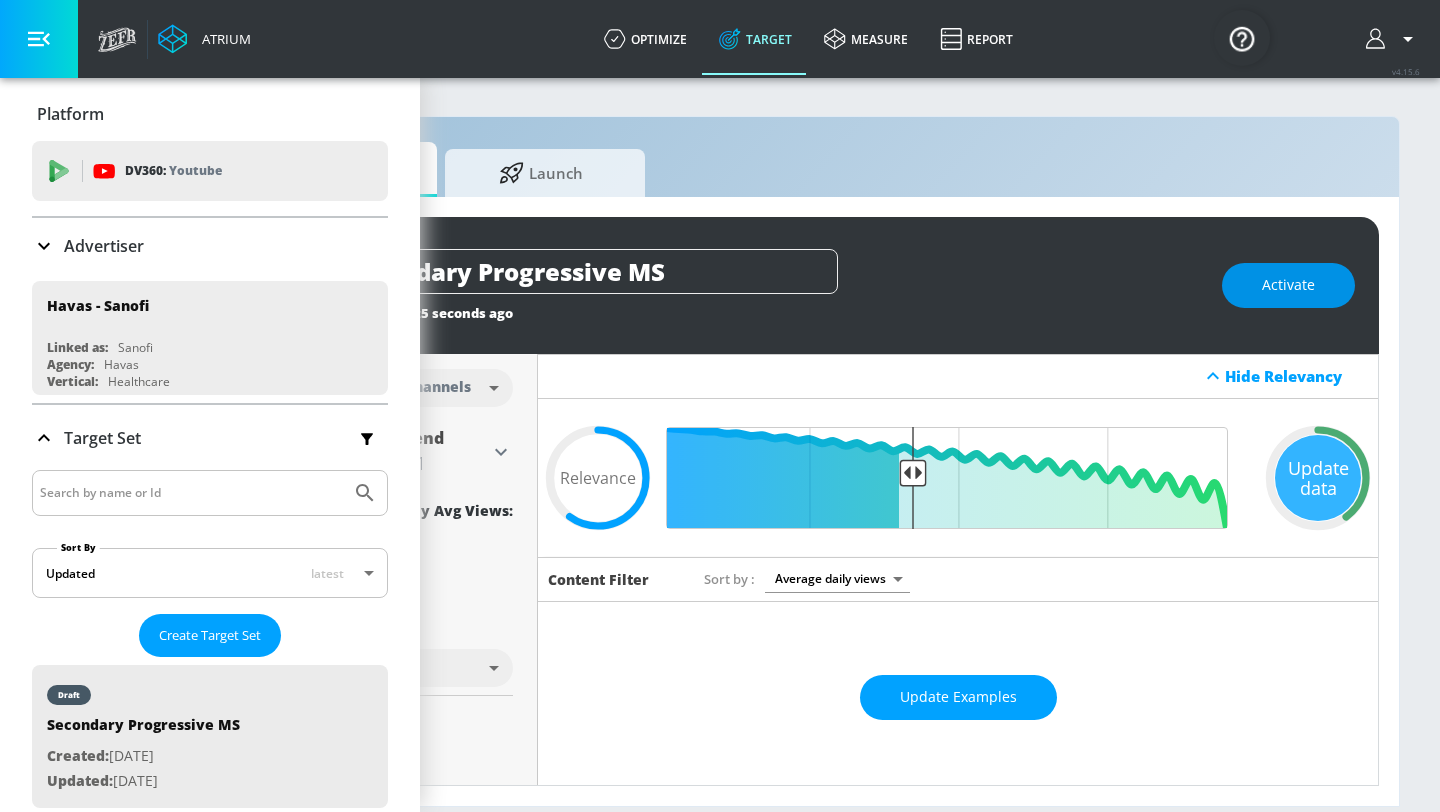 click on "Activate" at bounding box center (1288, 285) 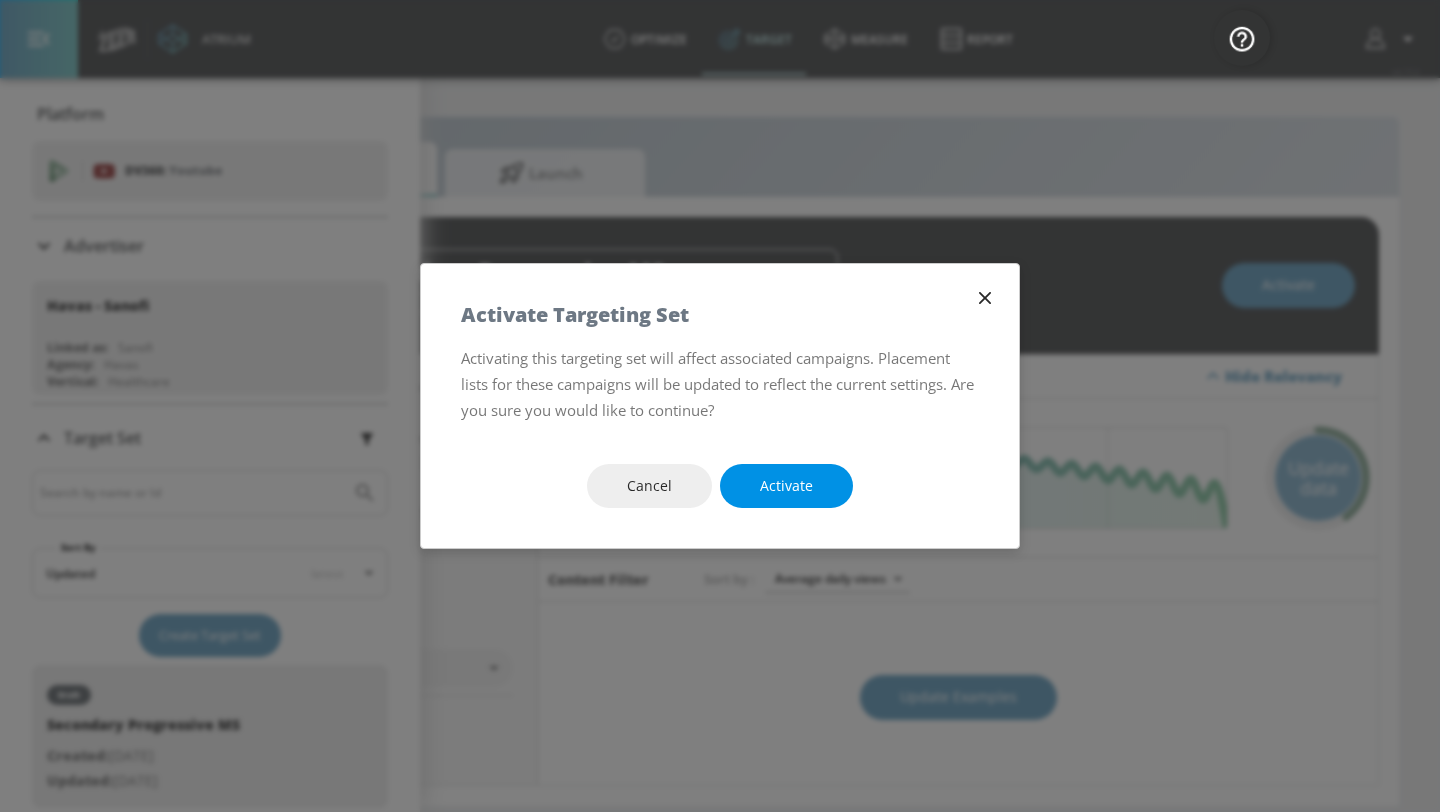click on "Activate" at bounding box center (786, 486) 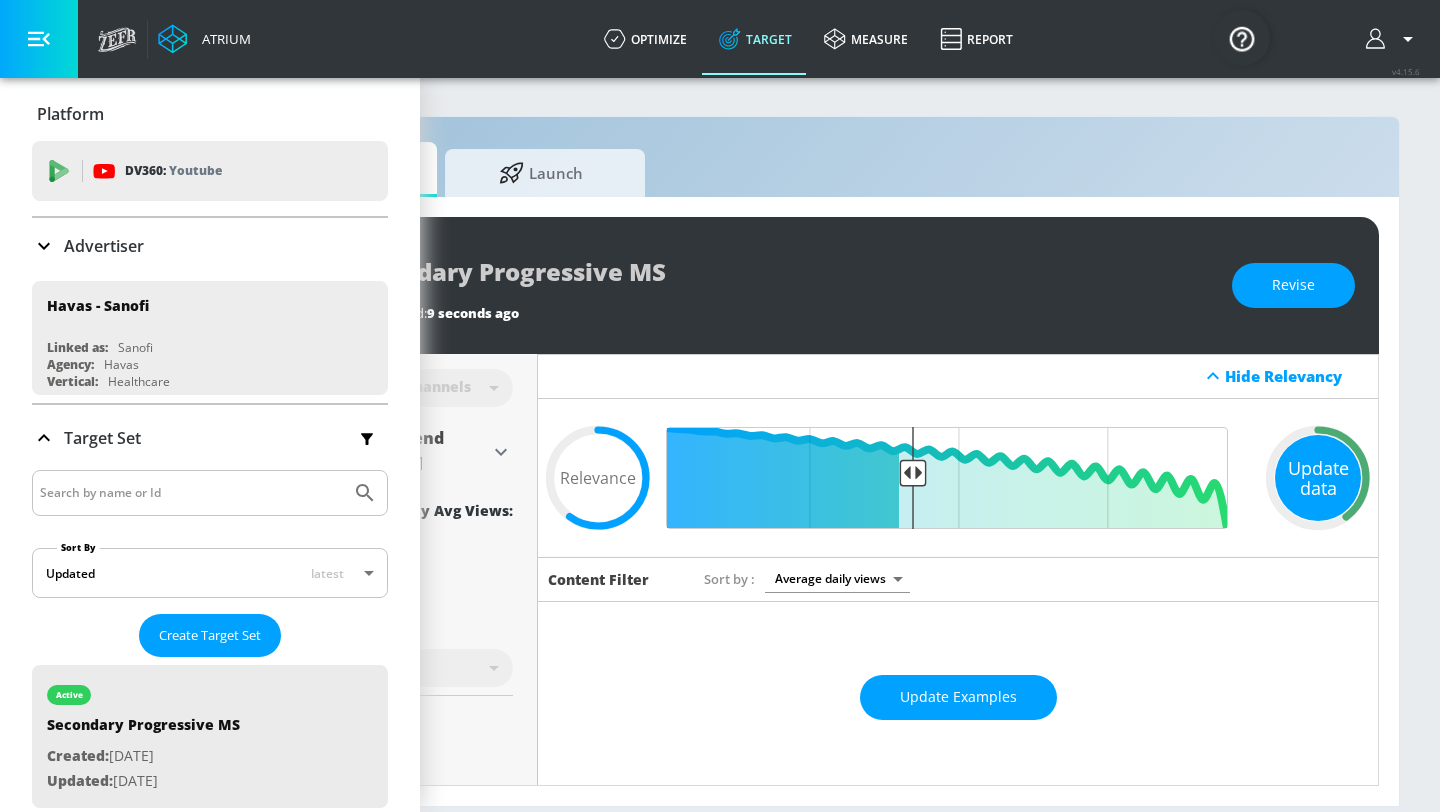 click on "Update data" at bounding box center [1318, 478] 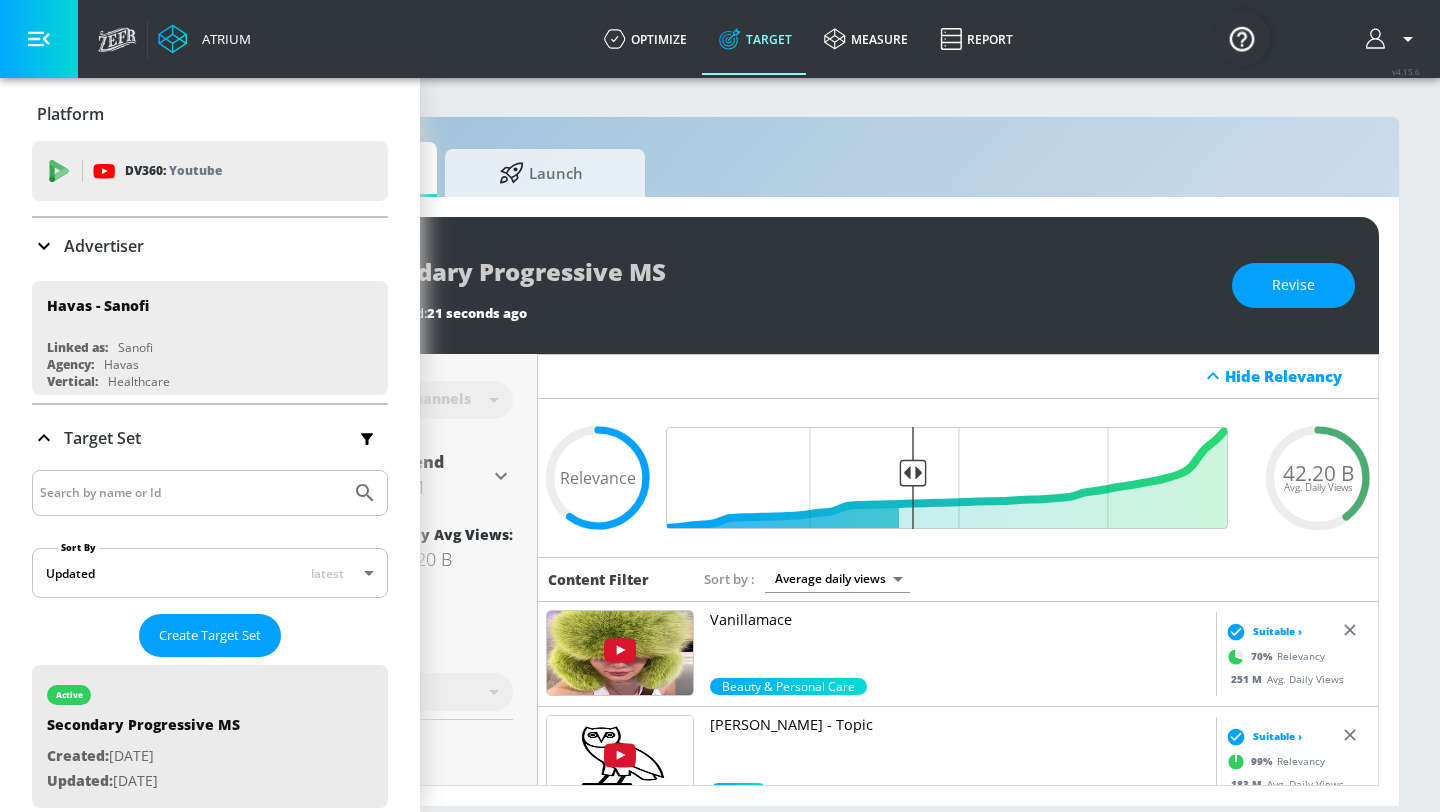click on "Build Launch active Secondary Progressive MS Last Updated:  21 seconds ago Revise Placement Type: 193K Channels Channels channels ​ Estimated Daily Spend $311,774 - $445,391 Activation Platform Google Ads Age Any Devices Any Gender Any Ad Type No Preference Number of Ad Groups 0 Edit Total Relevancy 60% Daily Avg Views: 42.20 B Content Type Include in your targeting set Pre-roll + Mid-roll standard ​ Languages Include in your targeting set English, Spanish Territories Include in your targeting set US Only Included 6 Categories Included included  Categories Clear All
ASMR
Beauty & Personal Care
Fitness
Health & Wellness
Music
Women's Empowerment Hide  Available Categories ​ Alcohol Anime Arts & Crafts Automotive [PERSON_NAME] Back to School Beverages Business & Finance Candidate - [PERSON_NAME] Candidate - [PERSON_NAME] Candidate - [PERSON_NAME] Celebrity Culture Climate Issues DE&I - Asian Voices DE&I - Black Voices Dance Drag" at bounding box center [808, 444] 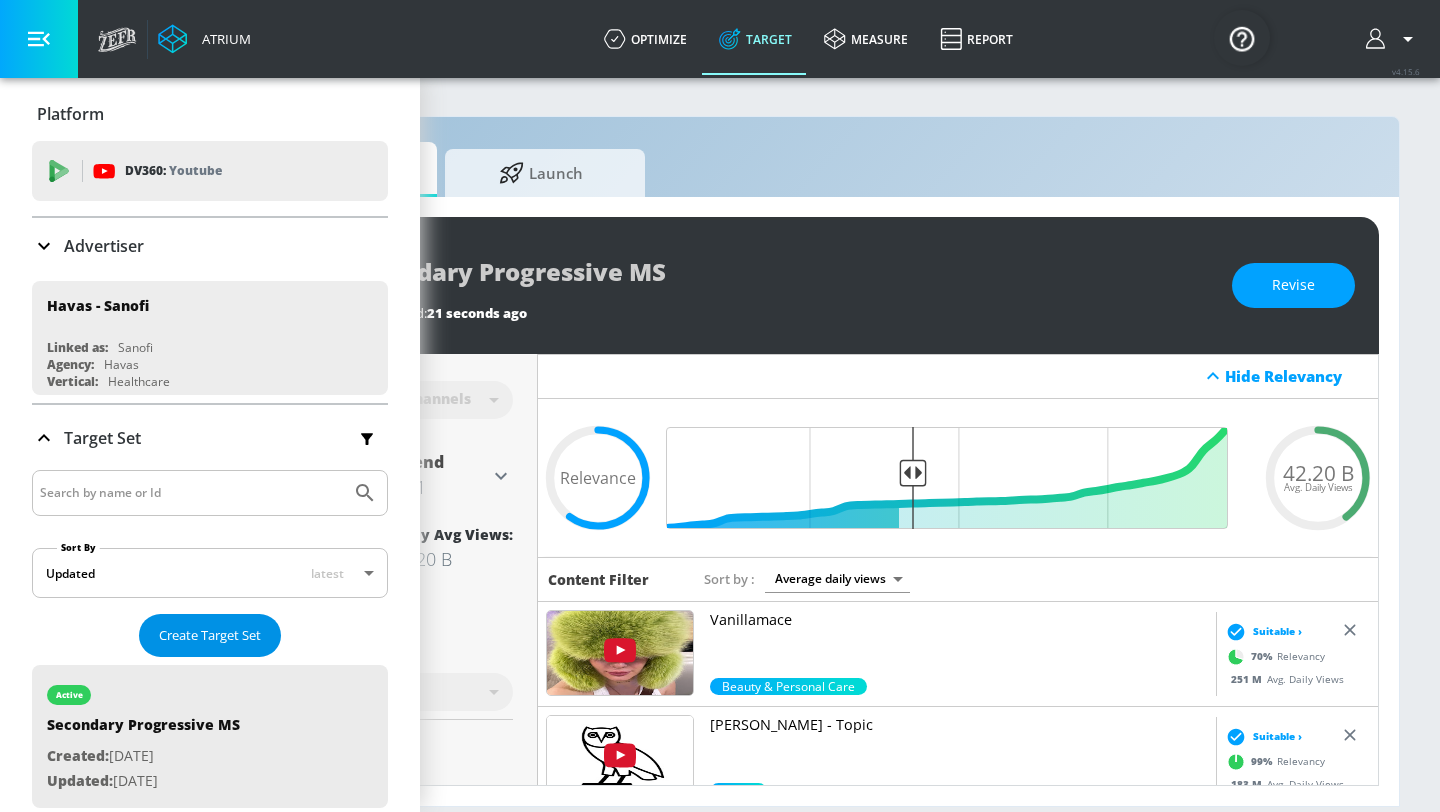 click on "Create Target Set" at bounding box center [210, 635] 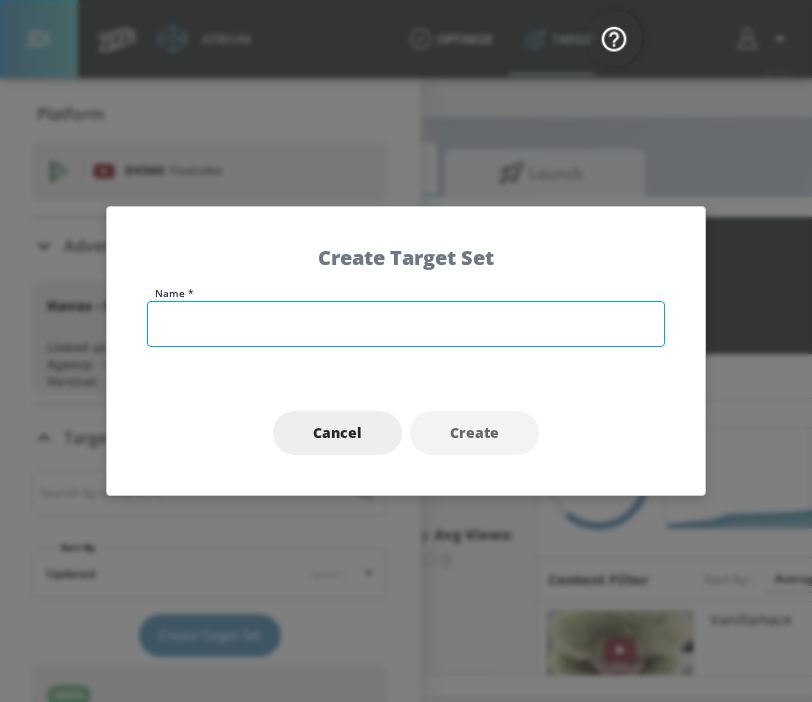 click at bounding box center [406, 324] 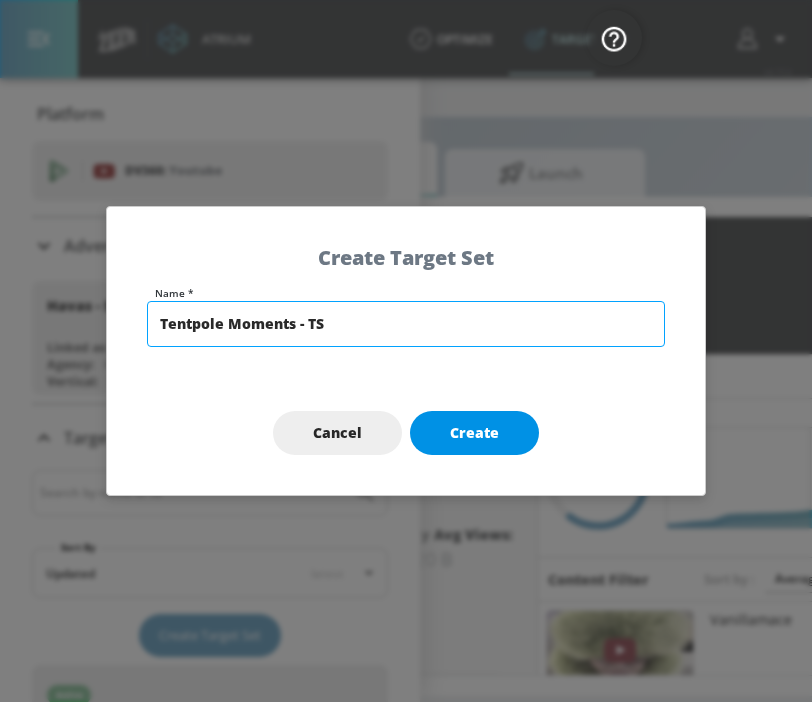 type on "Tentpole Moments - TS" 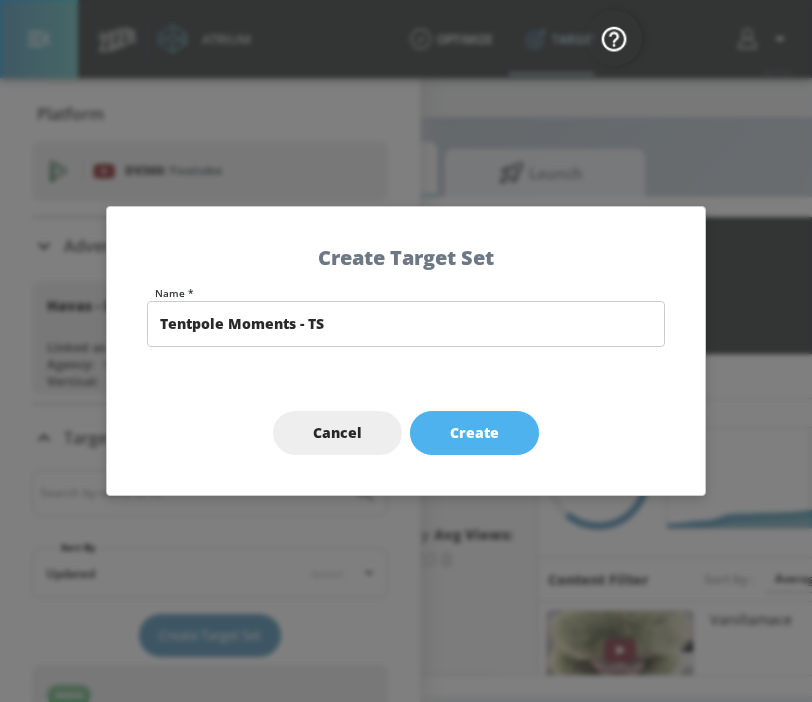 click on "Create" at bounding box center (474, 433) 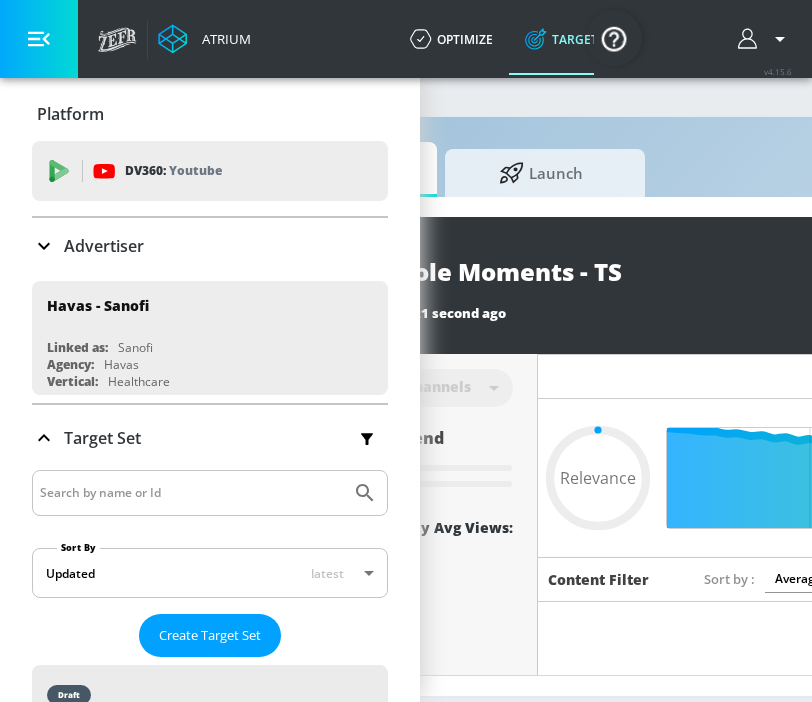 type on "Tentpole Moments - TS" 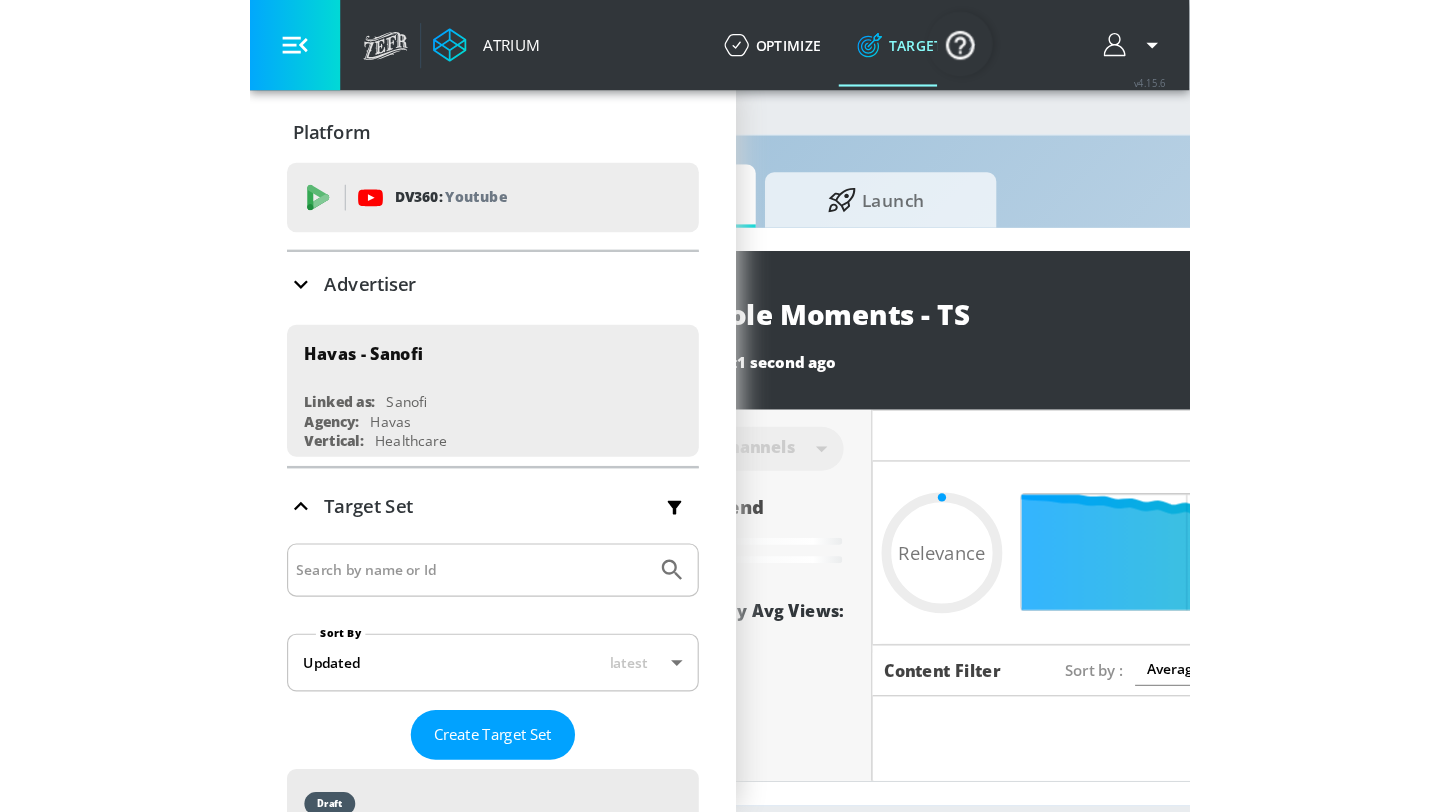 scroll, scrollTop: 0, scrollLeft: 0, axis: both 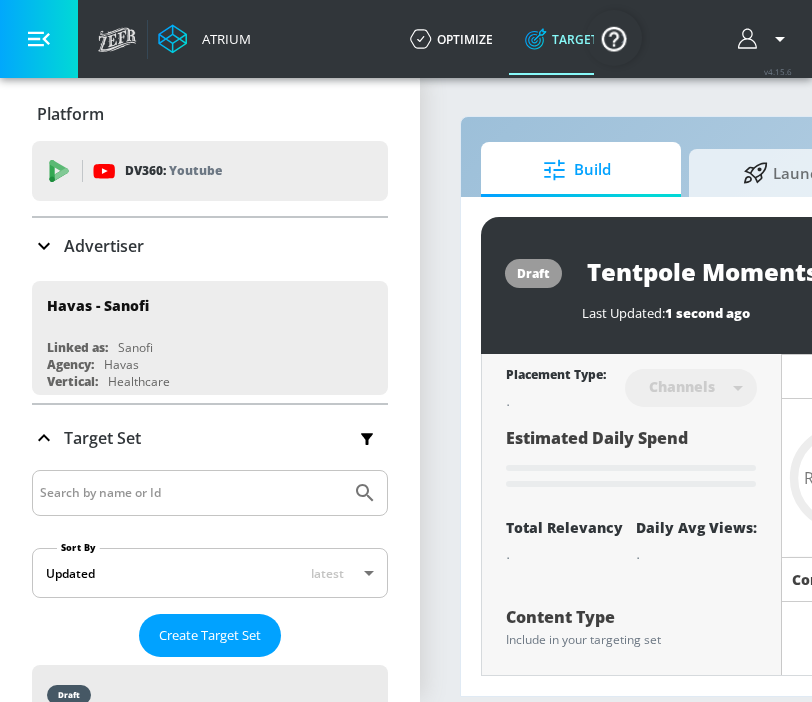 type on "0.6" 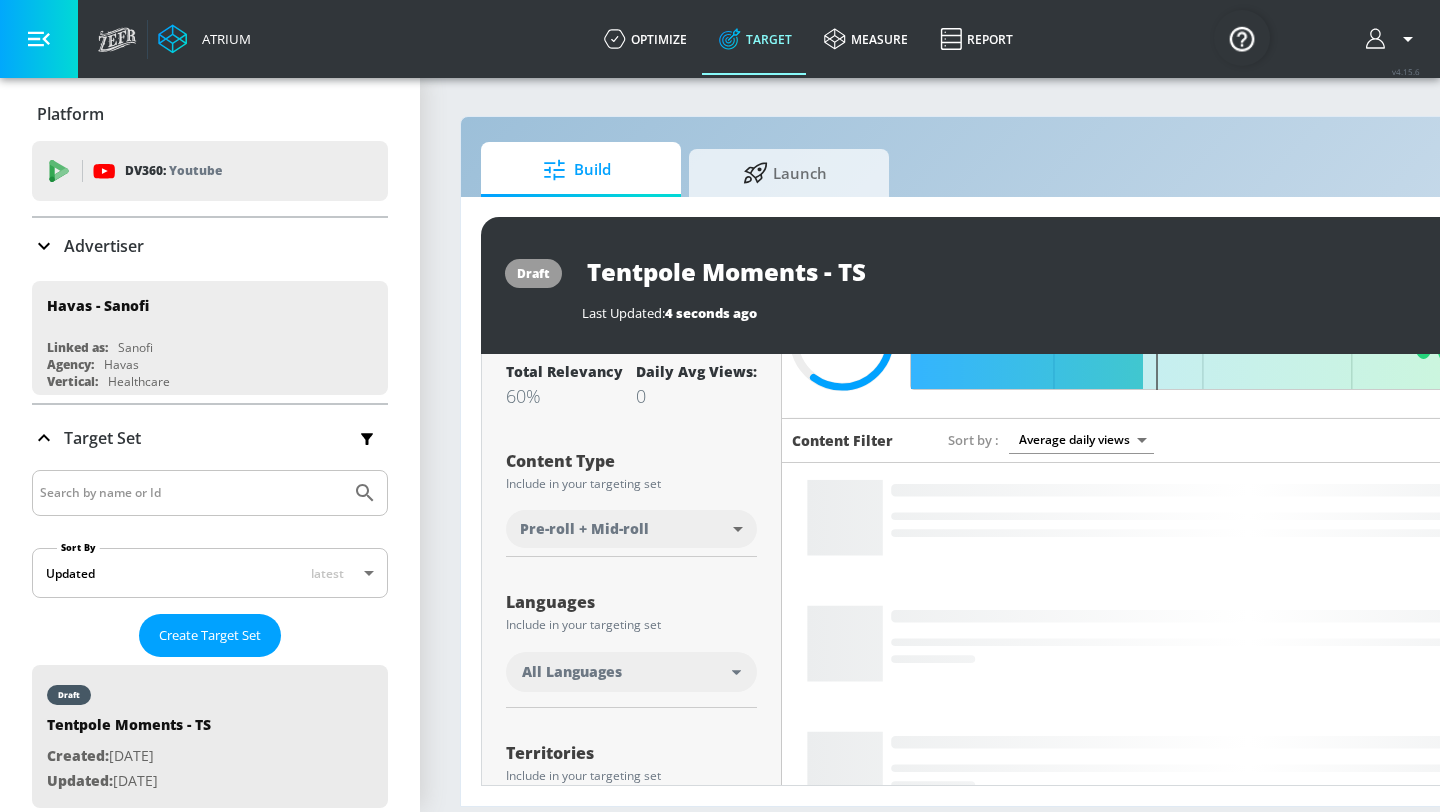 scroll, scrollTop: 174, scrollLeft: 0, axis: vertical 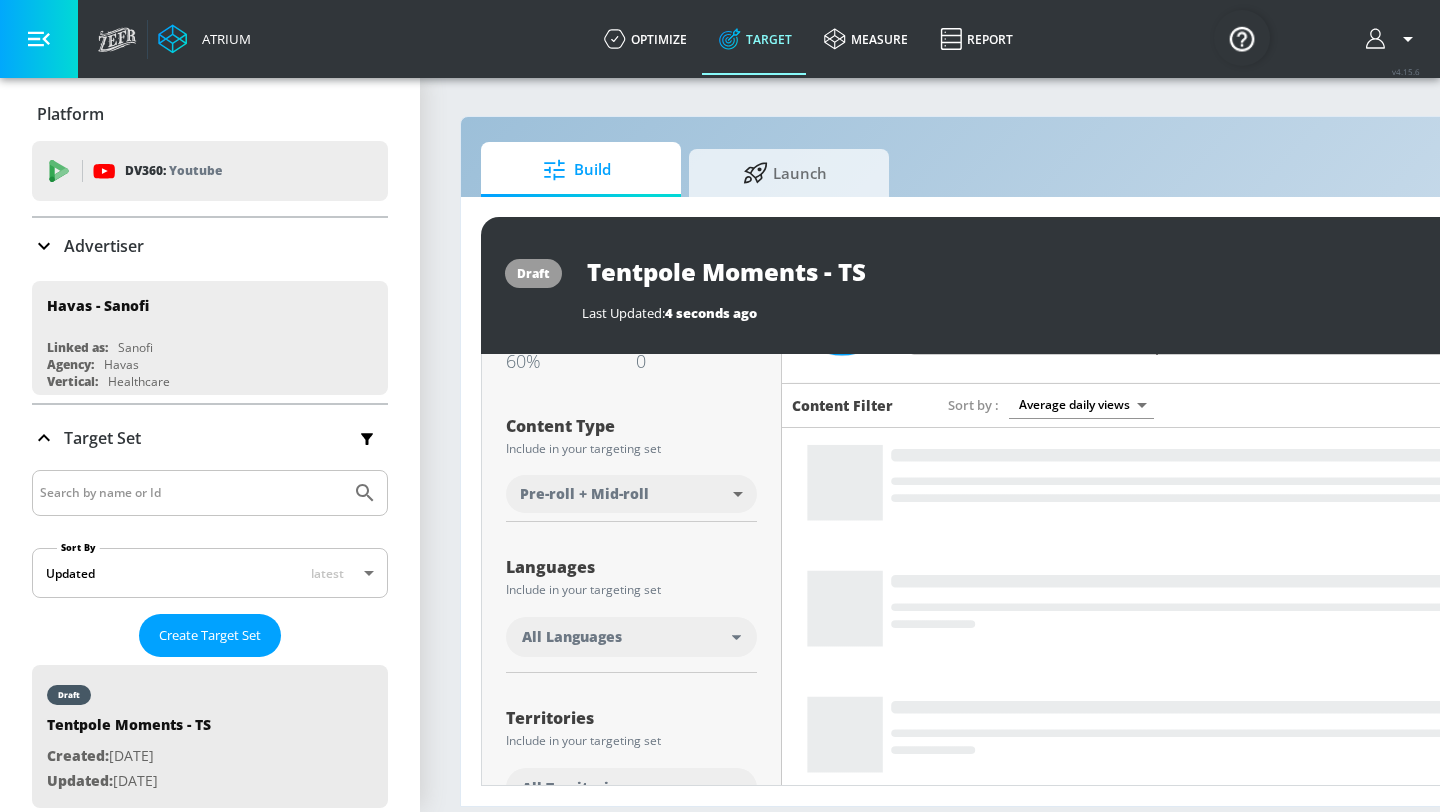 click on "All Languages" at bounding box center [631, 637] 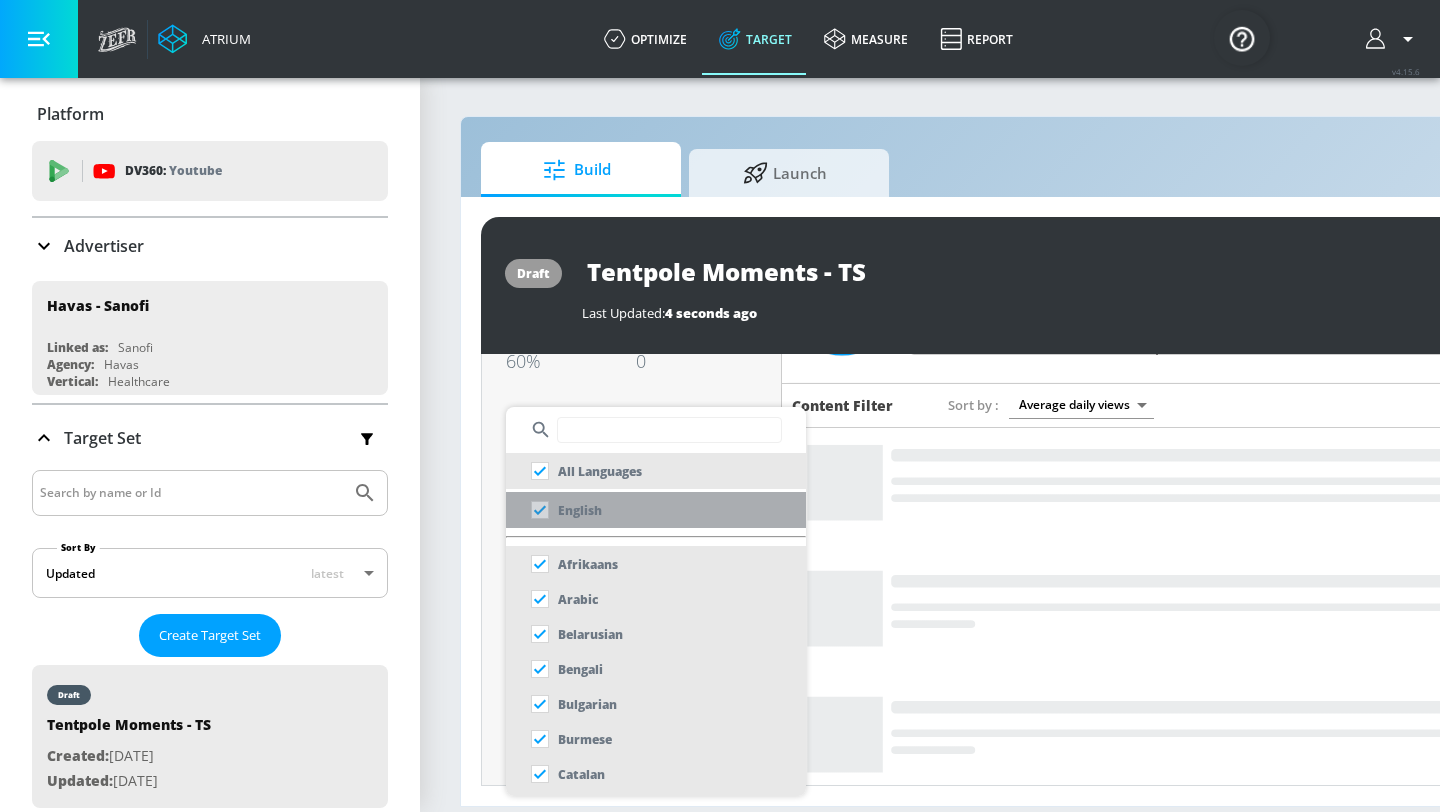 click on "English" at bounding box center (656, 510) 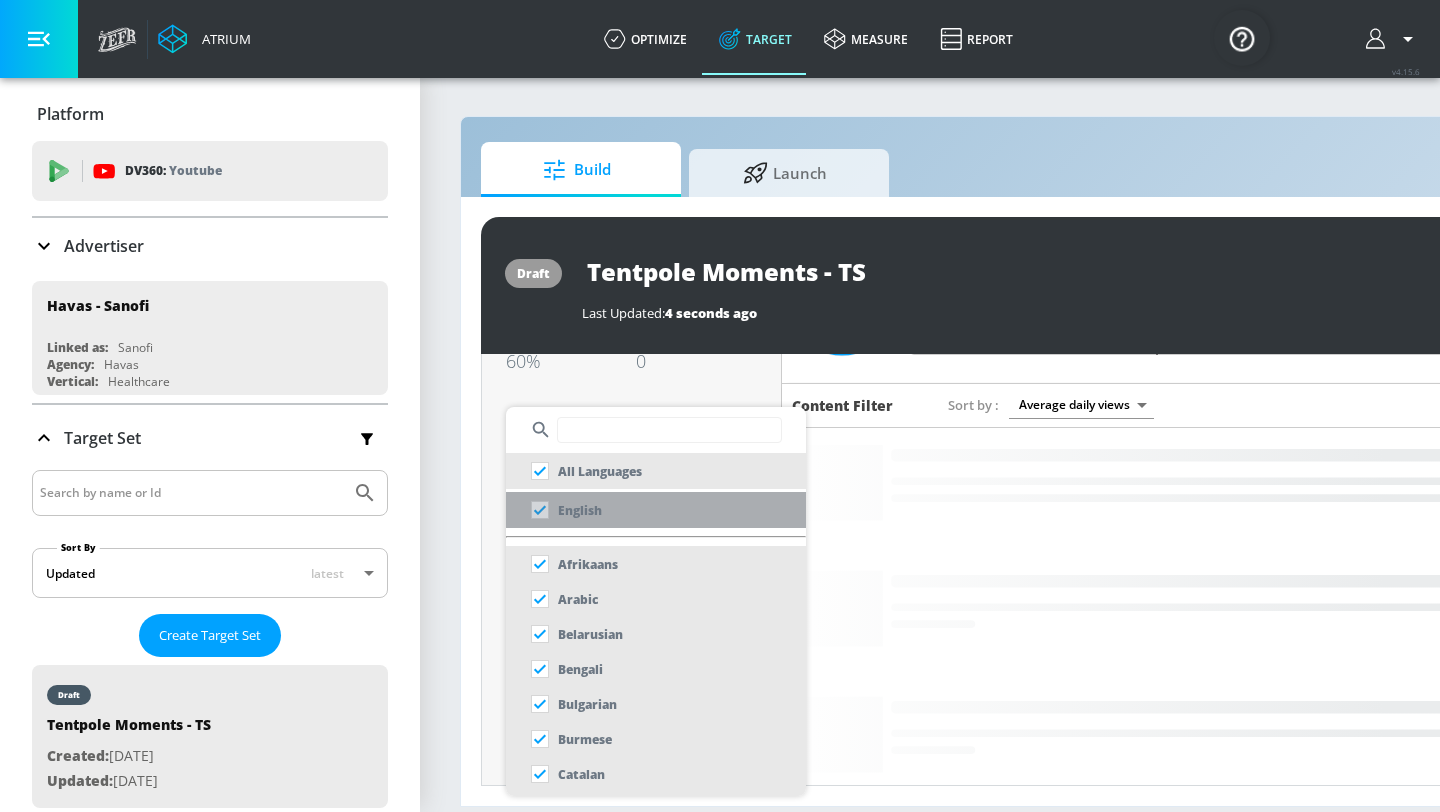 checkbox on "false" 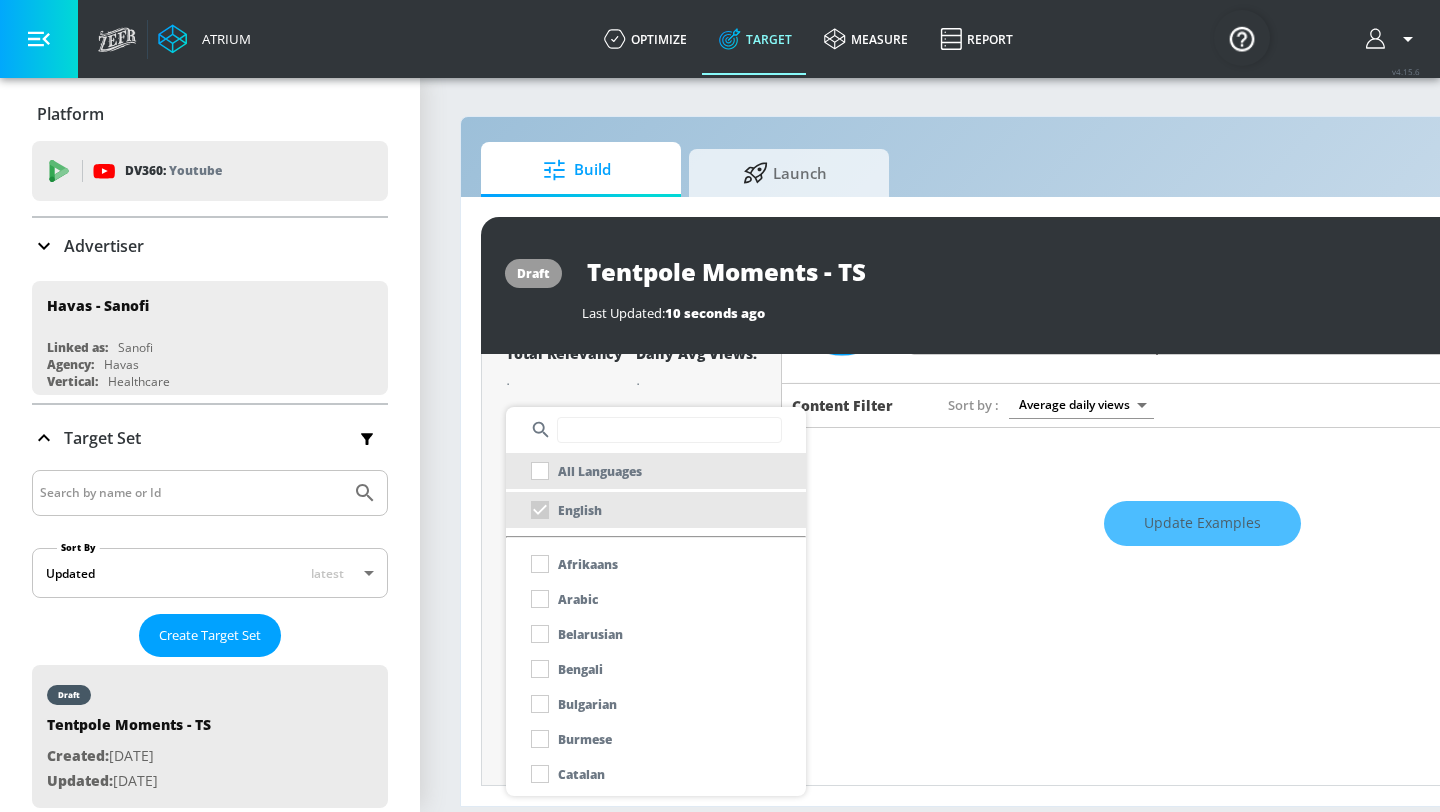 scroll, scrollTop: 190, scrollLeft: 0, axis: vertical 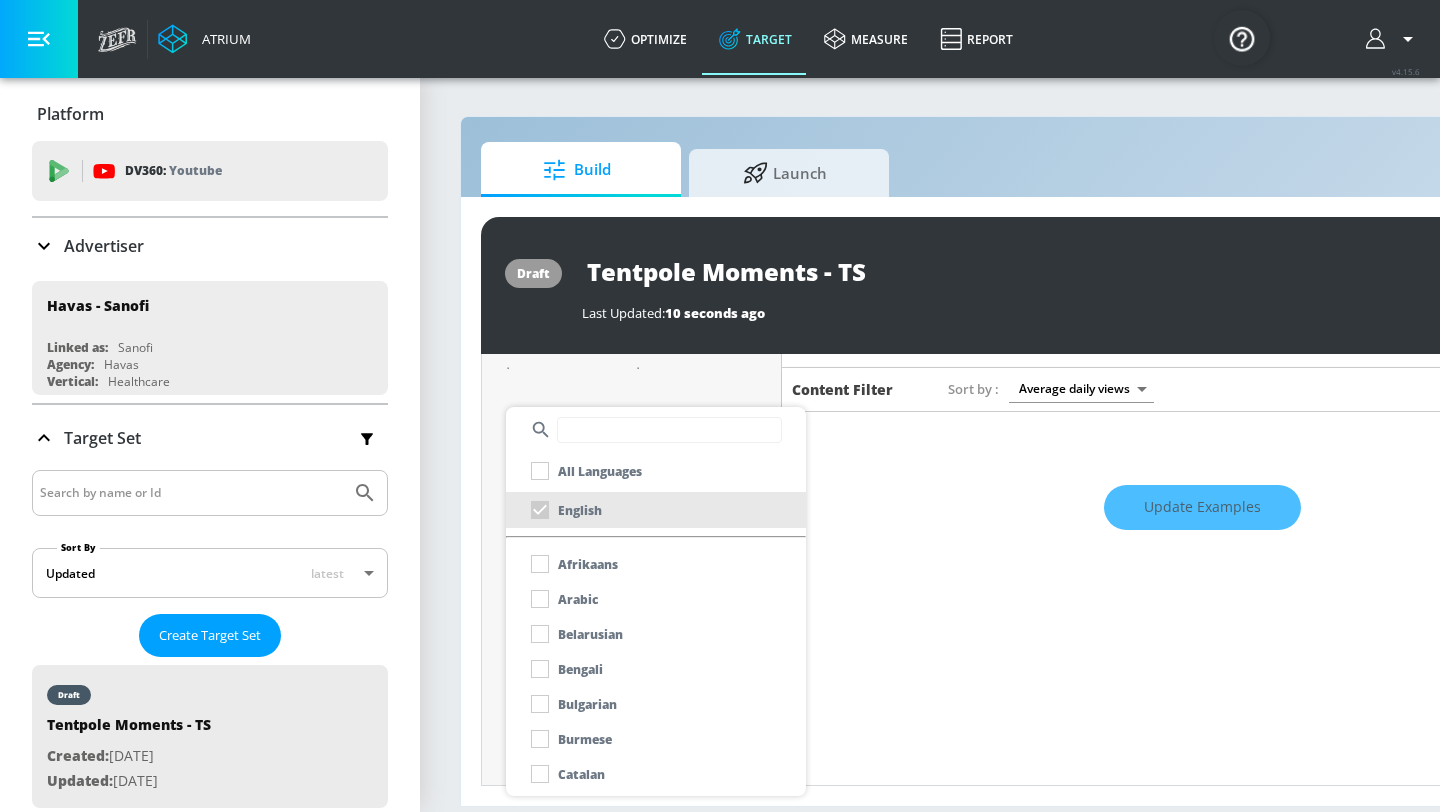 click at bounding box center (669, 430) 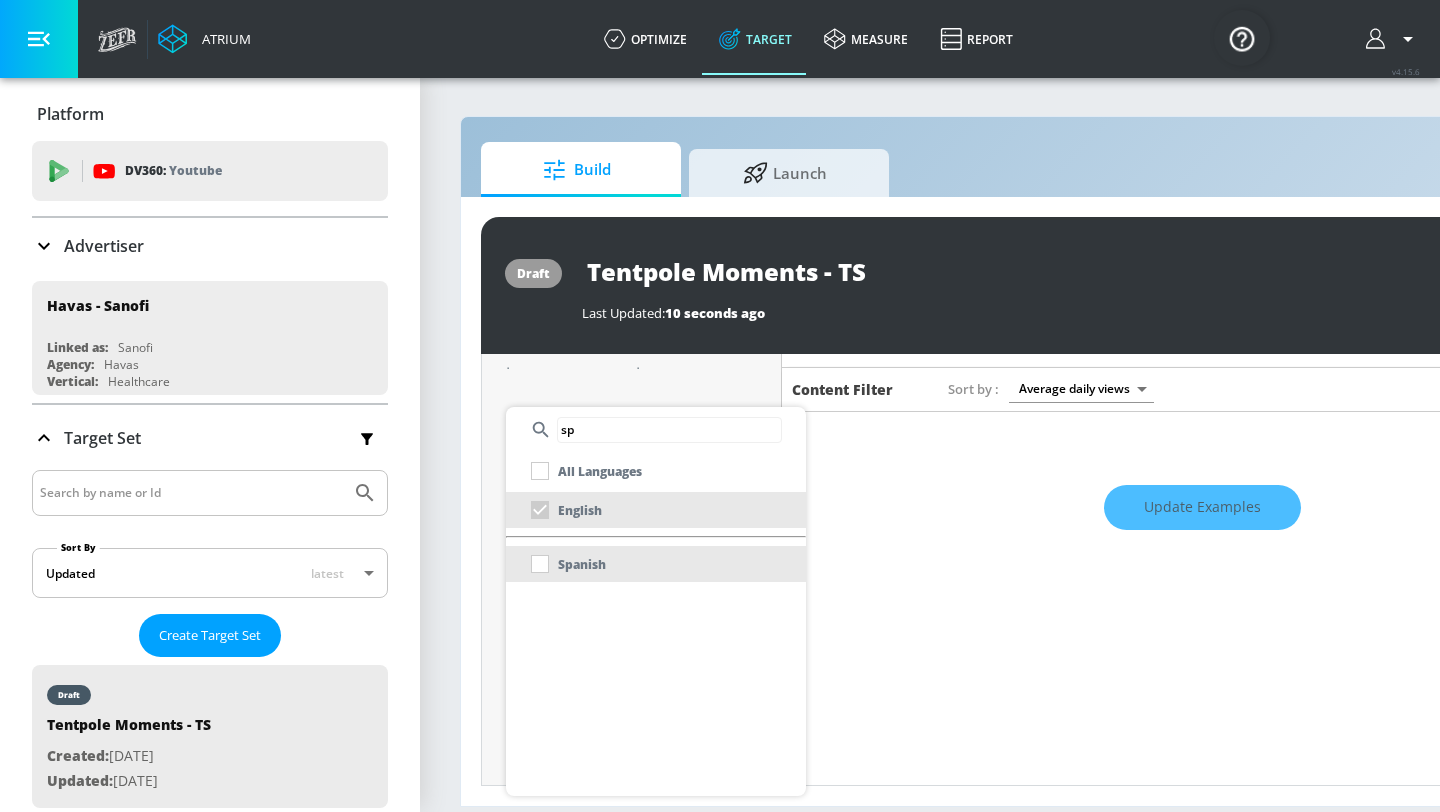type on "sp" 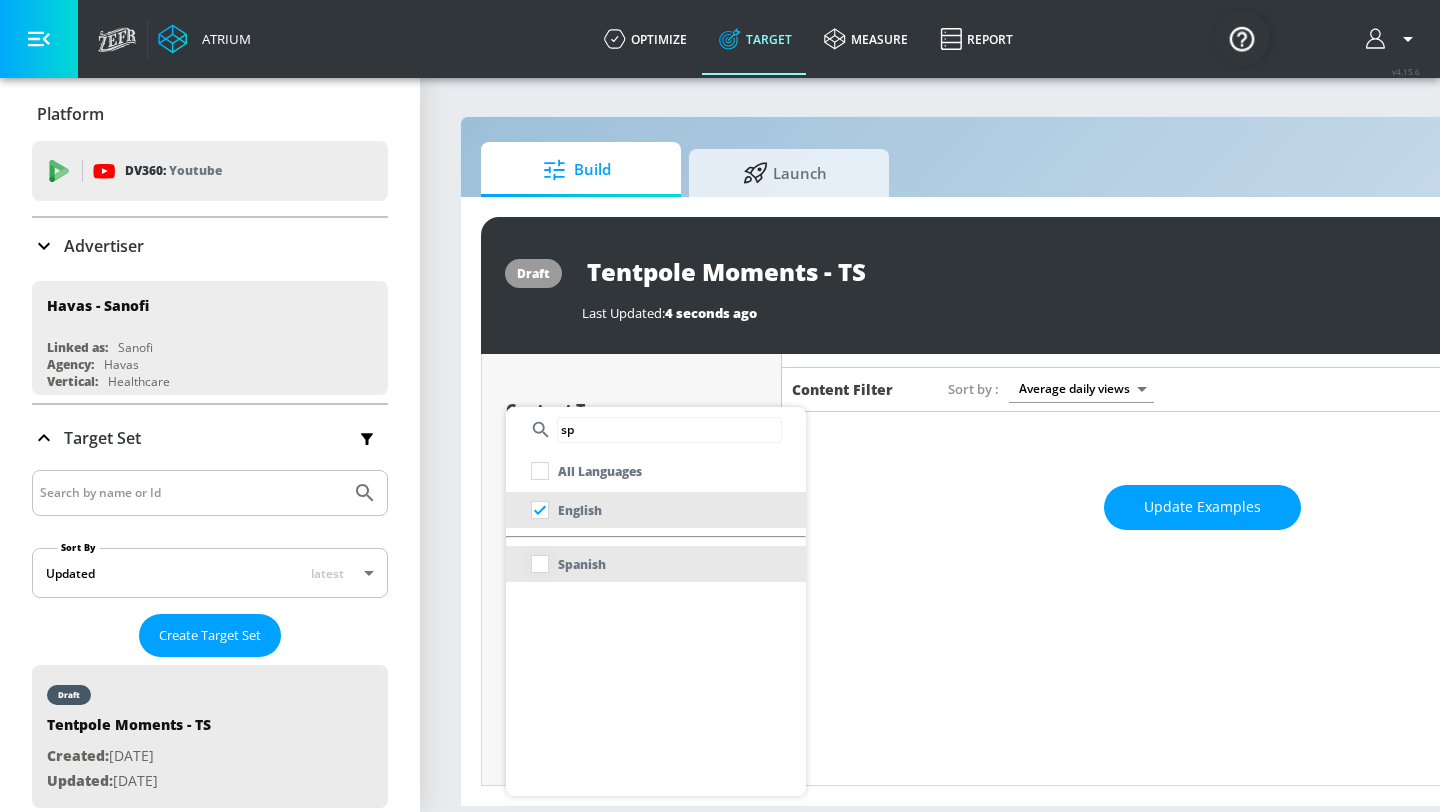 scroll, scrollTop: 174, scrollLeft: 0, axis: vertical 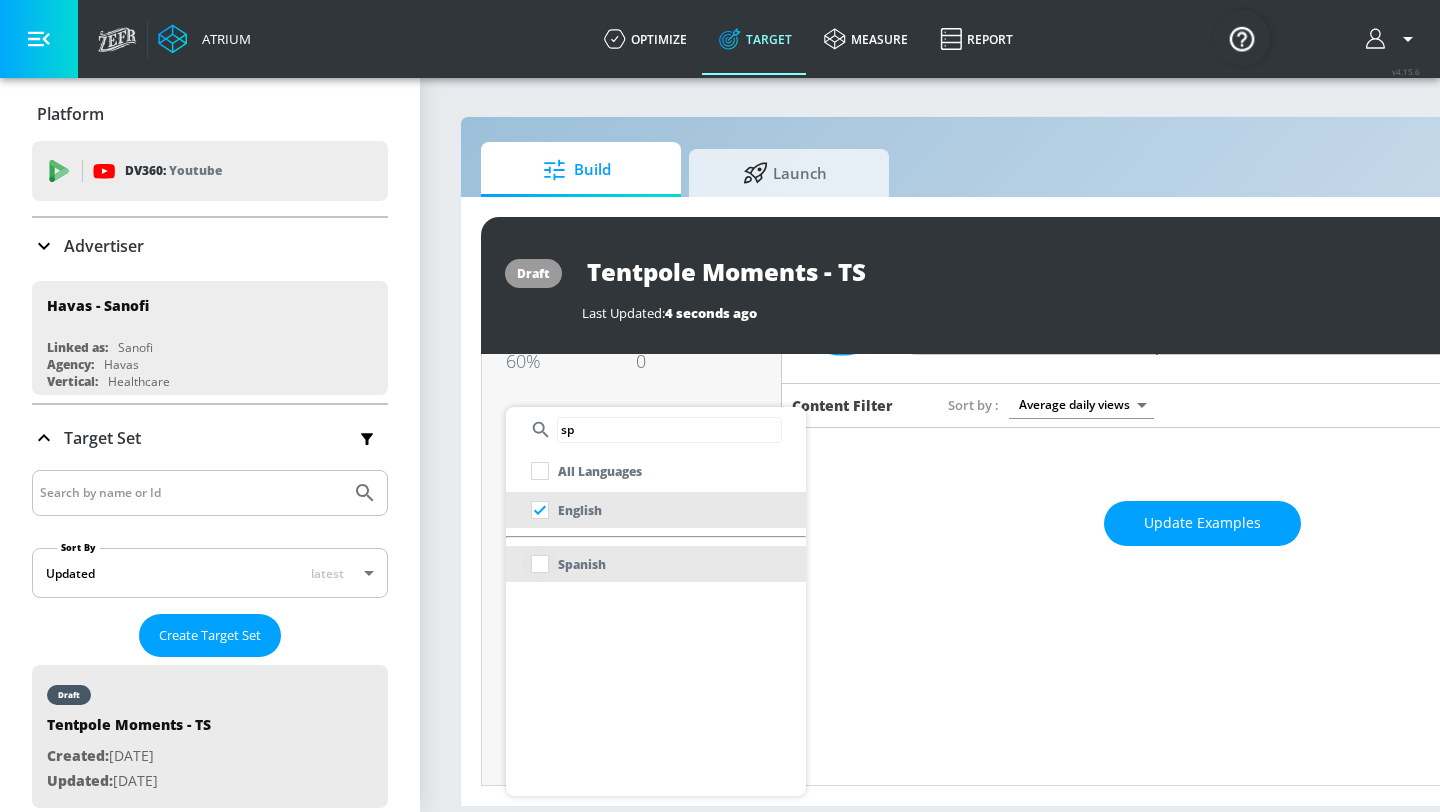 click at bounding box center [540, 564] 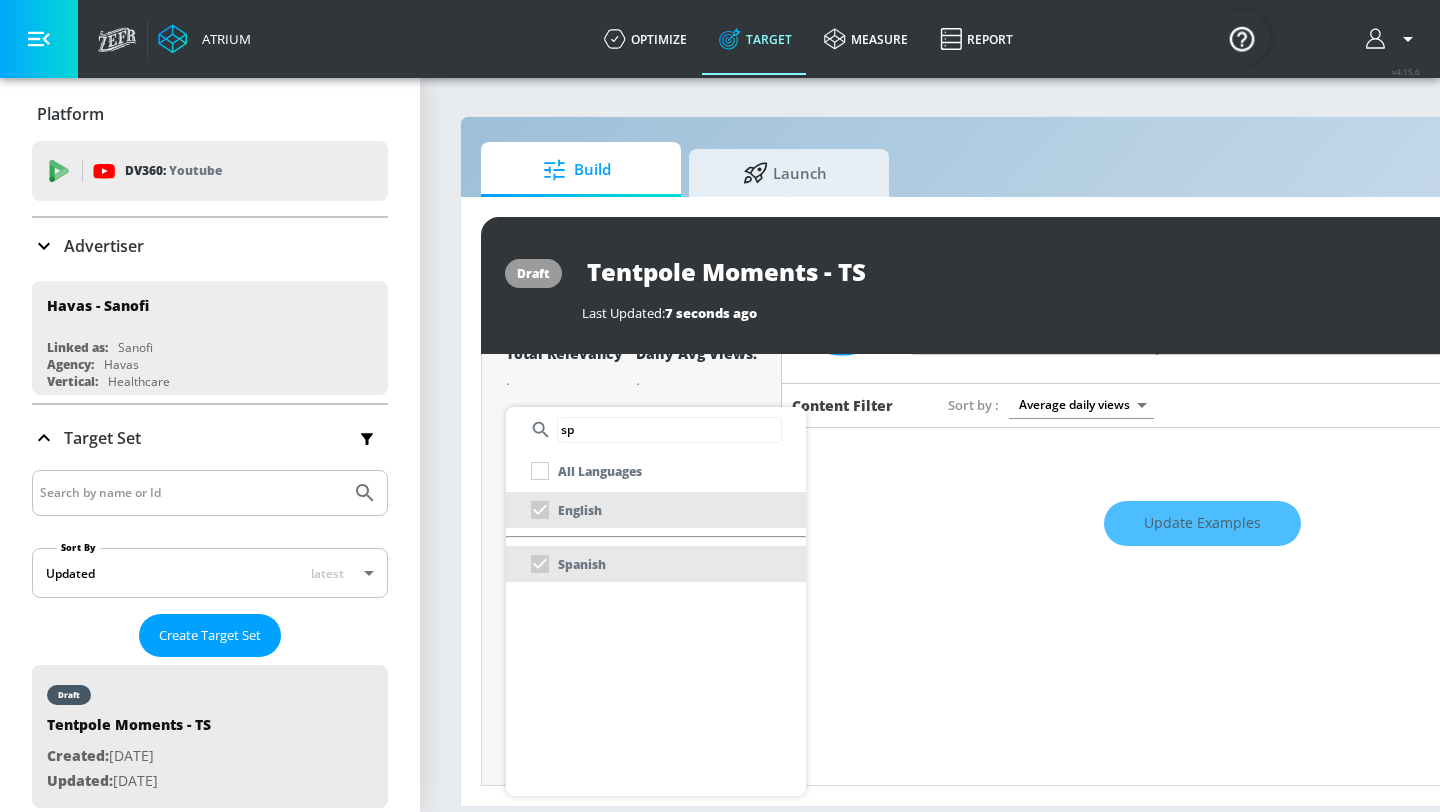 scroll, scrollTop: 190, scrollLeft: 0, axis: vertical 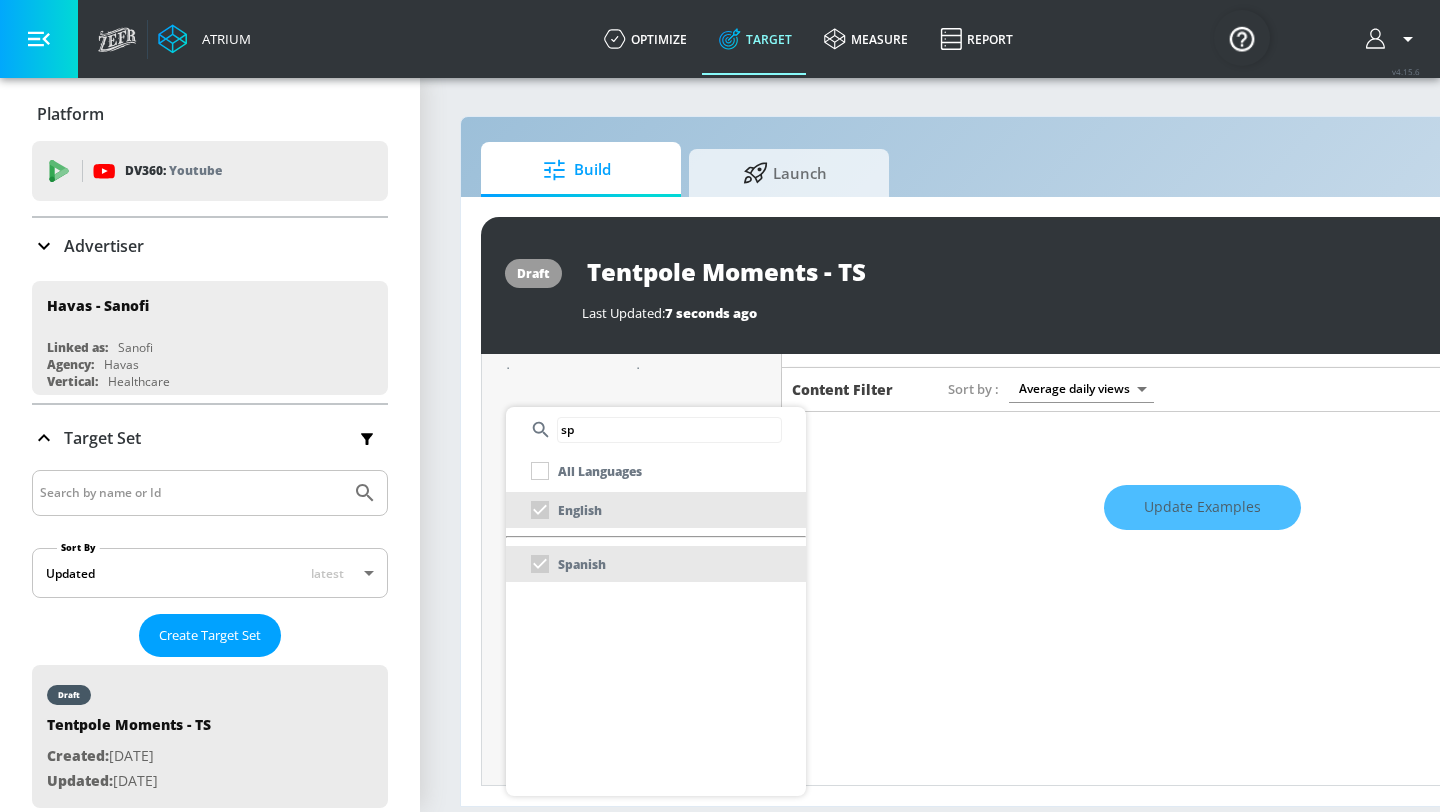 click at bounding box center [720, 406] 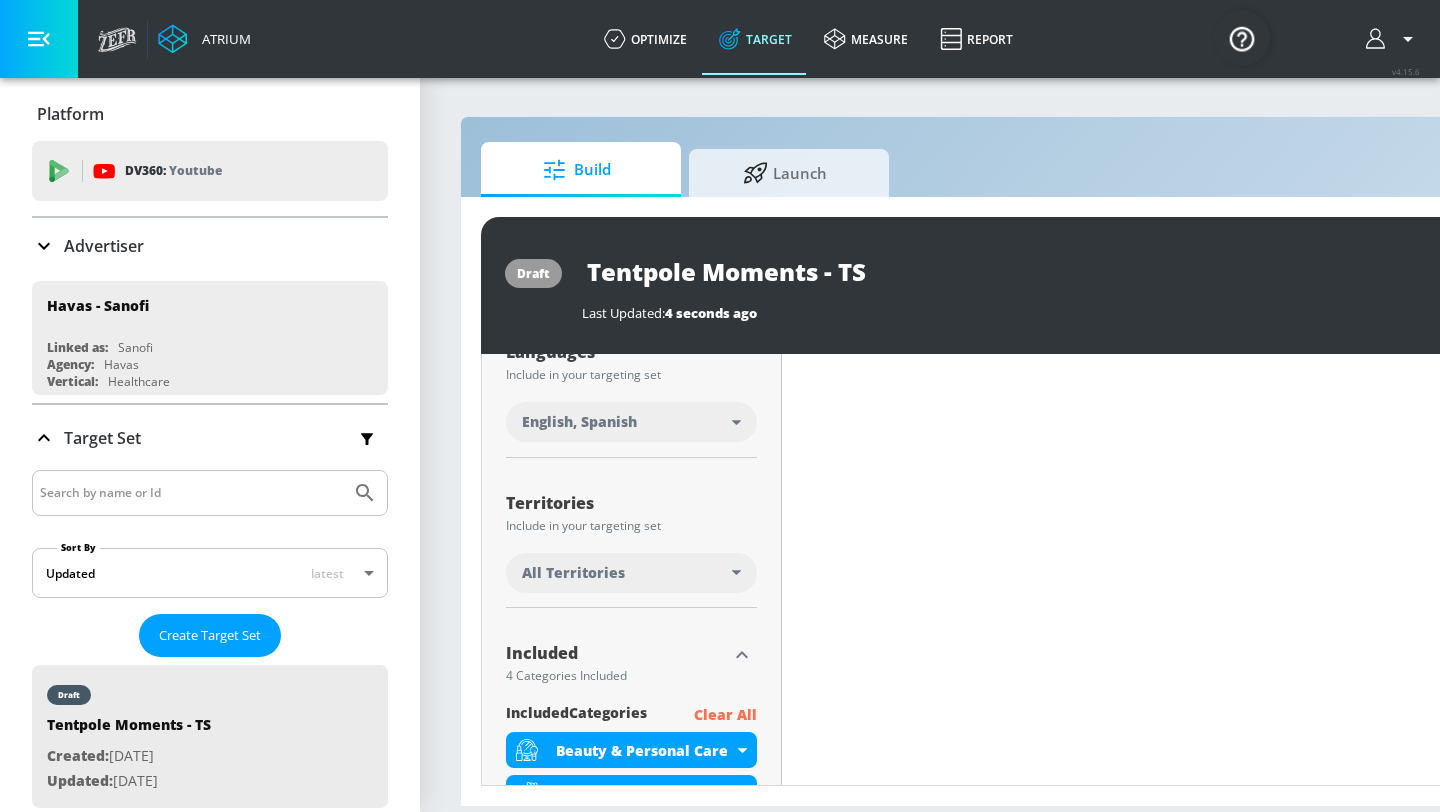 scroll, scrollTop: 373, scrollLeft: 0, axis: vertical 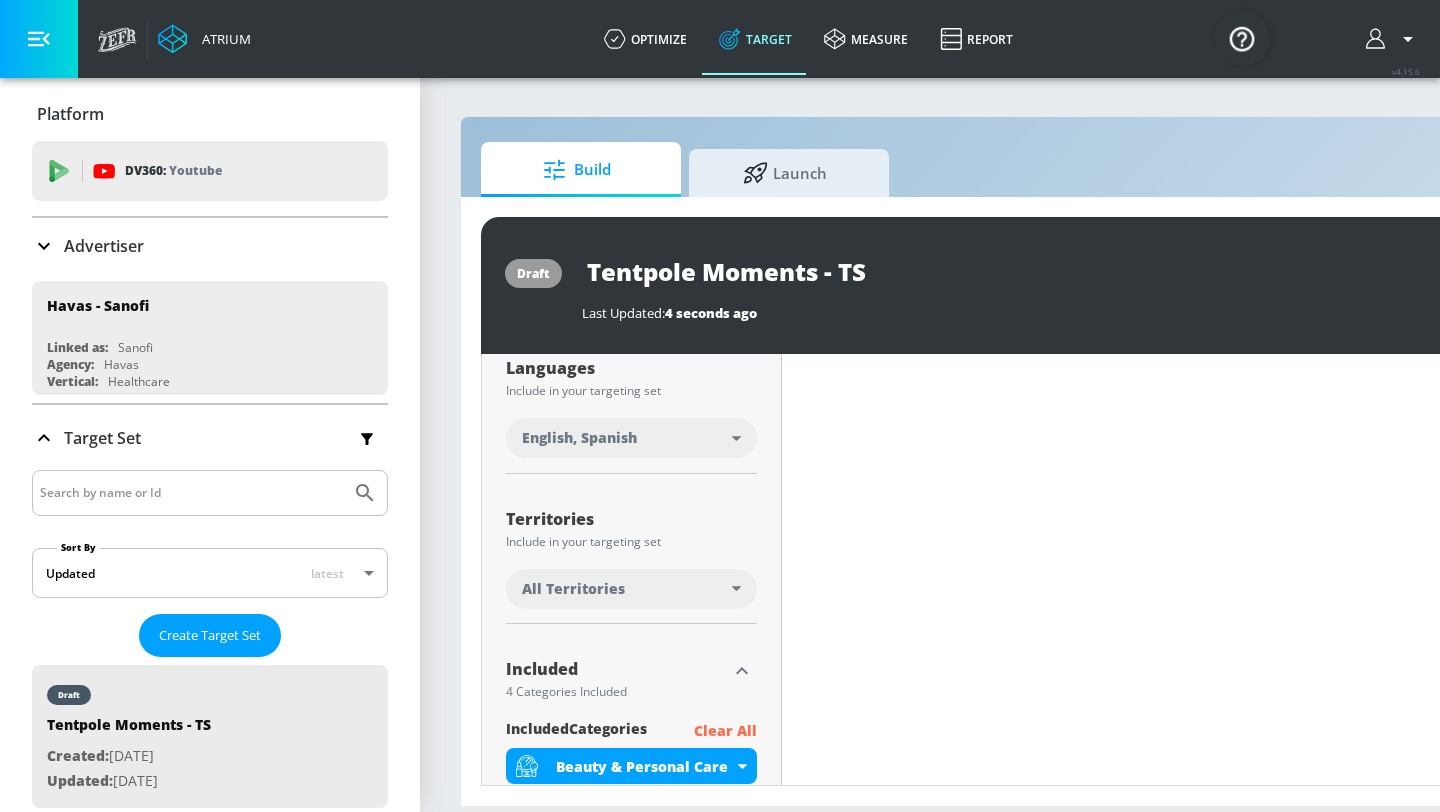 click on "All Territories" at bounding box center (573, 589) 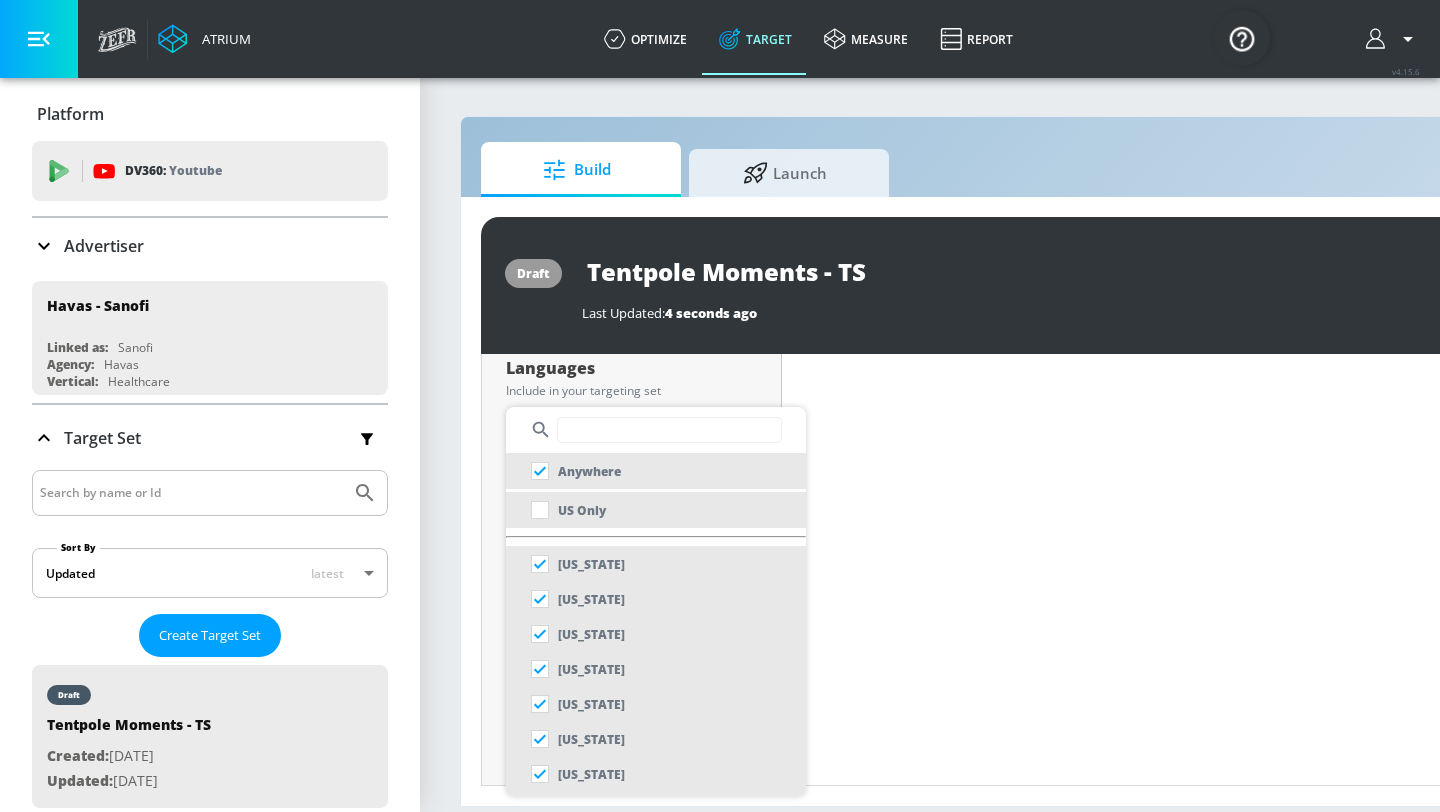 click on "US Only" at bounding box center (582, 510) 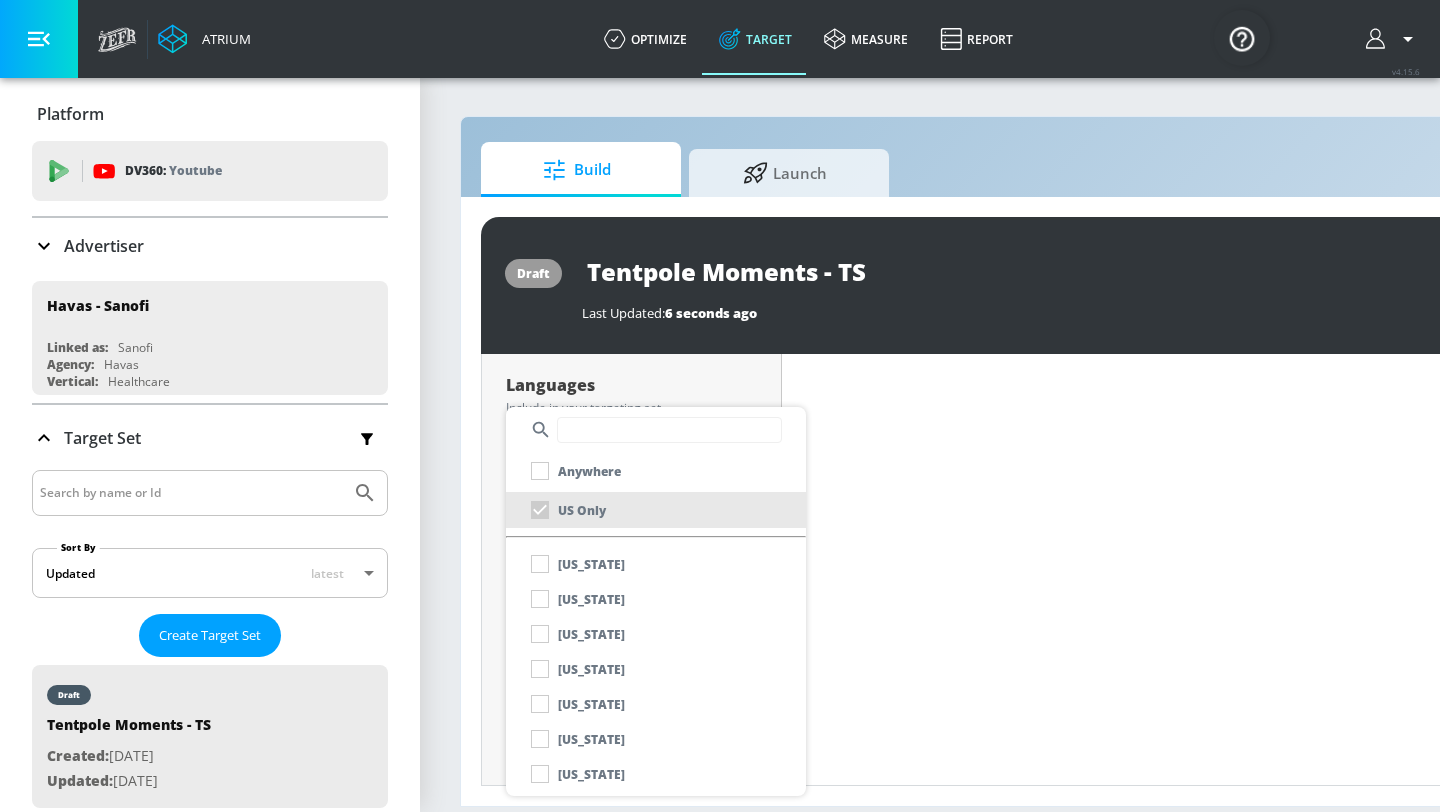 scroll, scrollTop: 389, scrollLeft: 0, axis: vertical 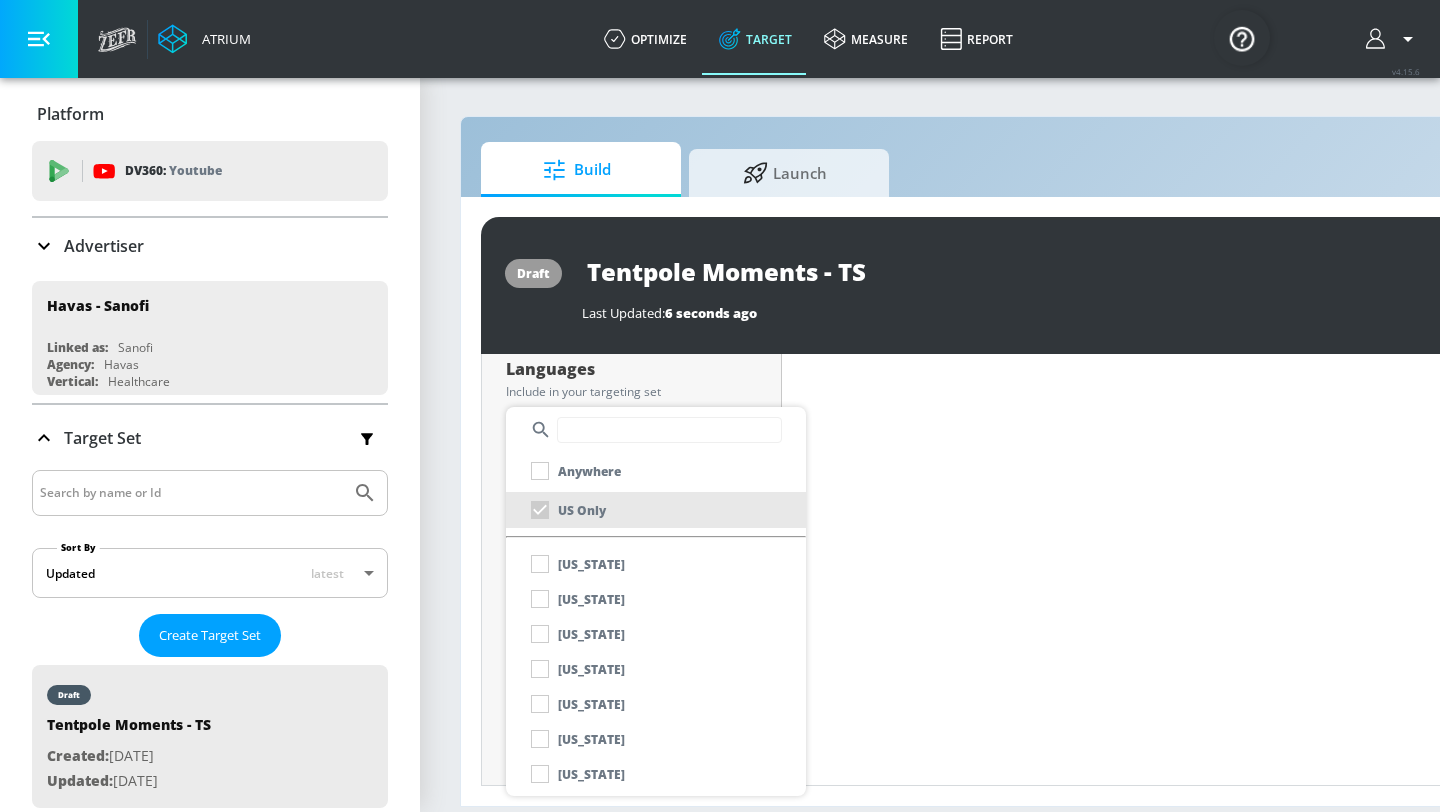 click at bounding box center [720, 406] 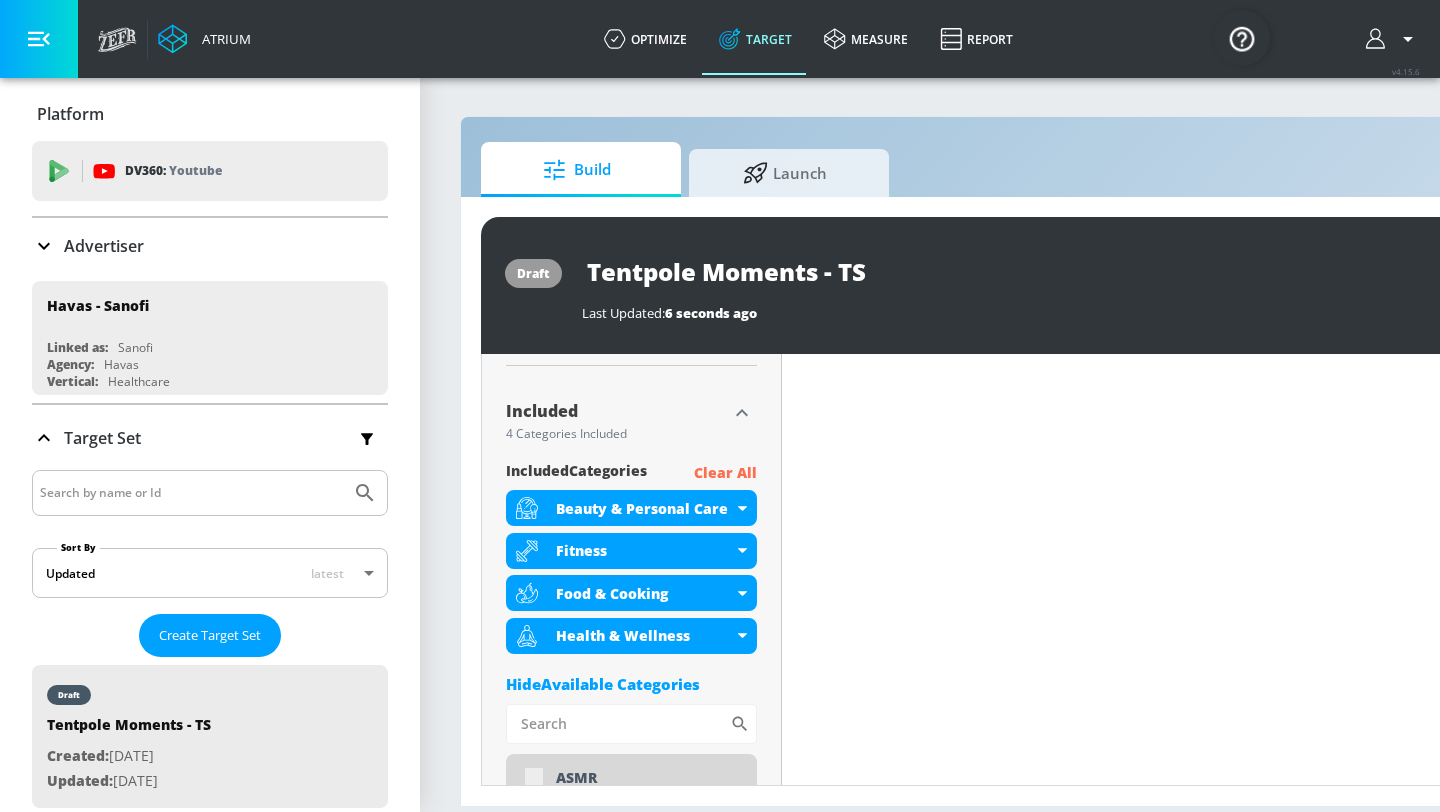 scroll, scrollTop: 656, scrollLeft: 0, axis: vertical 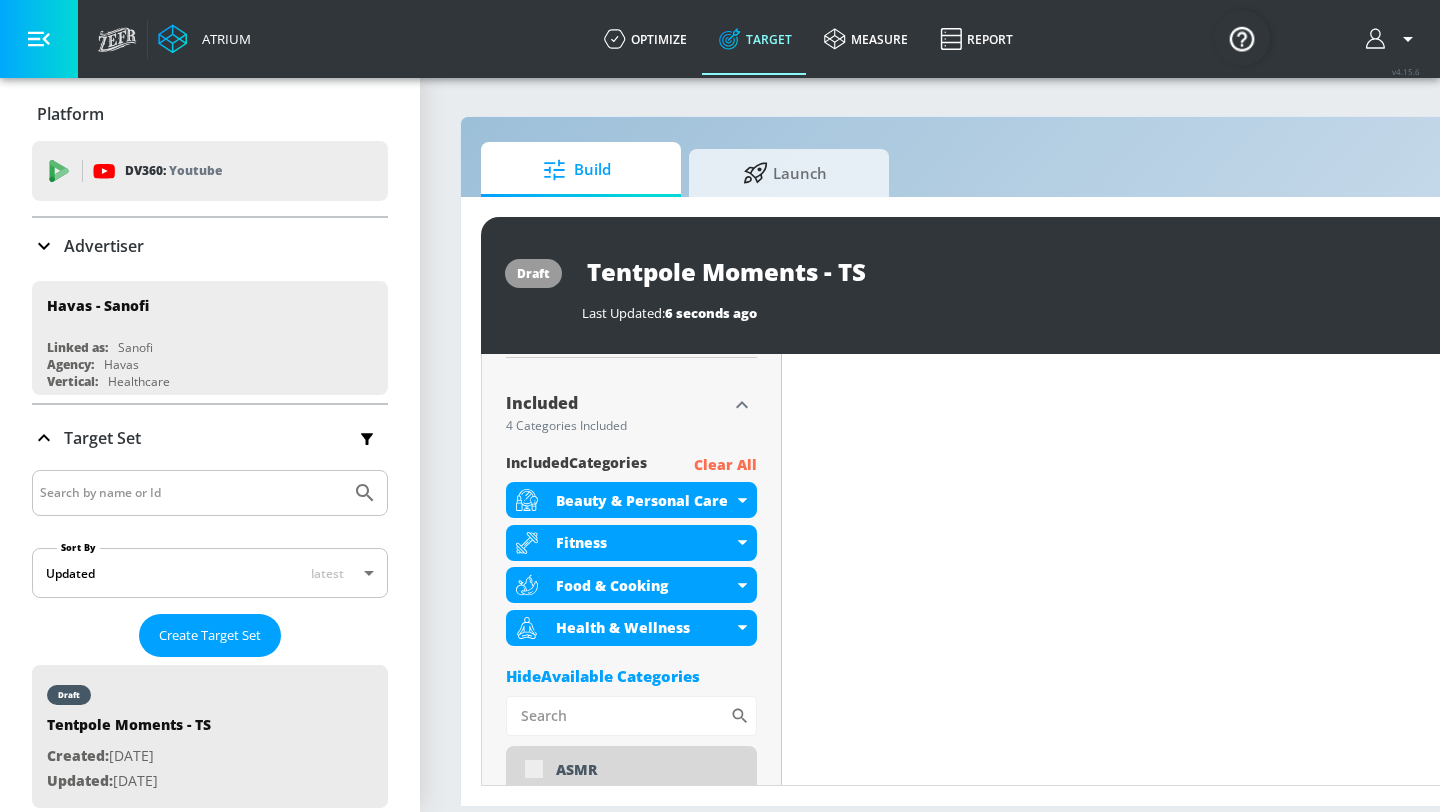 click on "Clear All" at bounding box center (725, 465) 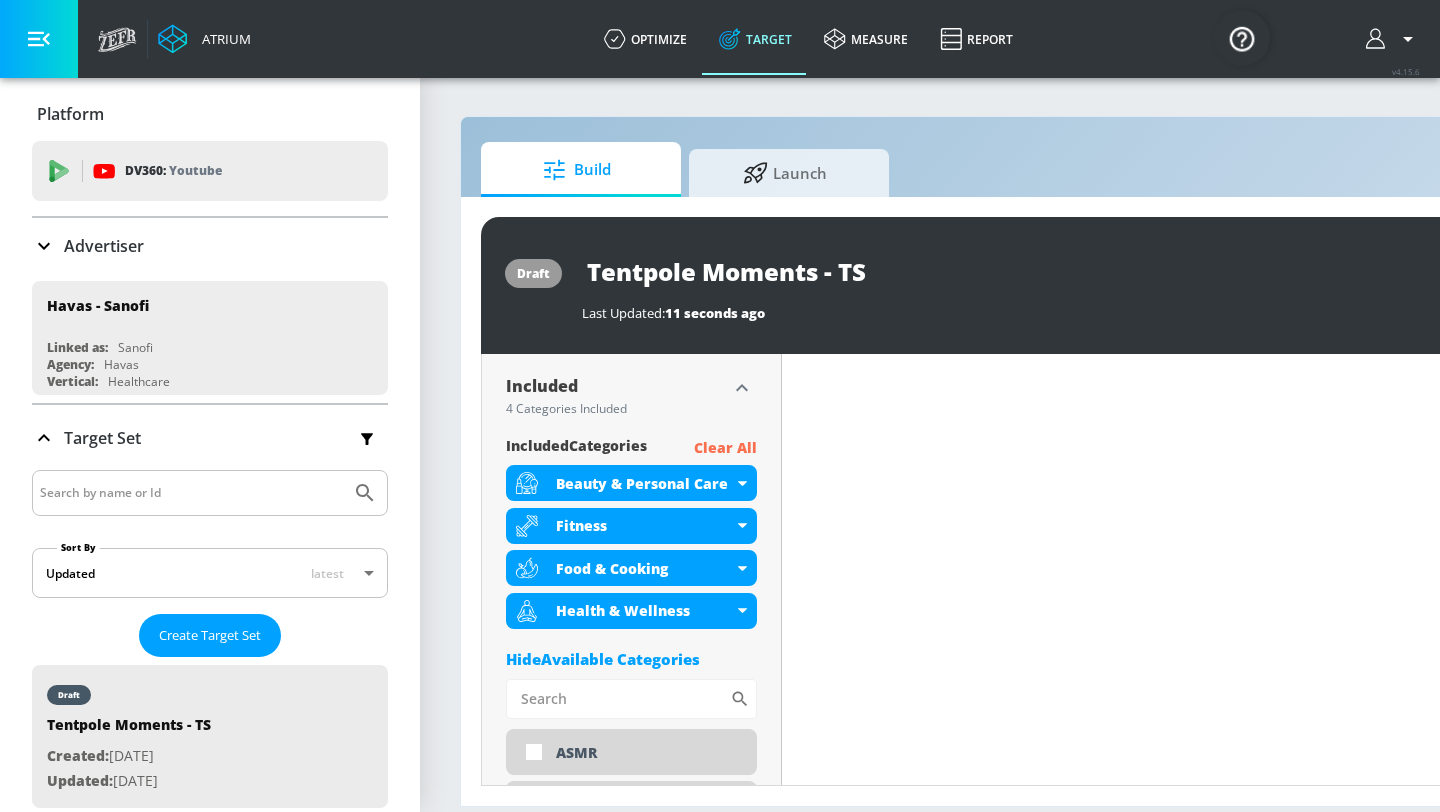 scroll, scrollTop: 640, scrollLeft: 0, axis: vertical 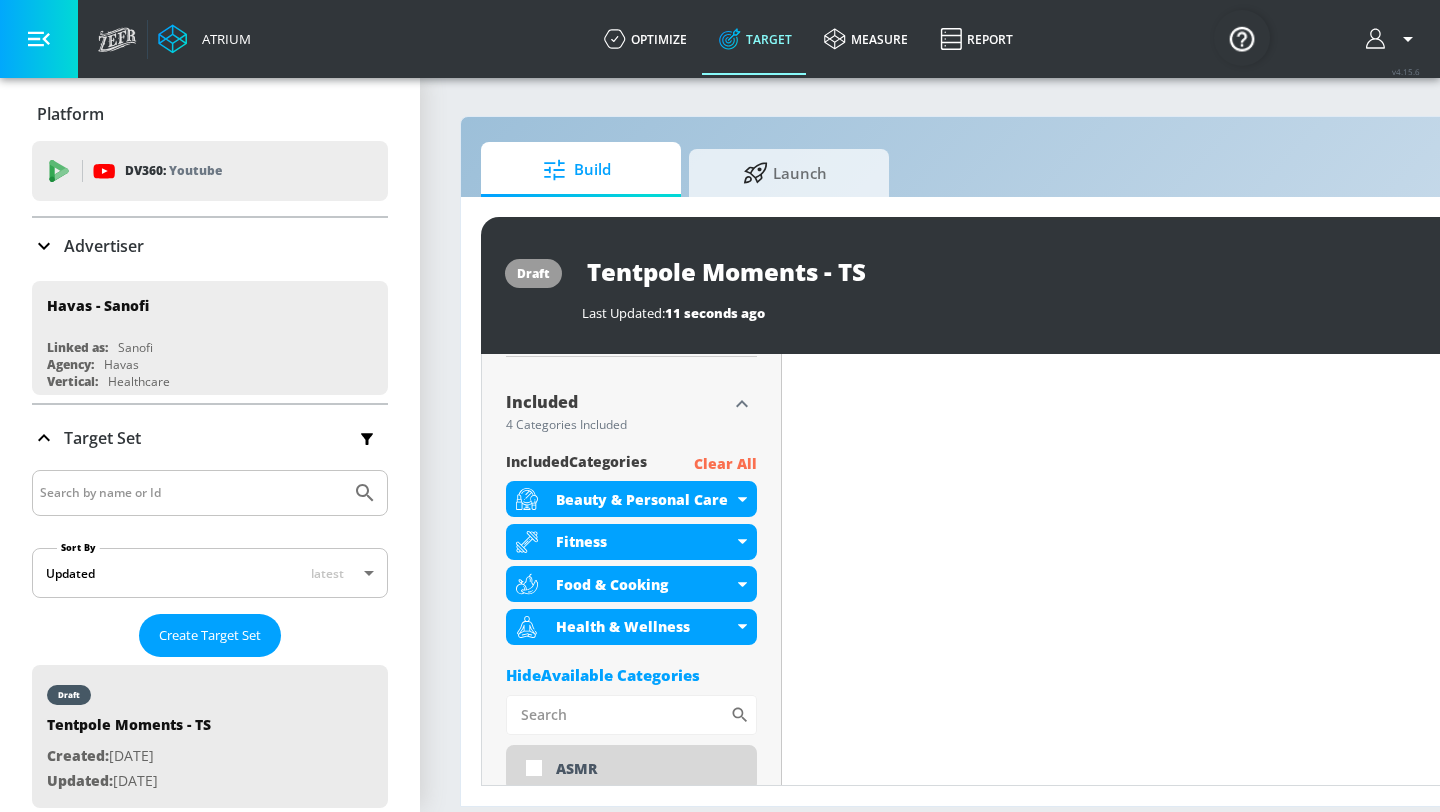 click on "Clear All" at bounding box center (725, 464) 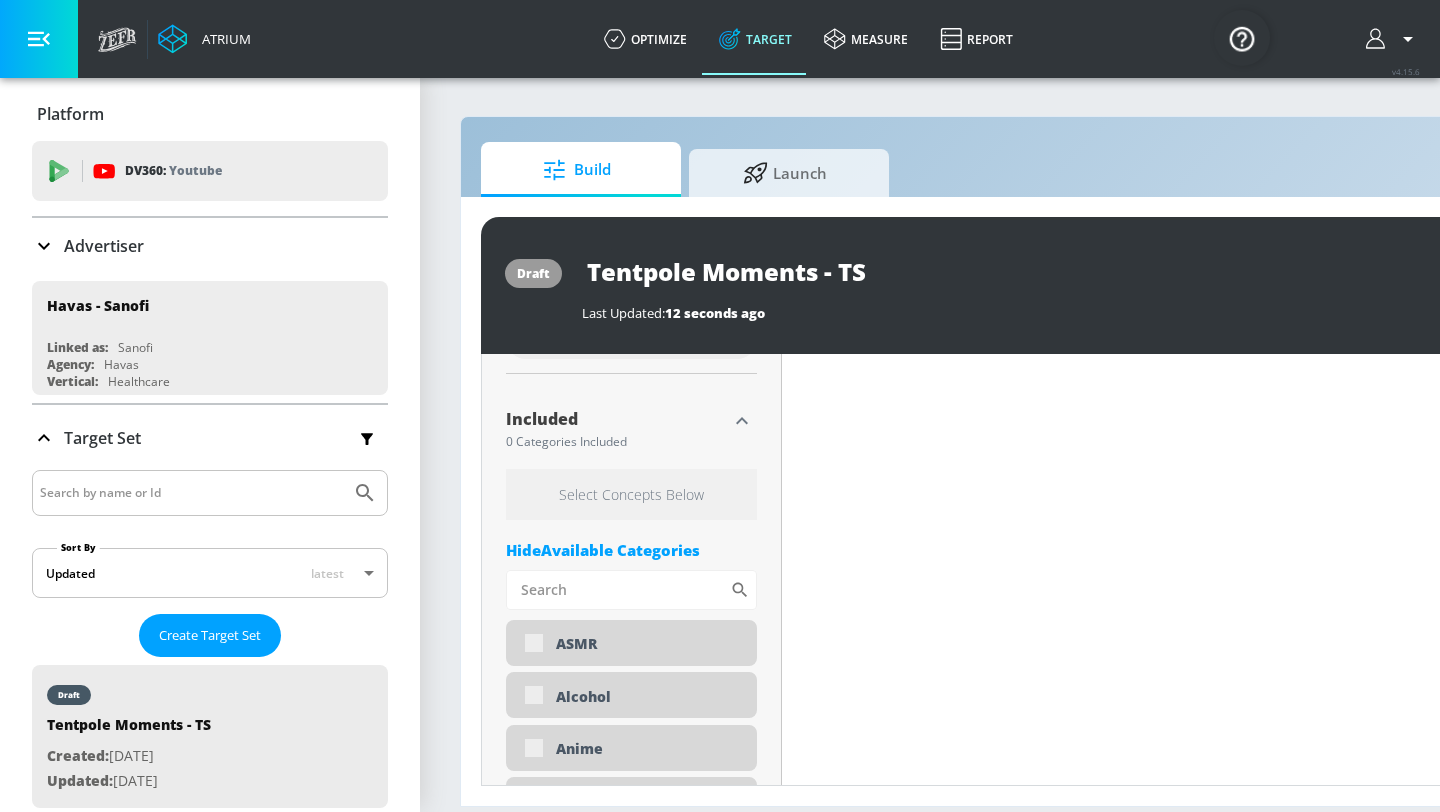scroll, scrollTop: 656, scrollLeft: 0, axis: vertical 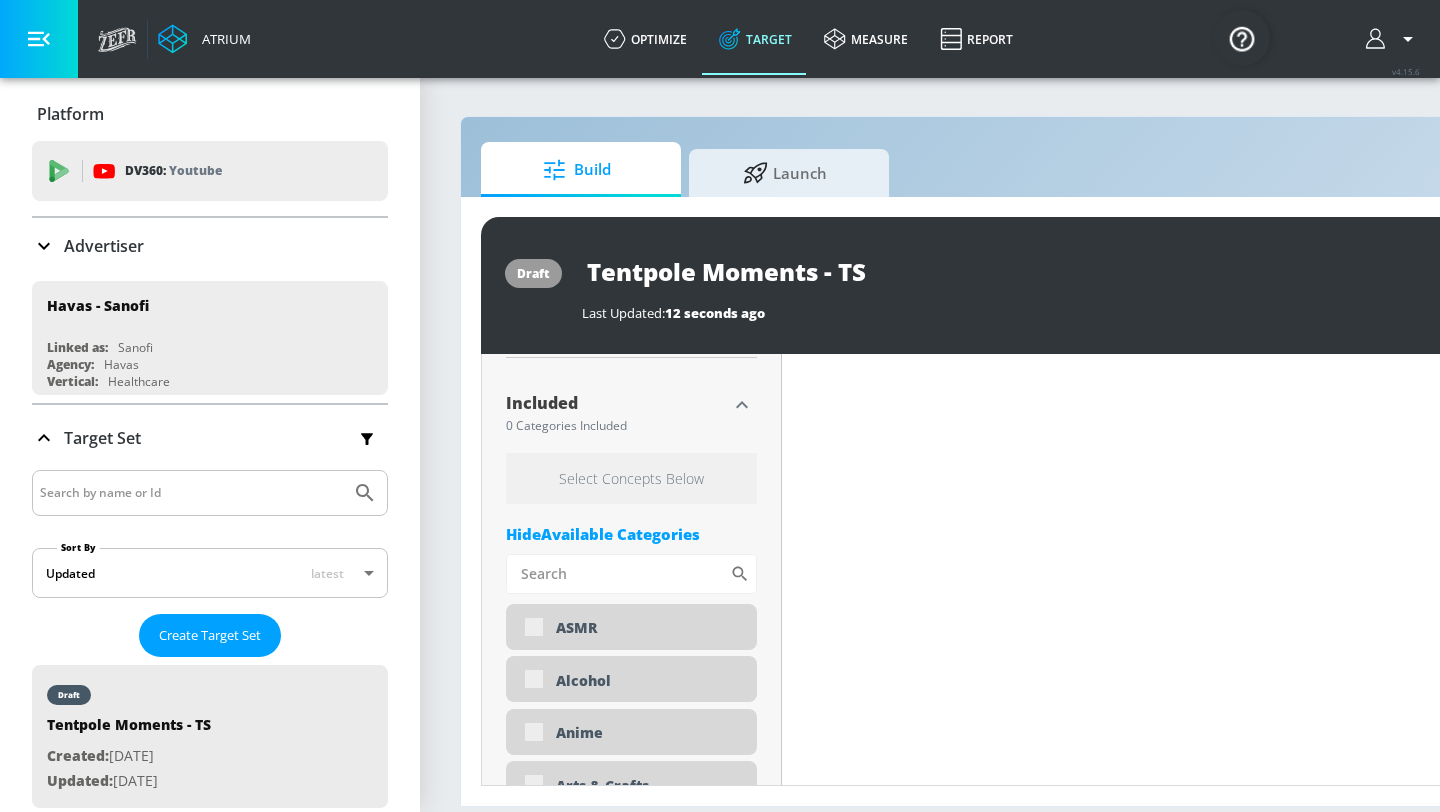 click on "Hide  Available Categories" at bounding box center (631, 534) 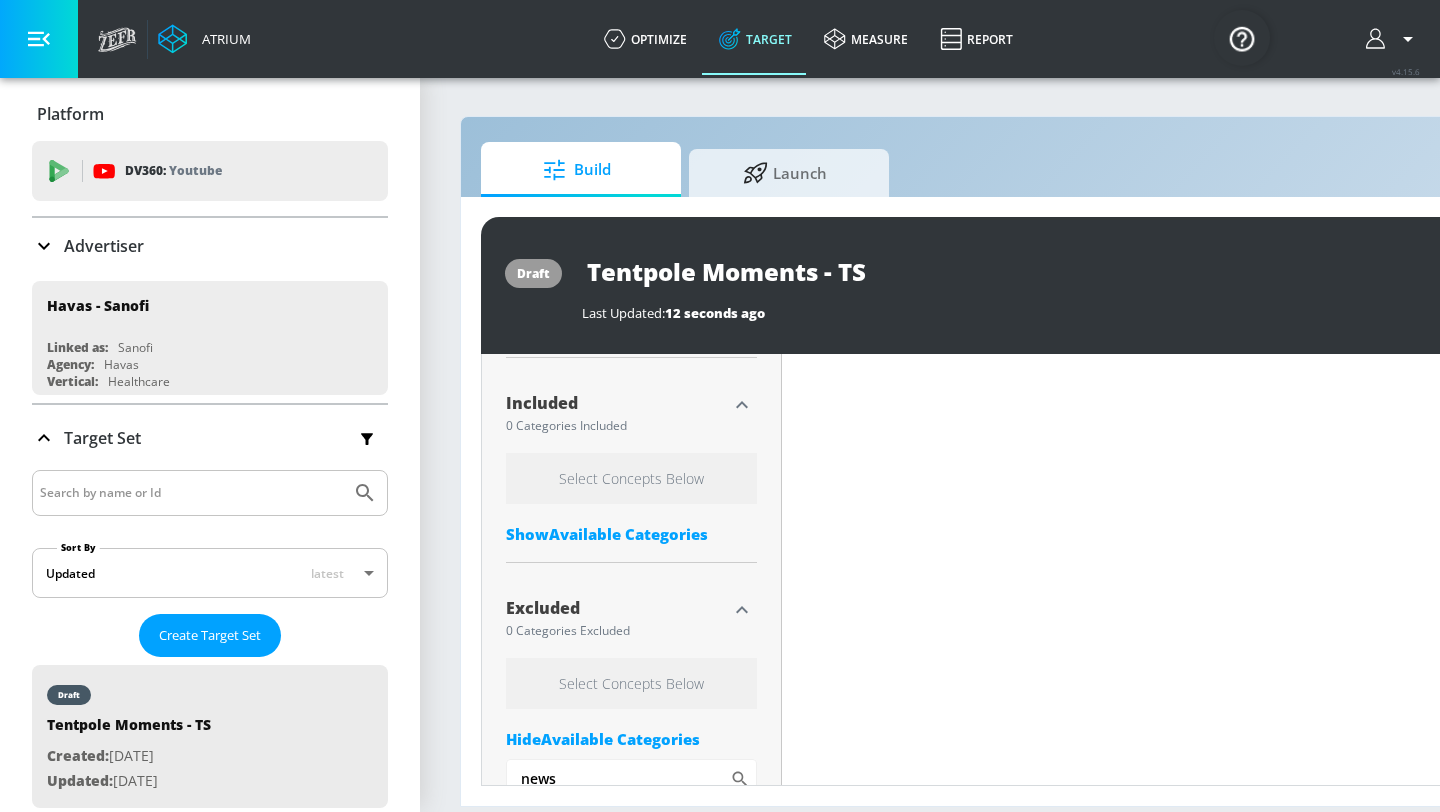 click on "Show  Available Categories" at bounding box center (631, 534) 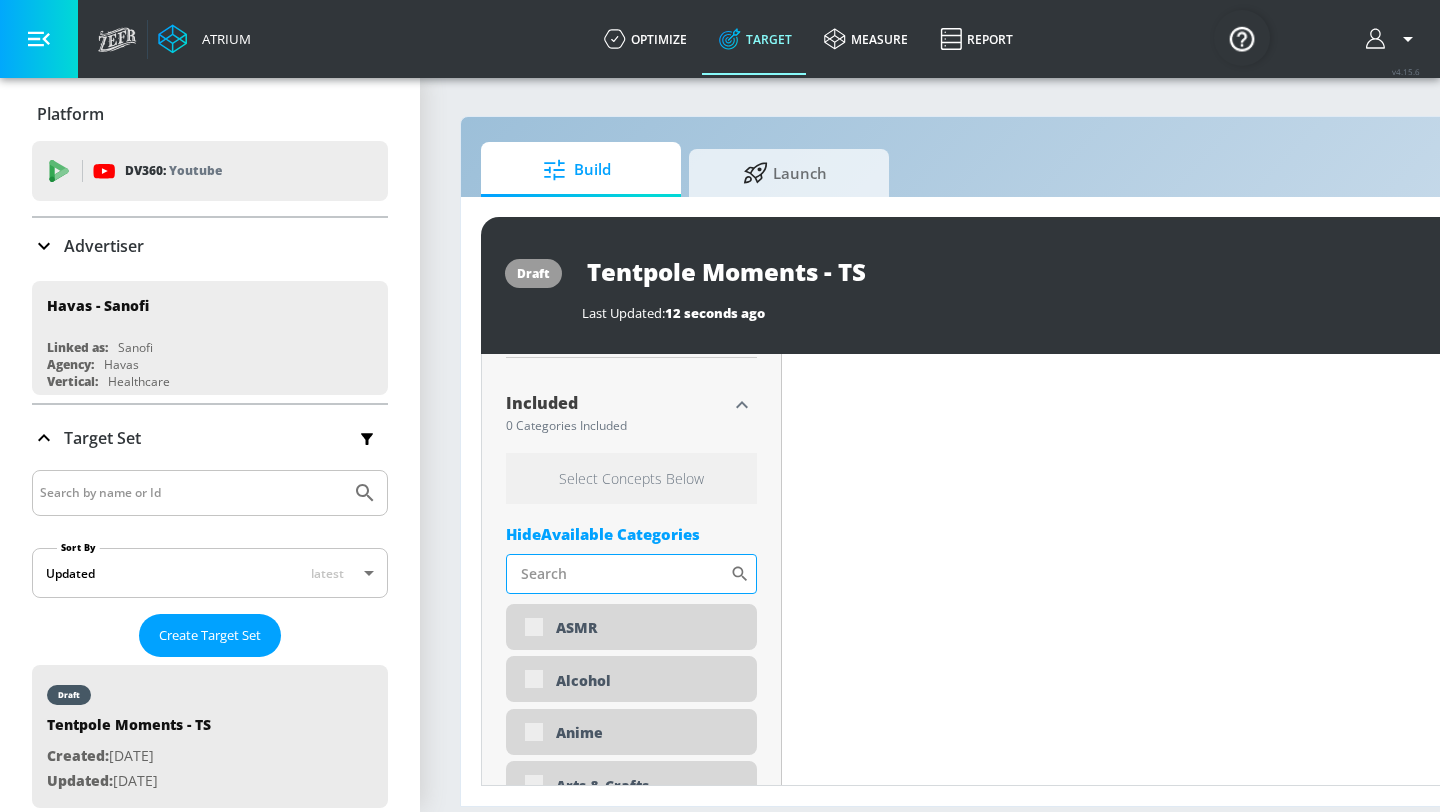 click on "Sort By" at bounding box center (618, 574) 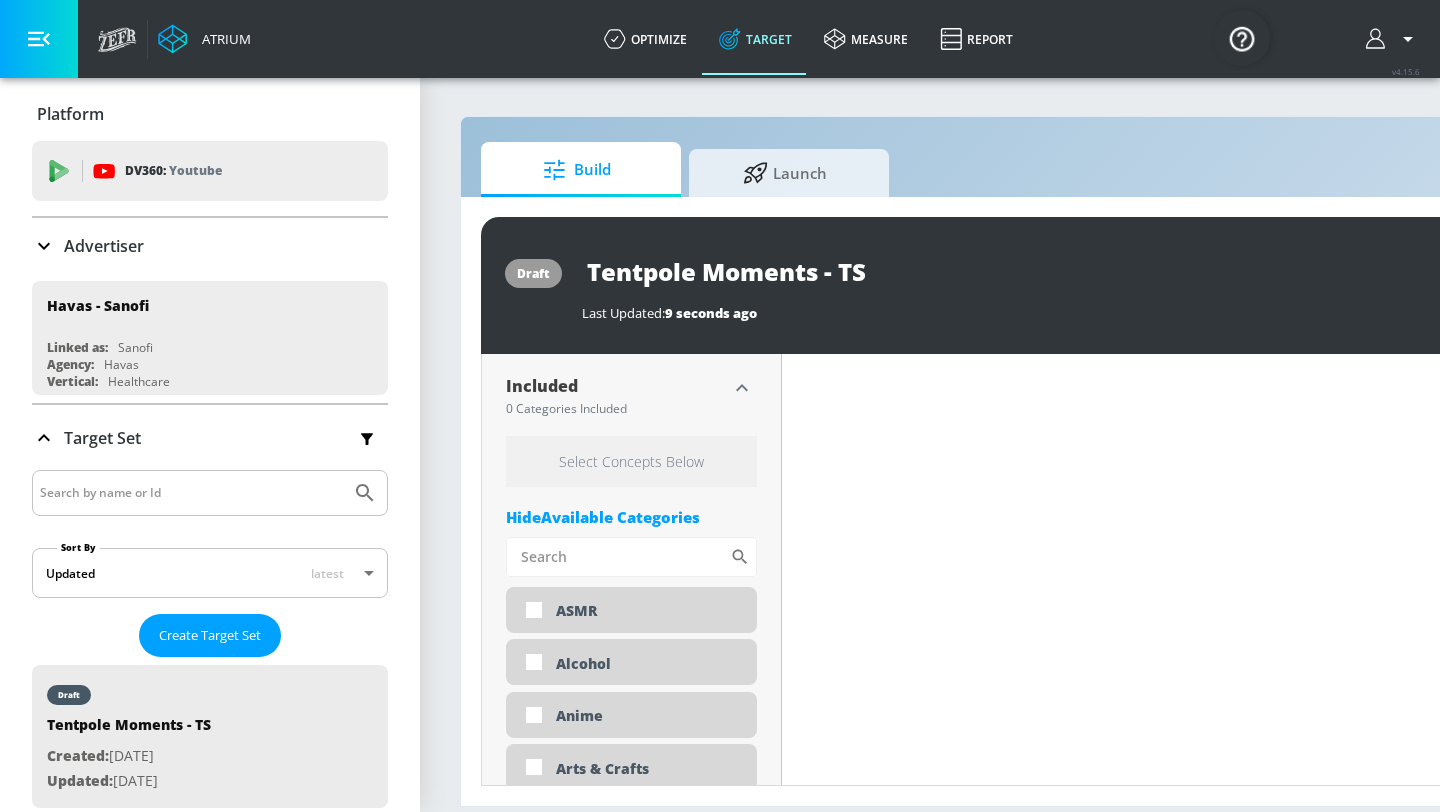 scroll, scrollTop: 640, scrollLeft: 0, axis: vertical 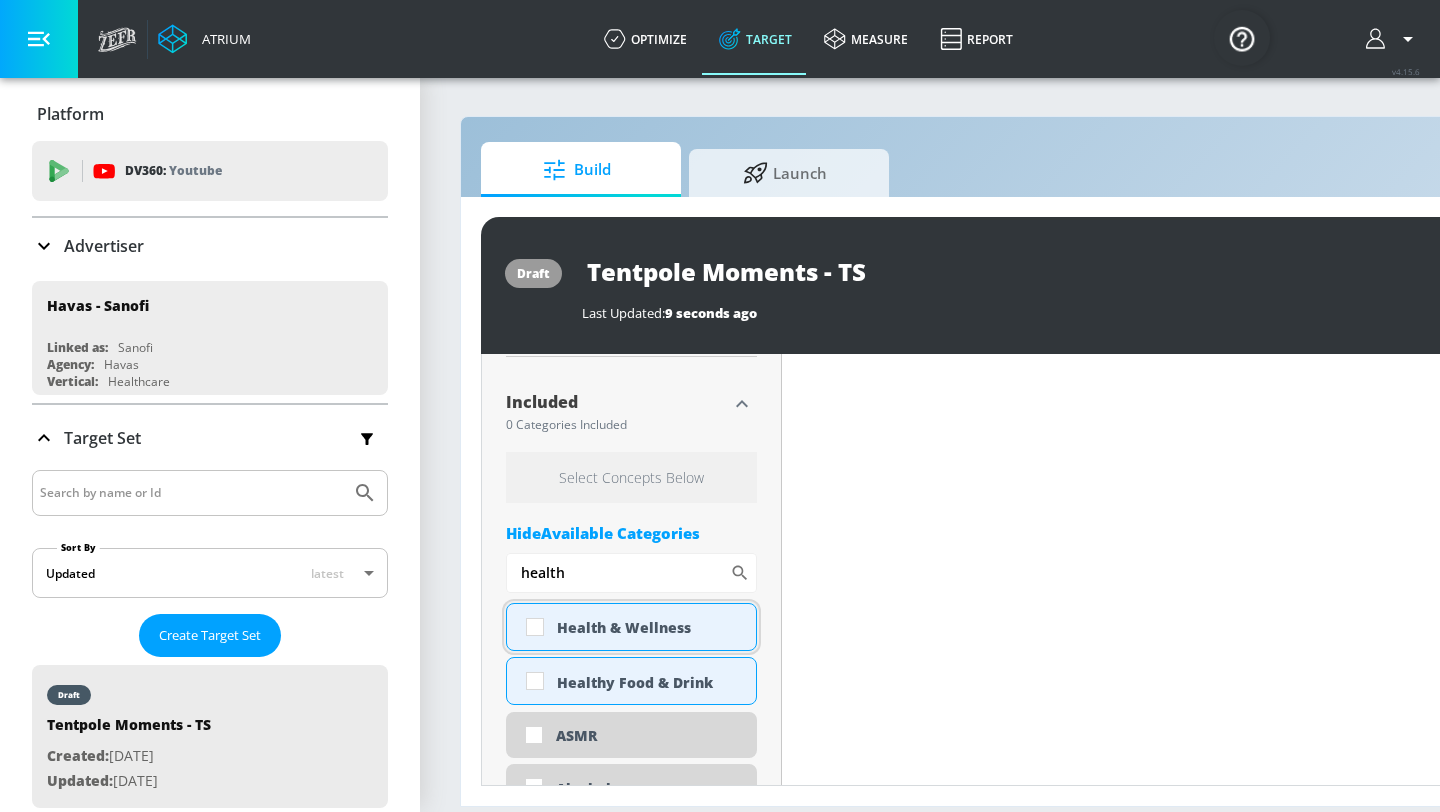 type on "health" 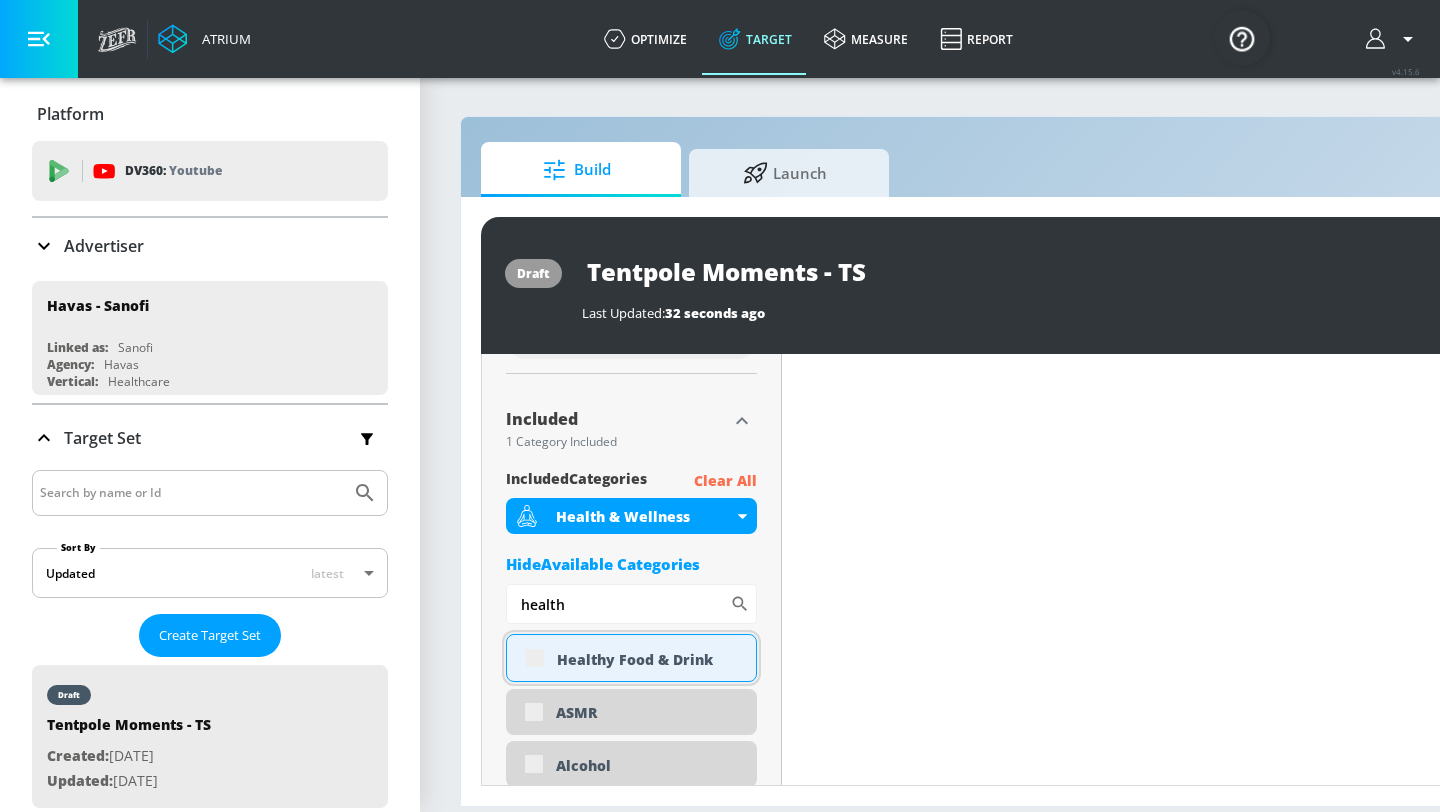 scroll, scrollTop: 656, scrollLeft: 0, axis: vertical 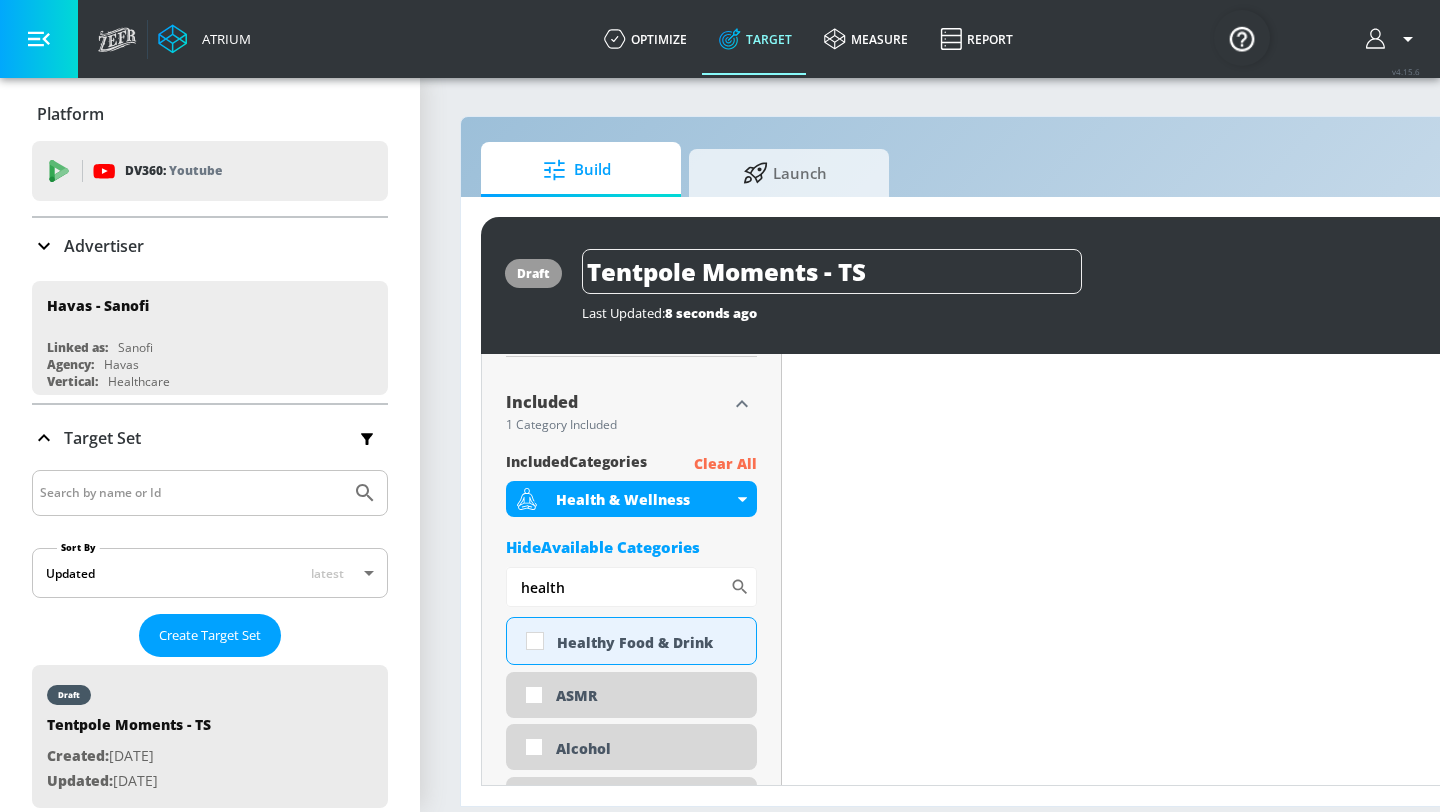 drag, startPoint x: 577, startPoint y: 597, endPoint x: 467, endPoint y: 577, distance: 111.8034 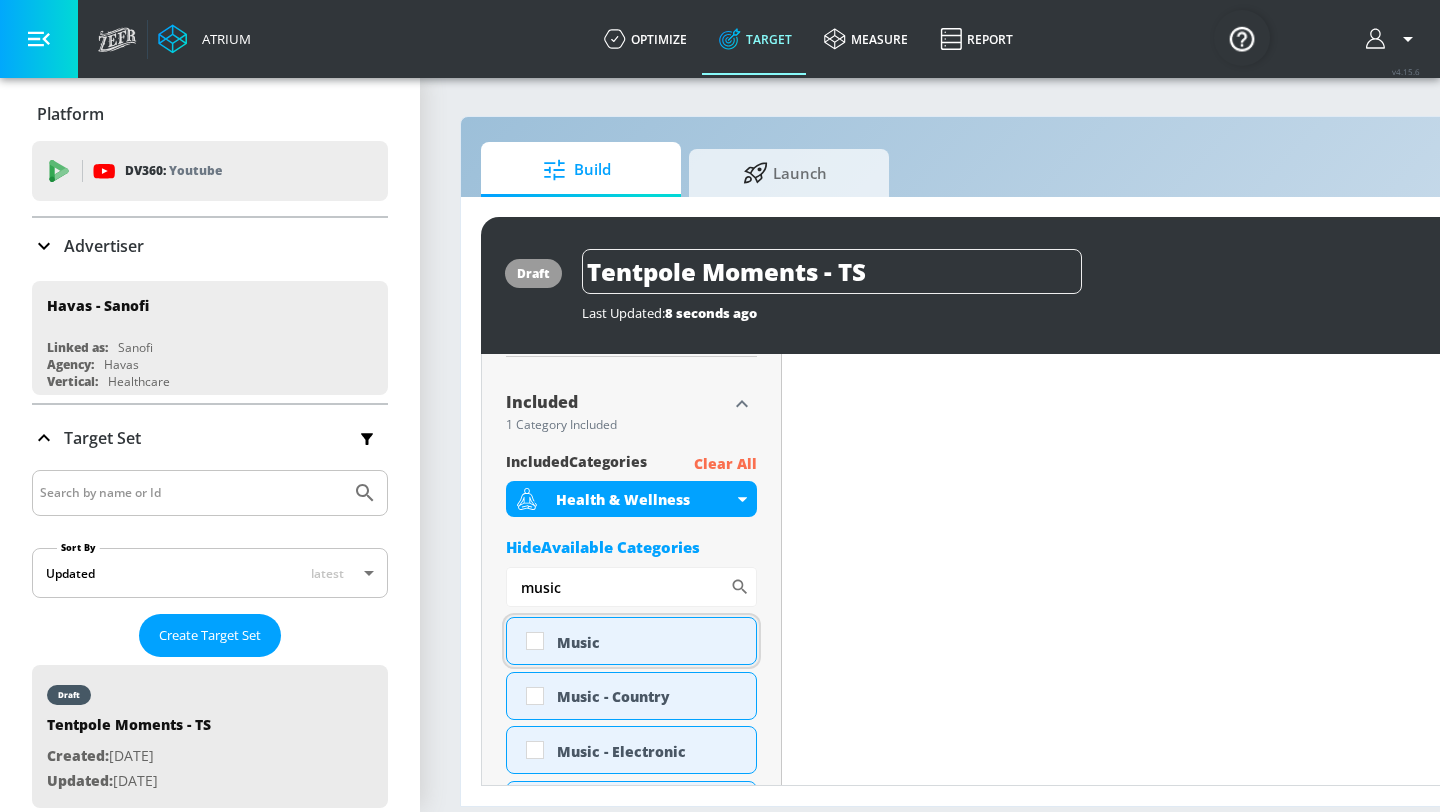 type on "music" 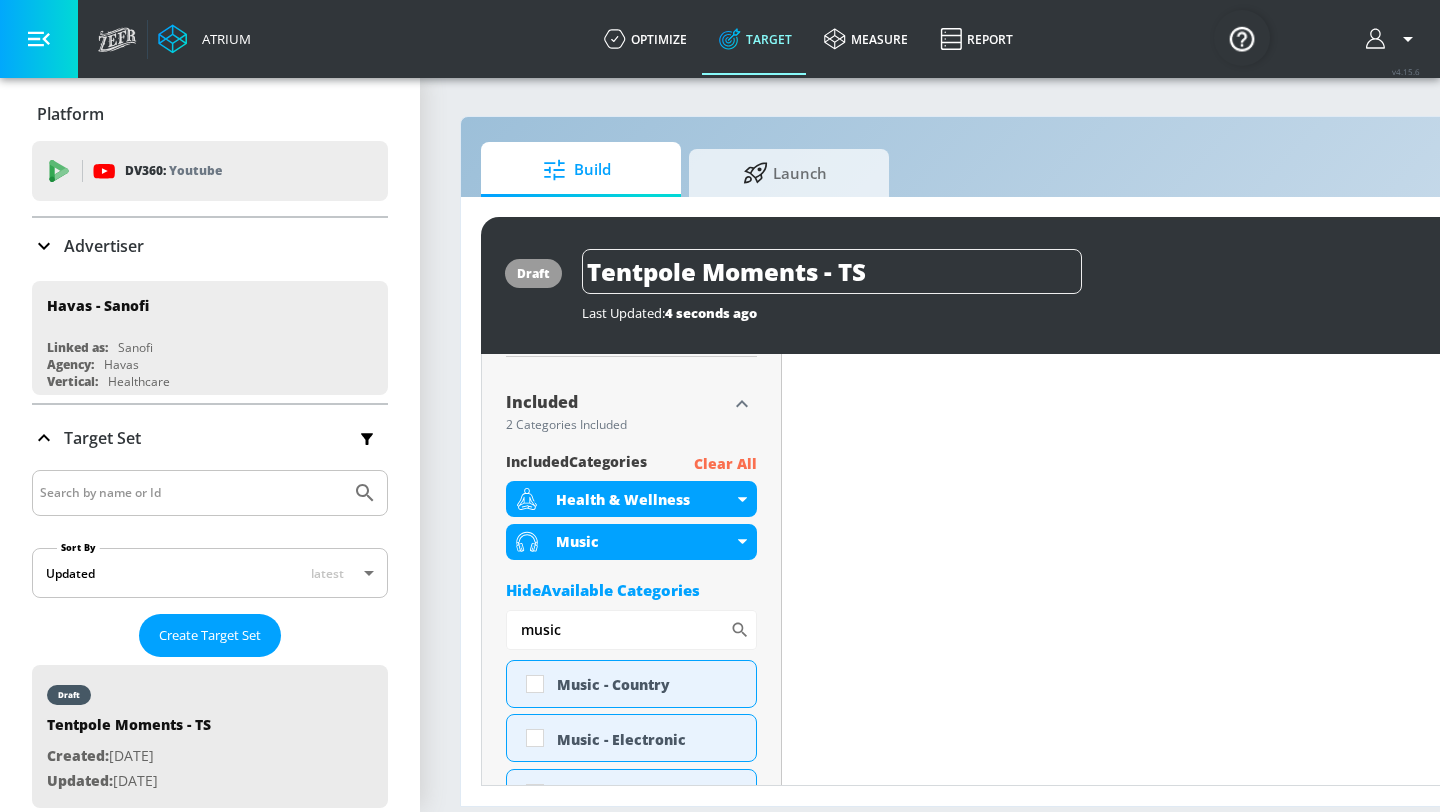 scroll, scrollTop: 640, scrollLeft: 0, axis: vertical 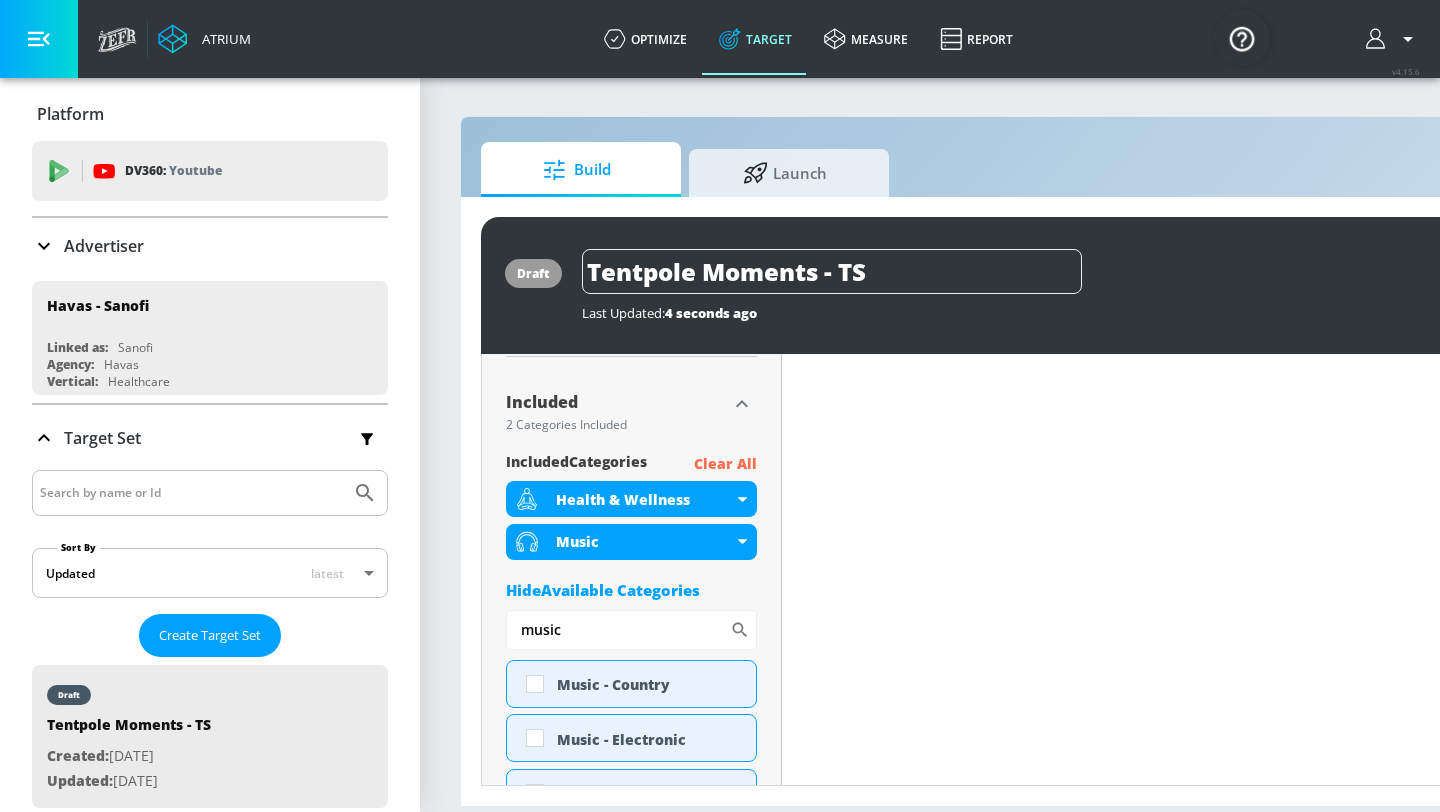 drag, startPoint x: 576, startPoint y: 629, endPoint x: 454, endPoint y: 627, distance: 122.016396 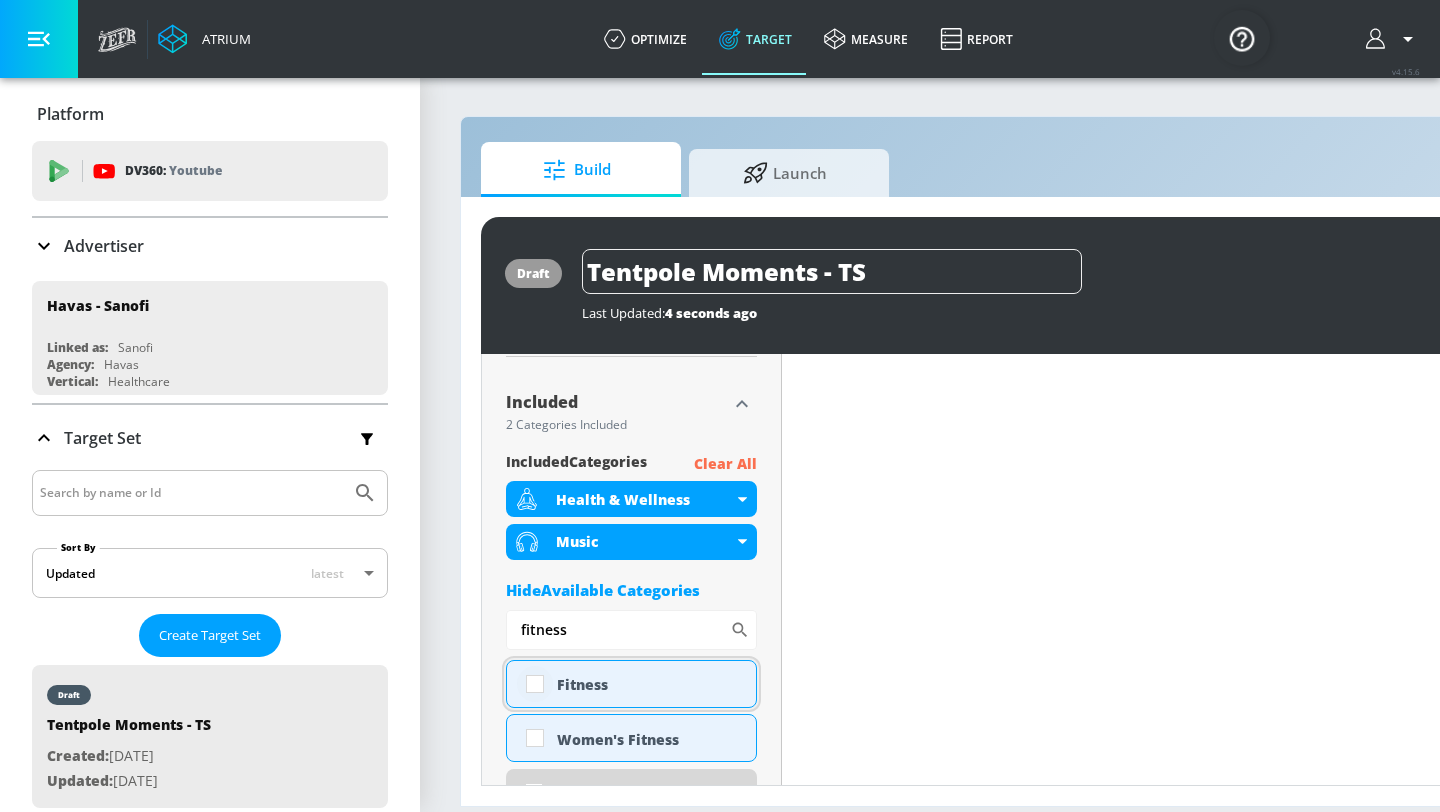type on "fitness" 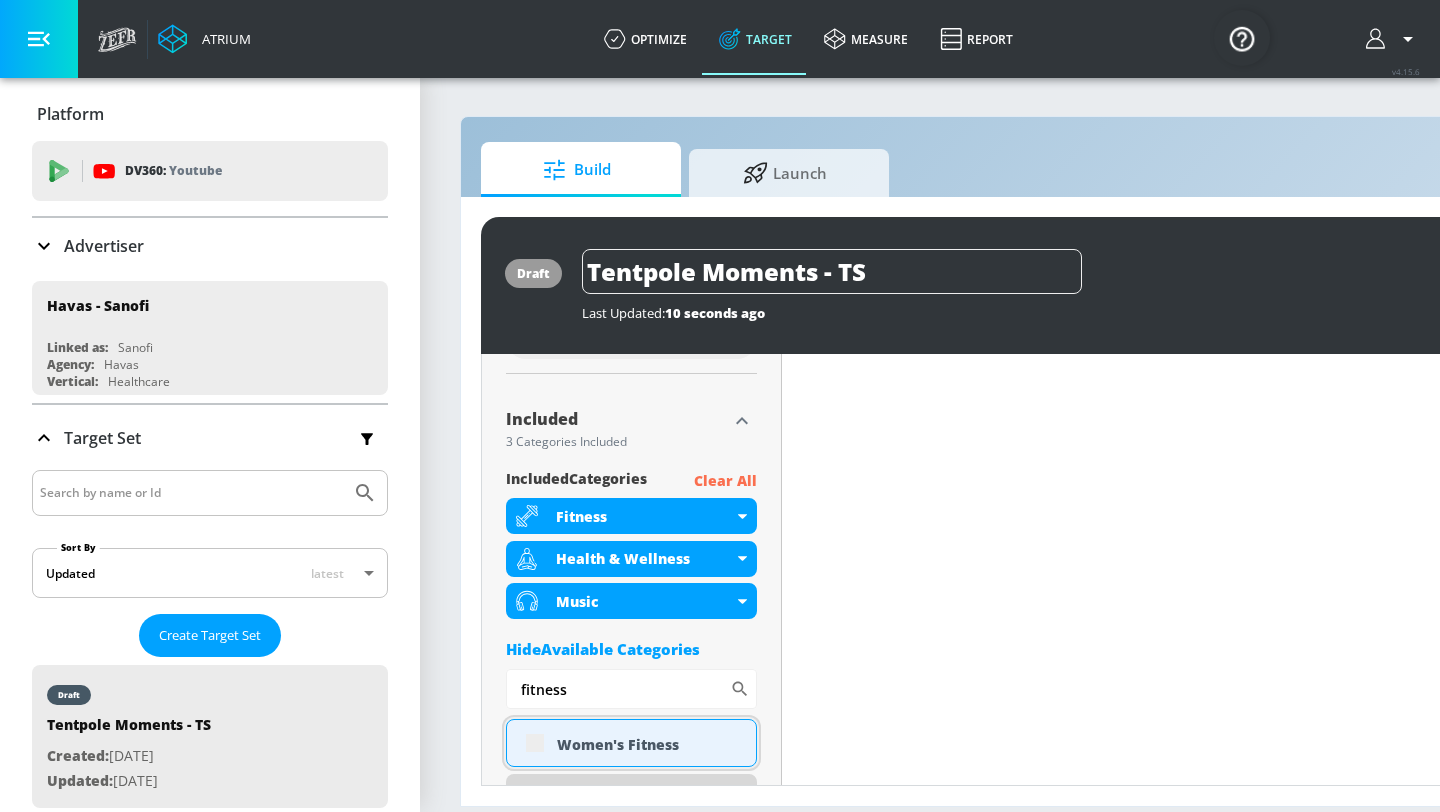 scroll, scrollTop: 656, scrollLeft: 0, axis: vertical 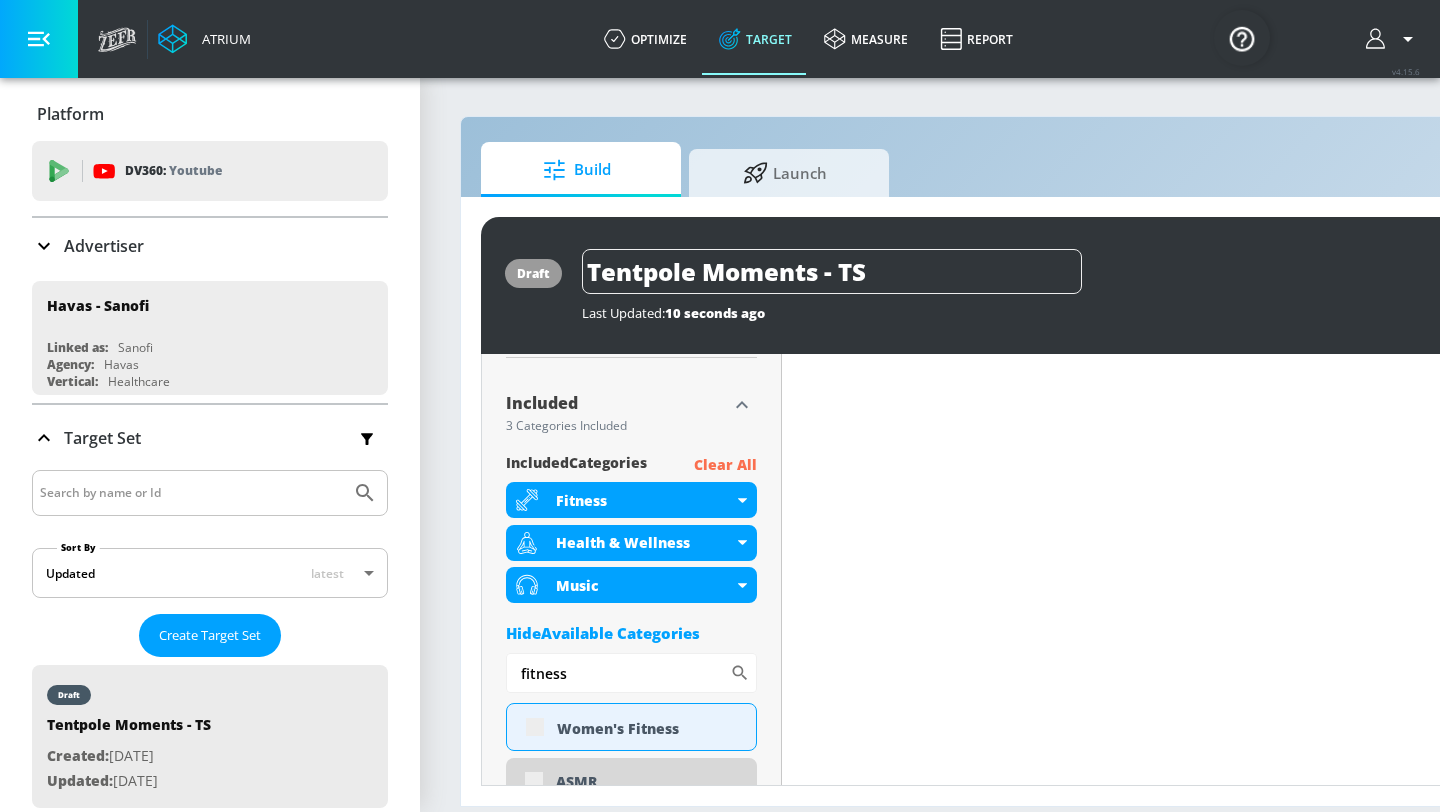 drag, startPoint x: 567, startPoint y: 681, endPoint x: 477, endPoint y: 660, distance: 92.417534 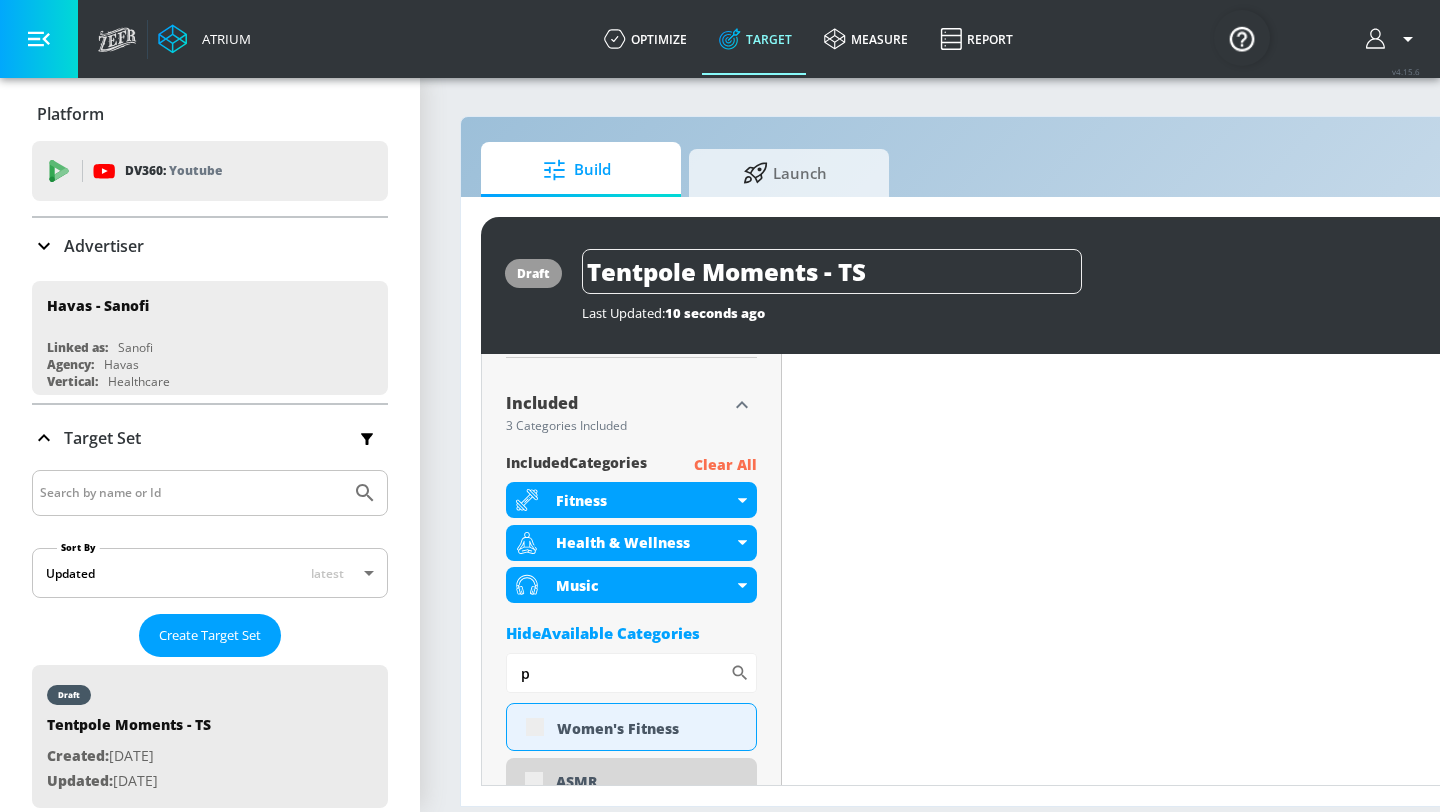 scroll, scrollTop: 640, scrollLeft: 0, axis: vertical 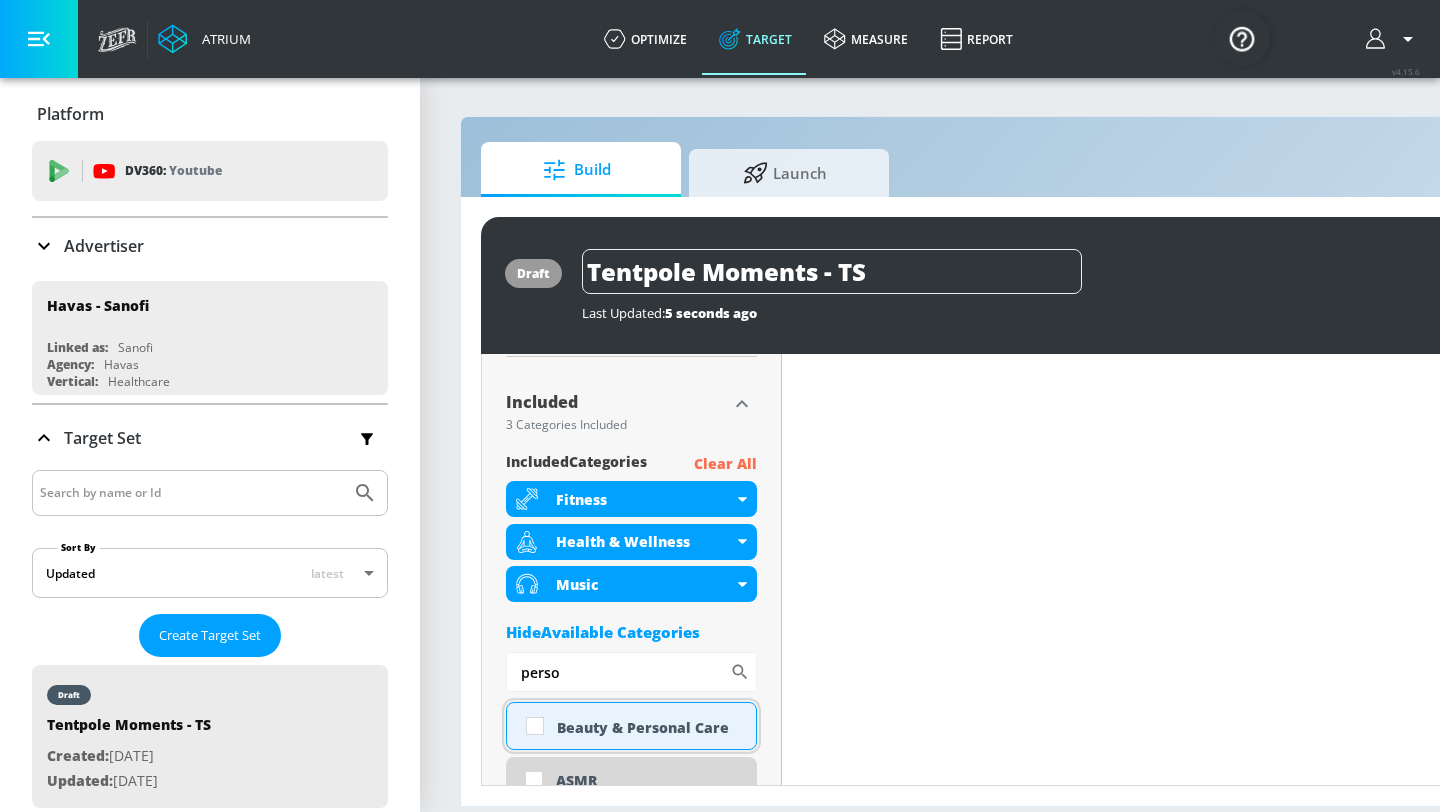 type on "perso" 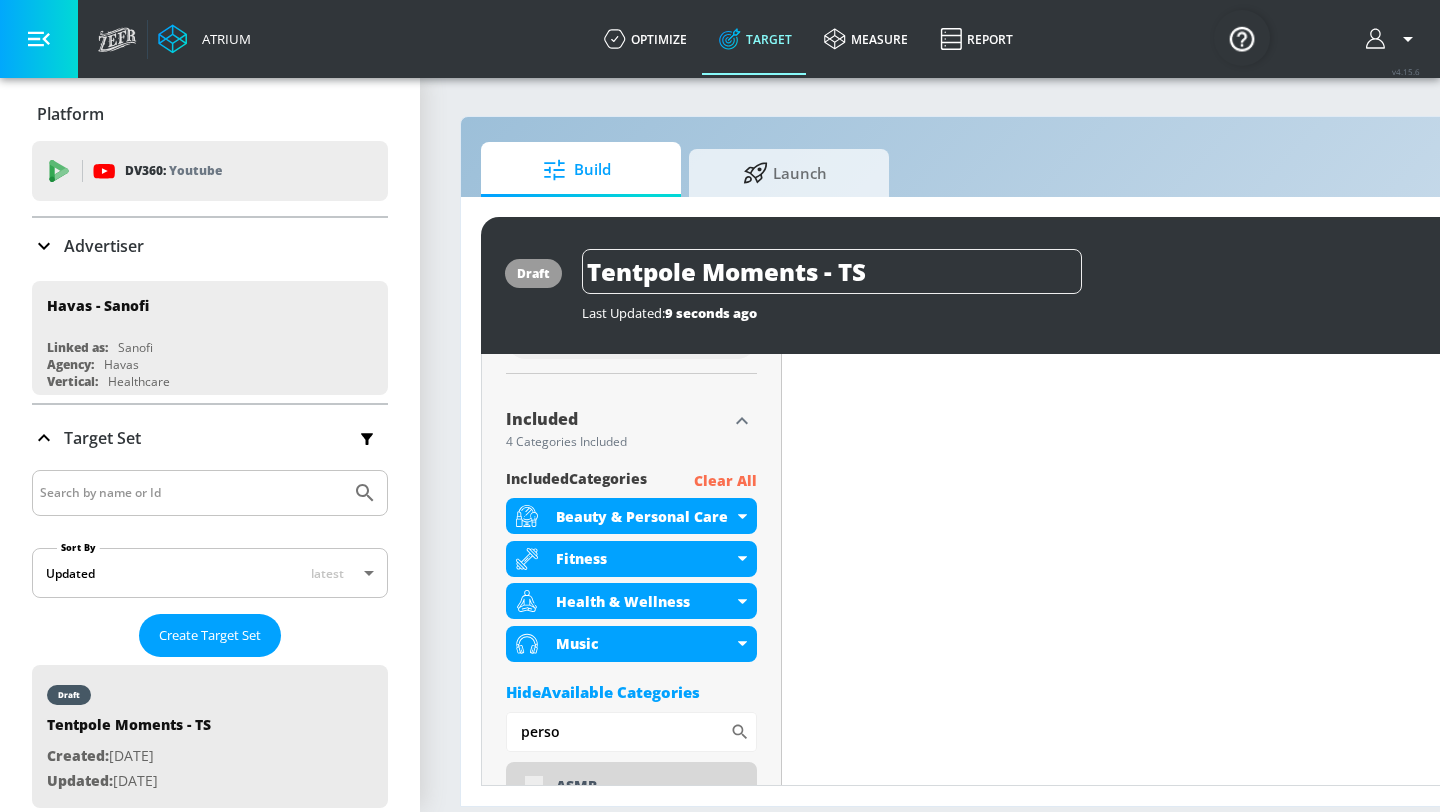 scroll, scrollTop: 656, scrollLeft: 0, axis: vertical 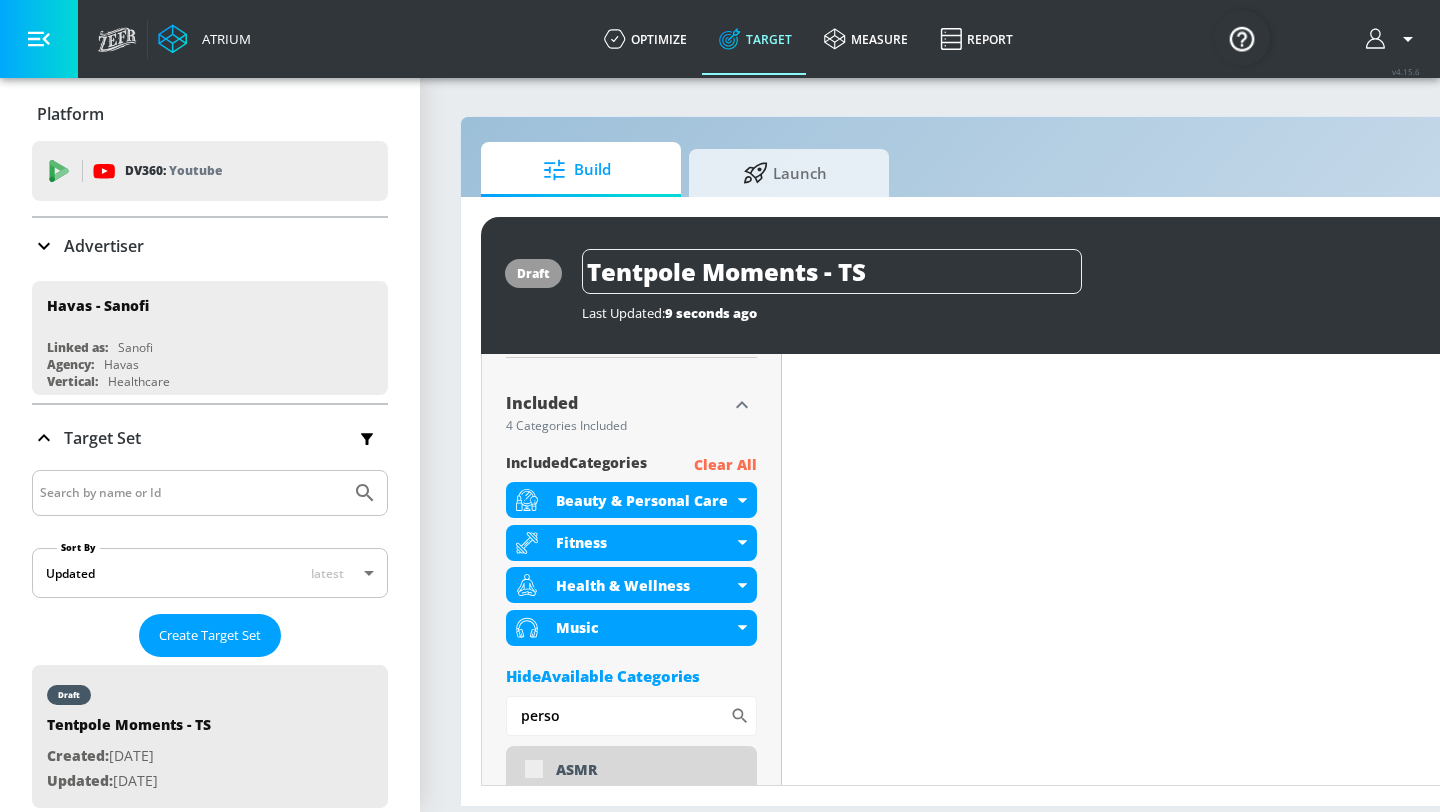 click on "Hide  Available Categories" at bounding box center [631, 676] 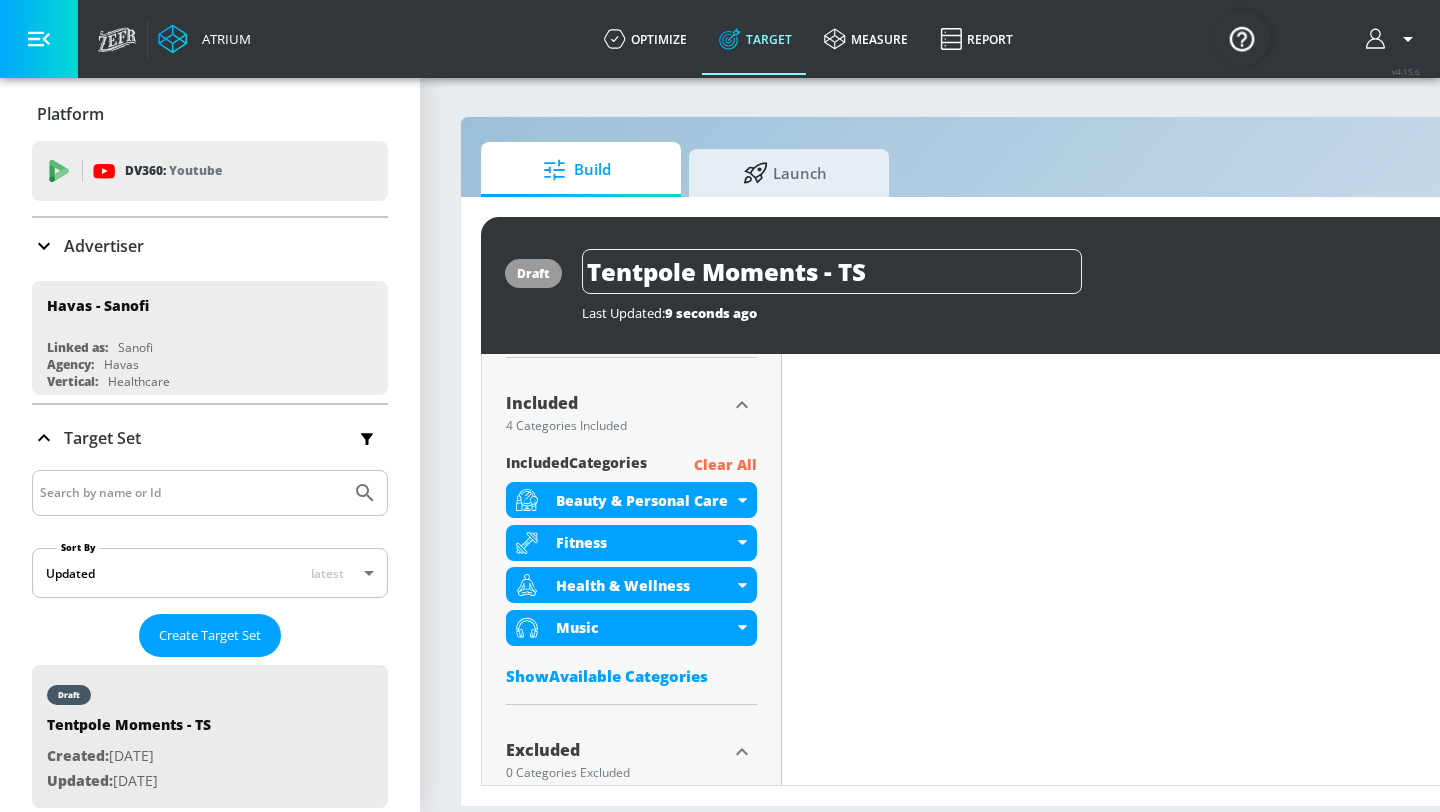 click on "Show  Available Categories" at bounding box center (631, 676) 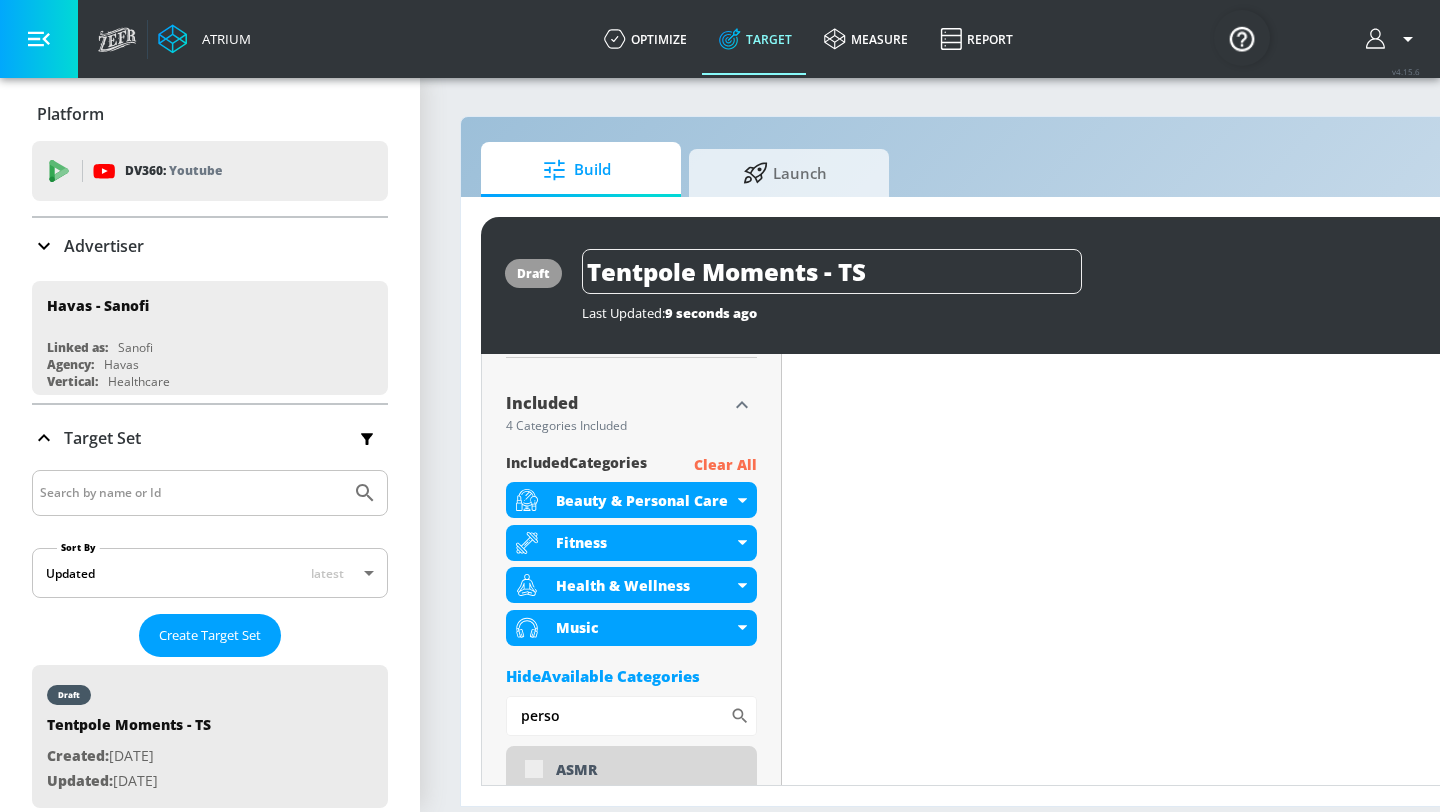 drag, startPoint x: 569, startPoint y: 728, endPoint x: 473, endPoint y: 695, distance: 101.51354 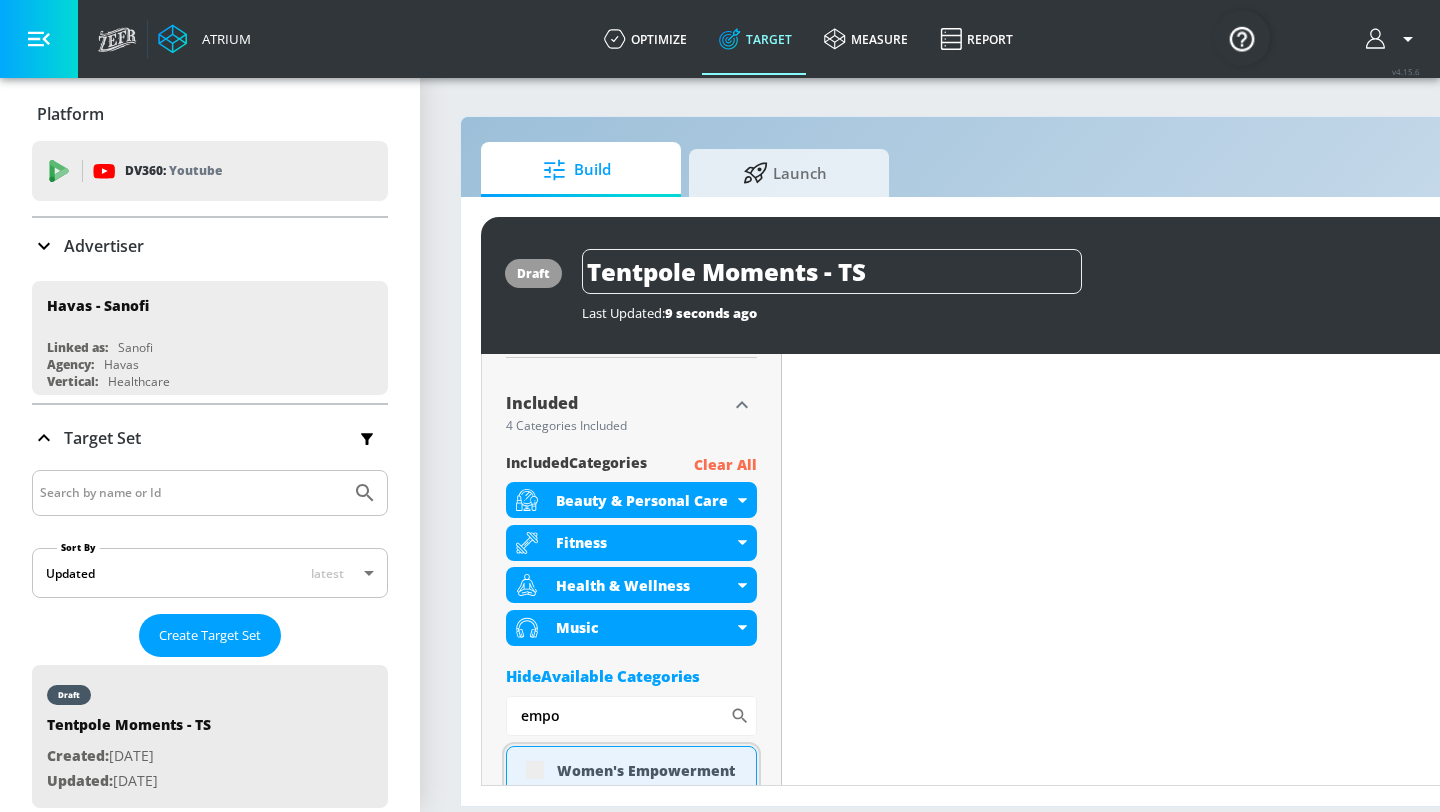 type on "empo" 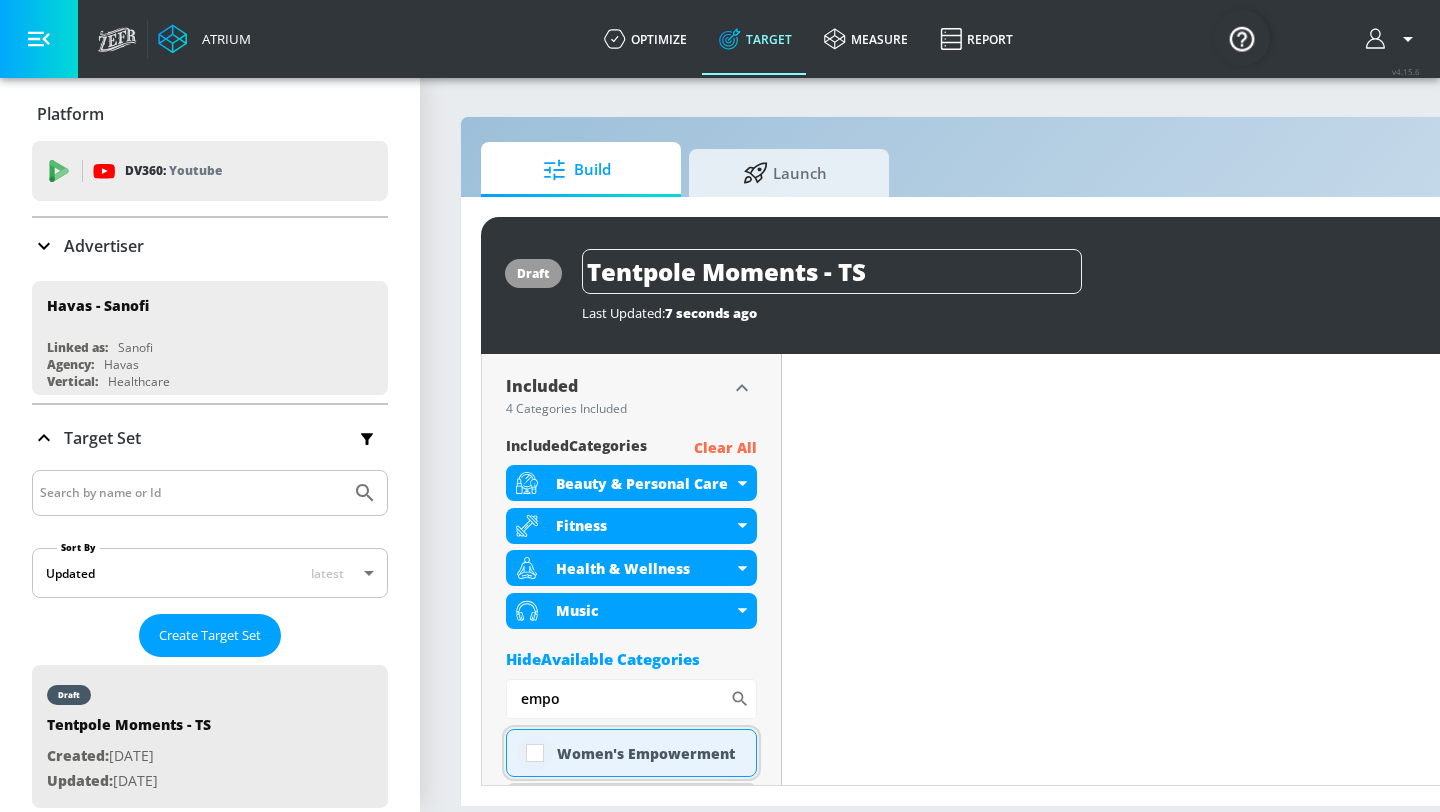 scroll, scrollTop: 640, scrollLeft: 0, axis: vertical 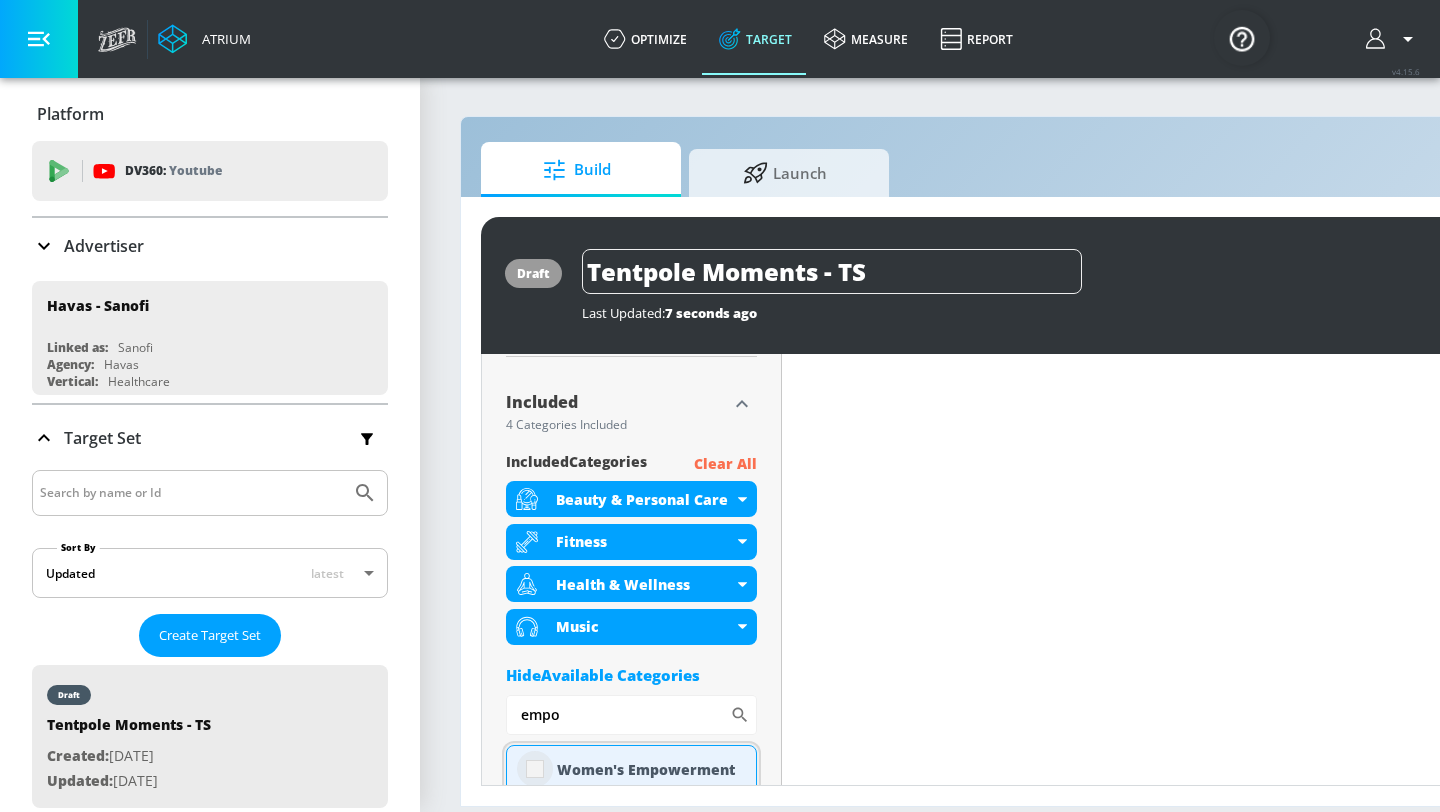 click at bounding box center [535, 769] 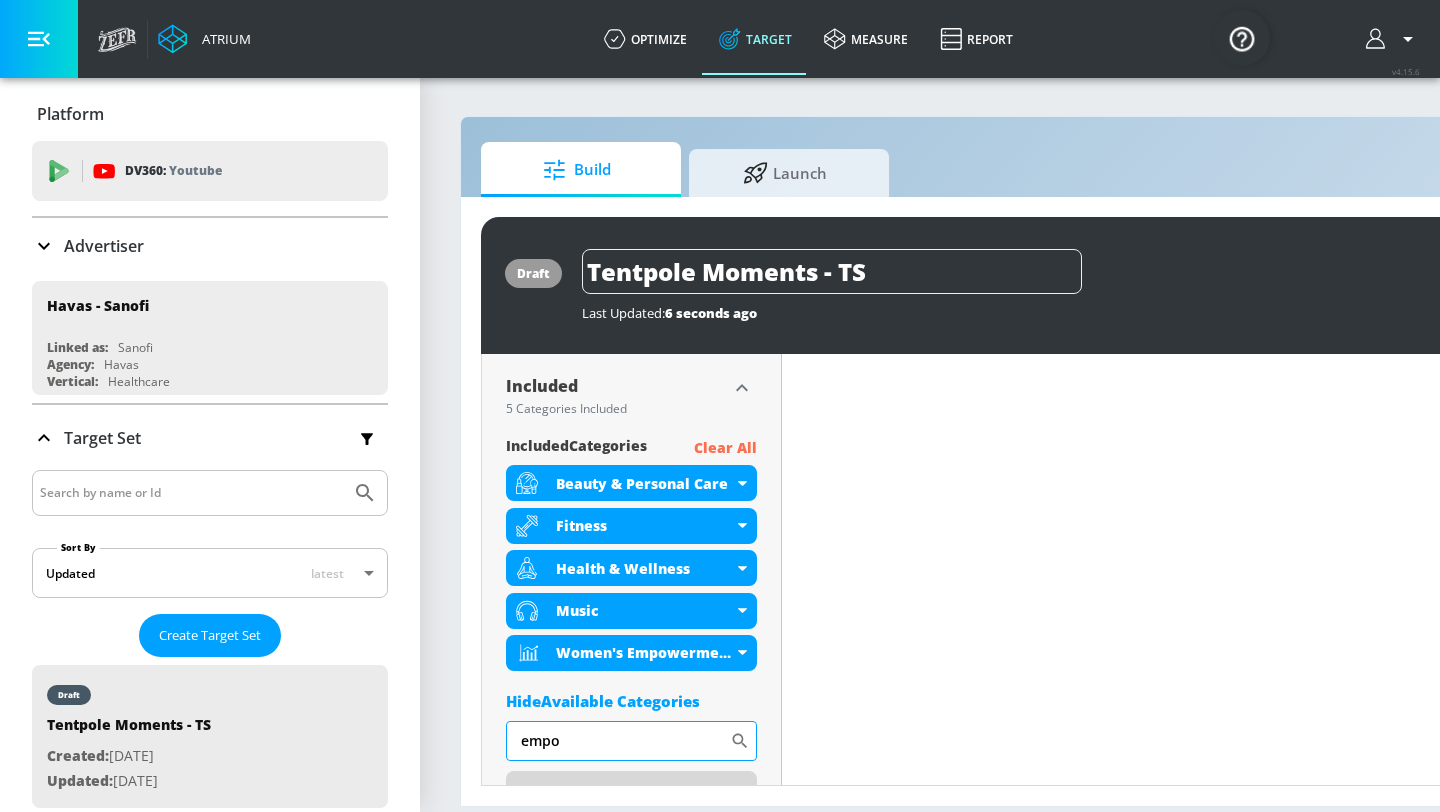 scroll, scrollTop: 640, scrollLeft: 0, axis: vertical 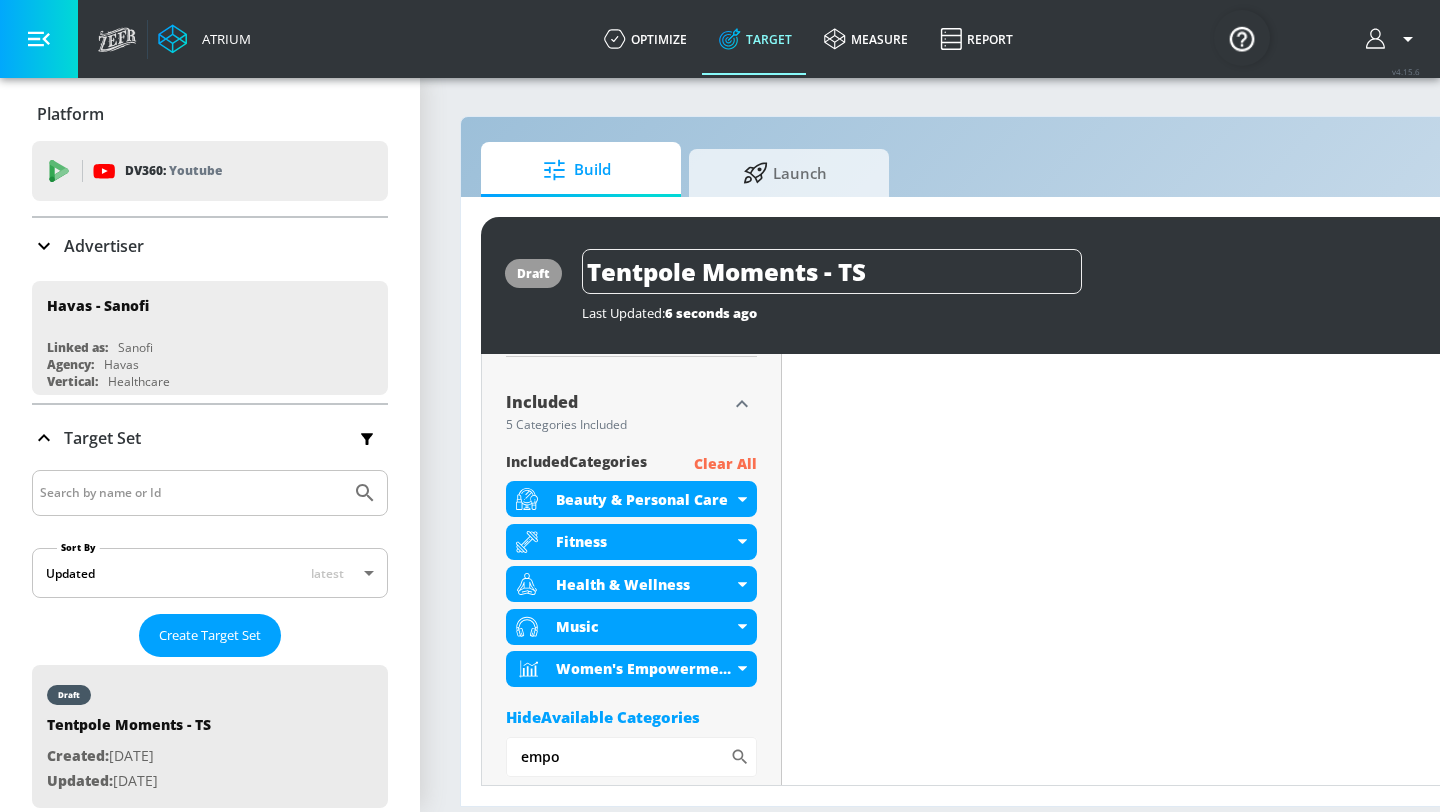 drag, startPoint x: 583, startPoint y: 764, endPoint x: 427, endPoint y: 749, distance: 156.7195 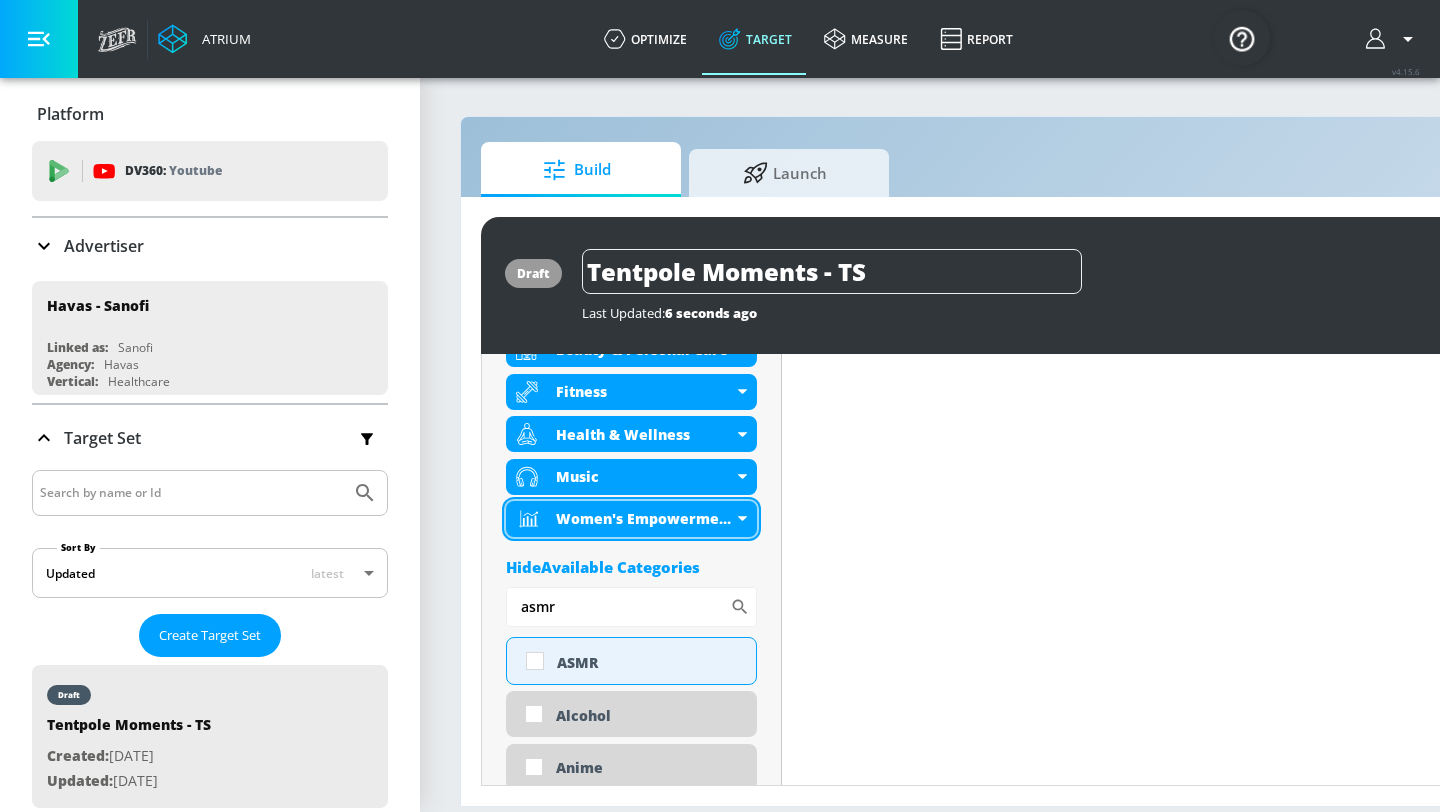 scroll, scrollTop: 802, scrollLeft: 0, axis: vertical 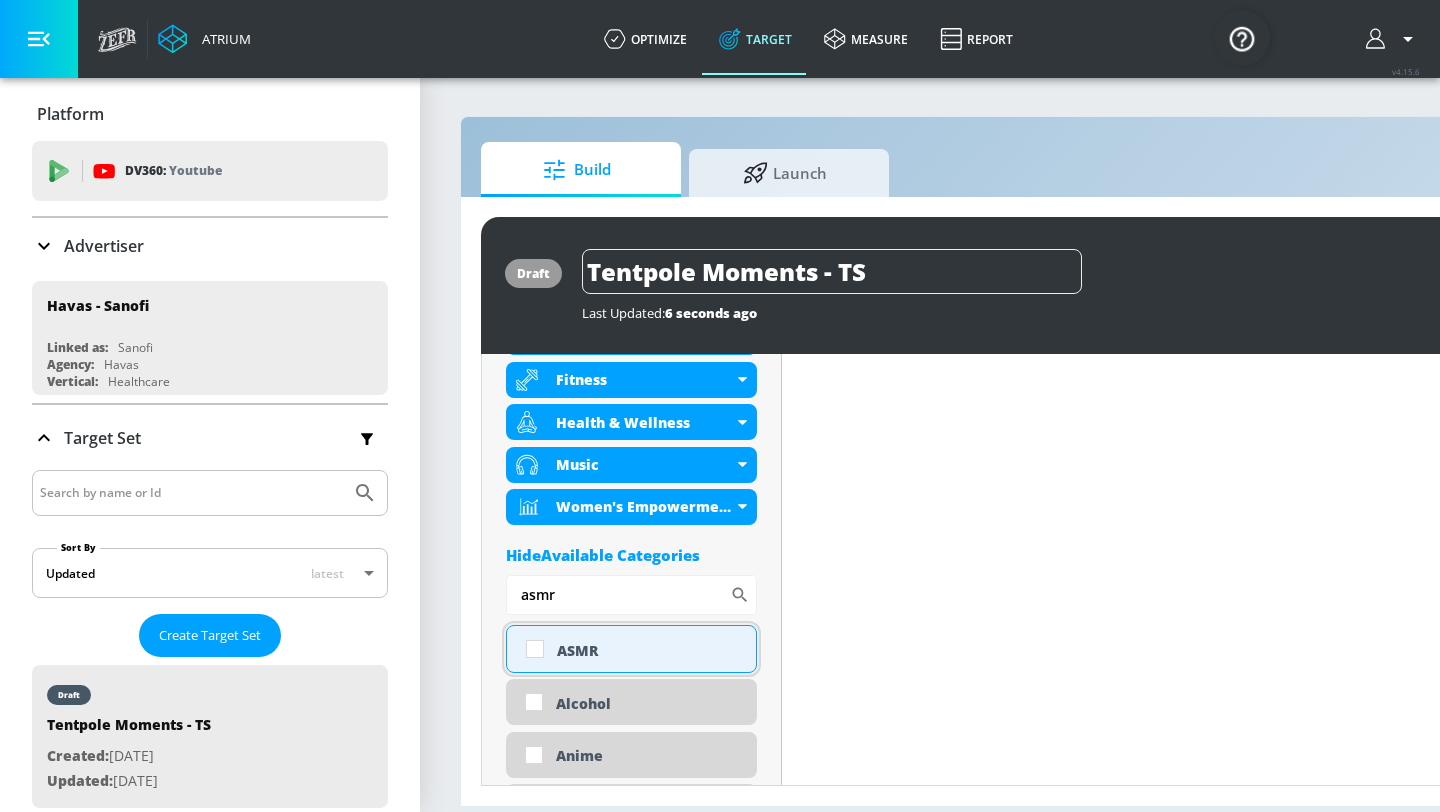 type on "asmr" 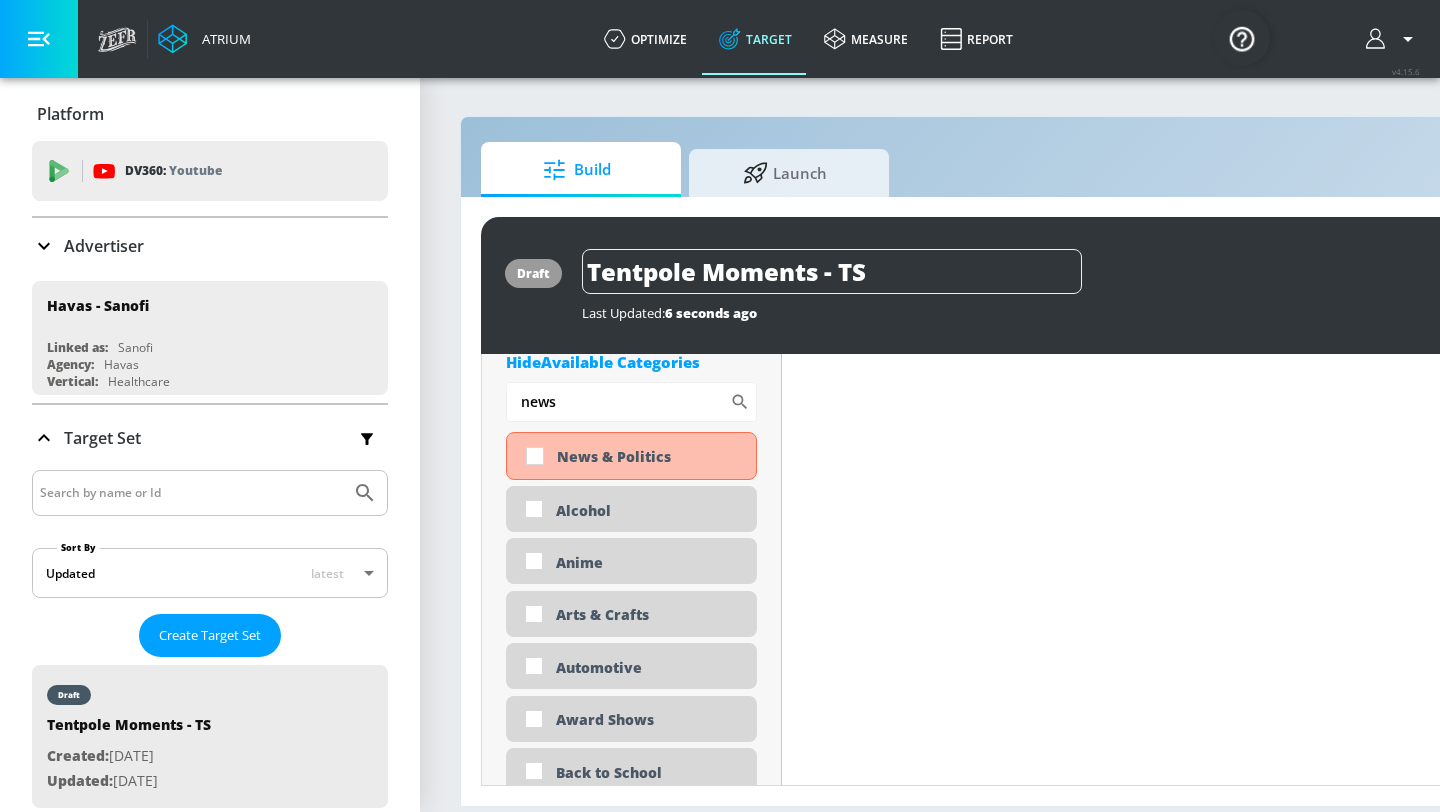 scroll, scrollTop: 6452, scrollLeft: 0, axis: vertical 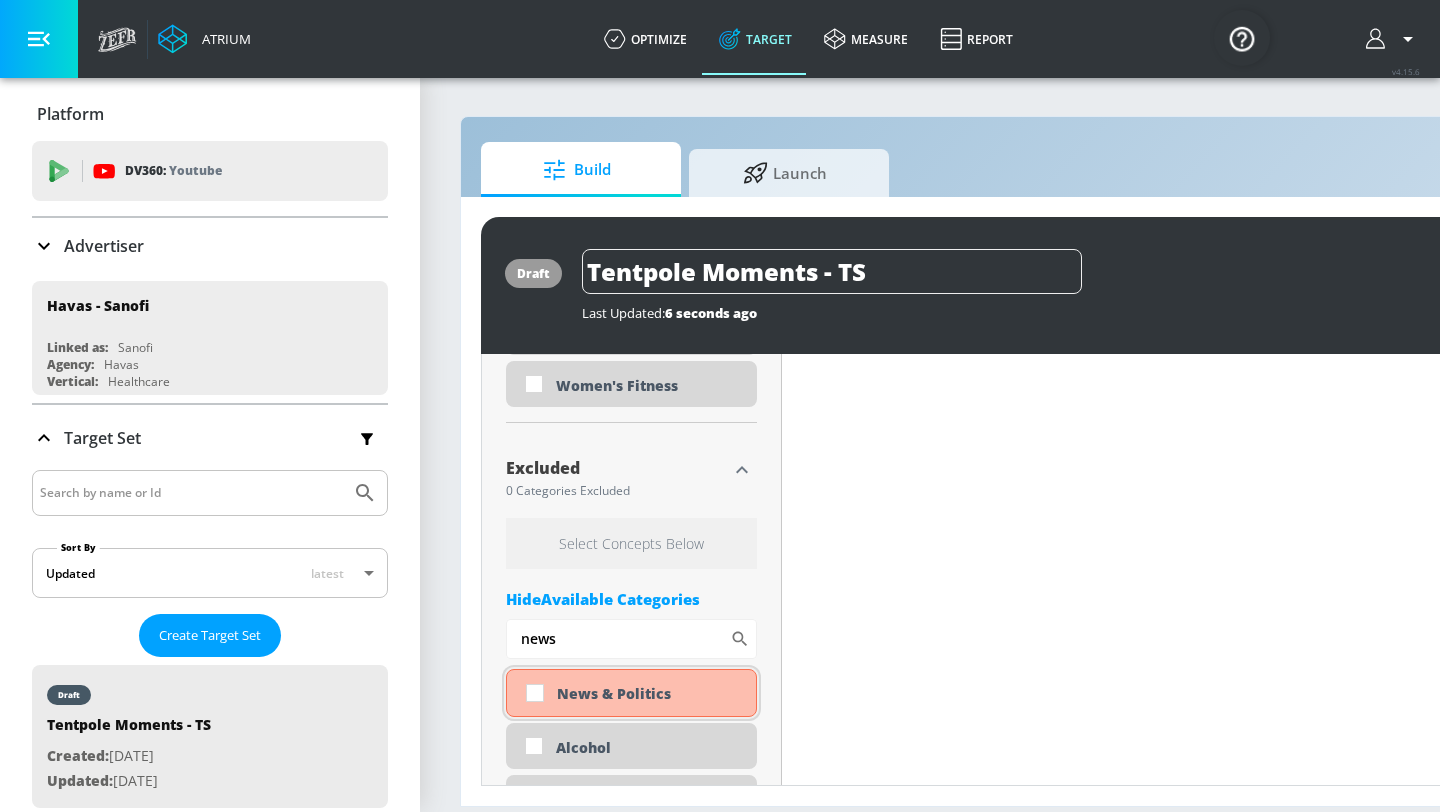 click on "News & Politics" at bounding box center [649, 693] 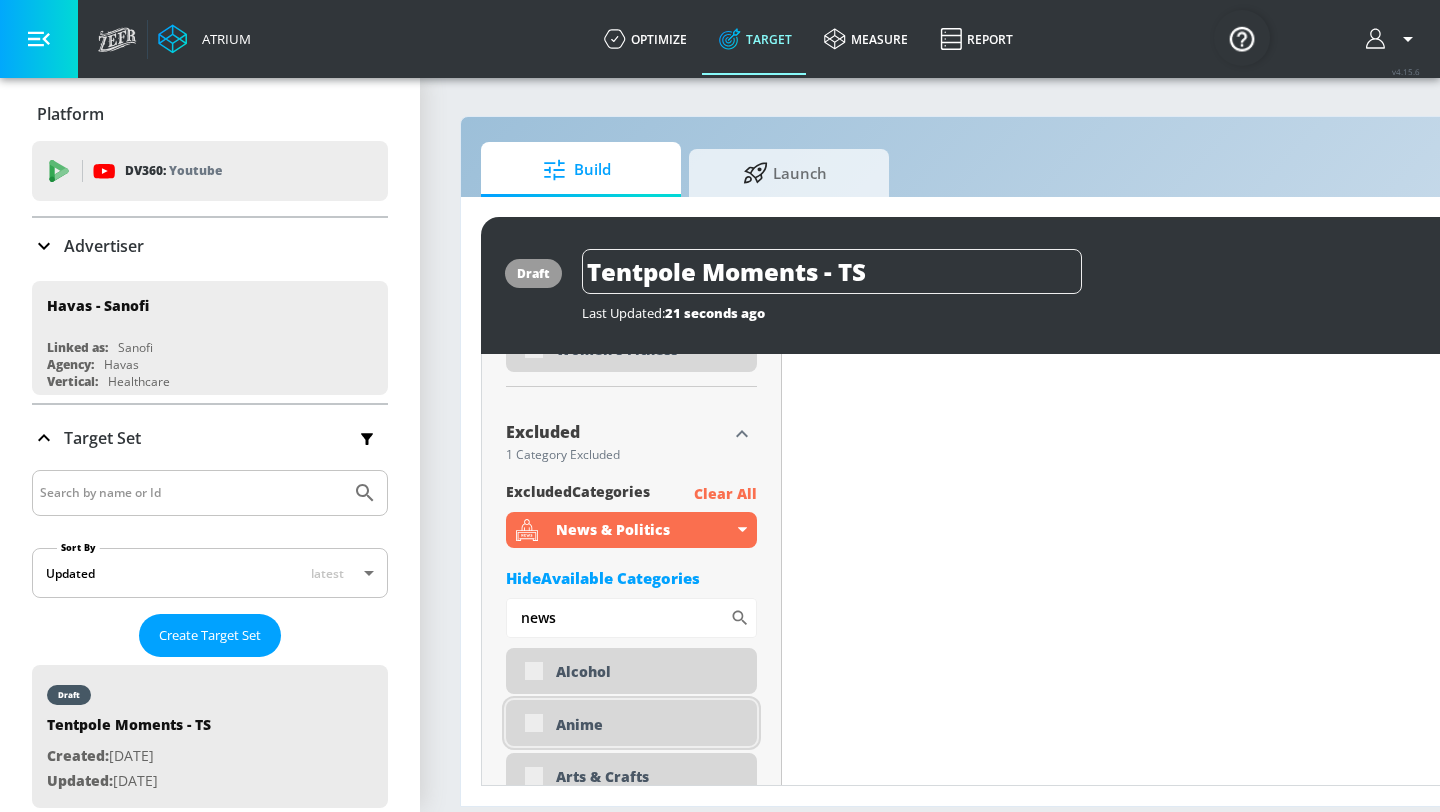 scroll, scrollTop: 6468, scrollLeft: 0, axis: vertical 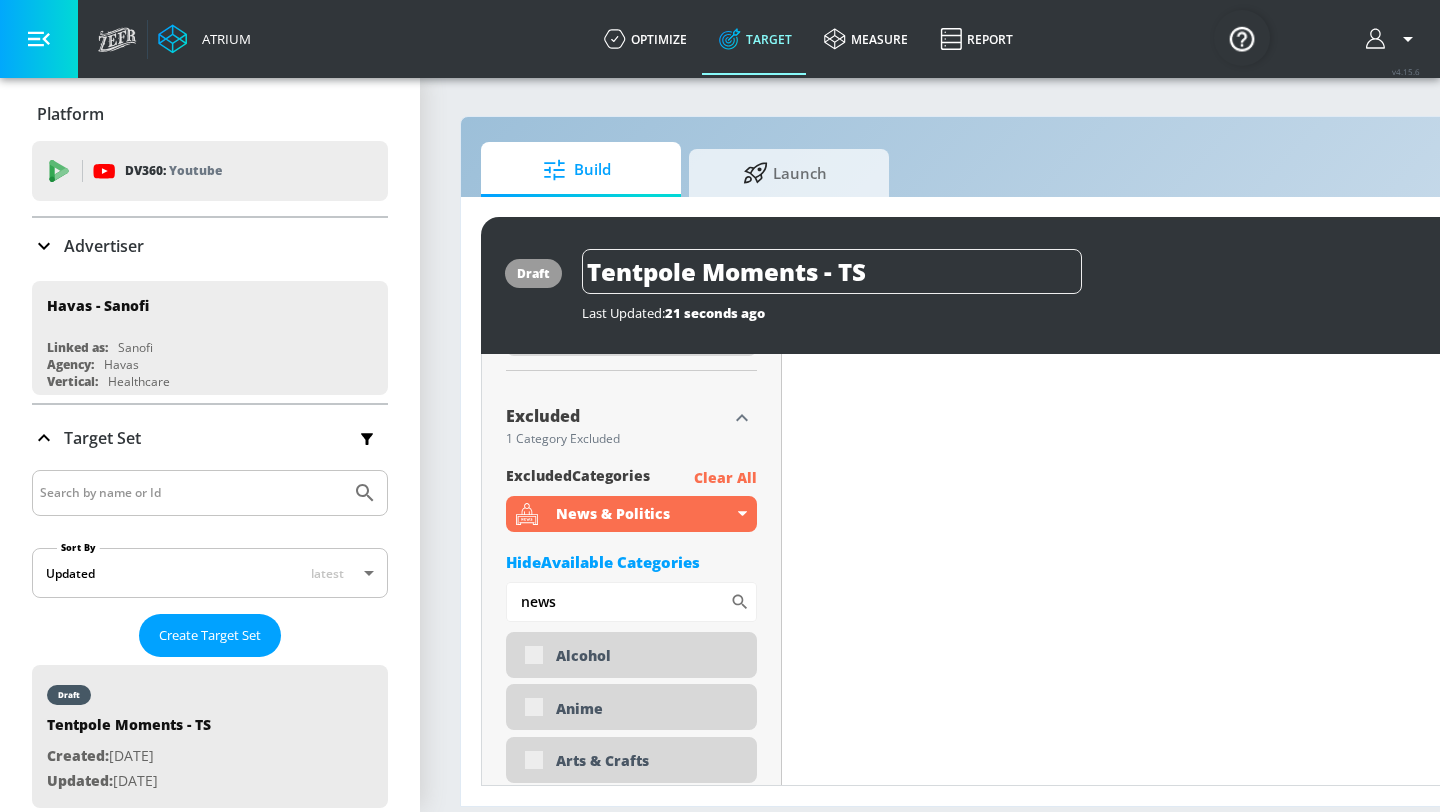 drag, startPoint x: 573, startPoint y: 607, endPoint x: 479, endPoint y: 600, distance: 94.26028 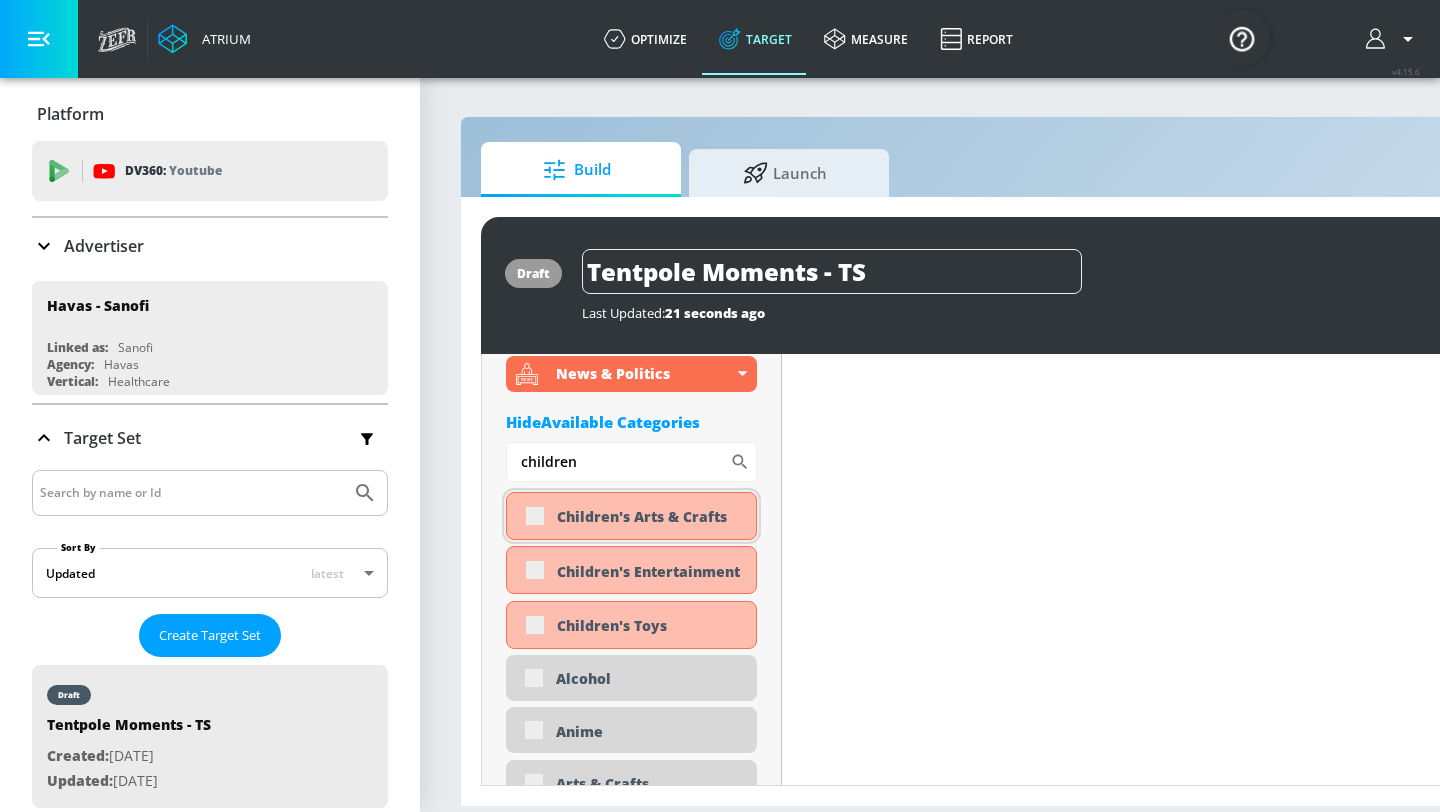 scroll, scrollTop: 6628, scrollLeft: 0, axis: vertical 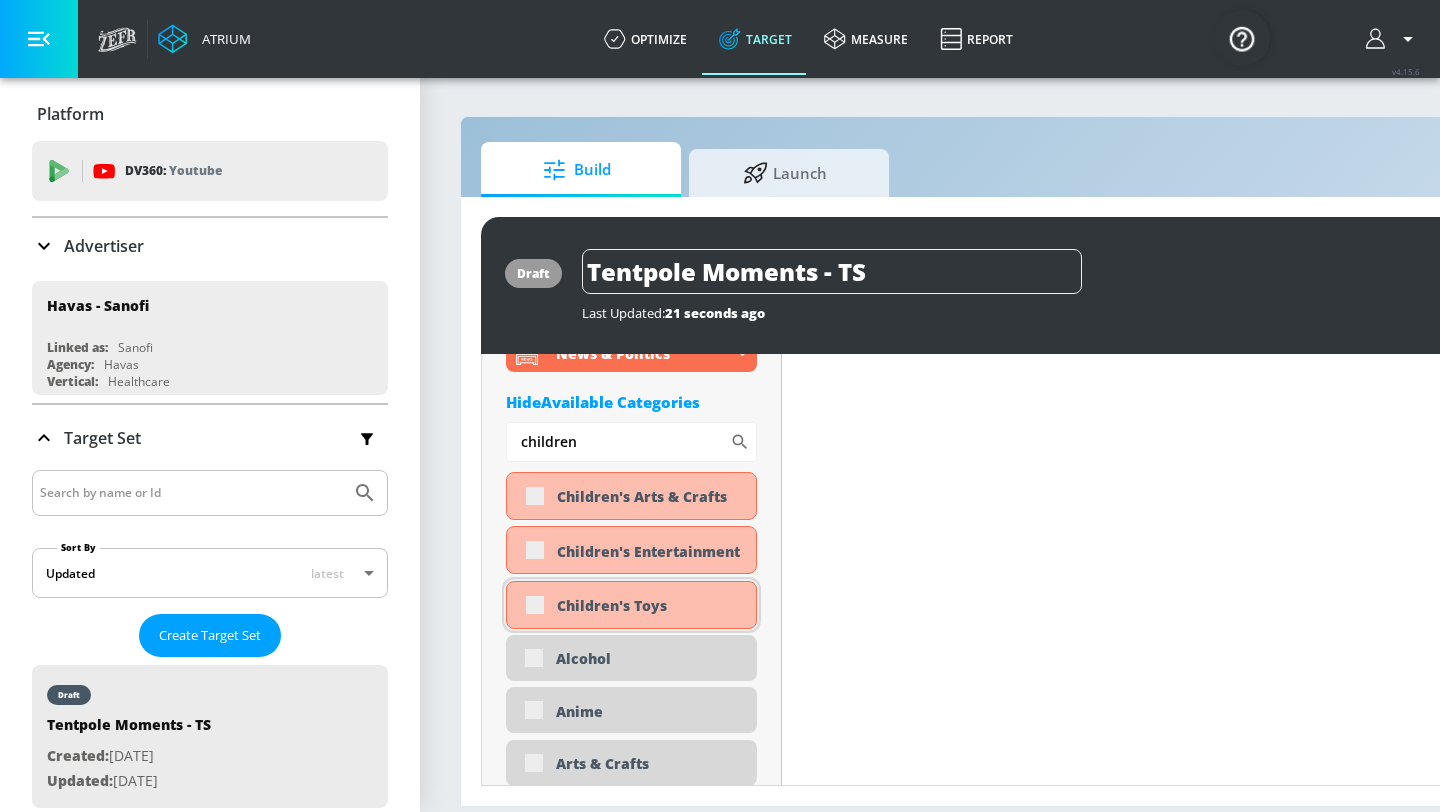 type on "children" 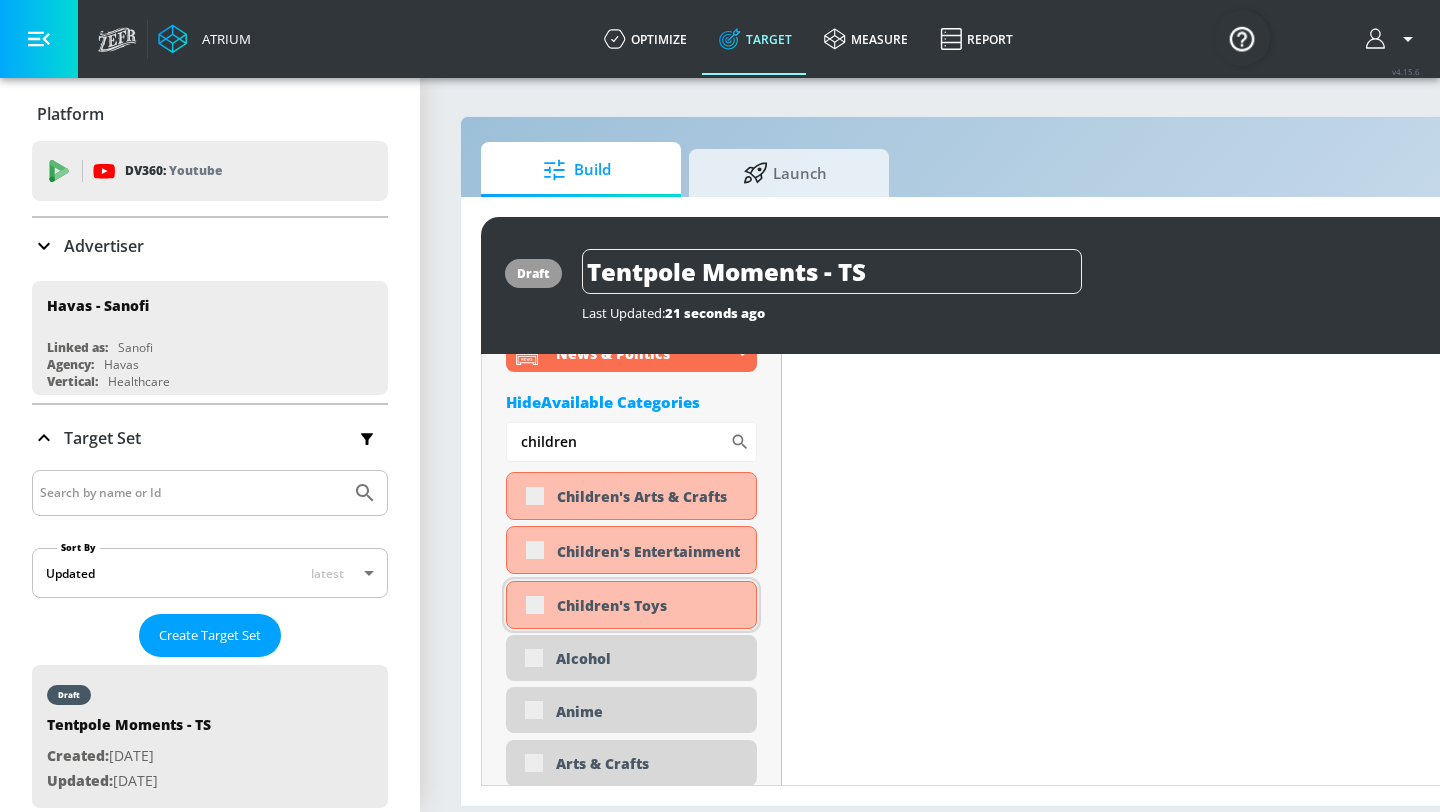 click on "Children's Toys" at bounding box center [631, 605] 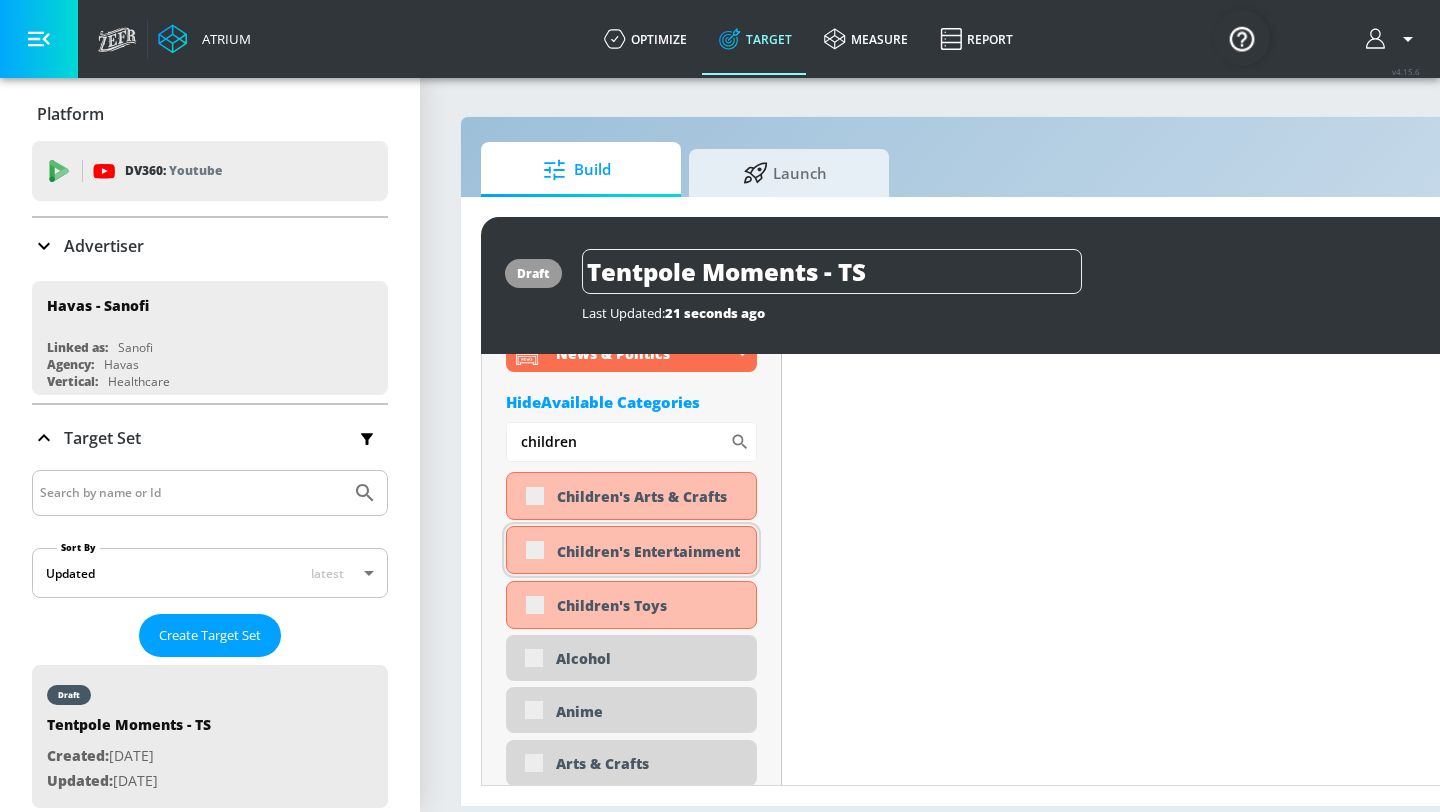 click on "Children's Entertainment" at bounding box center [631, 550] 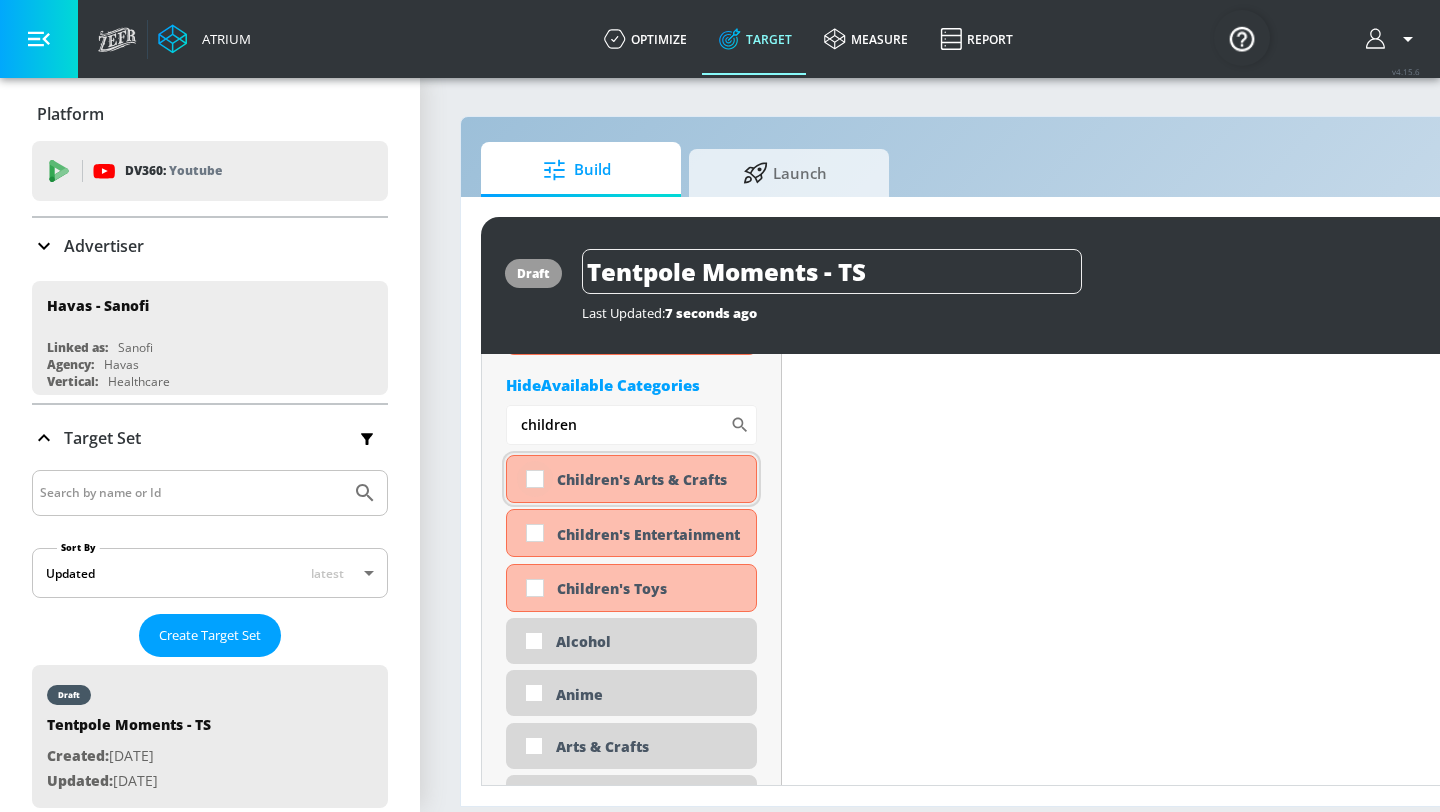 scroll, scrollTop: 6612, scrollLeft: 0, axis: vertical 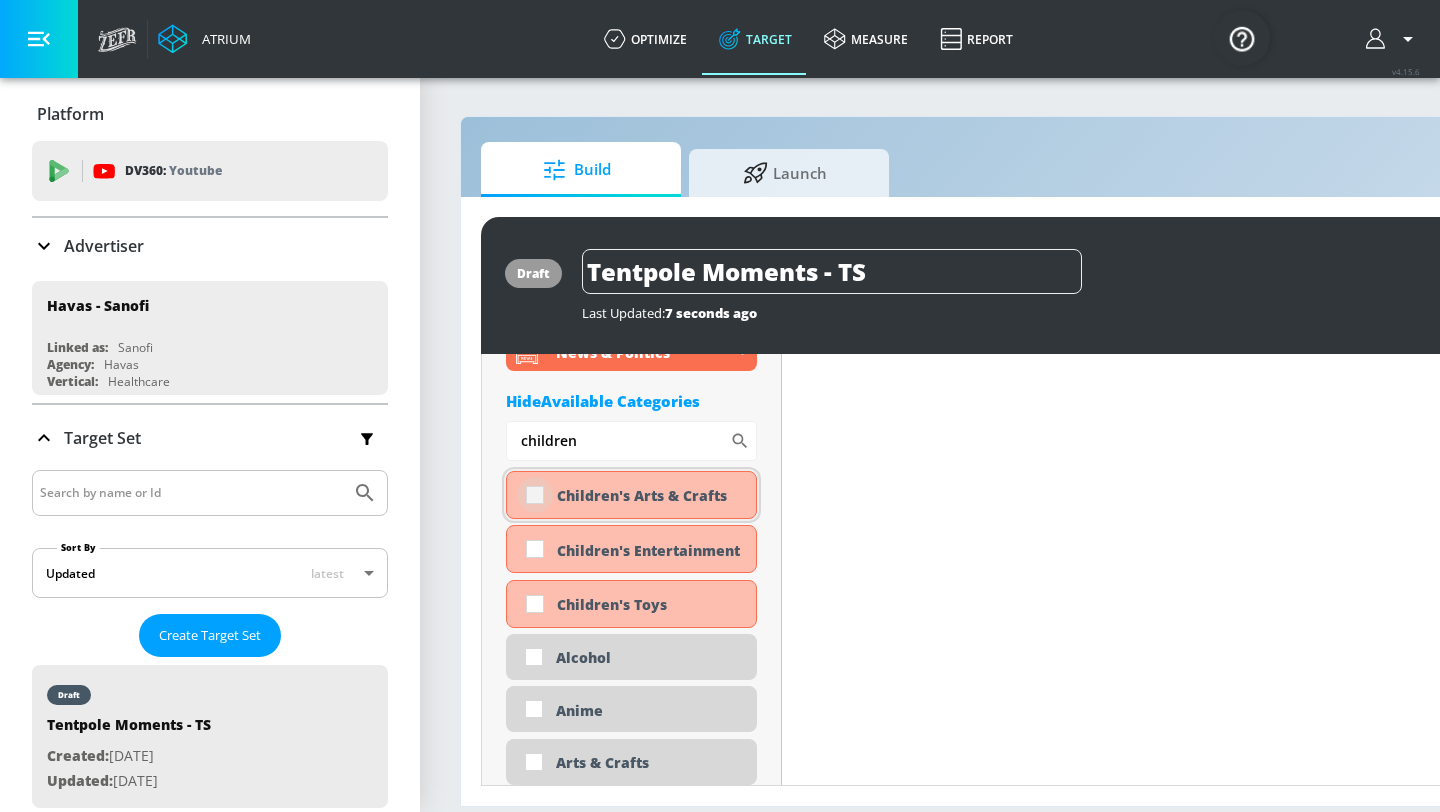 click at bounding box center (535, 495) 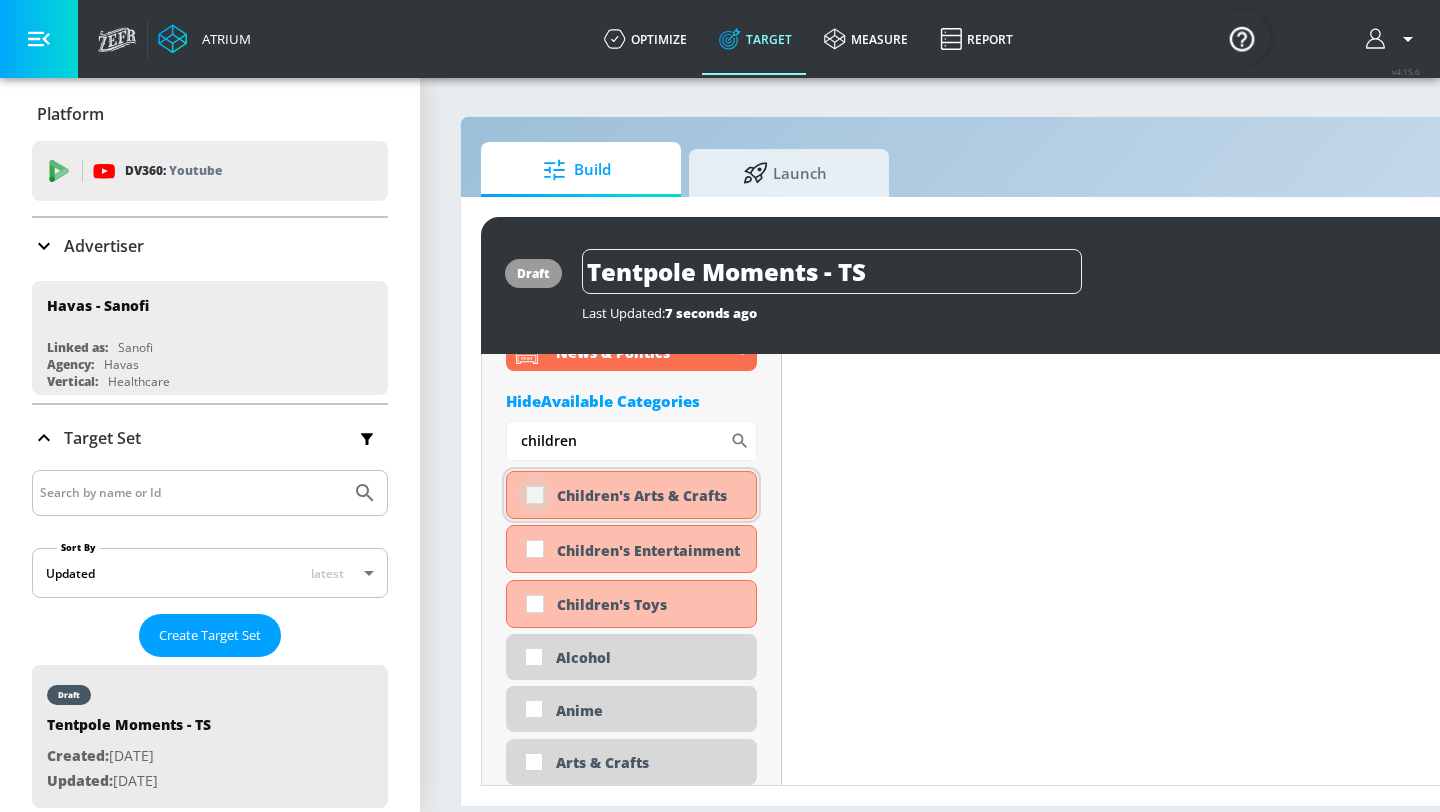 checkbox on "true" 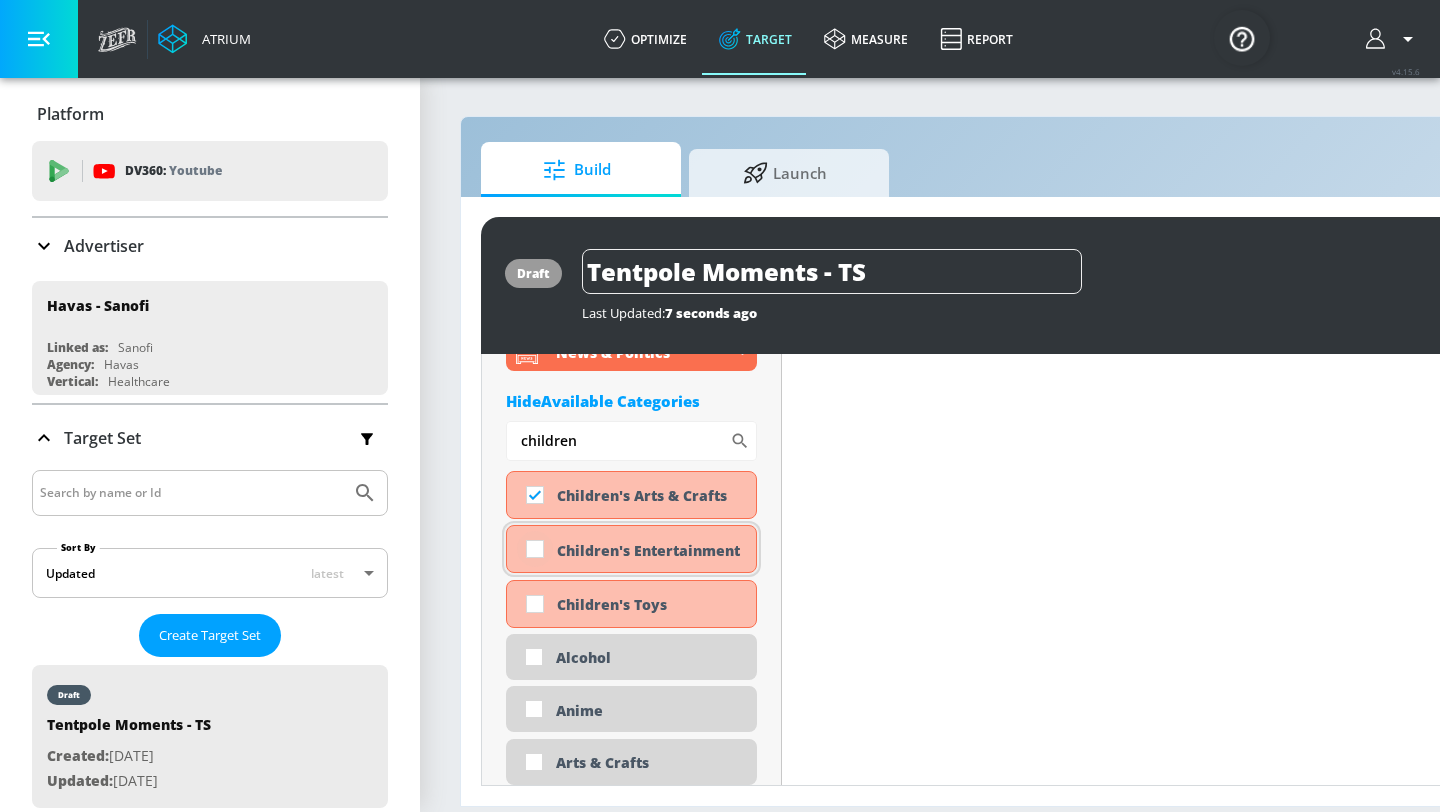 click at bounding box center (535, 549) 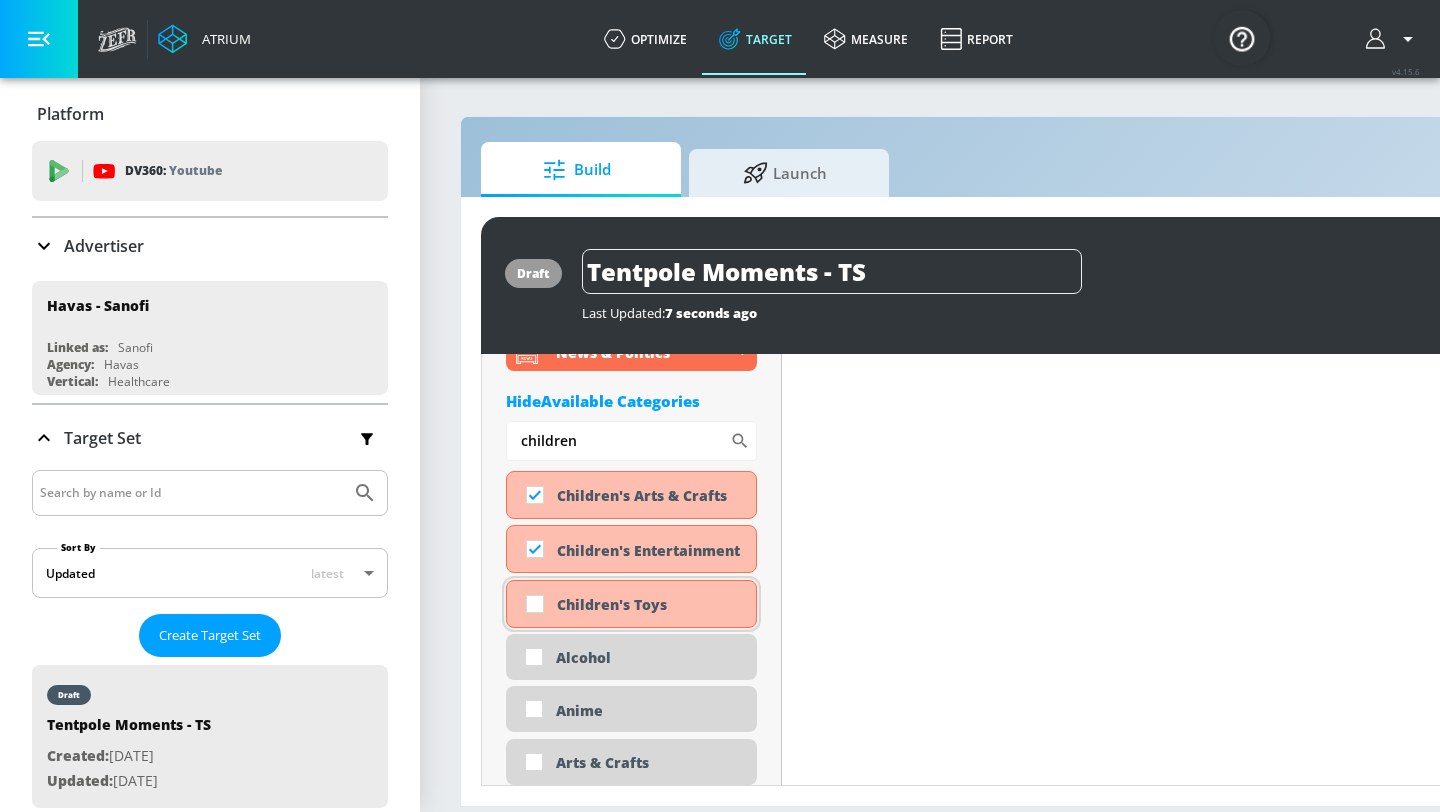 click at bounding box center [535, 604] 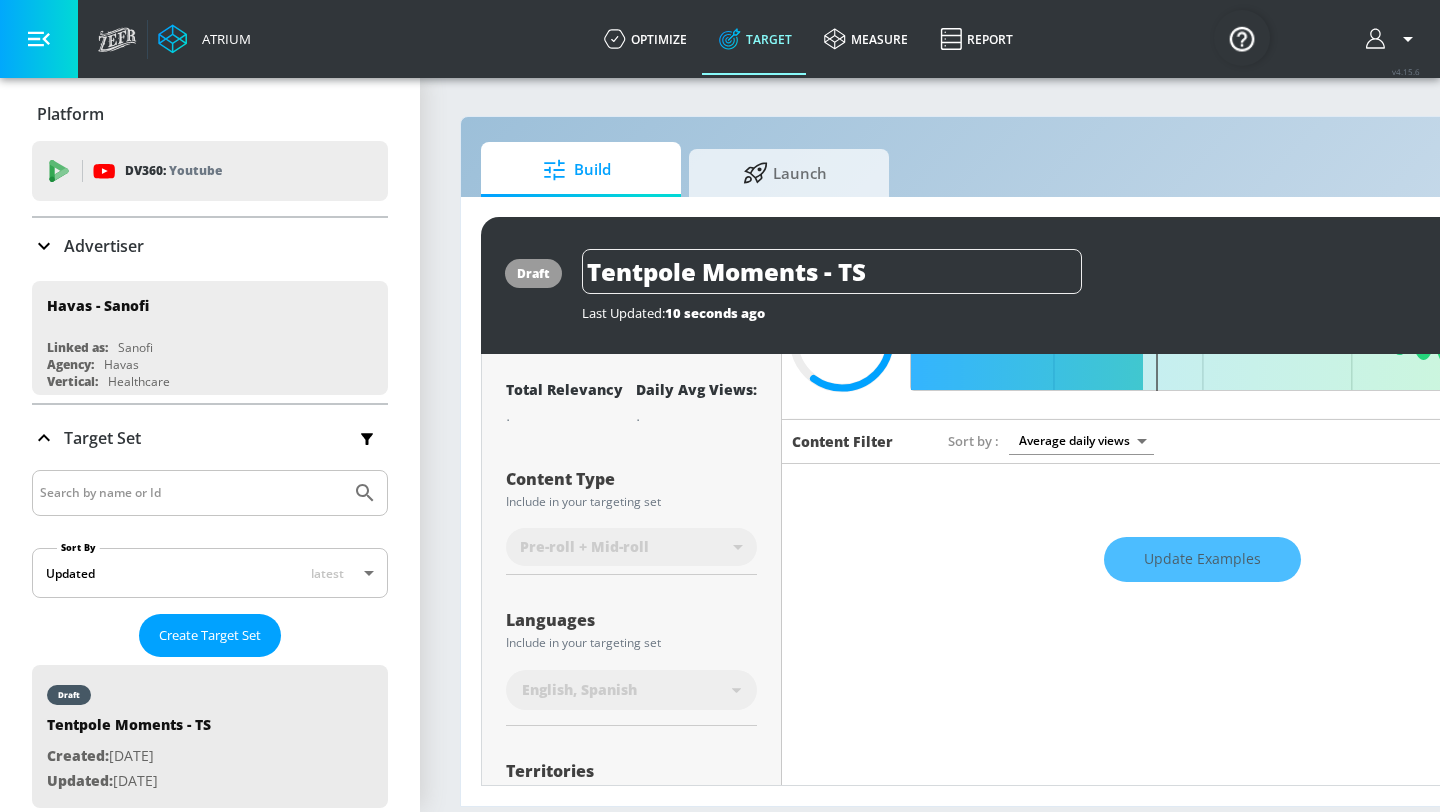 scroll, scrollTop: 0, scrollLeft: 0, axis: both 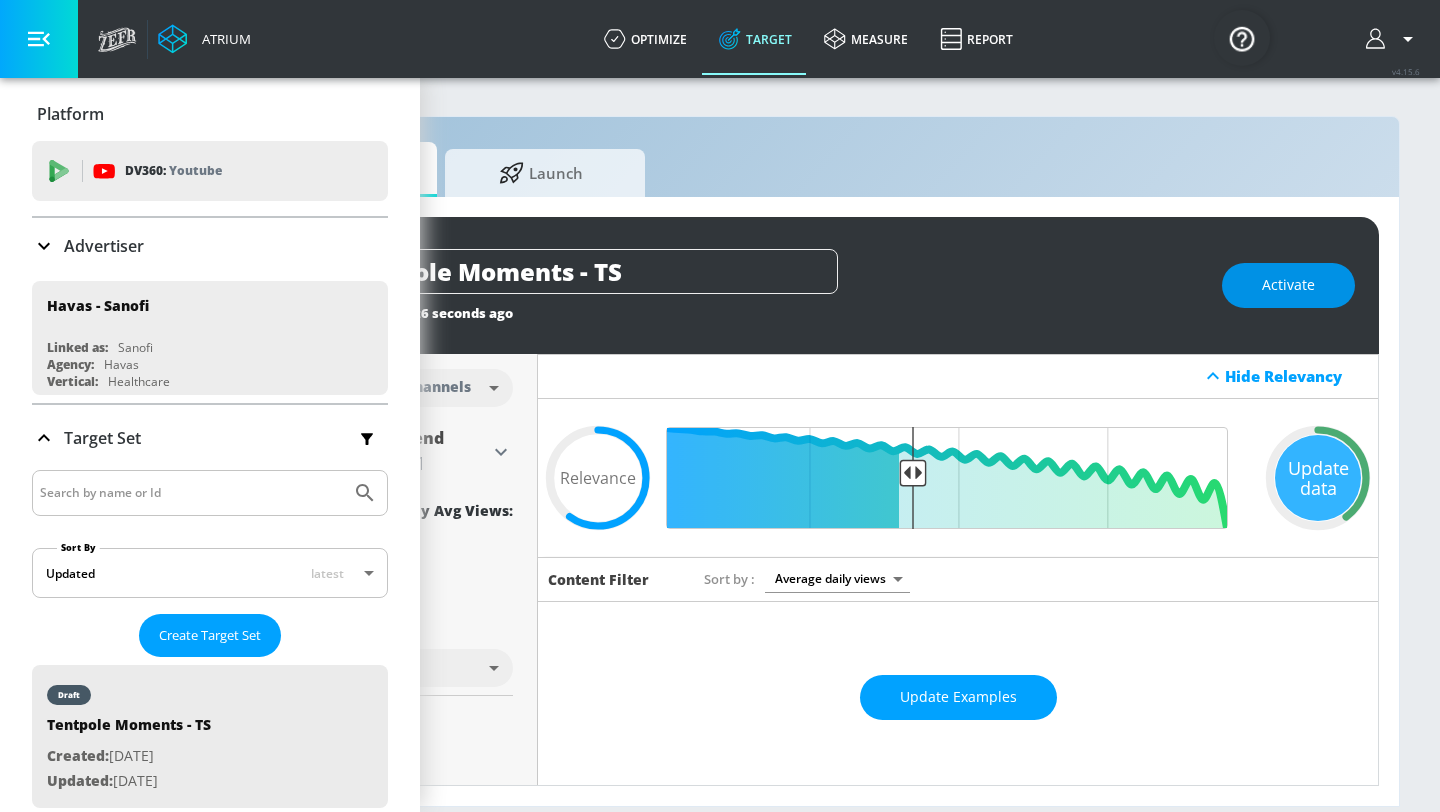click on "Activate" at bounding box center (1288, 285) 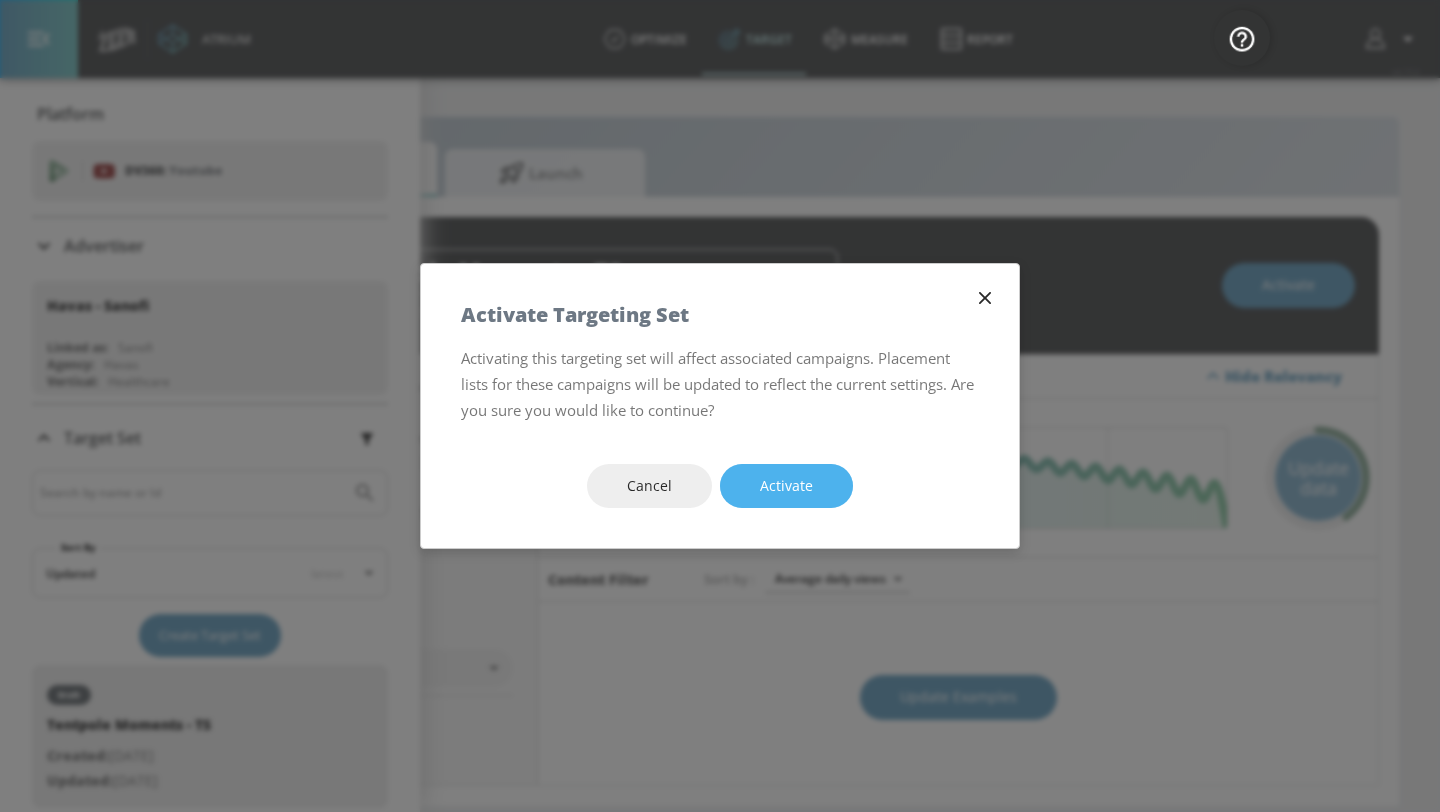 click on "Activate" at bounding box center [786, 486] 